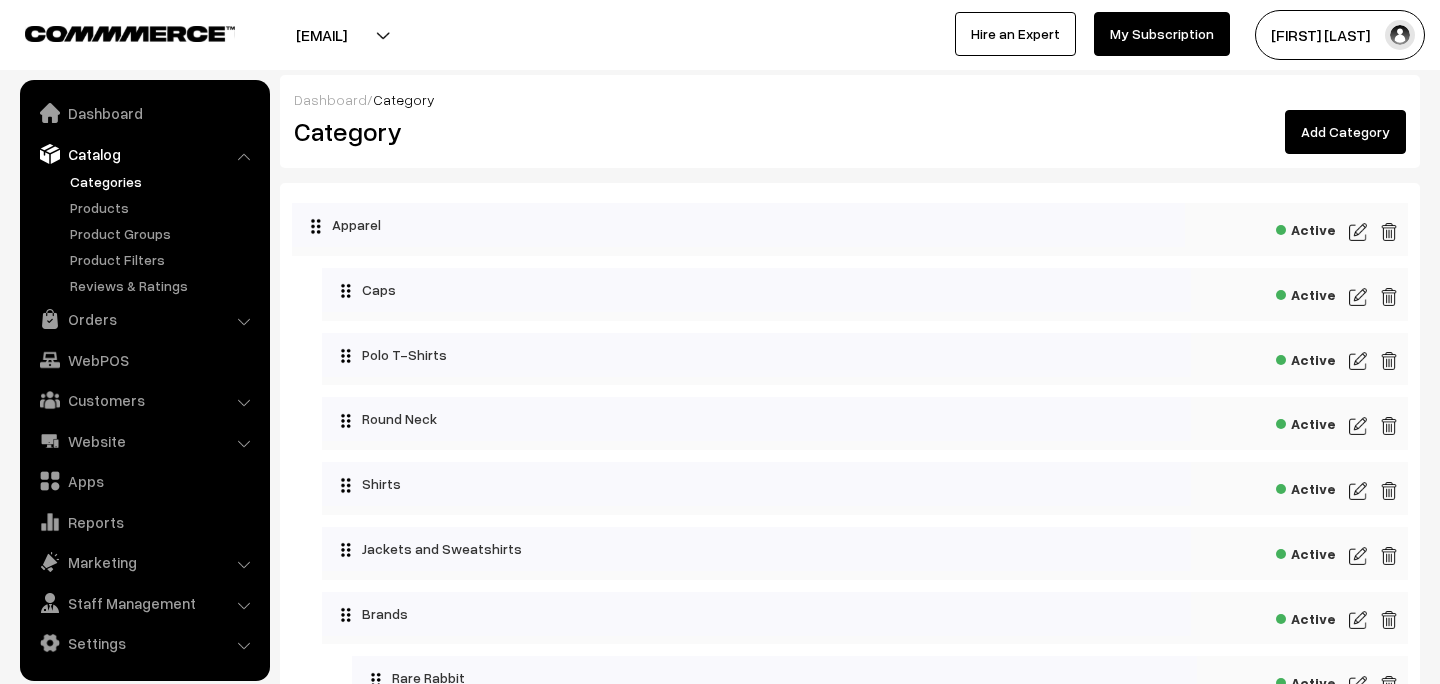 scroll, scrollTop: 0, scrollLeft: 0, axis: both 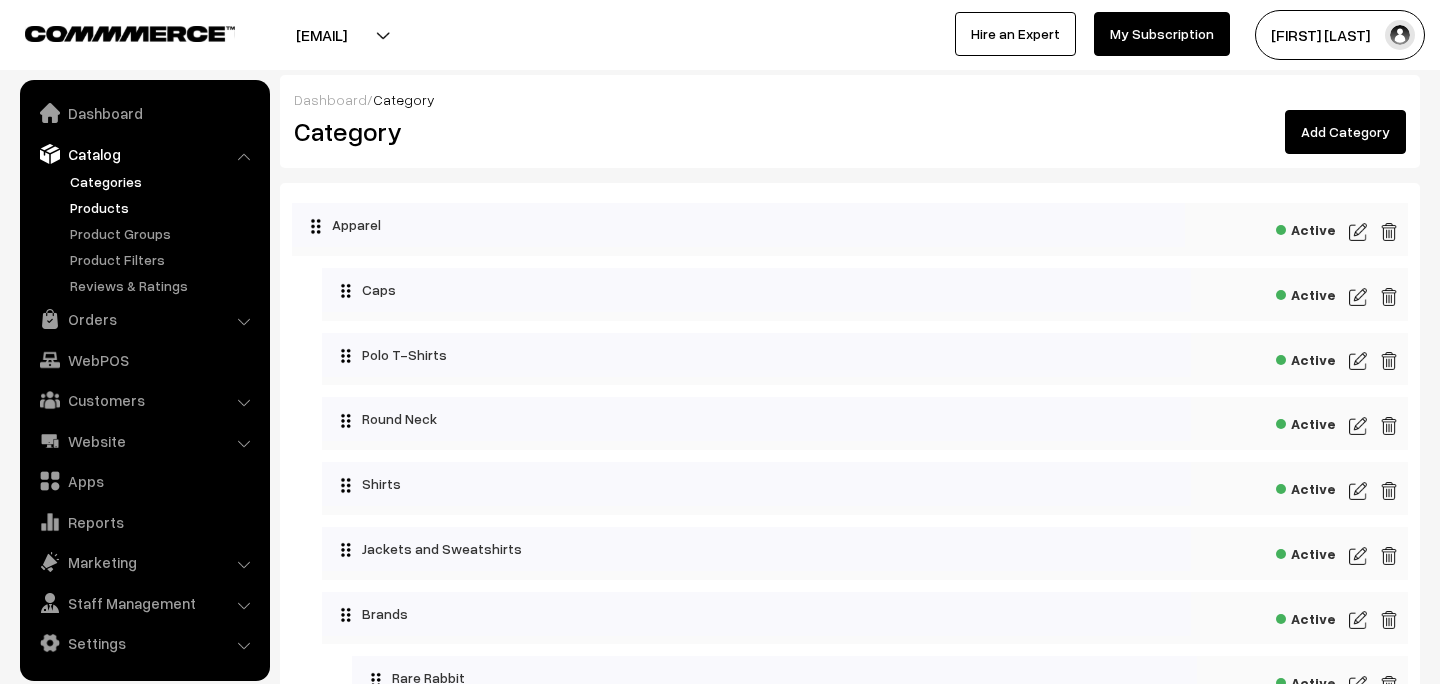 click on "Products" at bounding box center (164, 207) 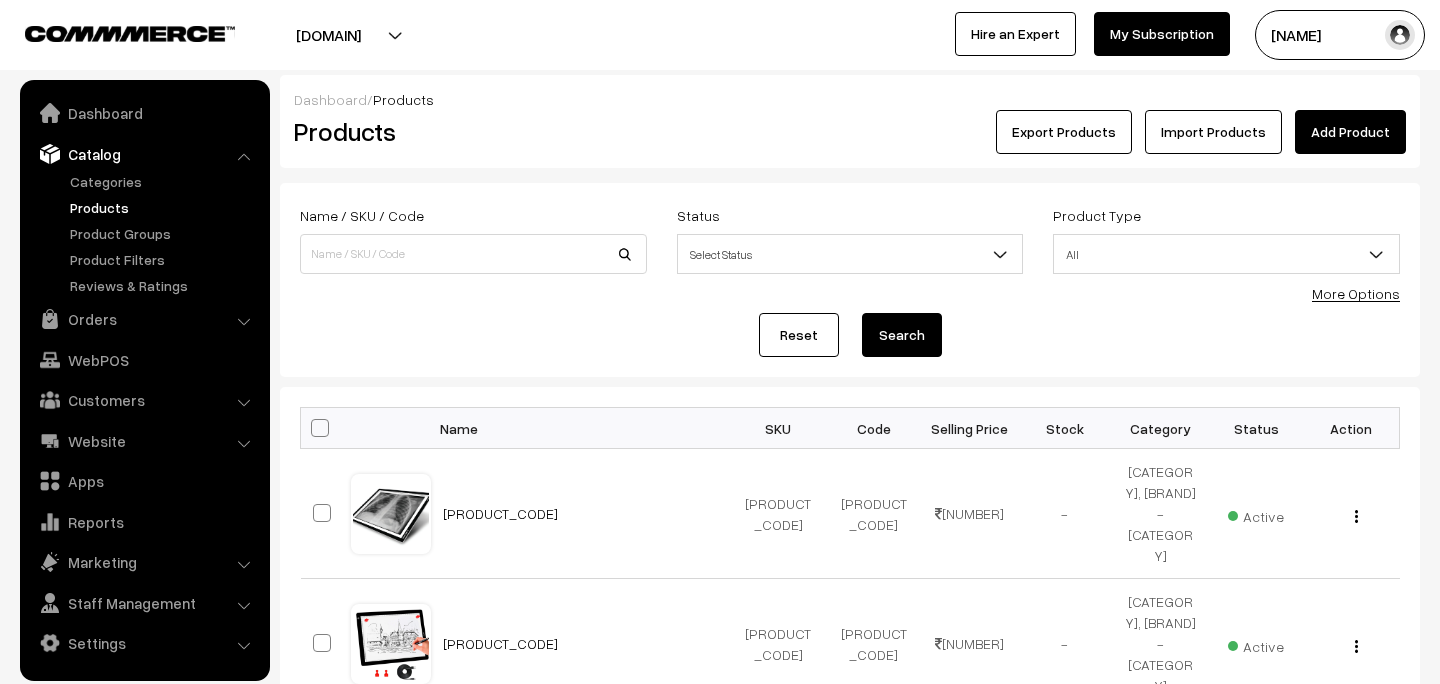 scroll, scrollTop: 0, scrollLeft: 0, axis: both 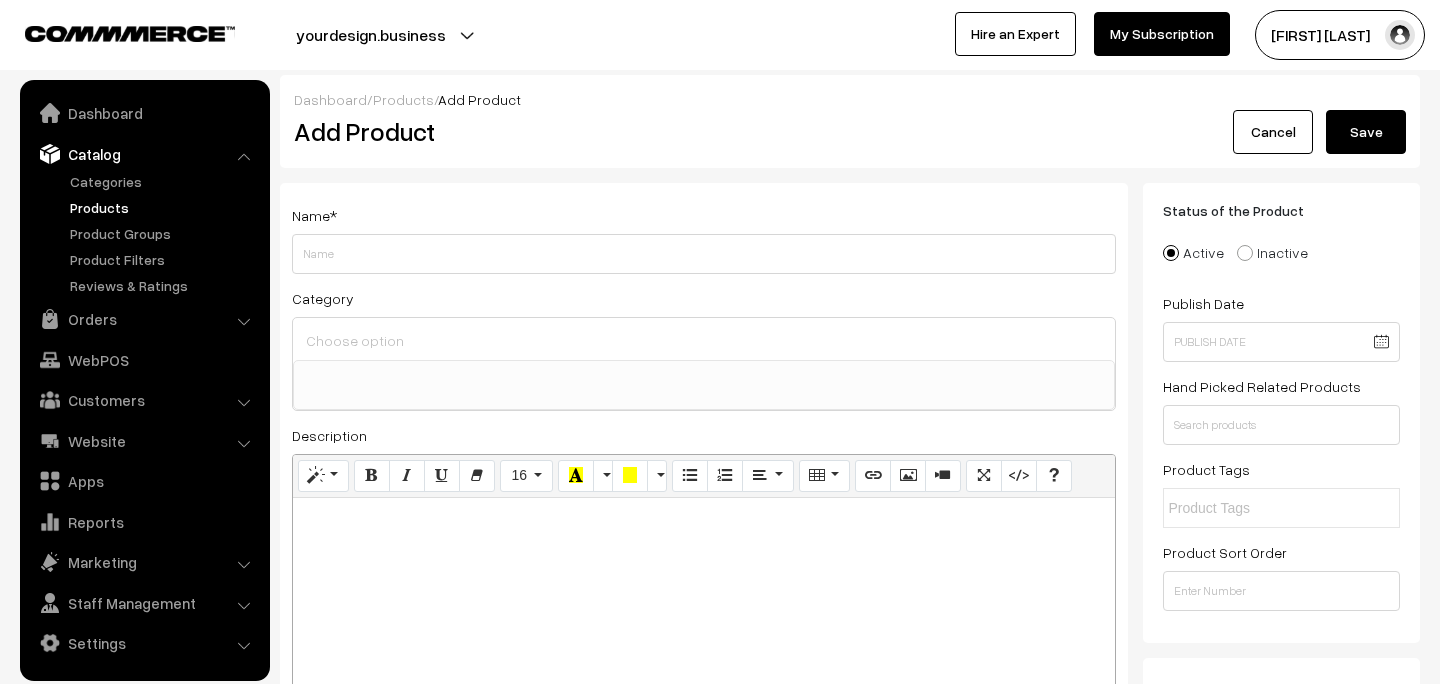 select 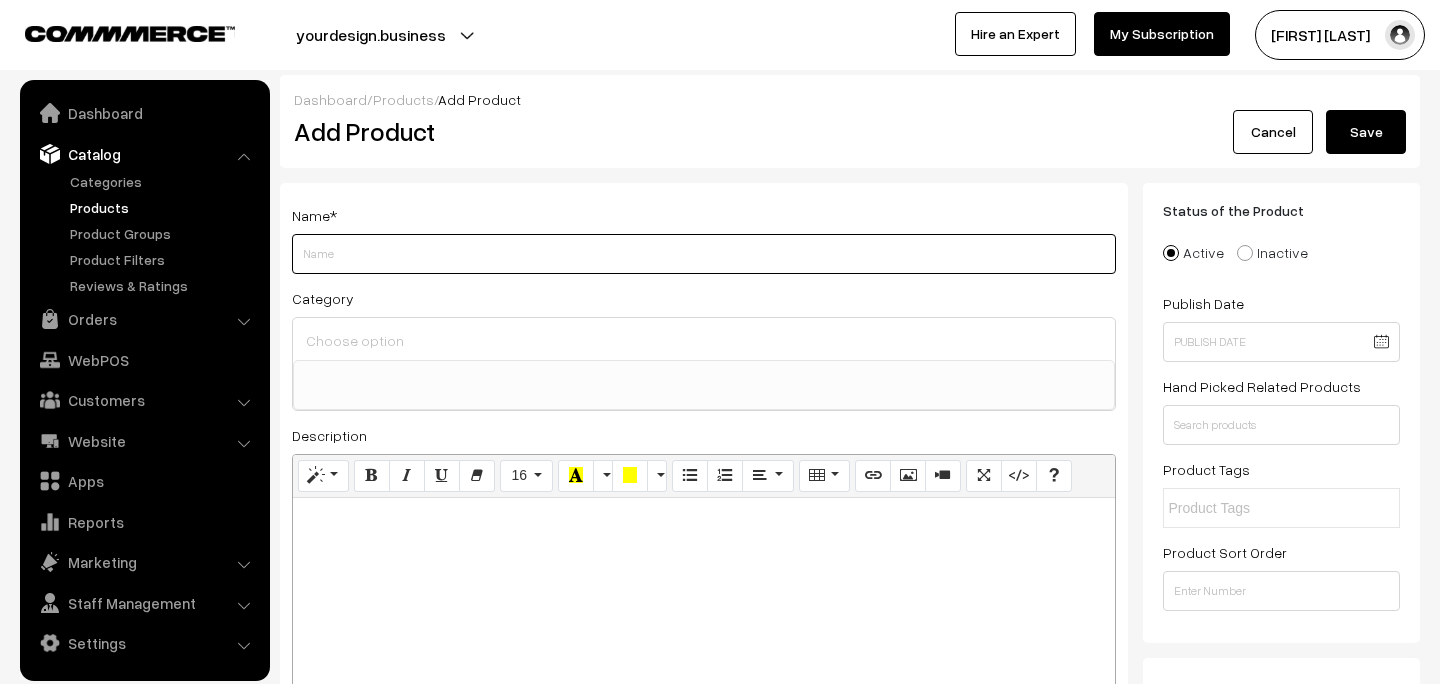 click on "Weight" at bounding box center (704, 254) 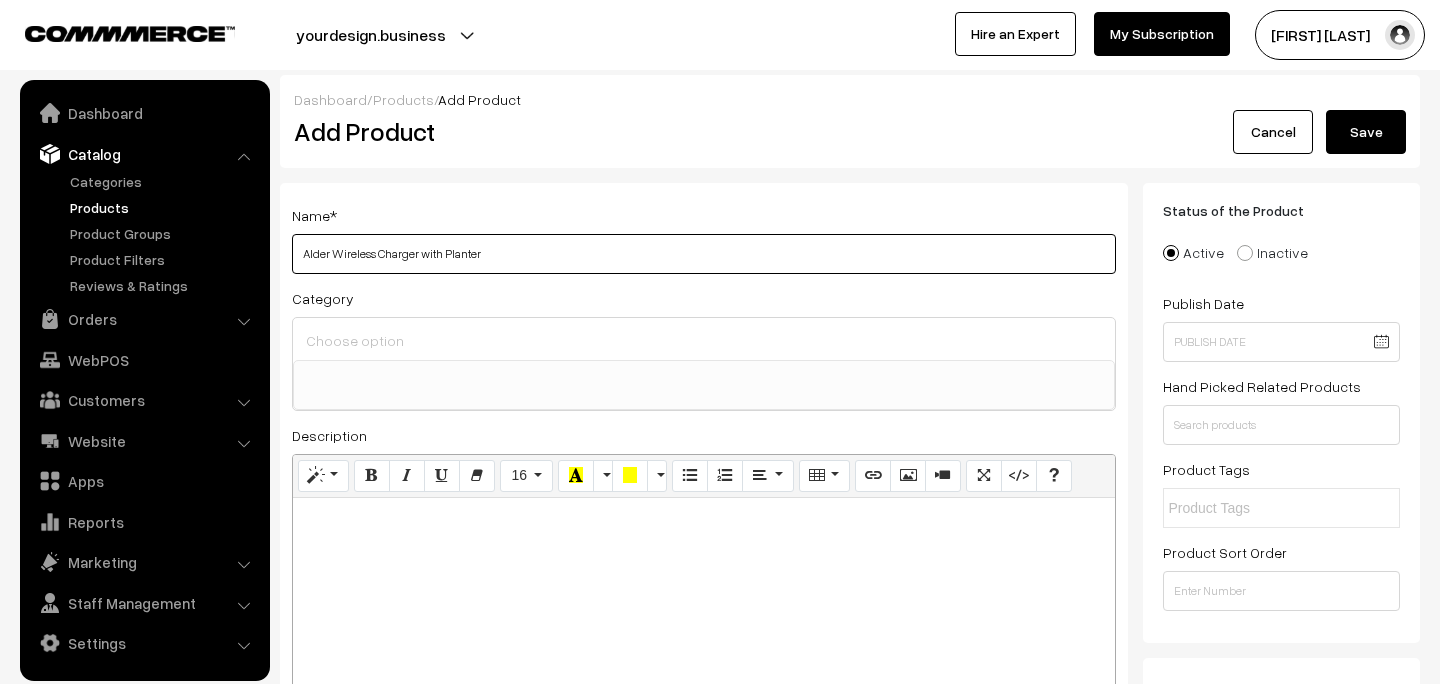 type on "Alder Wireless Charger with Planter" 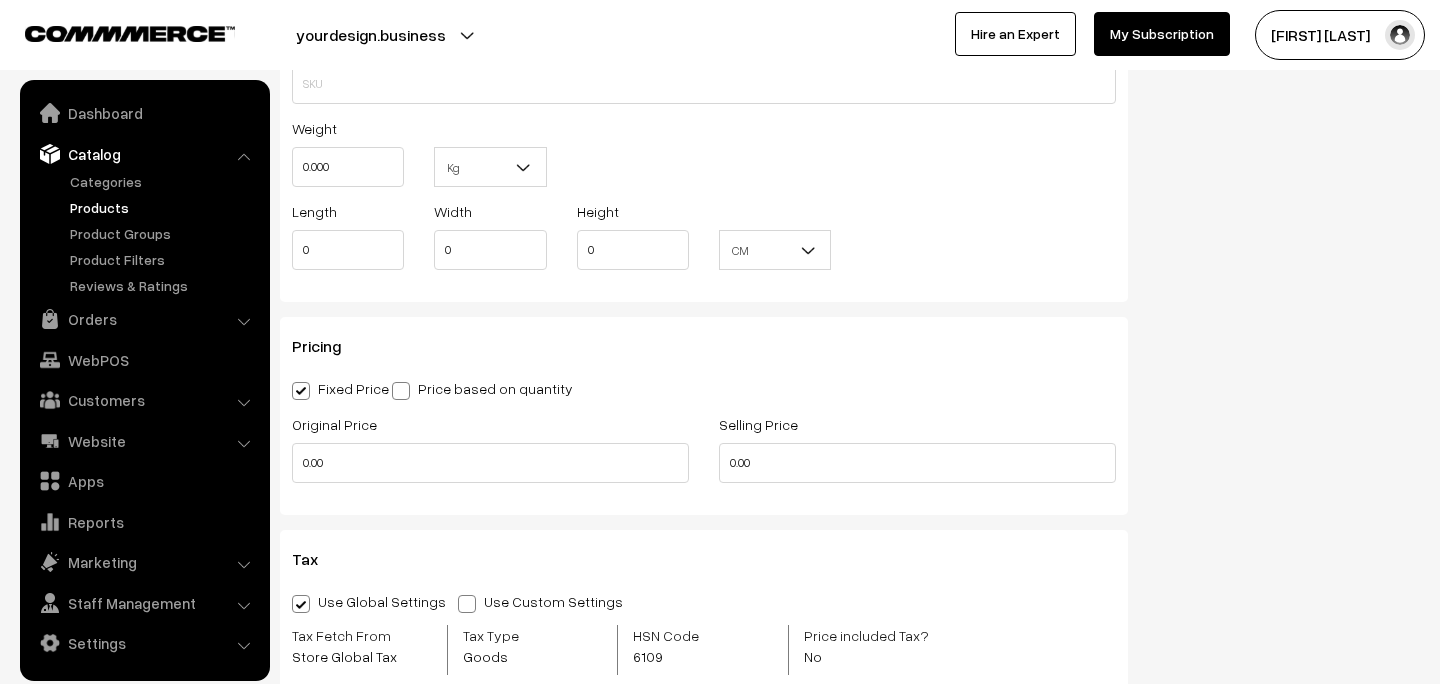 scroll, scrollTop: 1375, scrollLeft: 0, axis: vertical 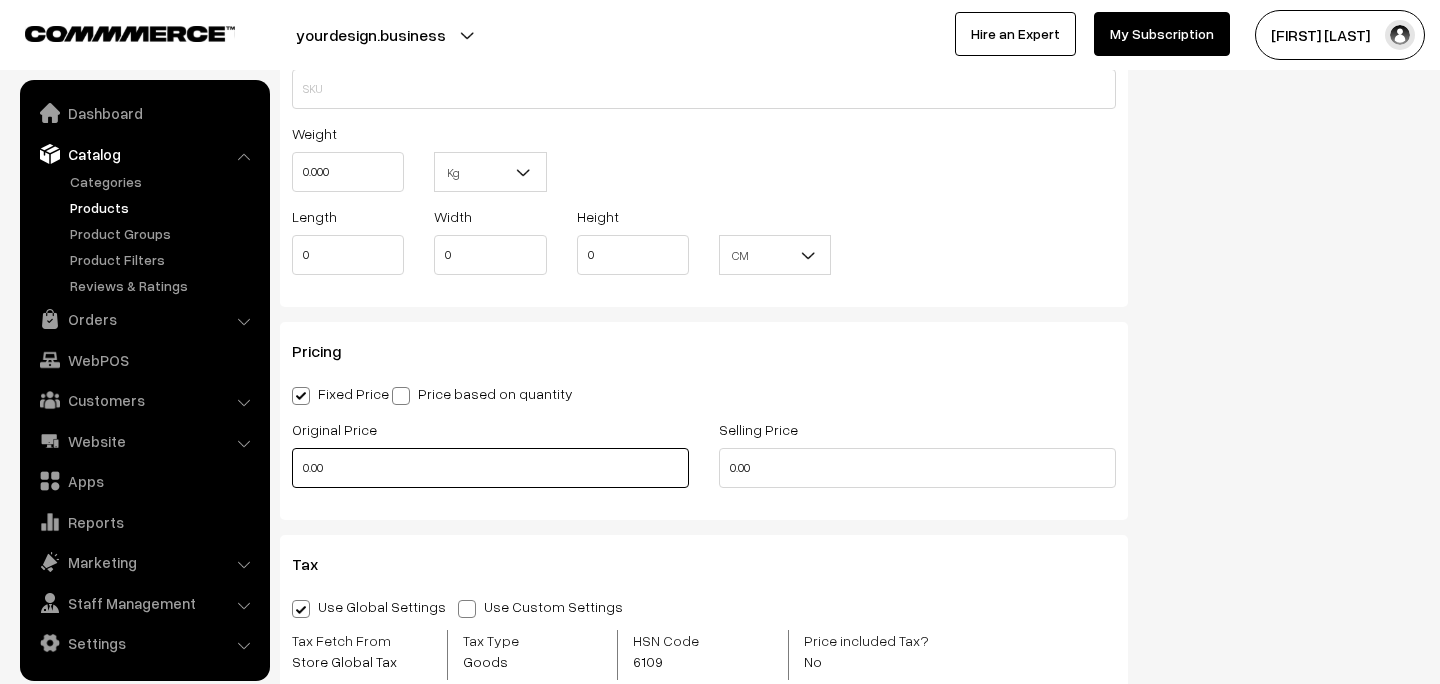 click on "0.00" at bounding box center (490, 468) 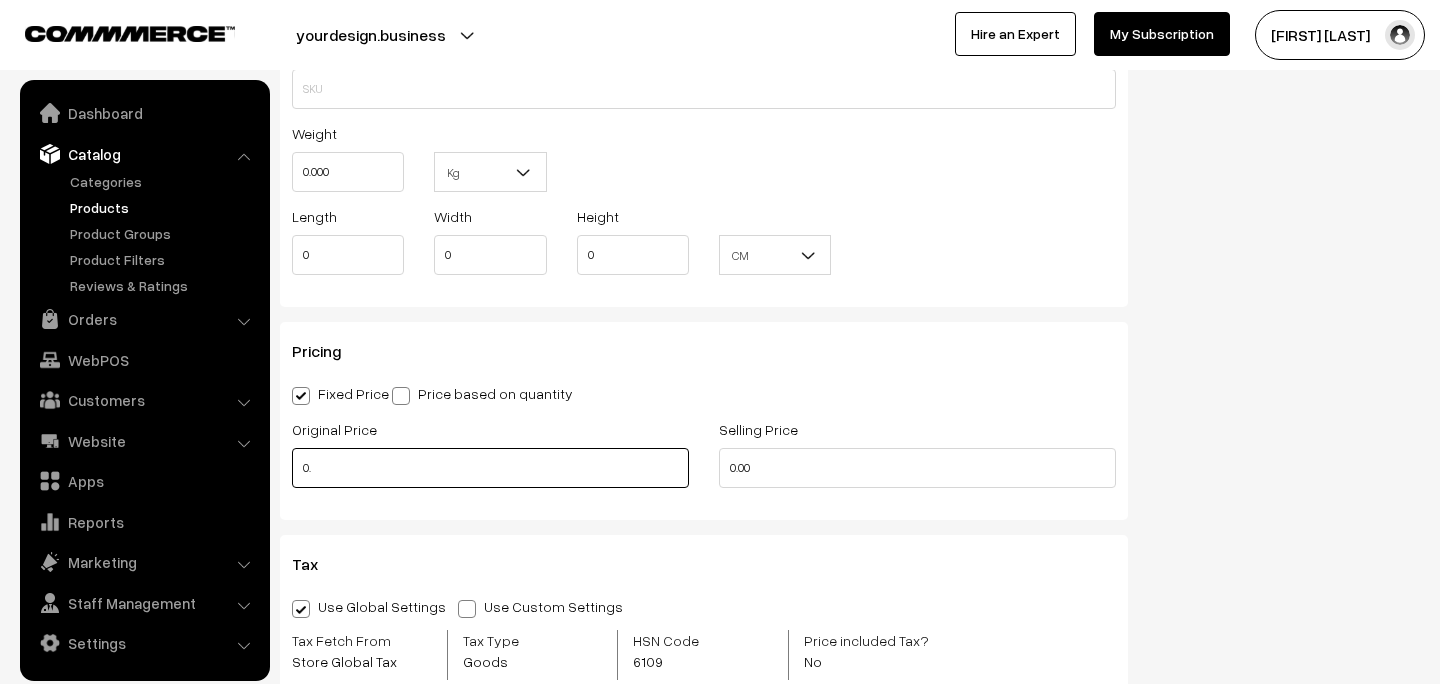 type on "0" 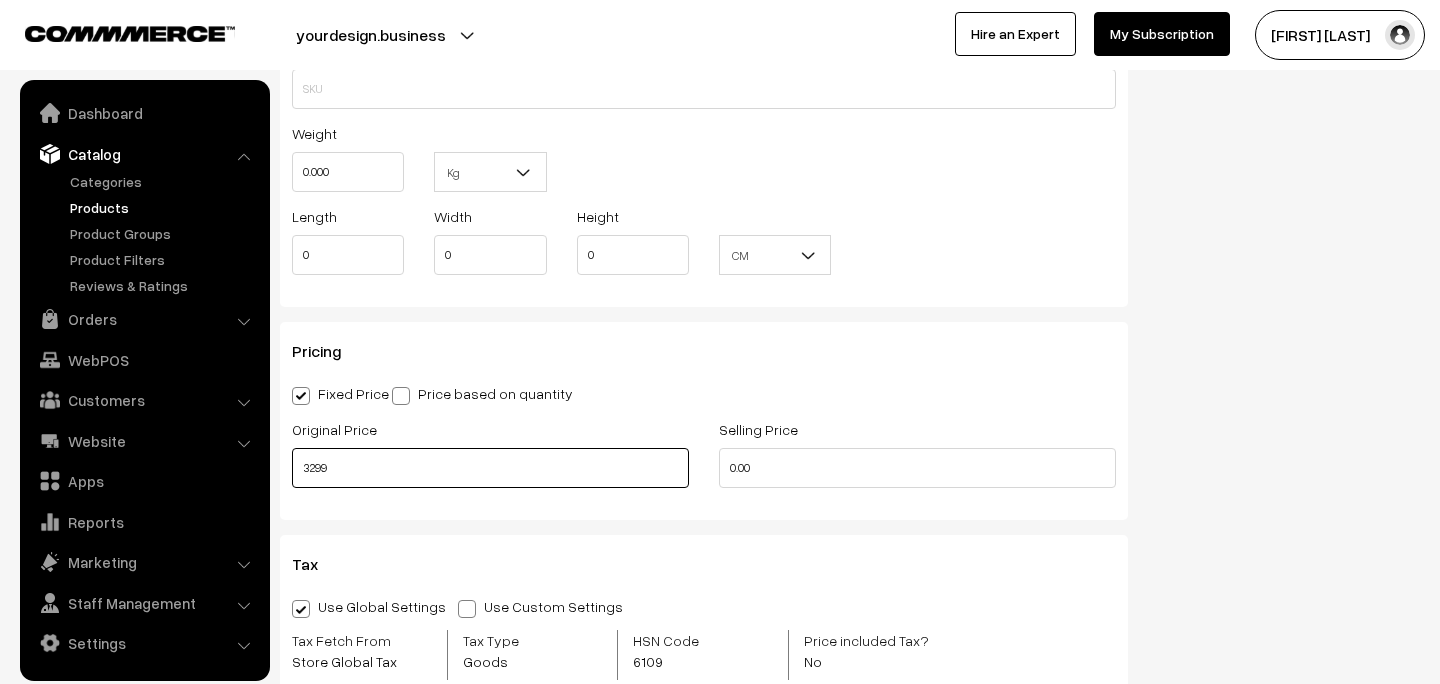 type on "3299" 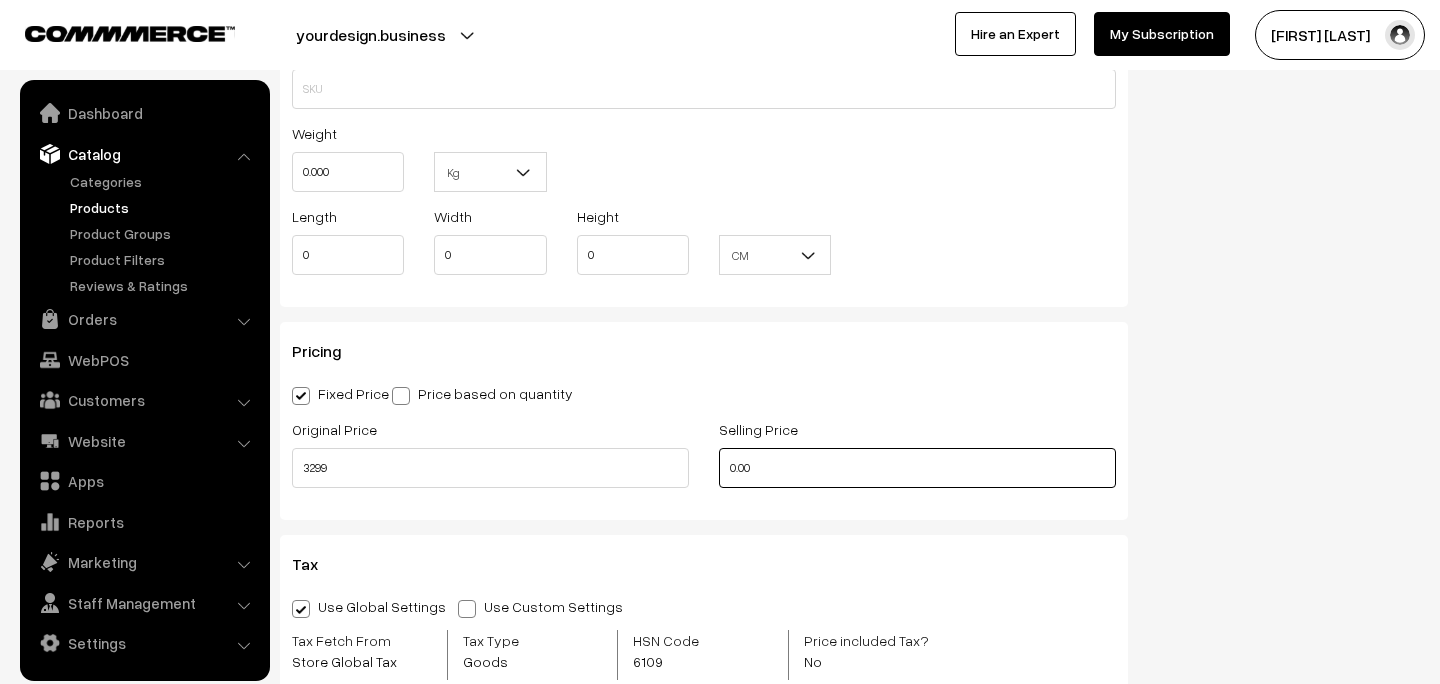 click on "0.00" at bounding box center [917, 468] 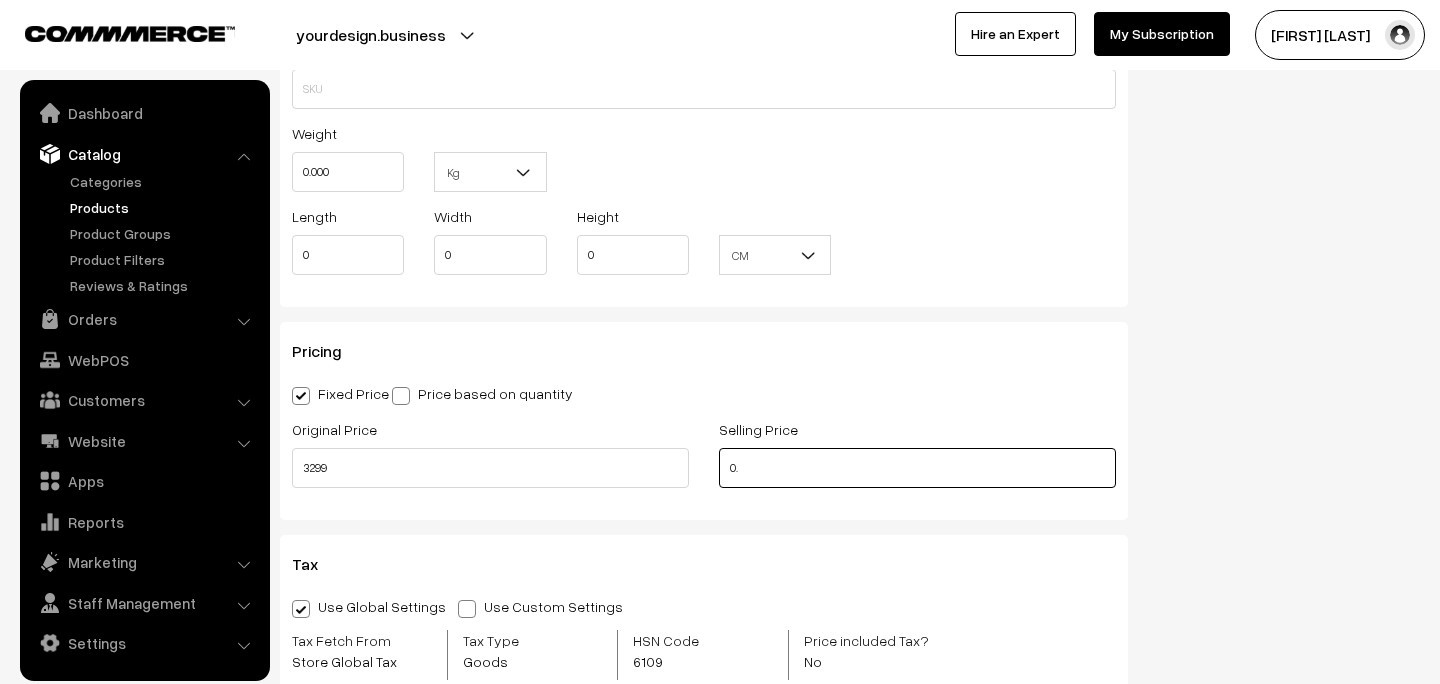 type on "0" 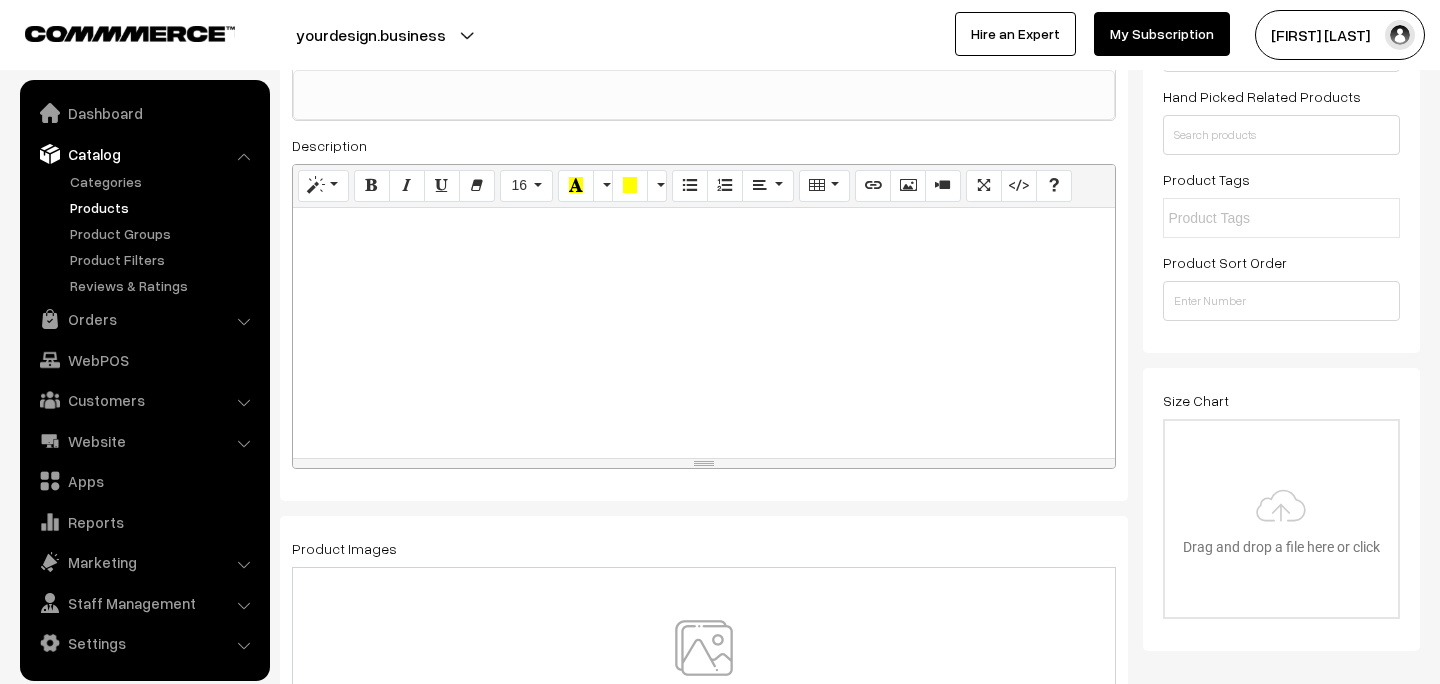 scroll, scrollTop: 0, scrollLeft: 0, axis: both 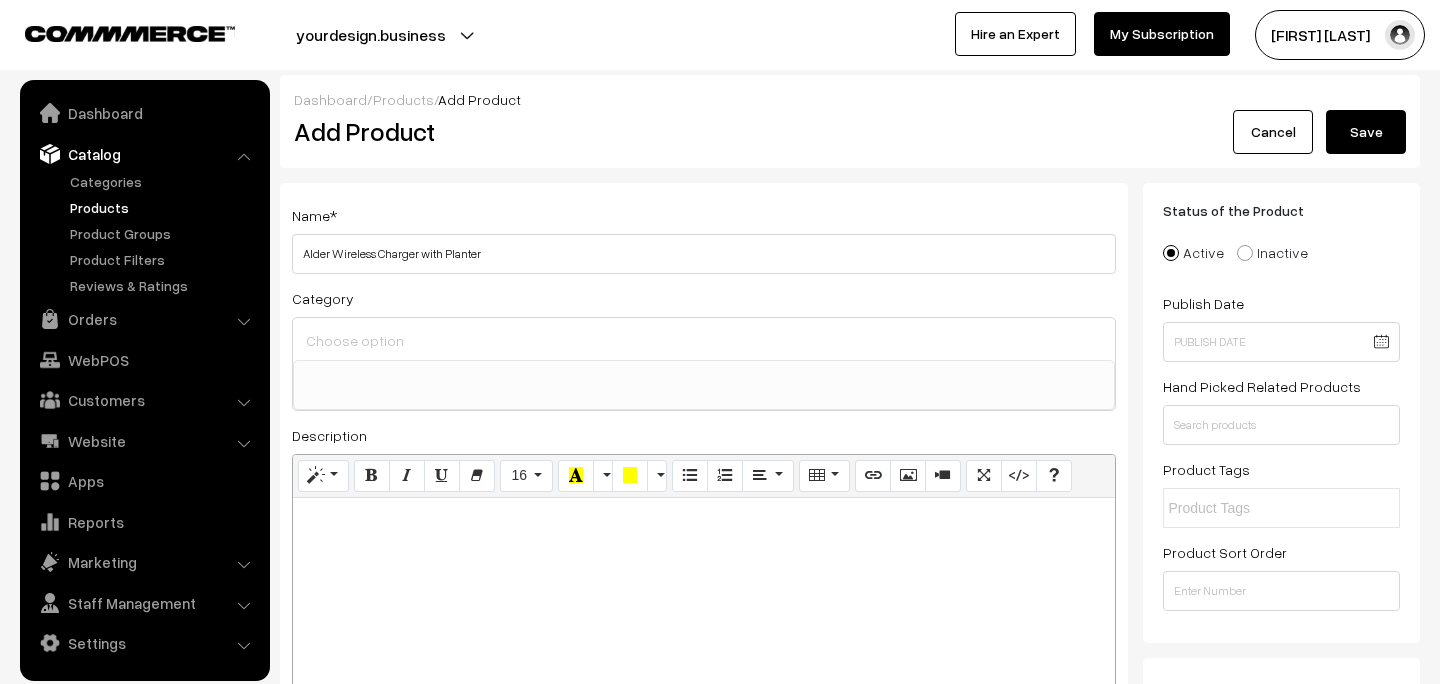 type on "781" 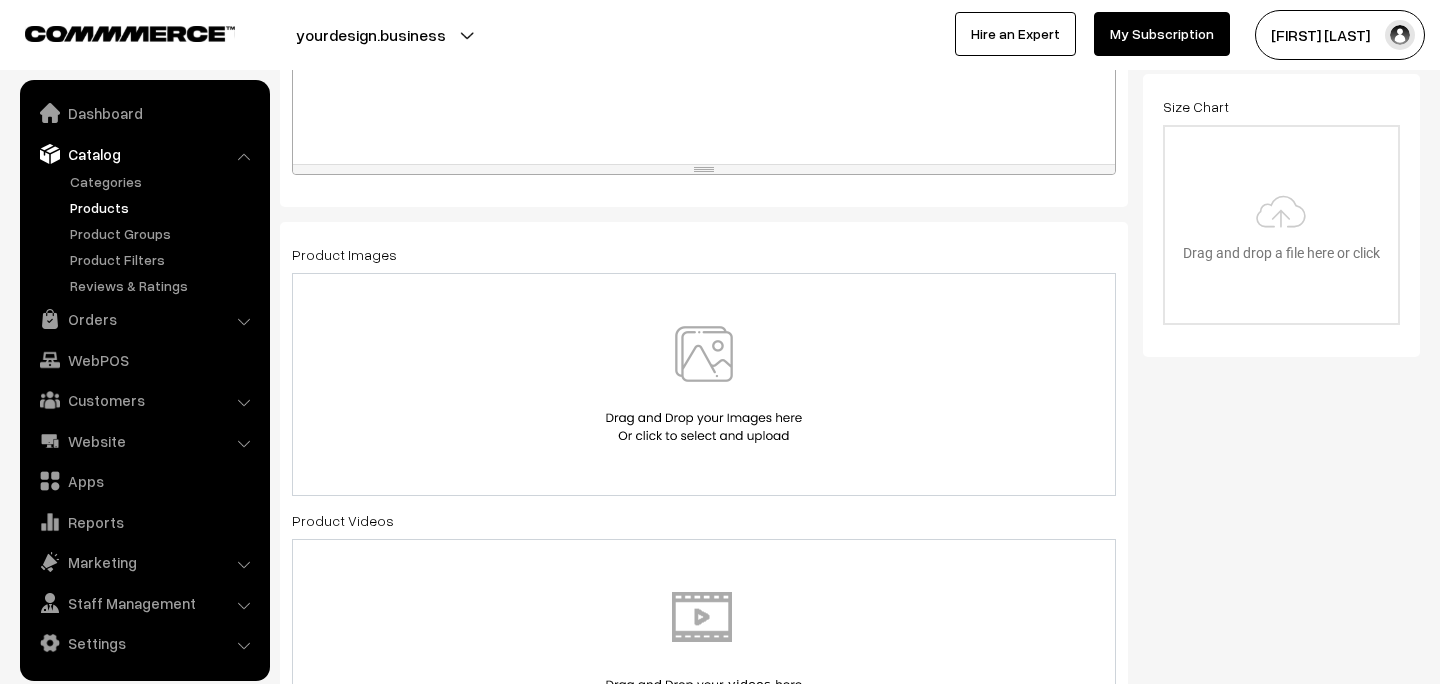 scroll, scrollTop: 588, scrollLeft: 0, axis: vertical 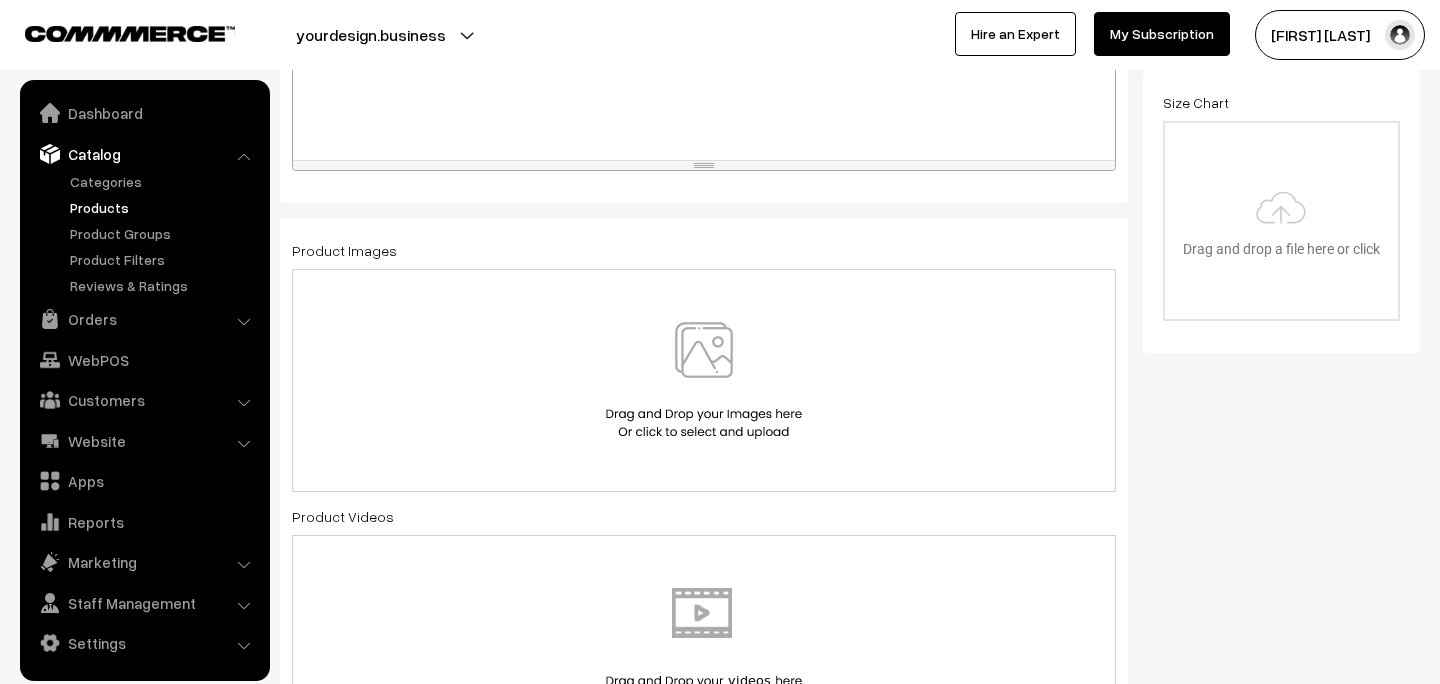 click at bounding box center (704, 380) 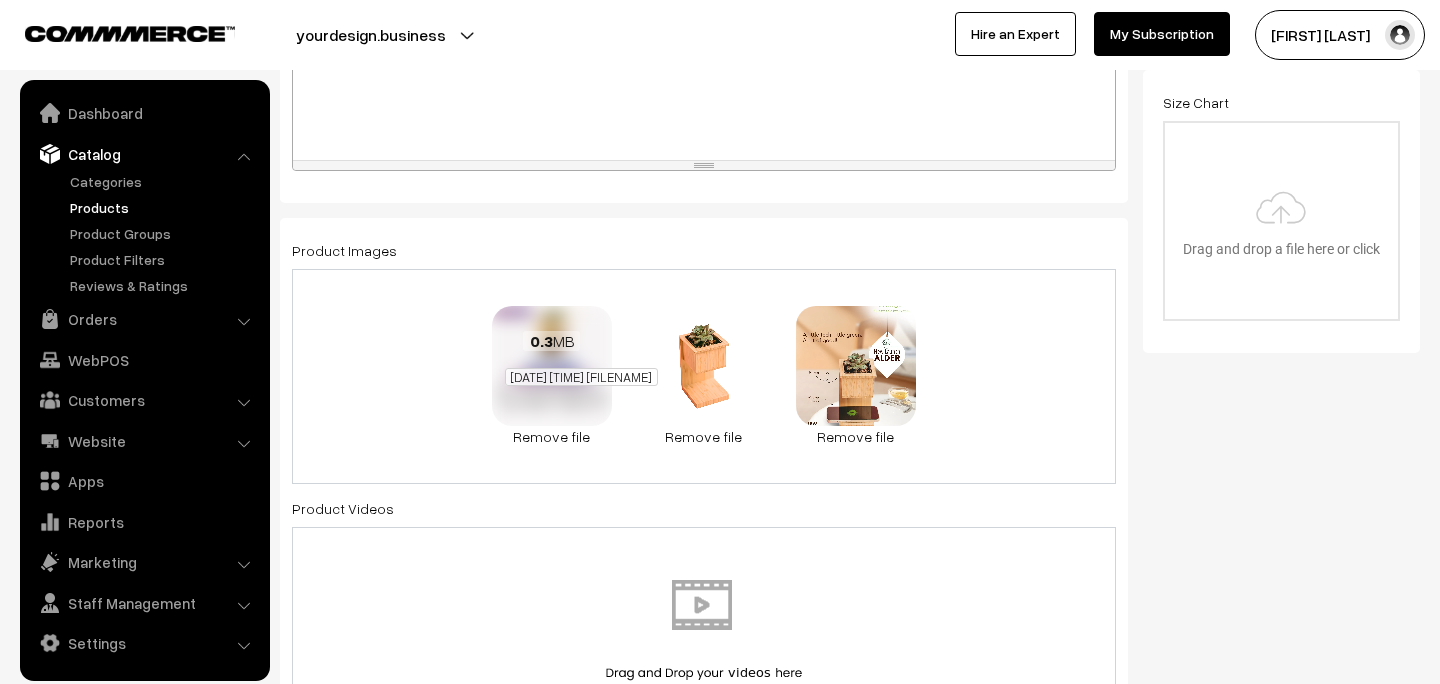 drag, startPoint x: 697, startPoint y: 390, endPoint x: 545, endPoint y: 383, distance: 152.1611 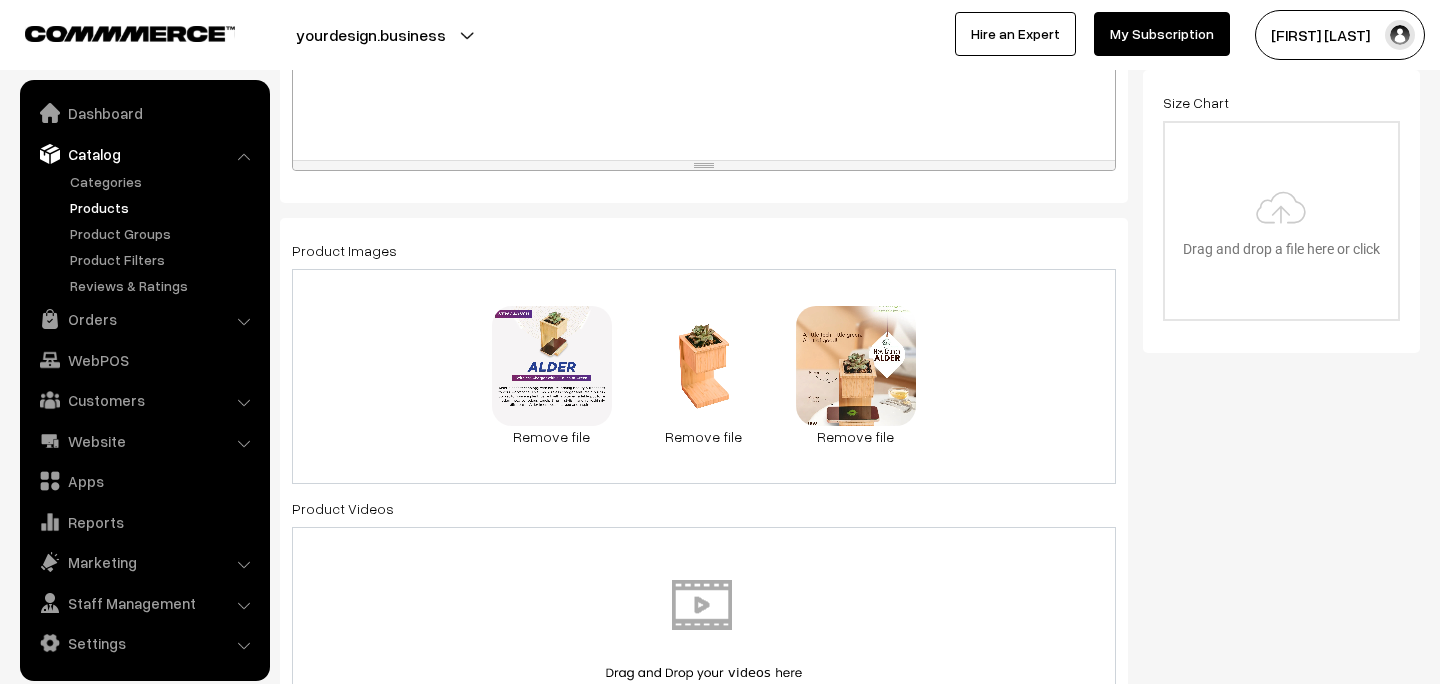 click on "Product Videos" at bounding box center [704, 623] 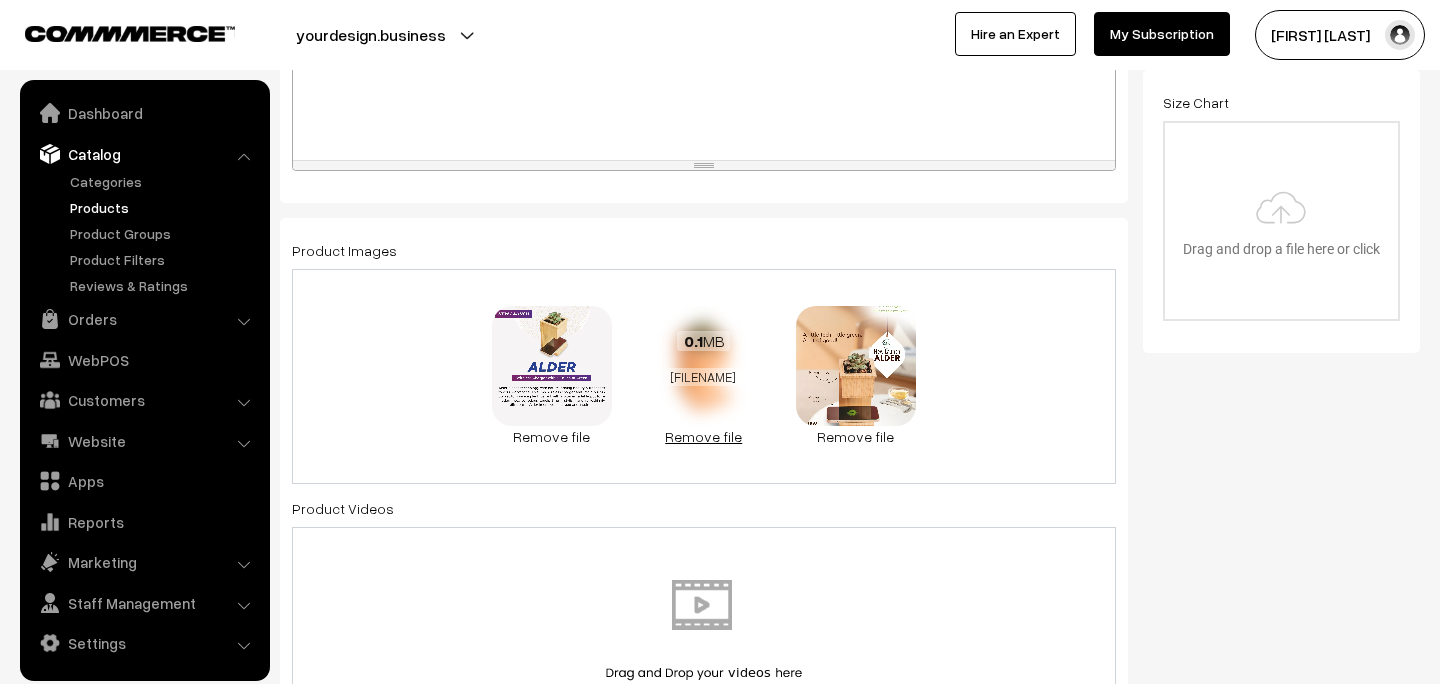 click on "Remove file" at bounding box center (704, 436) 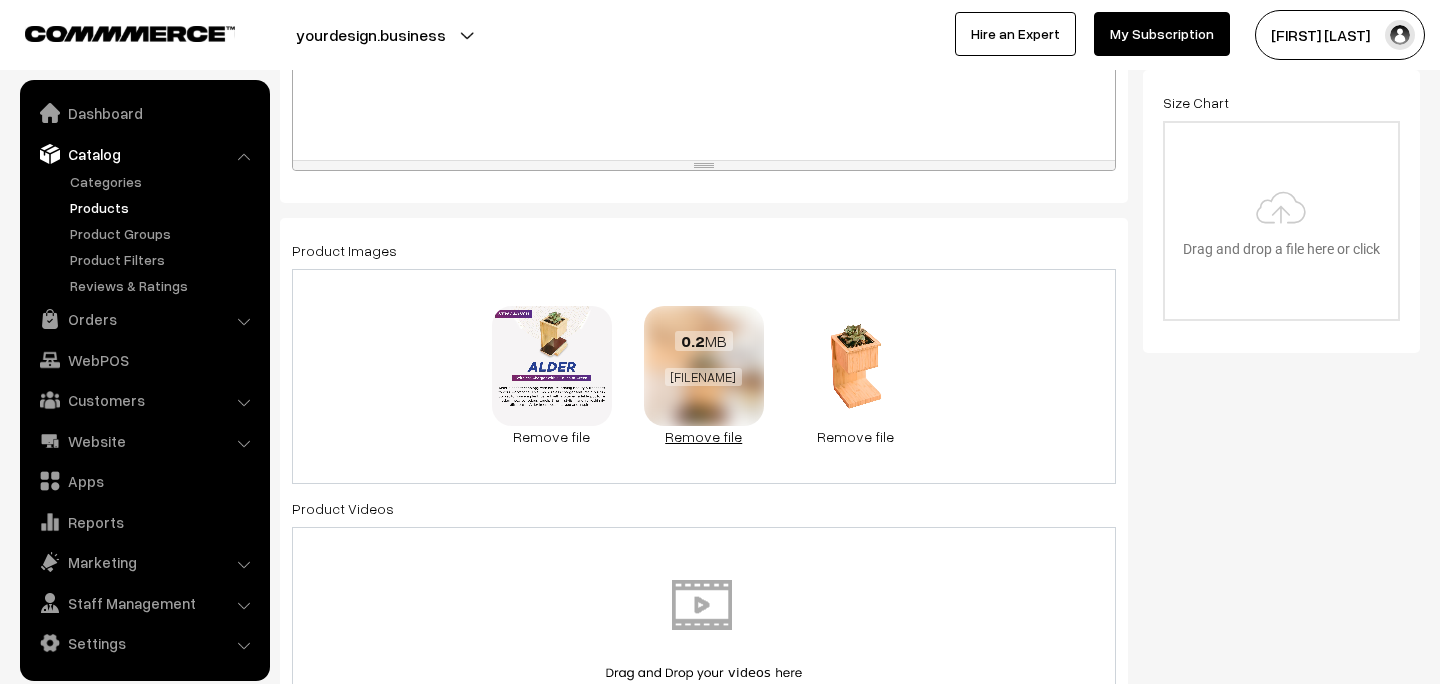 click on "Remove file" at bounding box center (704, 436) 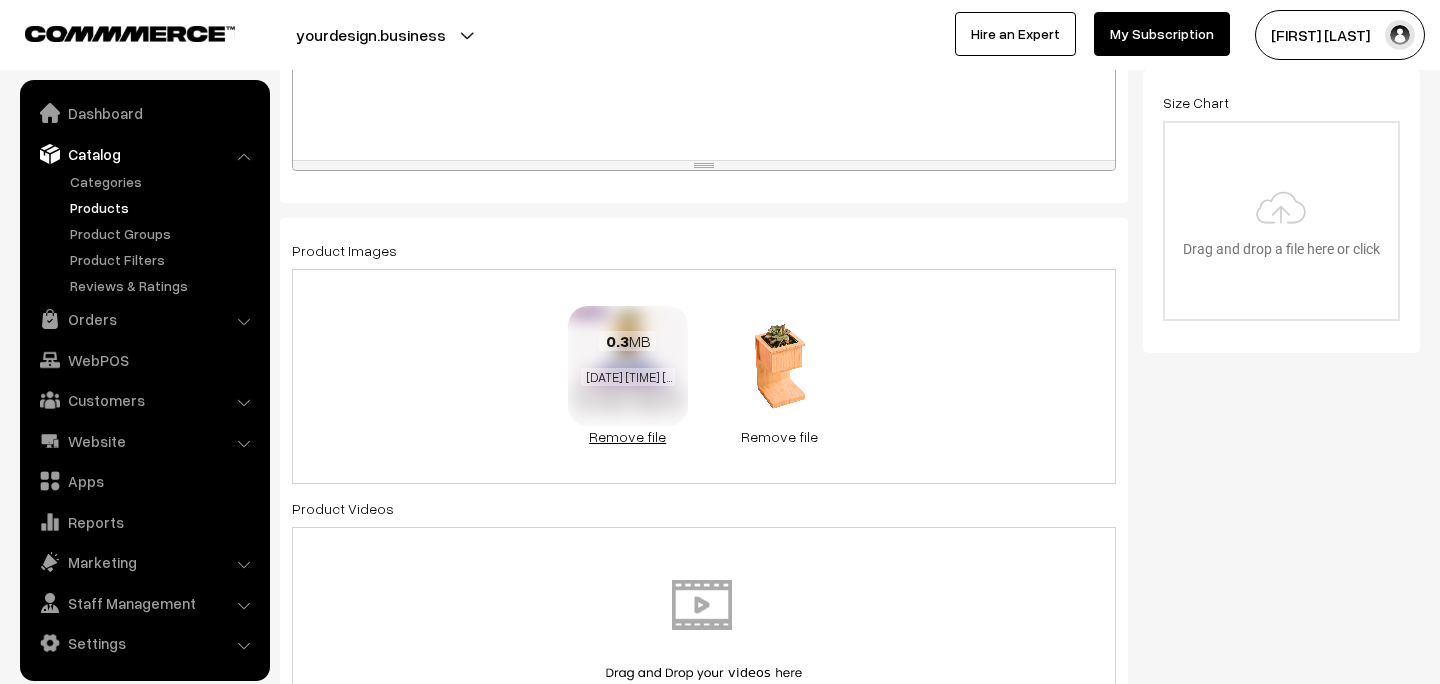 click on "Remove file" at bounding box center (628, 436) 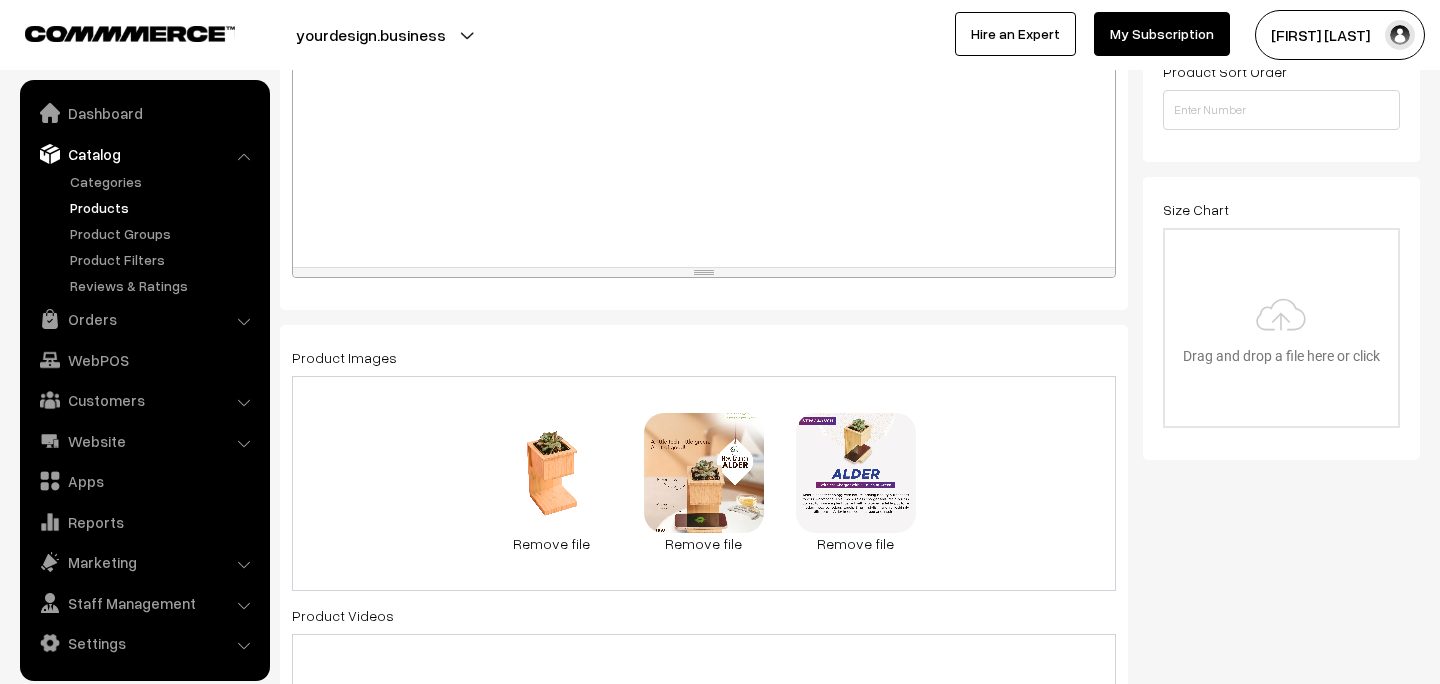 scroll, scrollTop: 0, scrollLeft: 0, axis: both 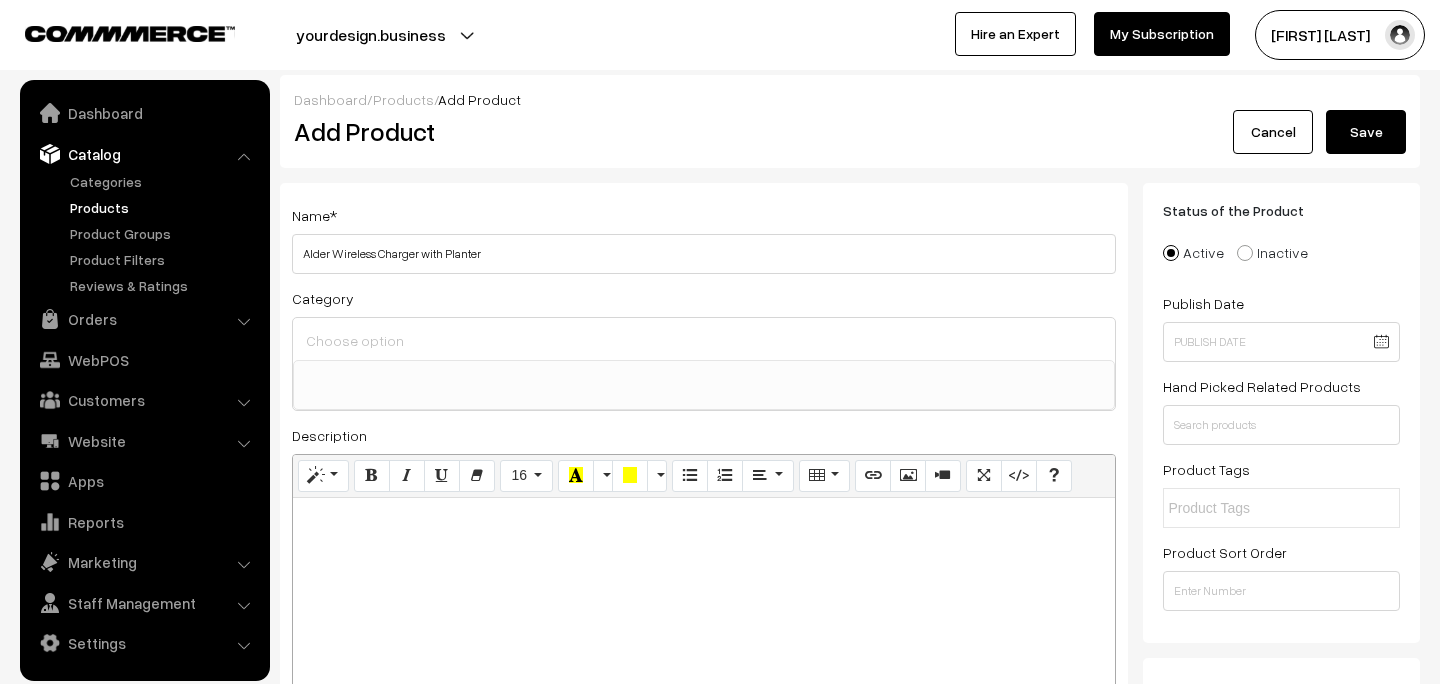 click at bounding box center (704, 339) 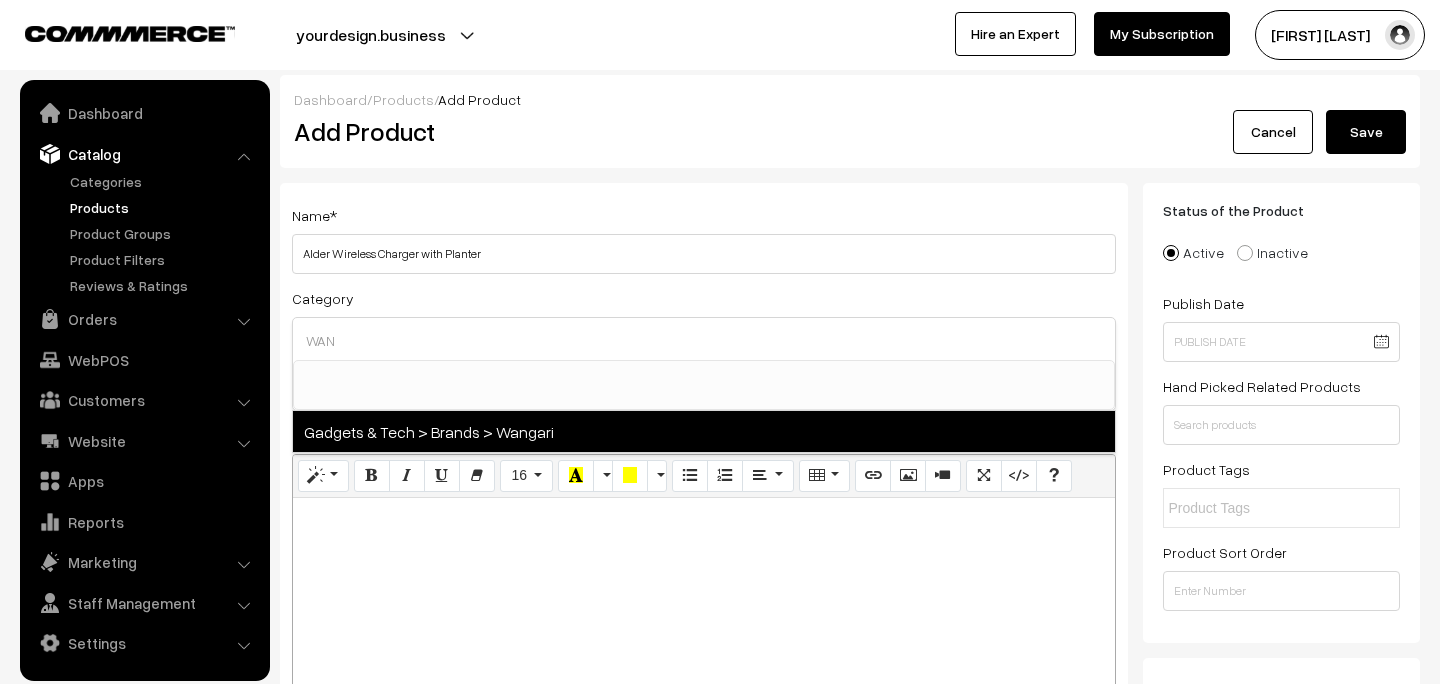 type on "WAN" 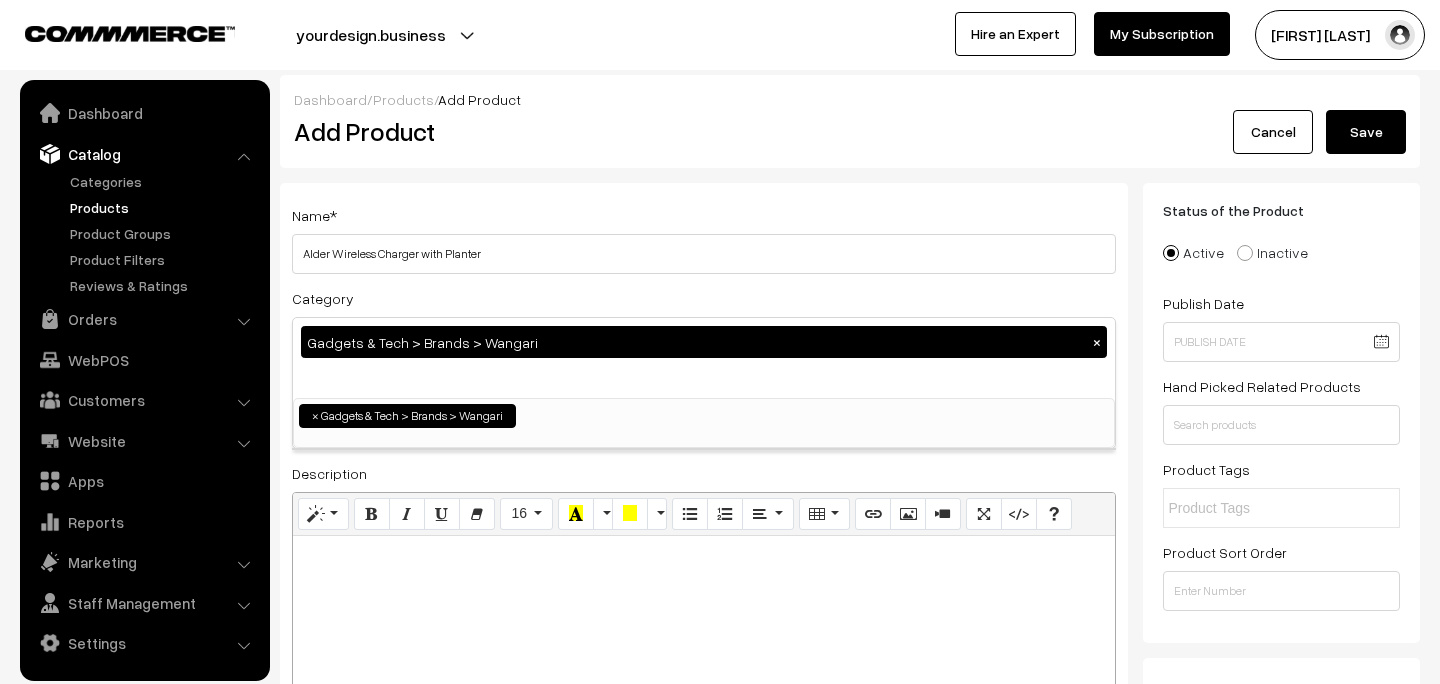 scroll, scrollTop: 357, scrollLeft: 0, axis: vertical 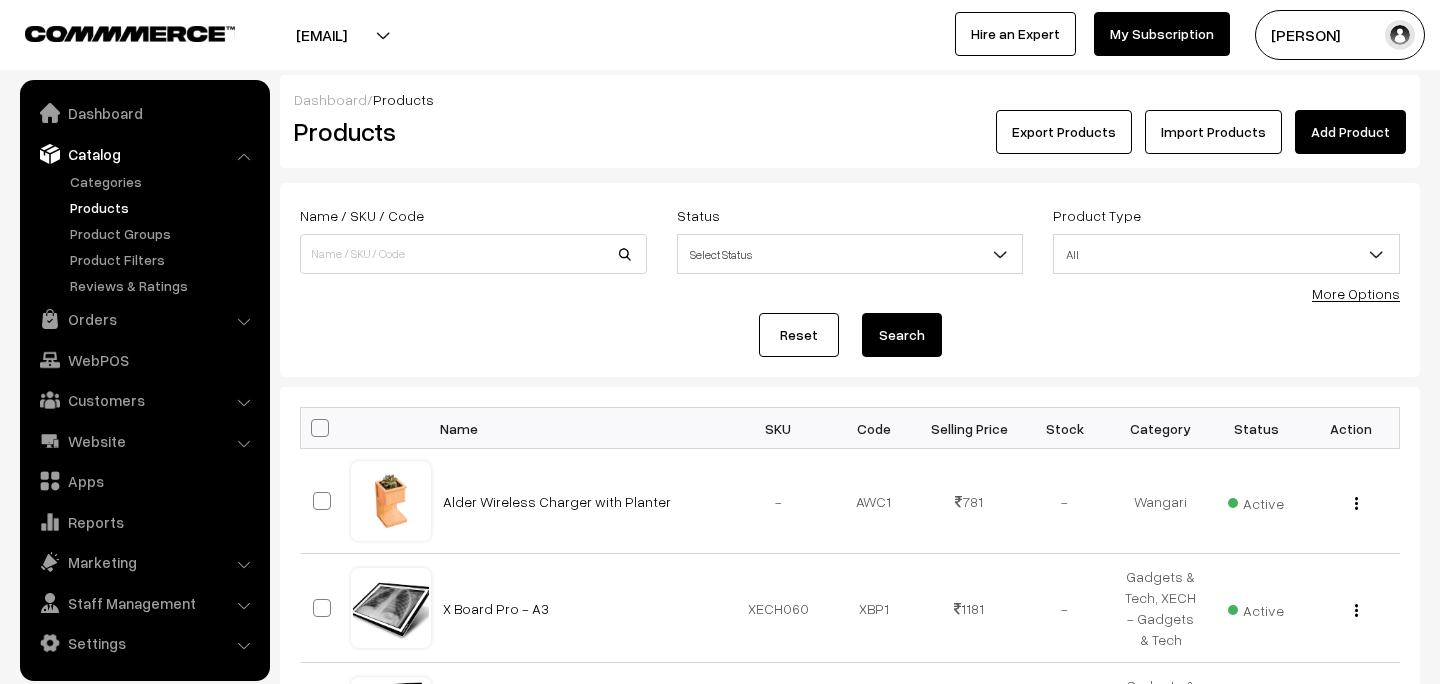 click on "Add Product" at bounding box center [1350, 132] 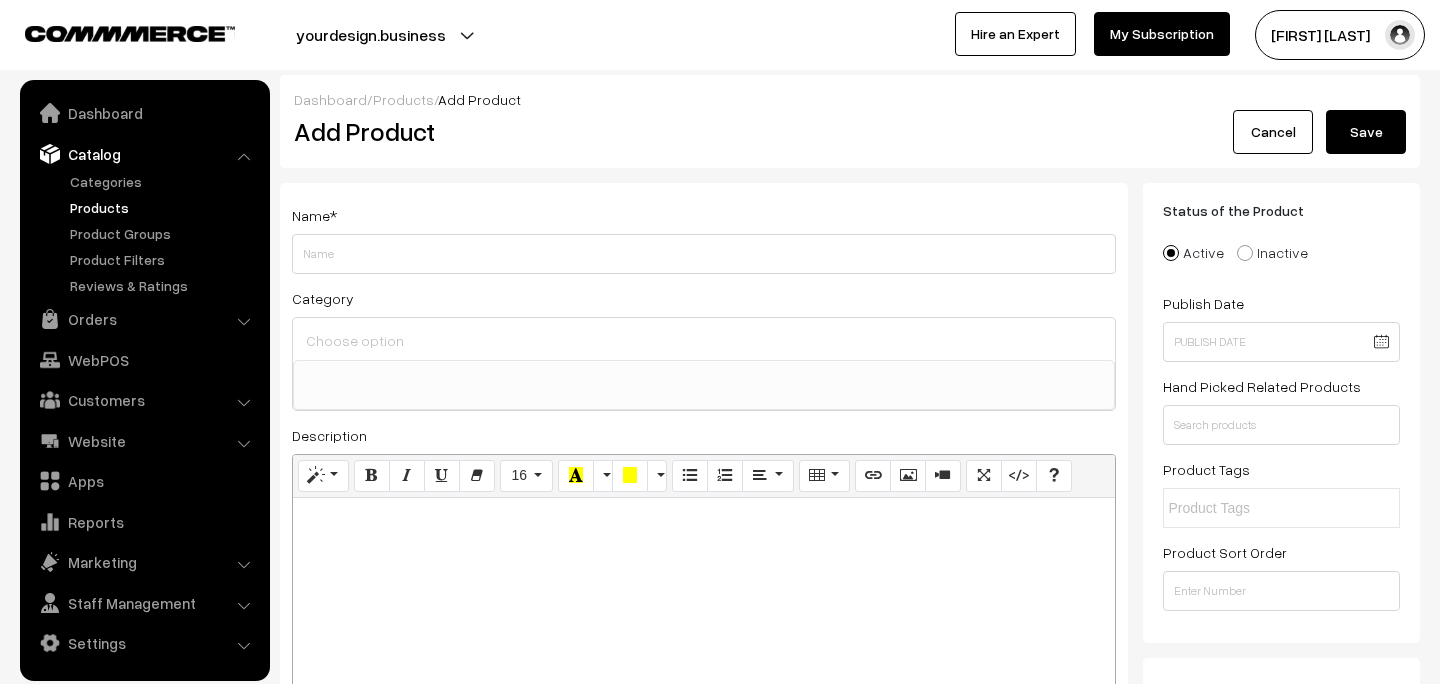 select 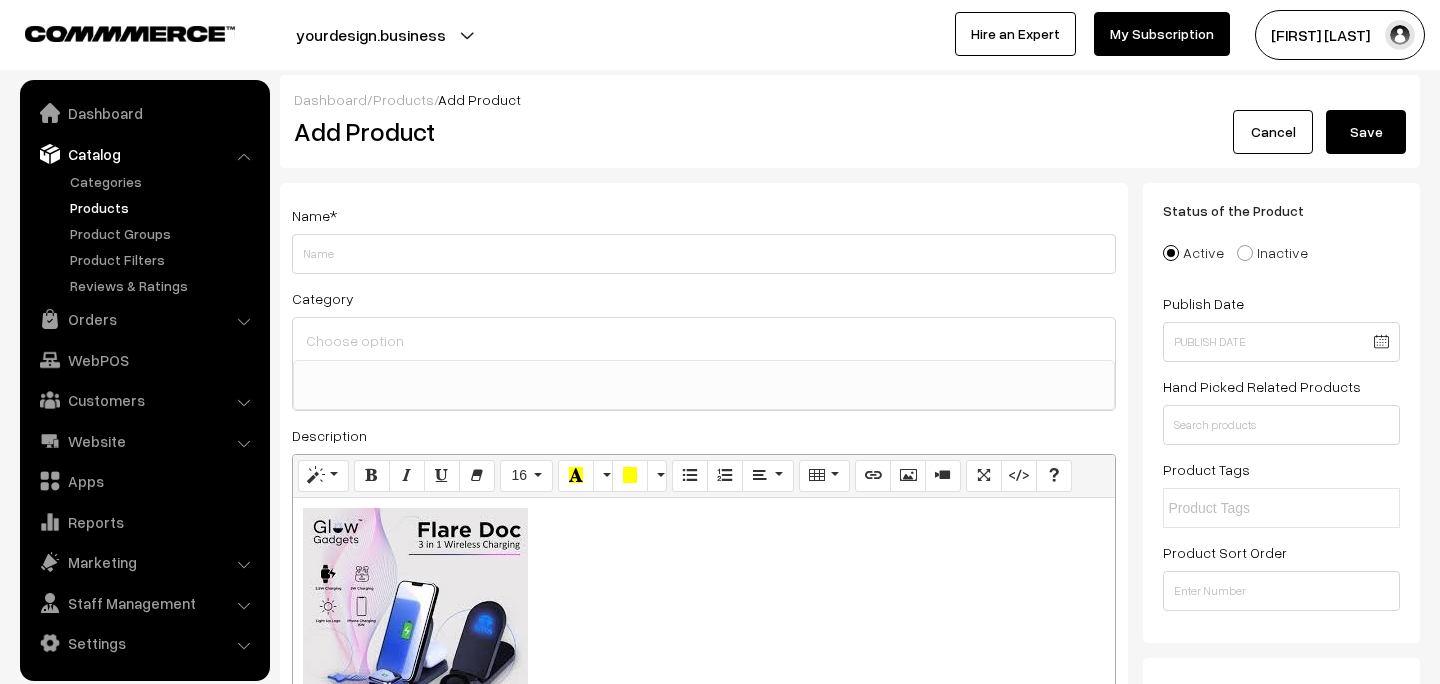 scroll, scrollTop: 11, scrollLeft: 0, axis: vertical 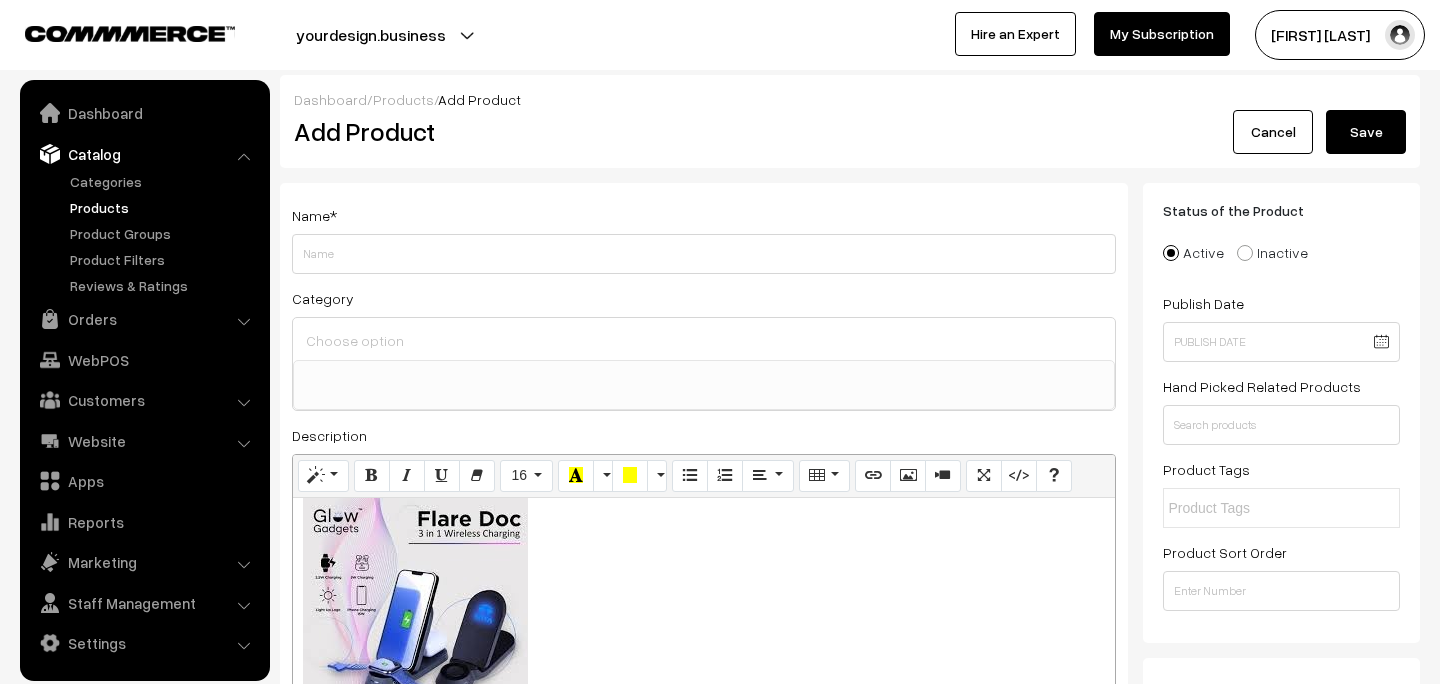 type 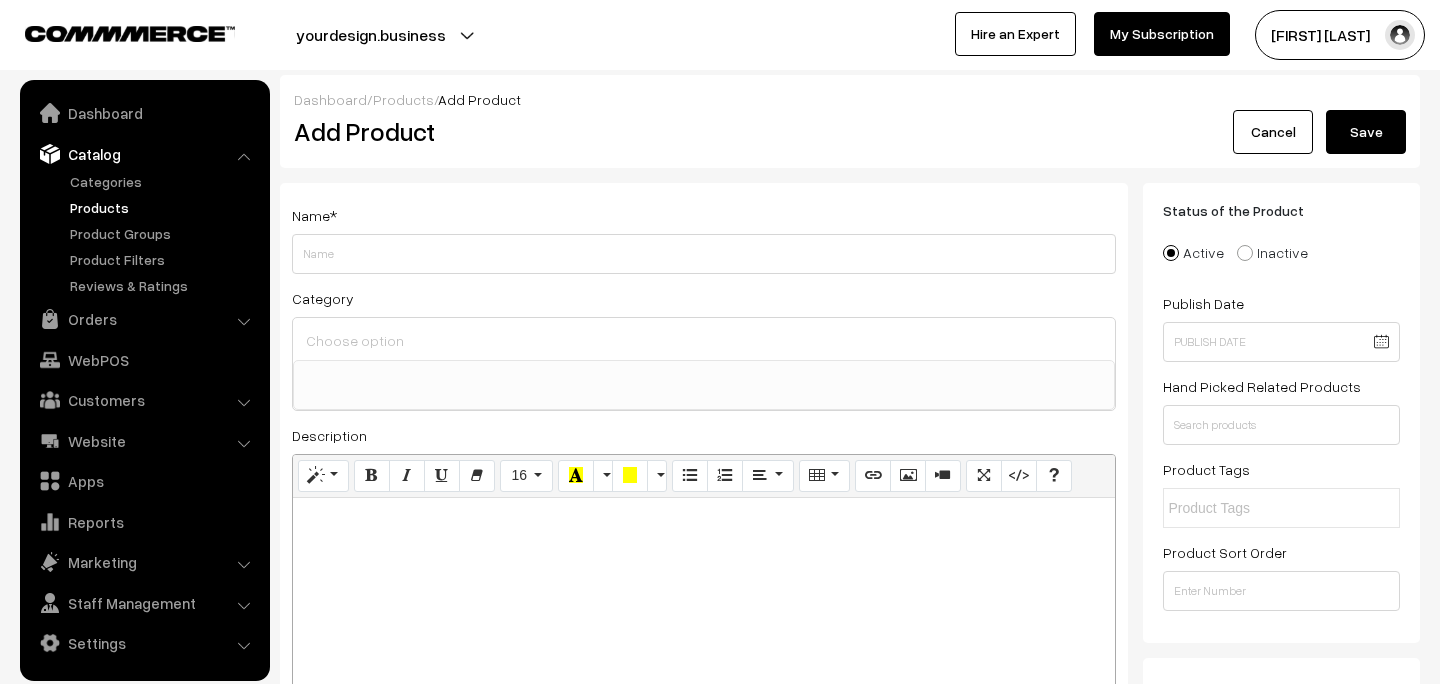 scroll, scrollTop: 0, scrollLeft: 0, axis: both 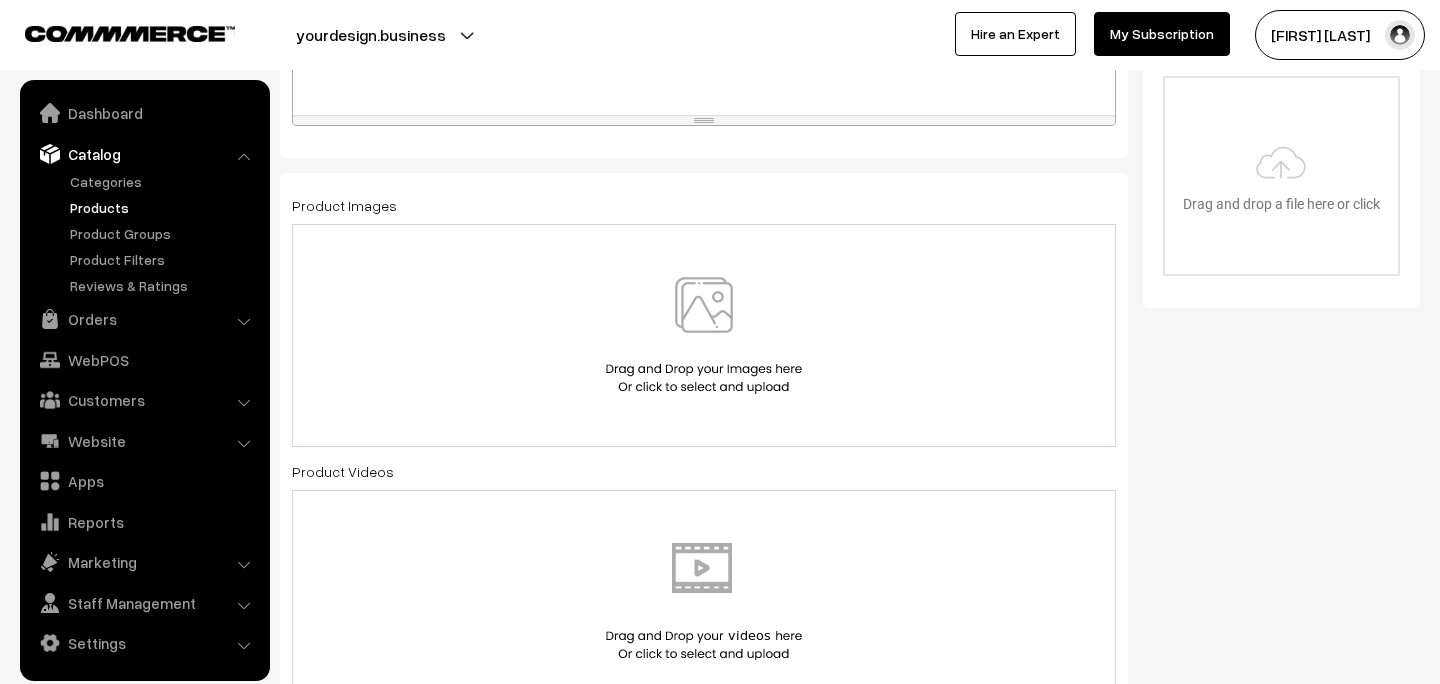 click at bounding box center [704, 335] 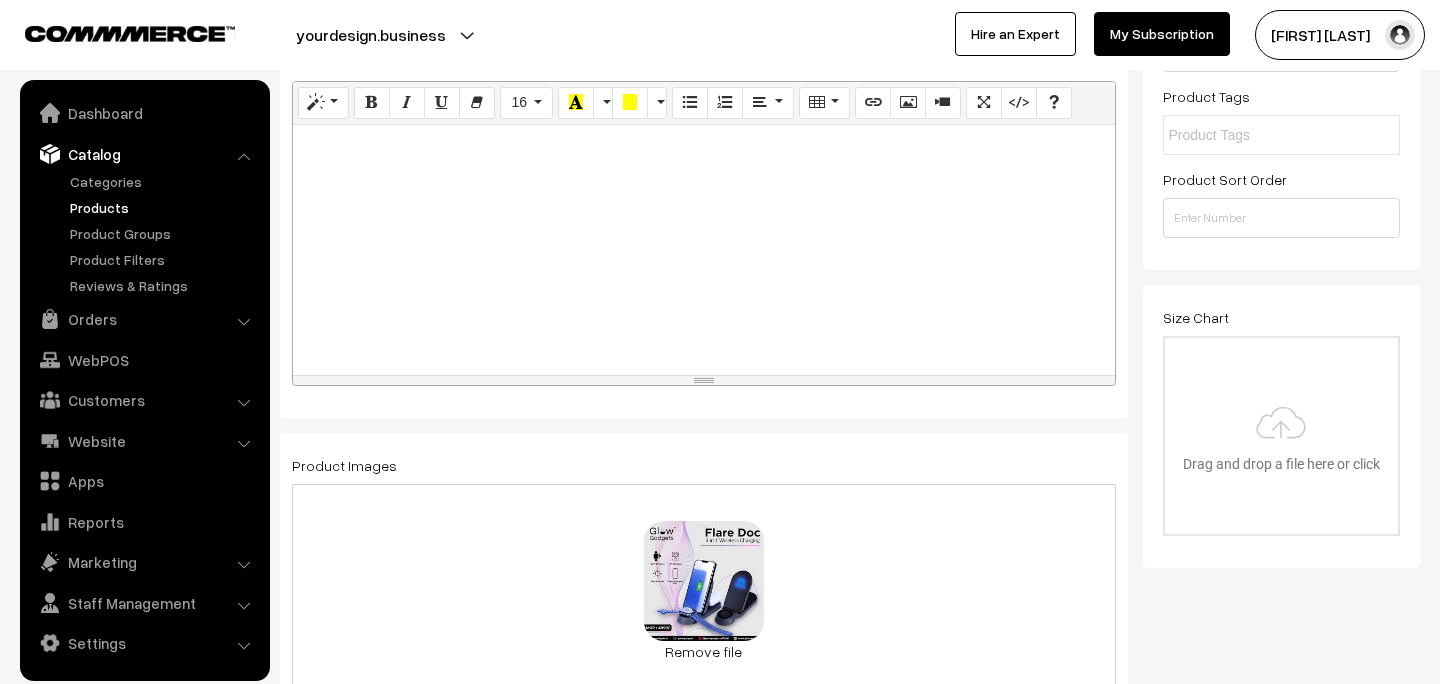 scroll, scrollTop: 0, scrollLeft: 0, axis: both 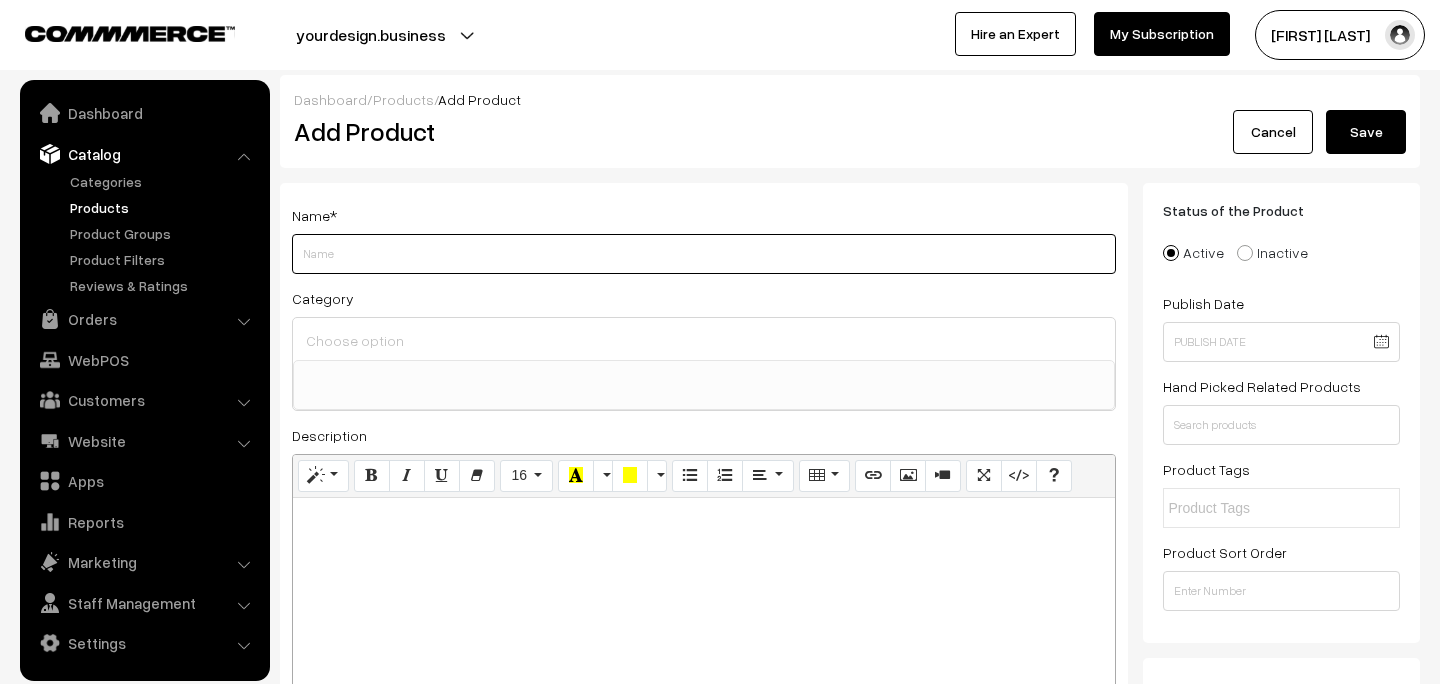 click on "Weight" at bounding box center (704, 254) 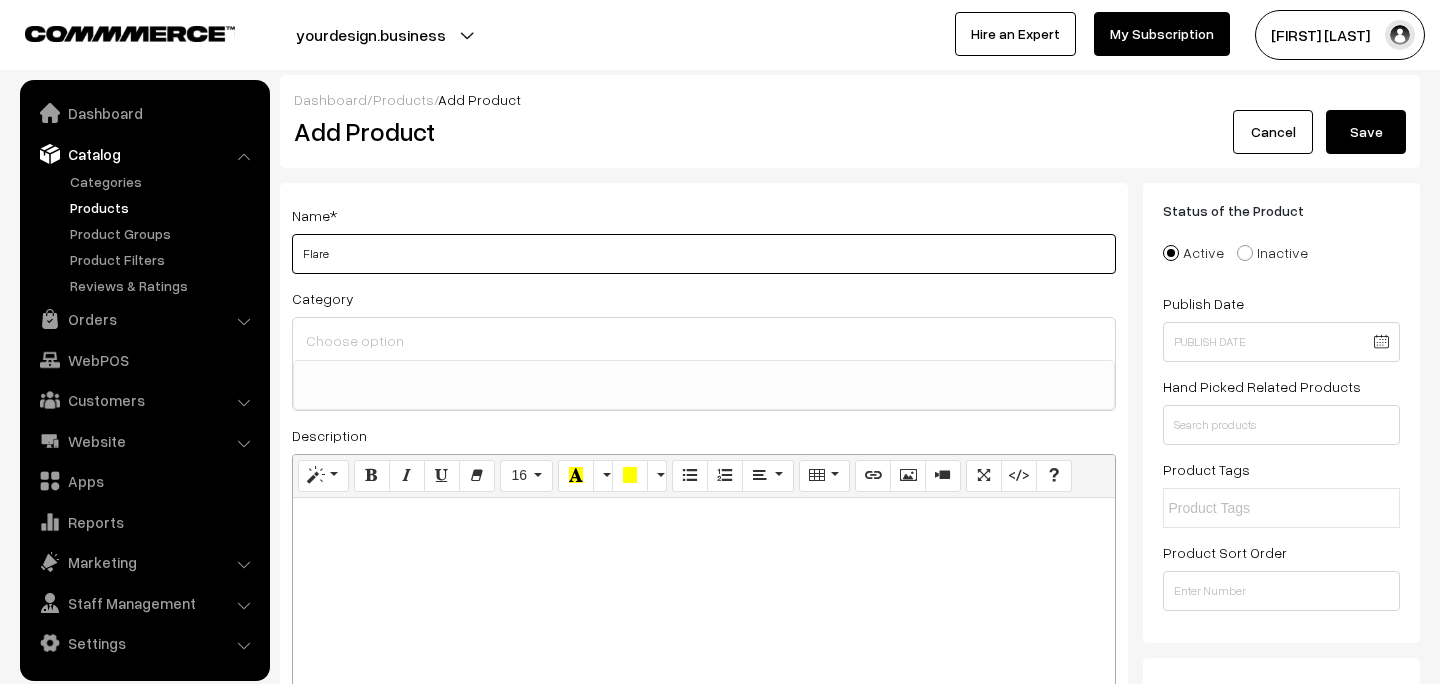 type on "Flare" 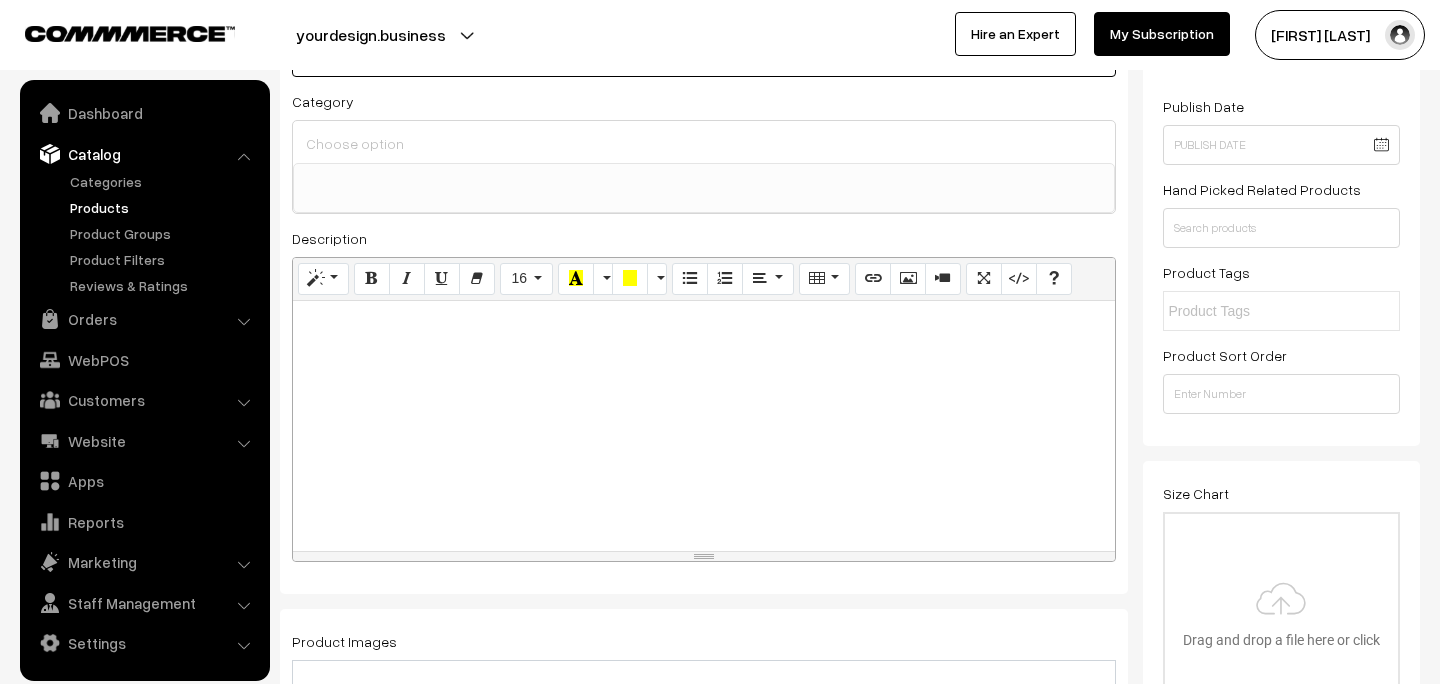 scroll, scrollTop: 0, scrollLeft: 0, axis: both 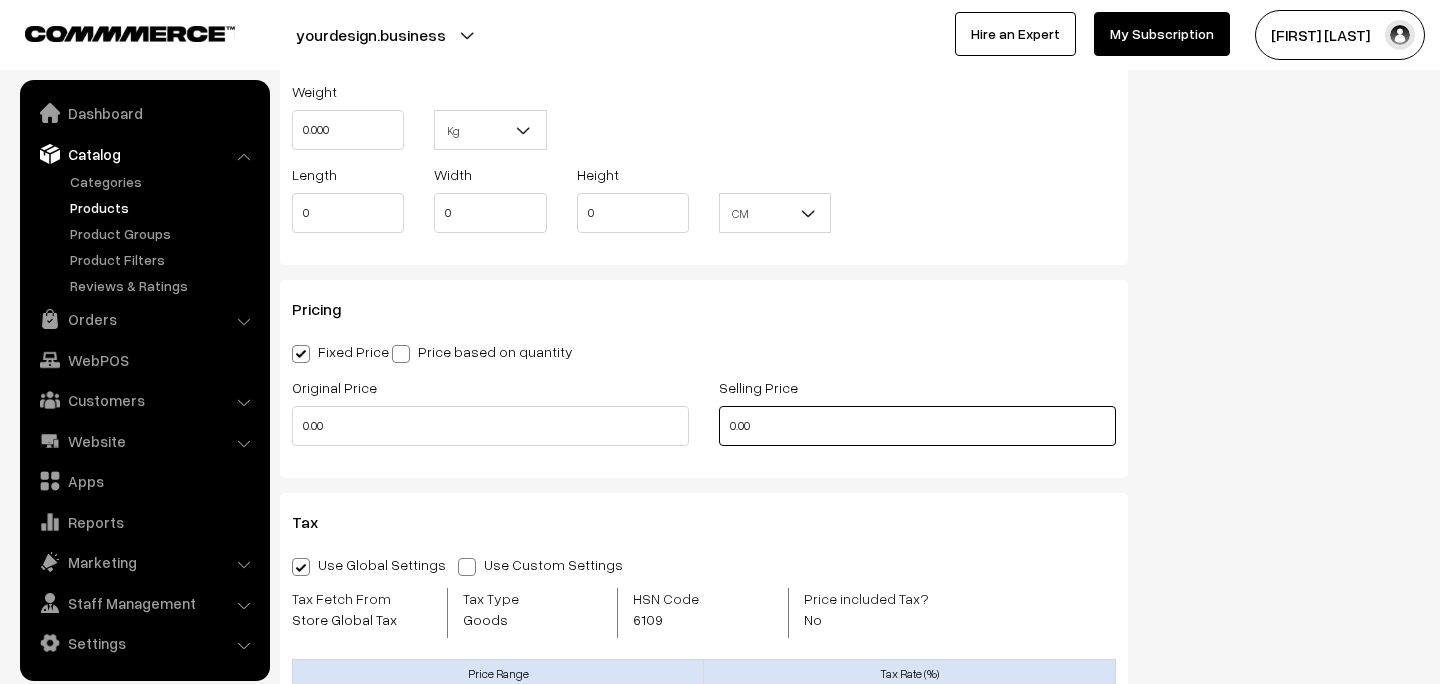 click on "0.00" at bounding box center (917, 426) 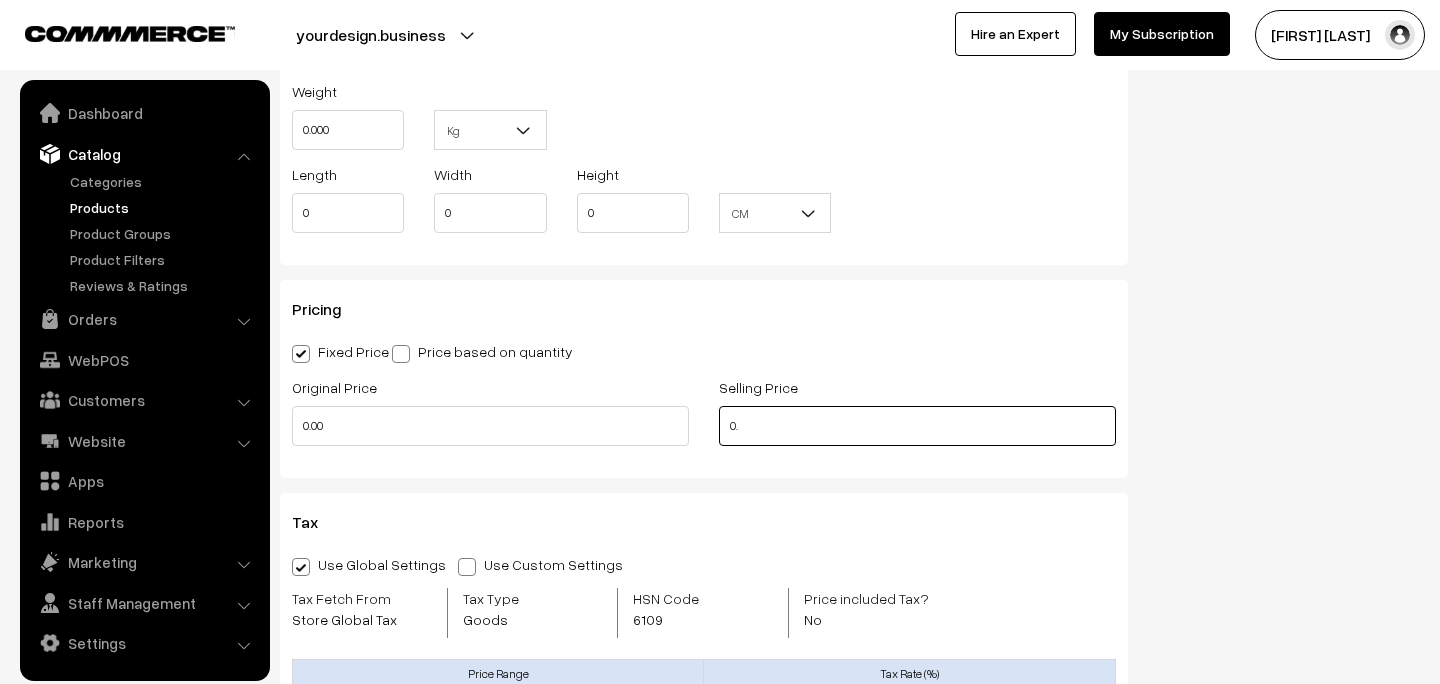 type on "0" 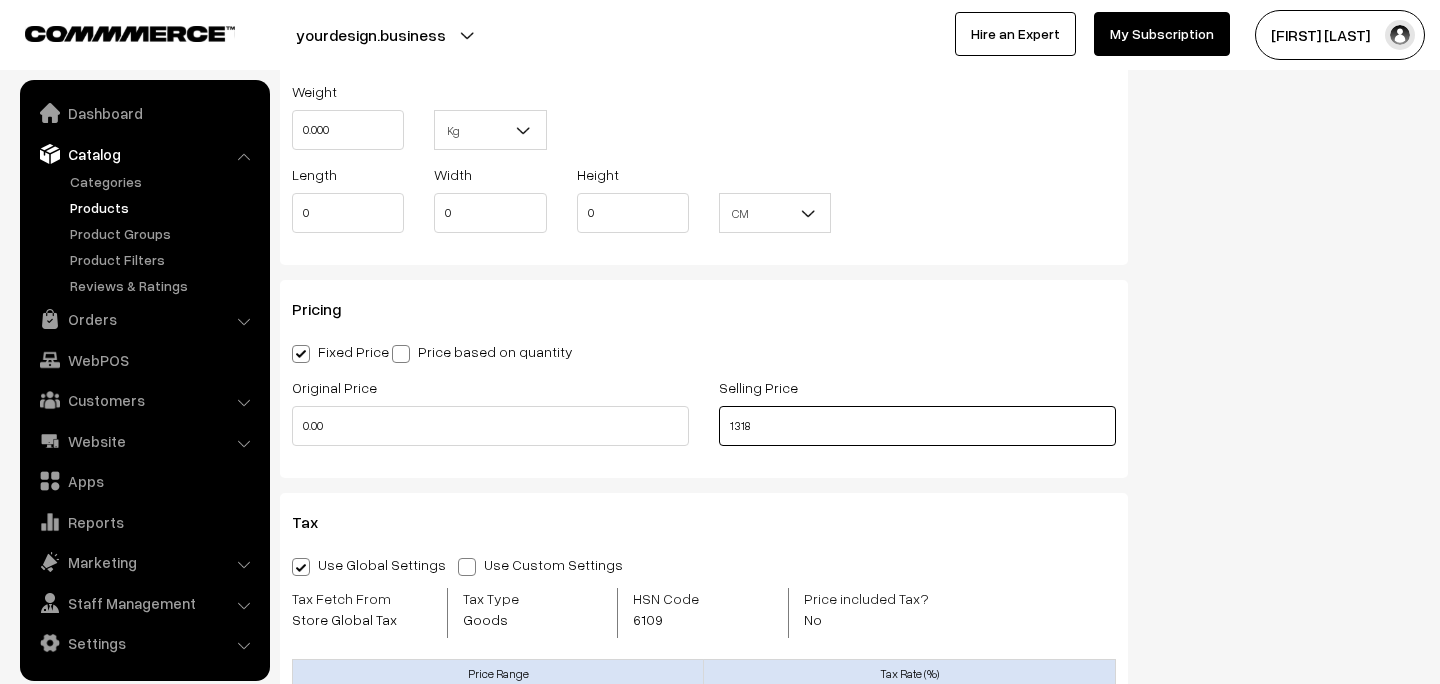 type on "1318" 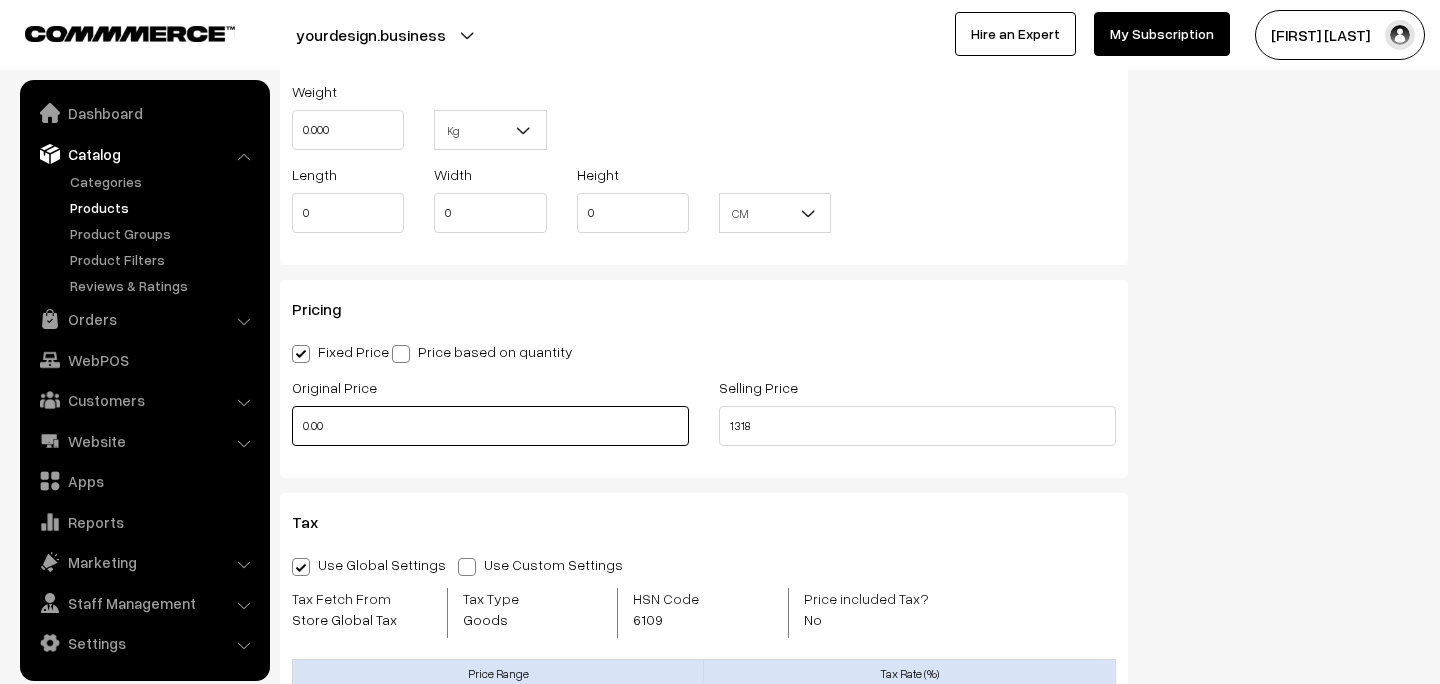 click on "0.00" at bounding box center [490, 426] 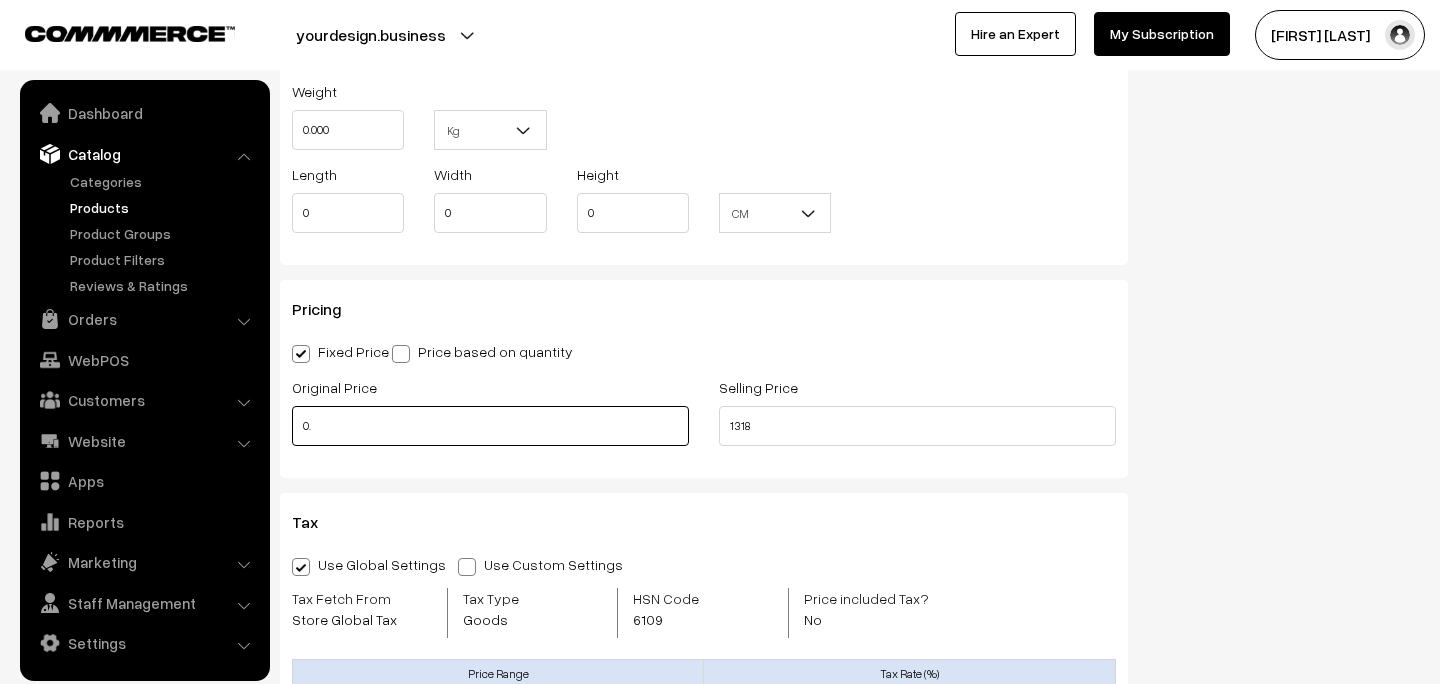 type on "0" 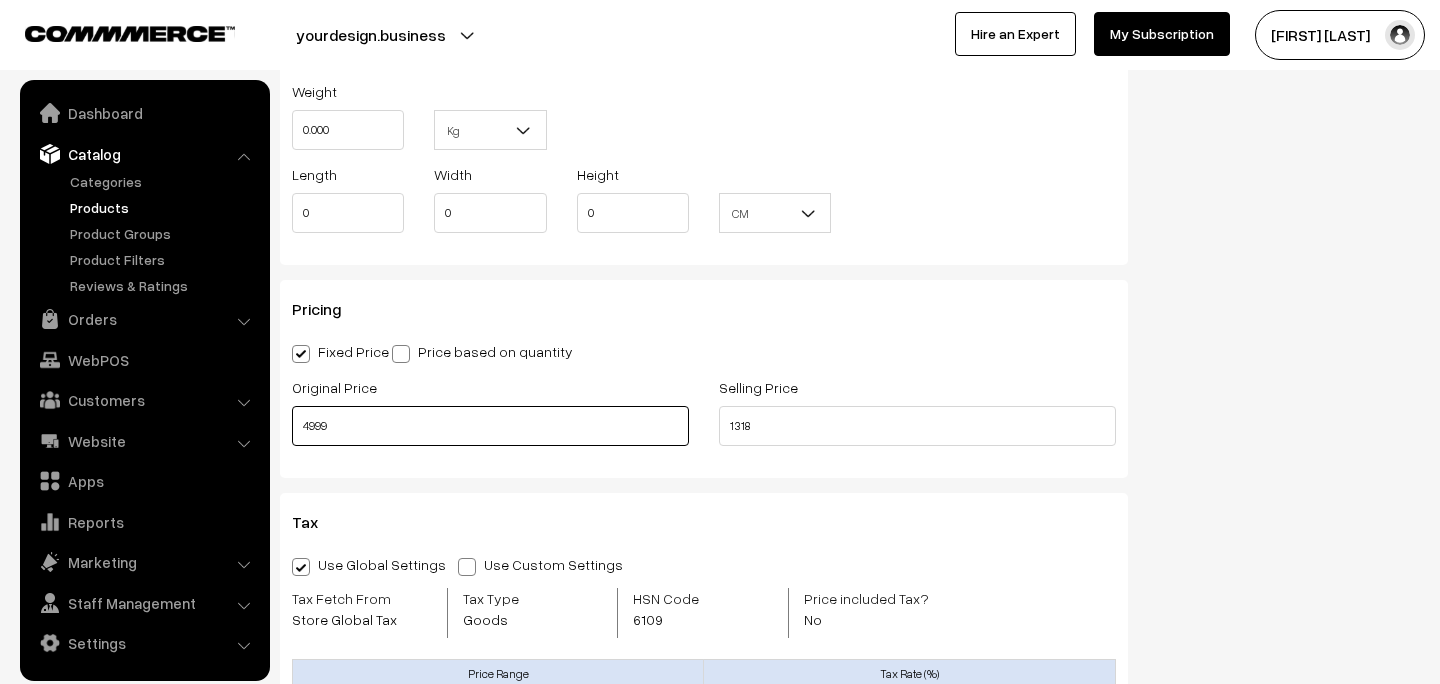 type on "4999" 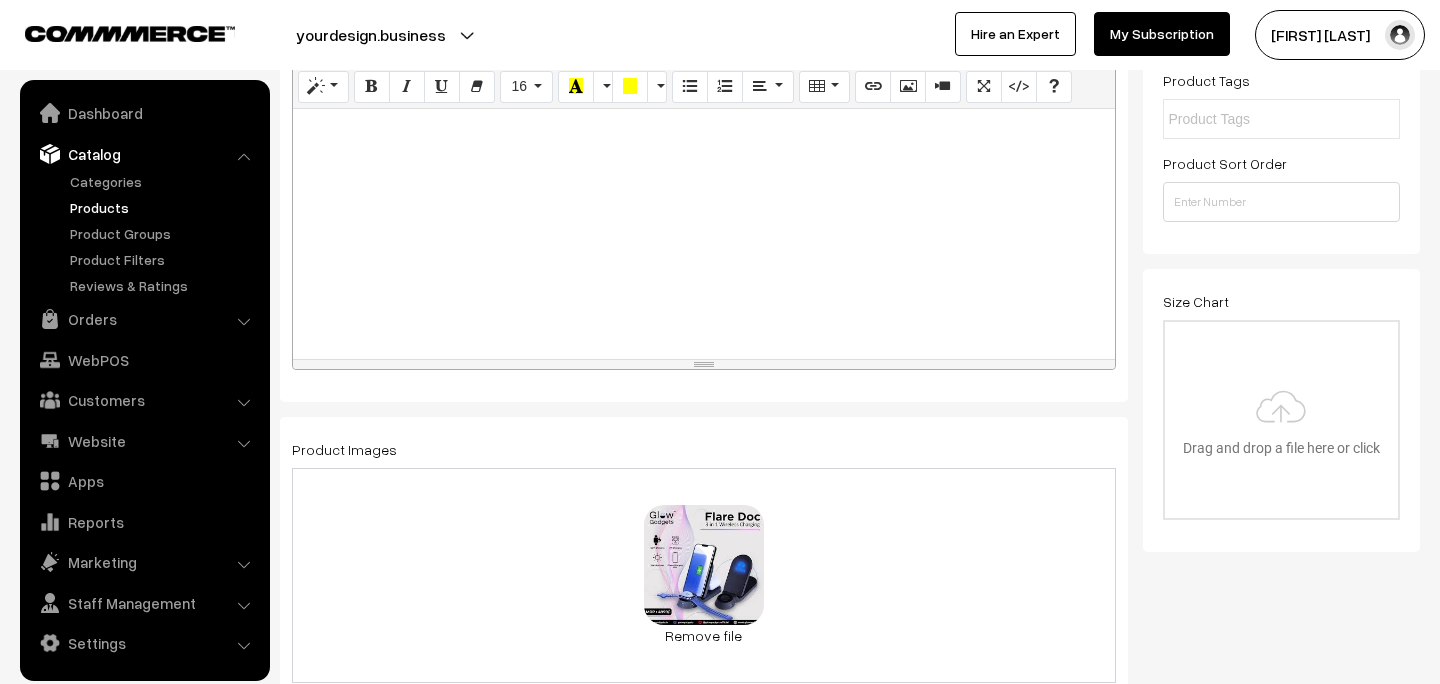 scroll, scrollTop: 0, scrollLeft: 0, axis: both 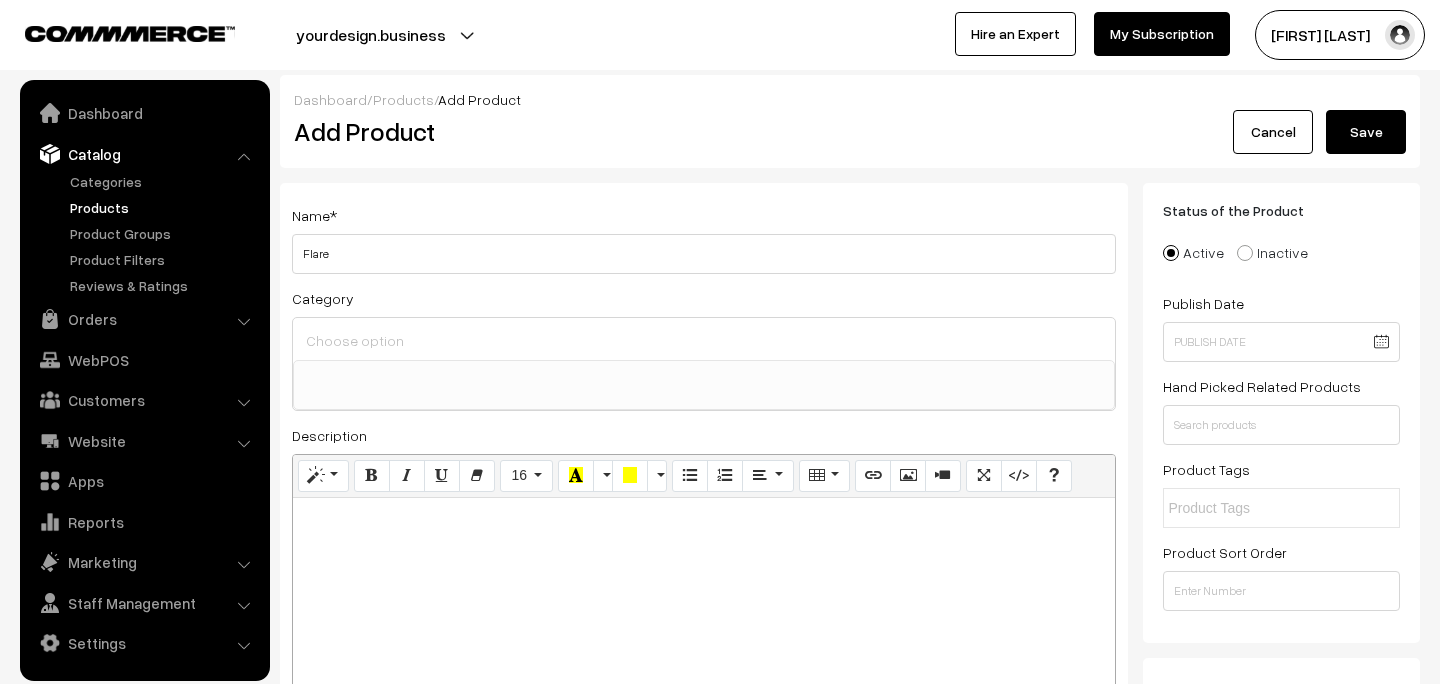click on "Save" at bounding box center (1366, 132) 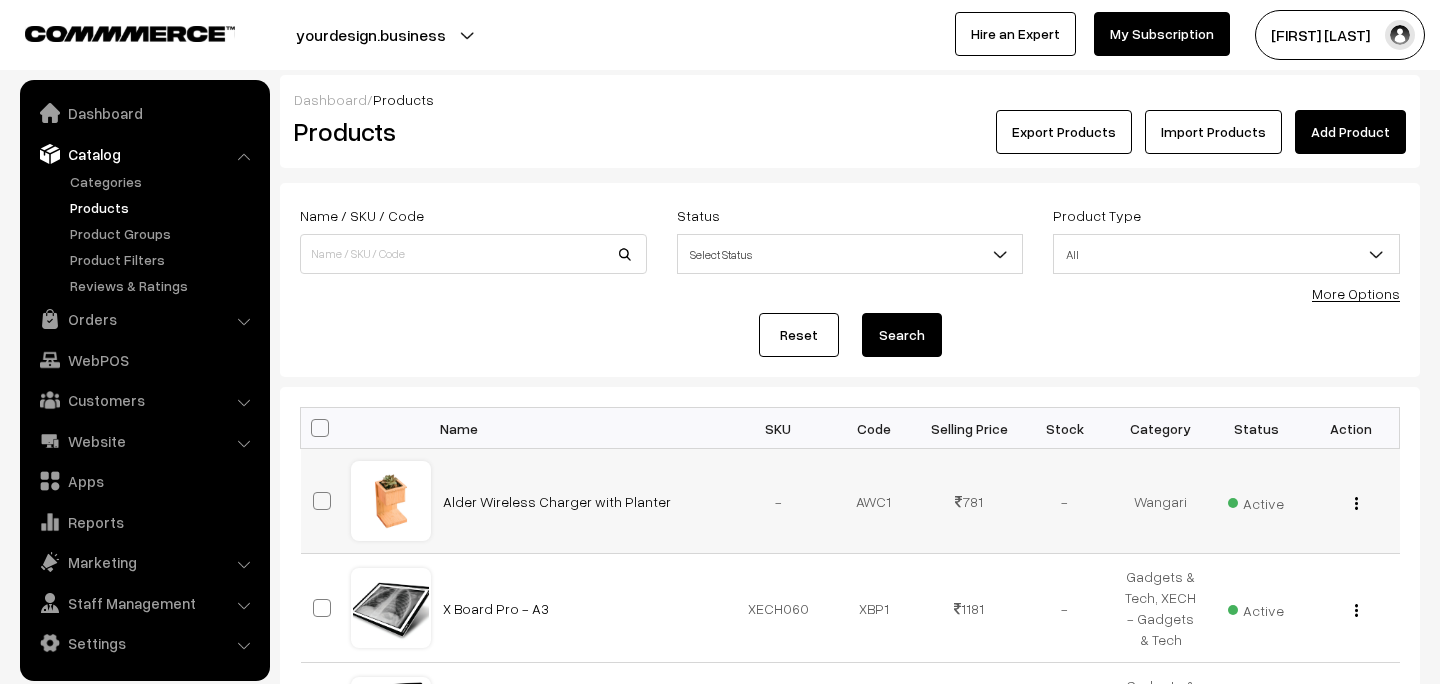 scroll, scrollTop: 159, scrollLeft: 0, axis: vertical 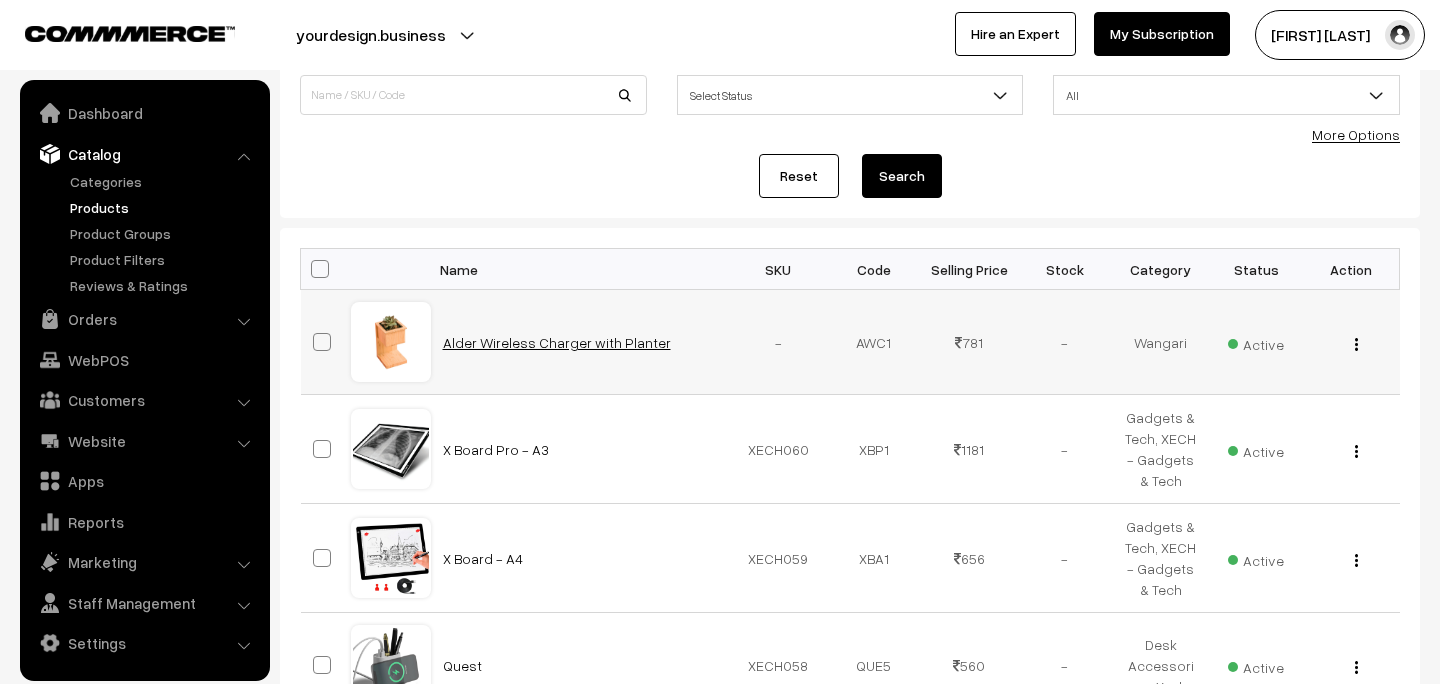click on "Alder Wireless Charger with Planter" at bounding box center (557, 342) 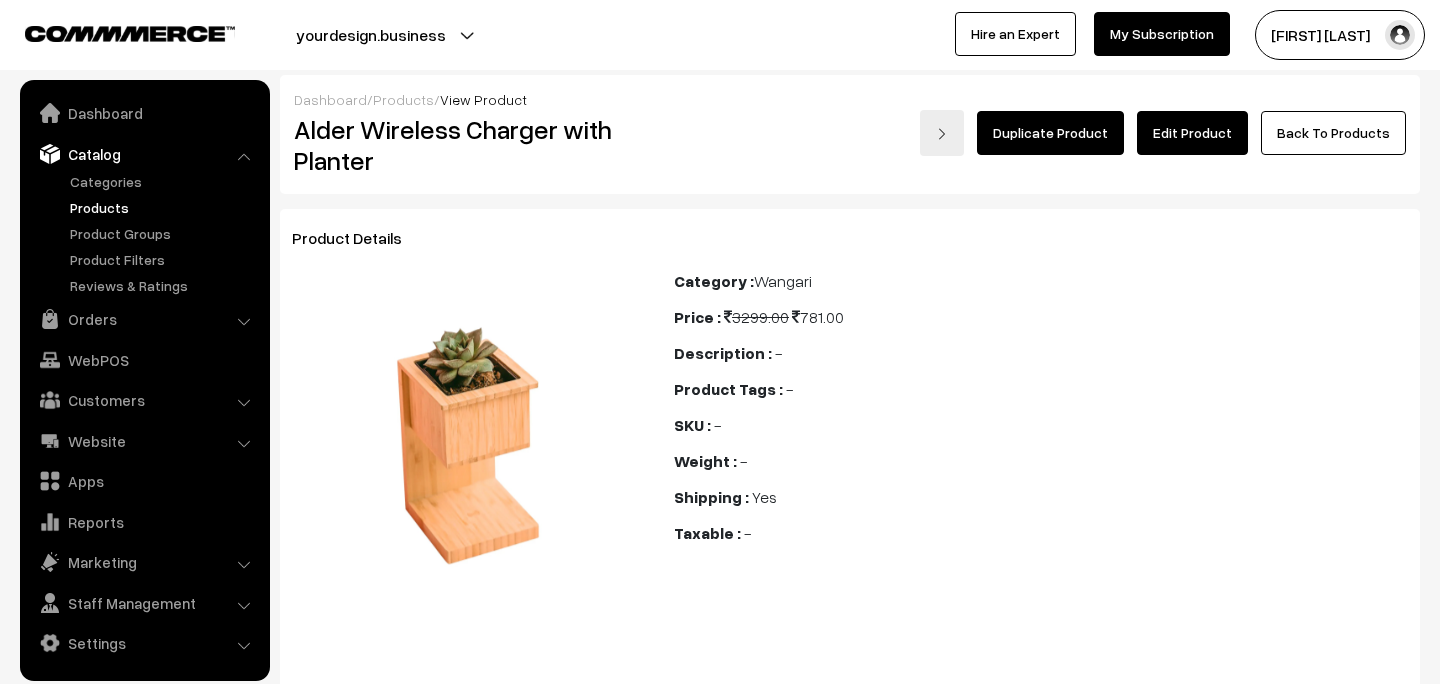 scroll, scrollTop: 0, scrollLeft: 0, axis: both 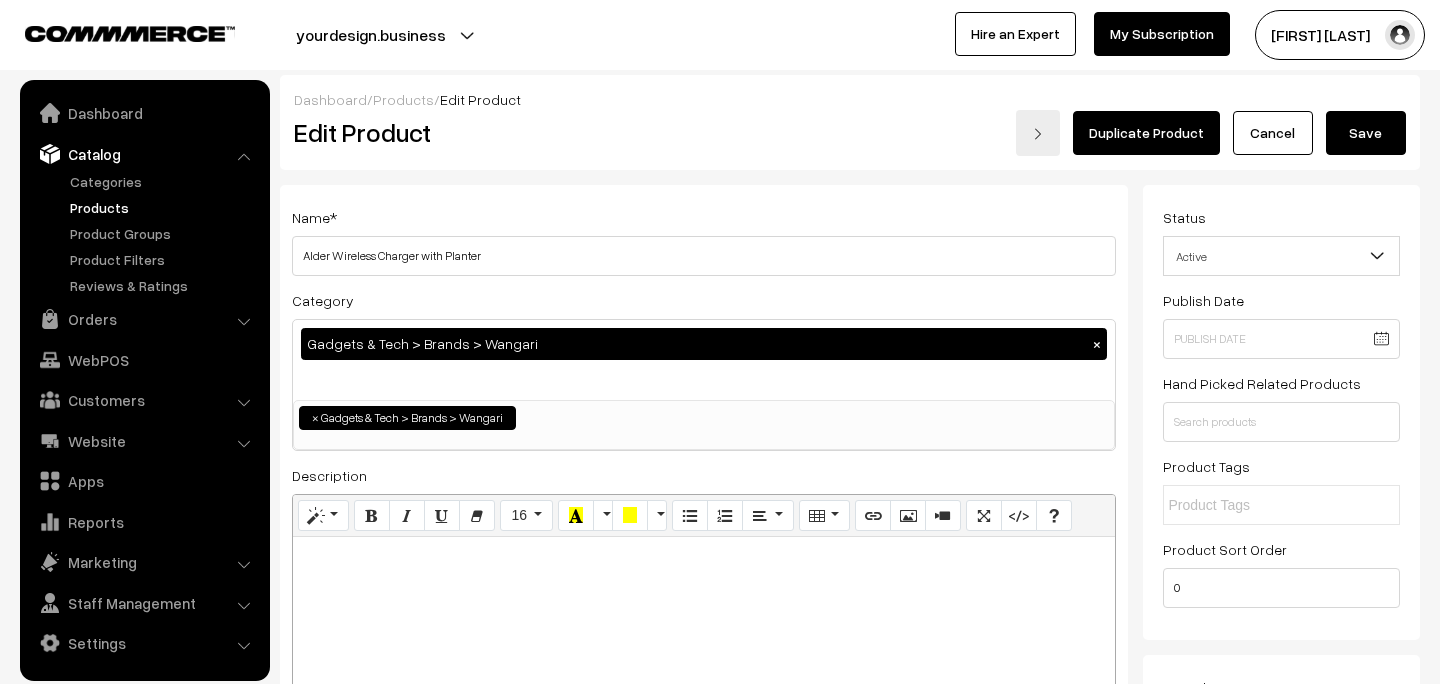 click on "Gadgets & Tech > Brands > Wangari ×" at bounding box center [704, 360] 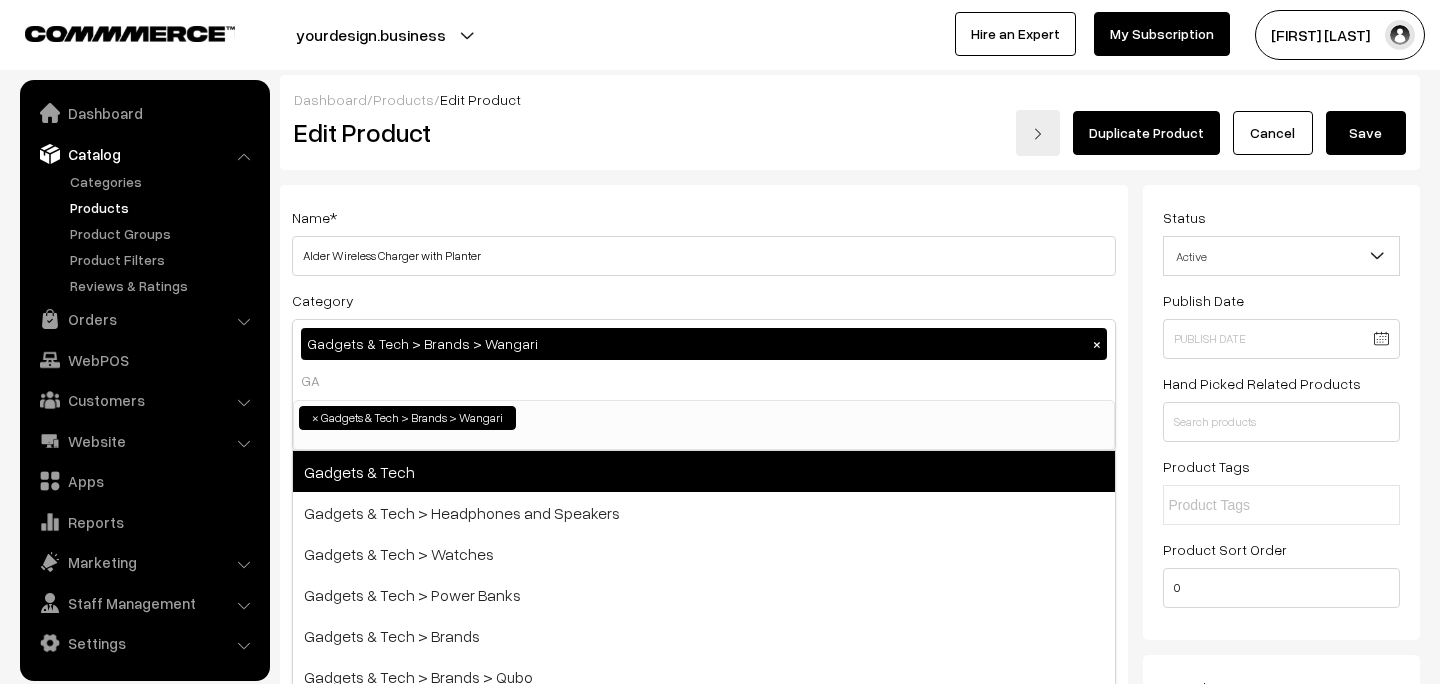 type on "GA" 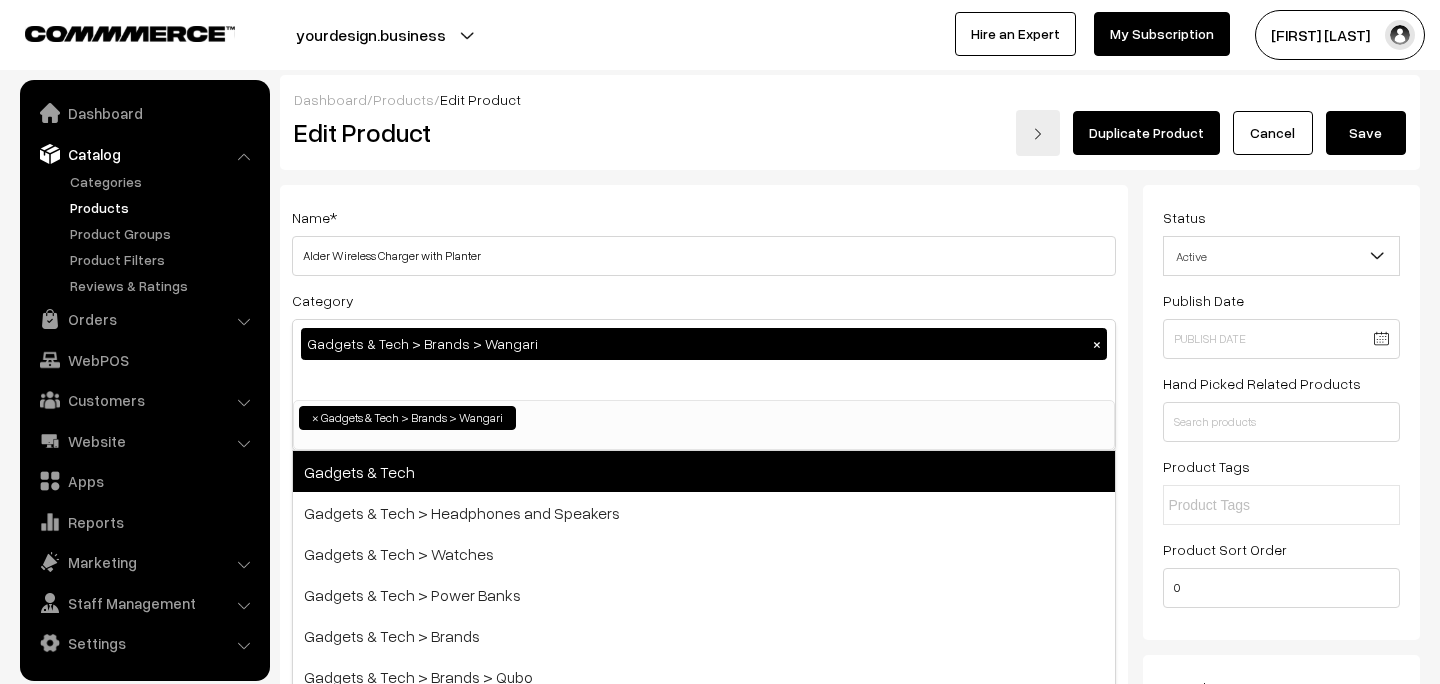 scroll, scrollTop: 357, scrollLeft: 0, axis: vertical 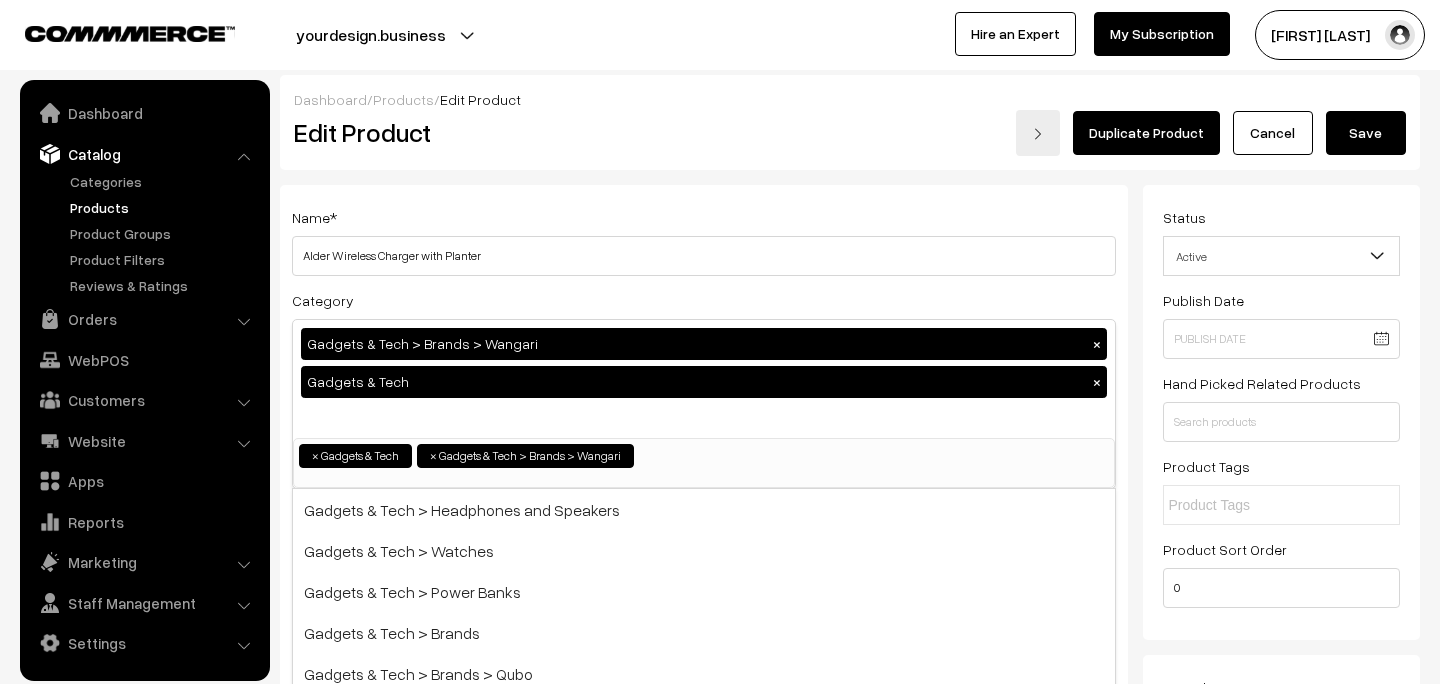 click on "Save" at bounding box center [1366, 133] 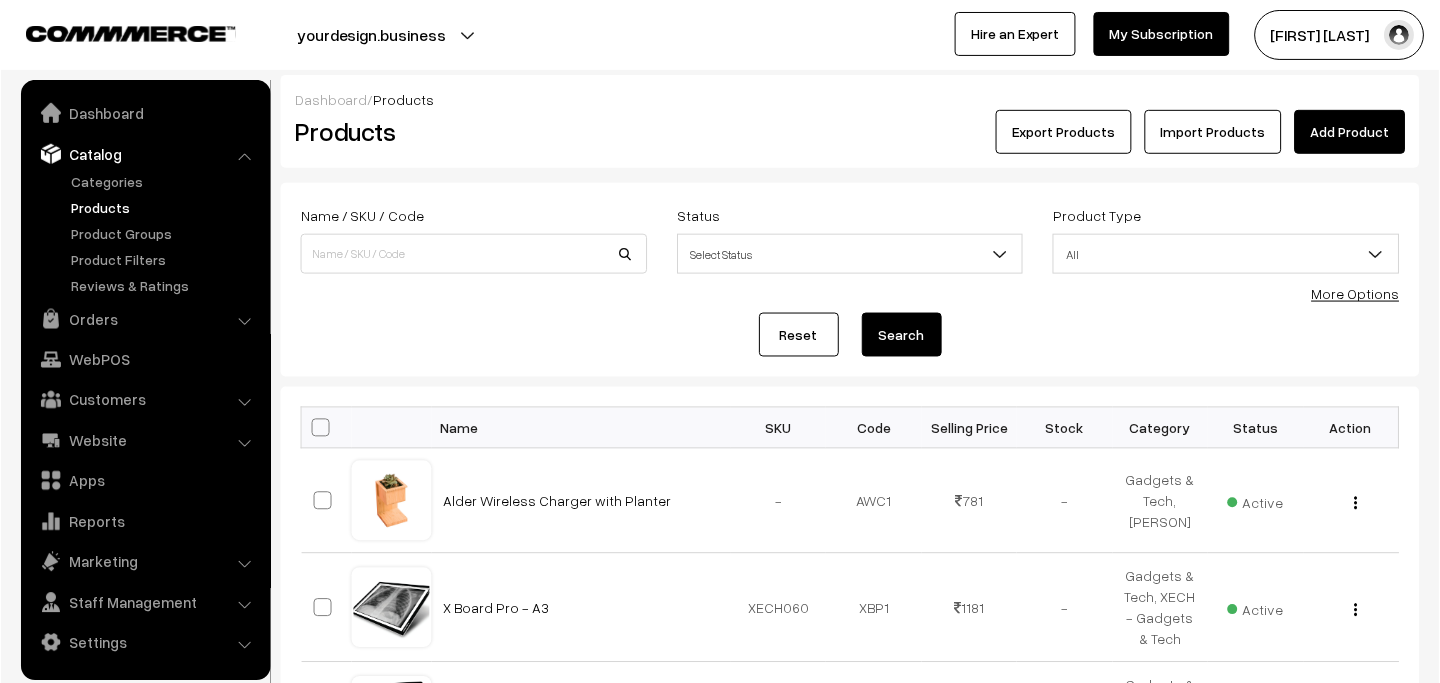 scroll, scrollTop: 0, scrollLeft: 0, axis: both 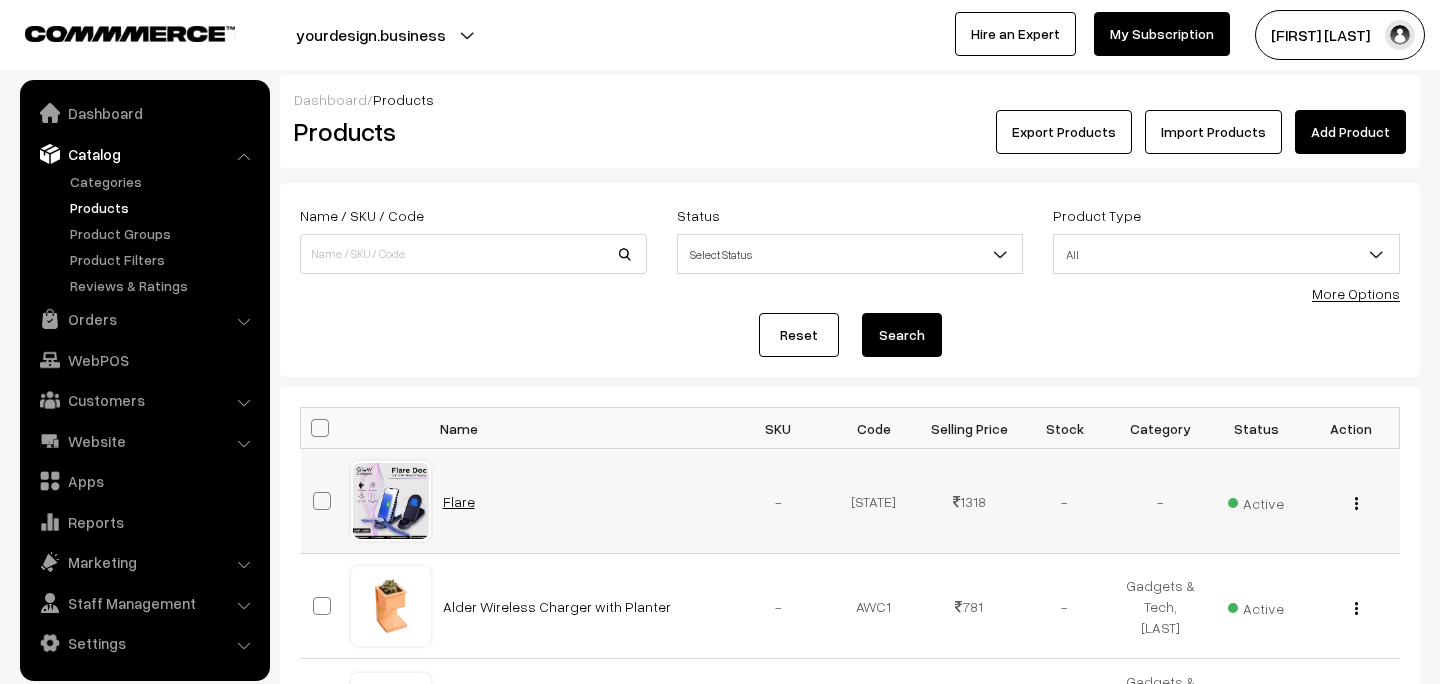 click on "Flare" at bounding box center [459, 501] 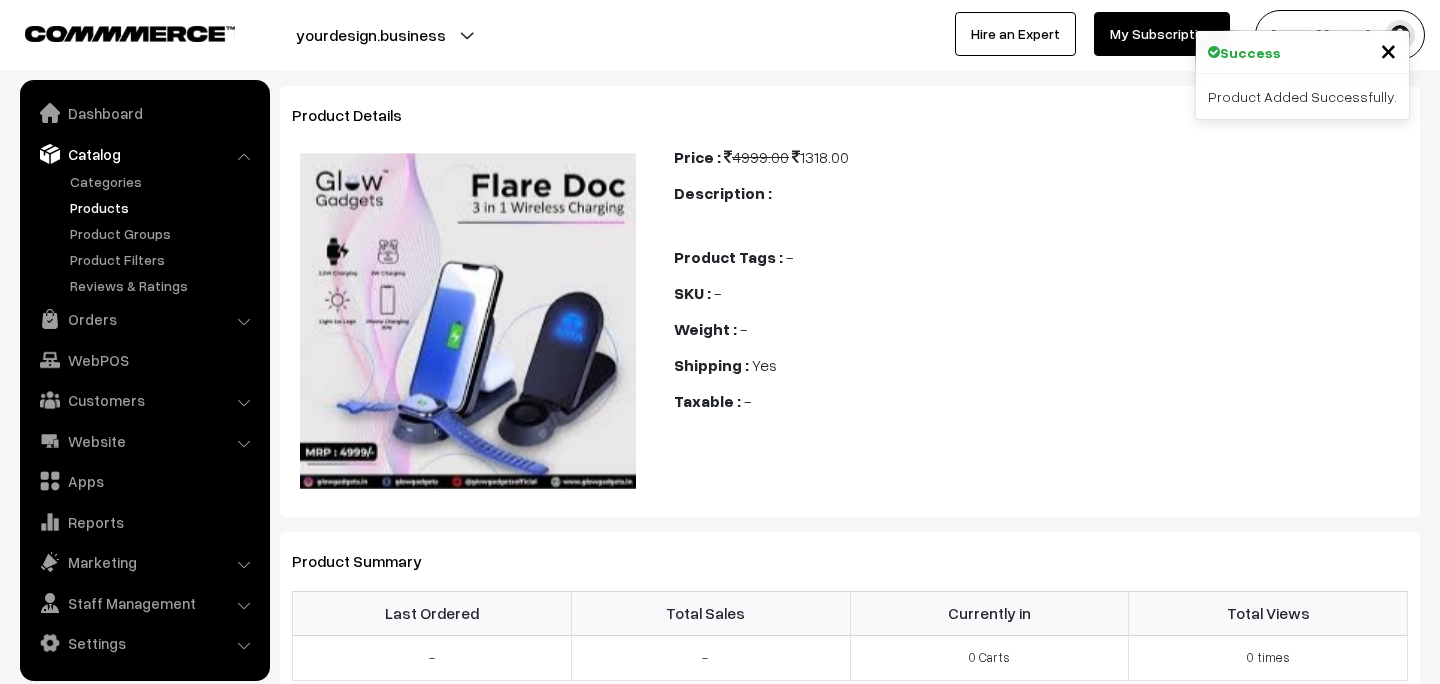 scroll, scrollTop: 0, scrollLeft: 0, axis: both 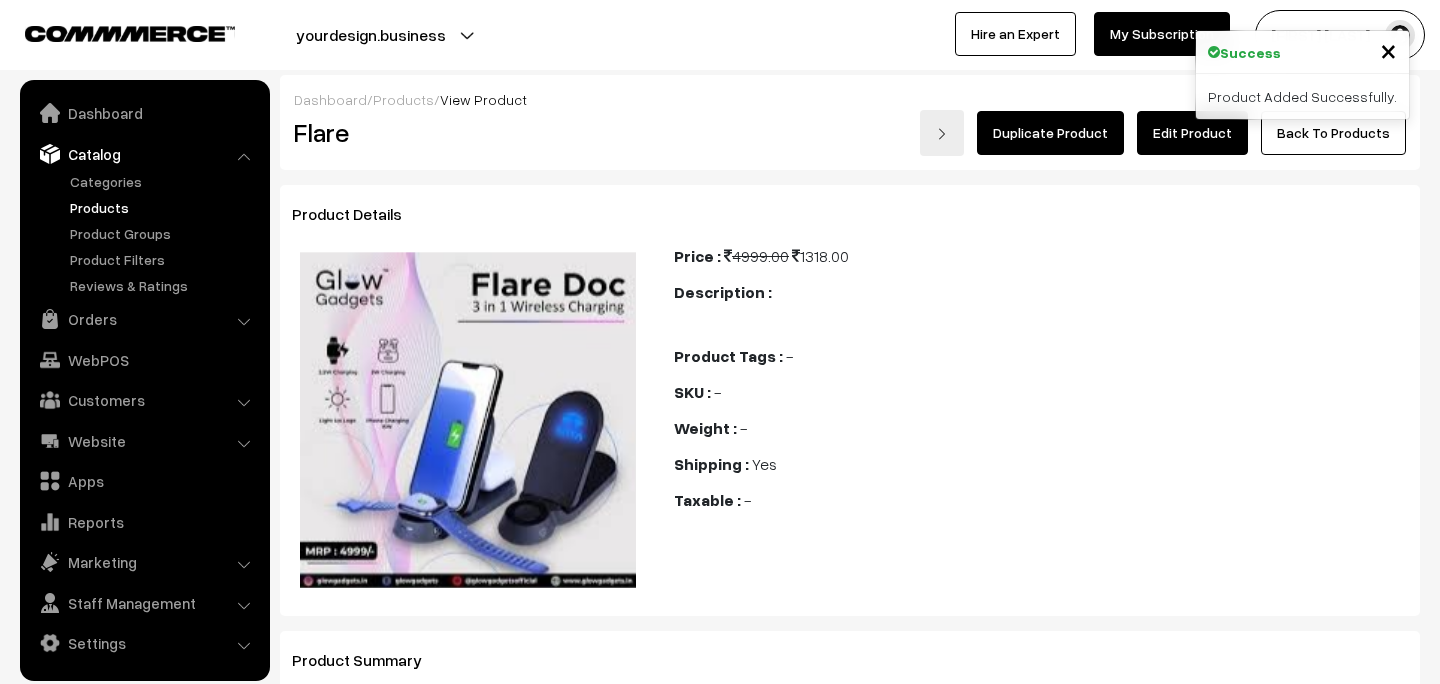 click on "Edit Product" at bounding box center (1192, 133) 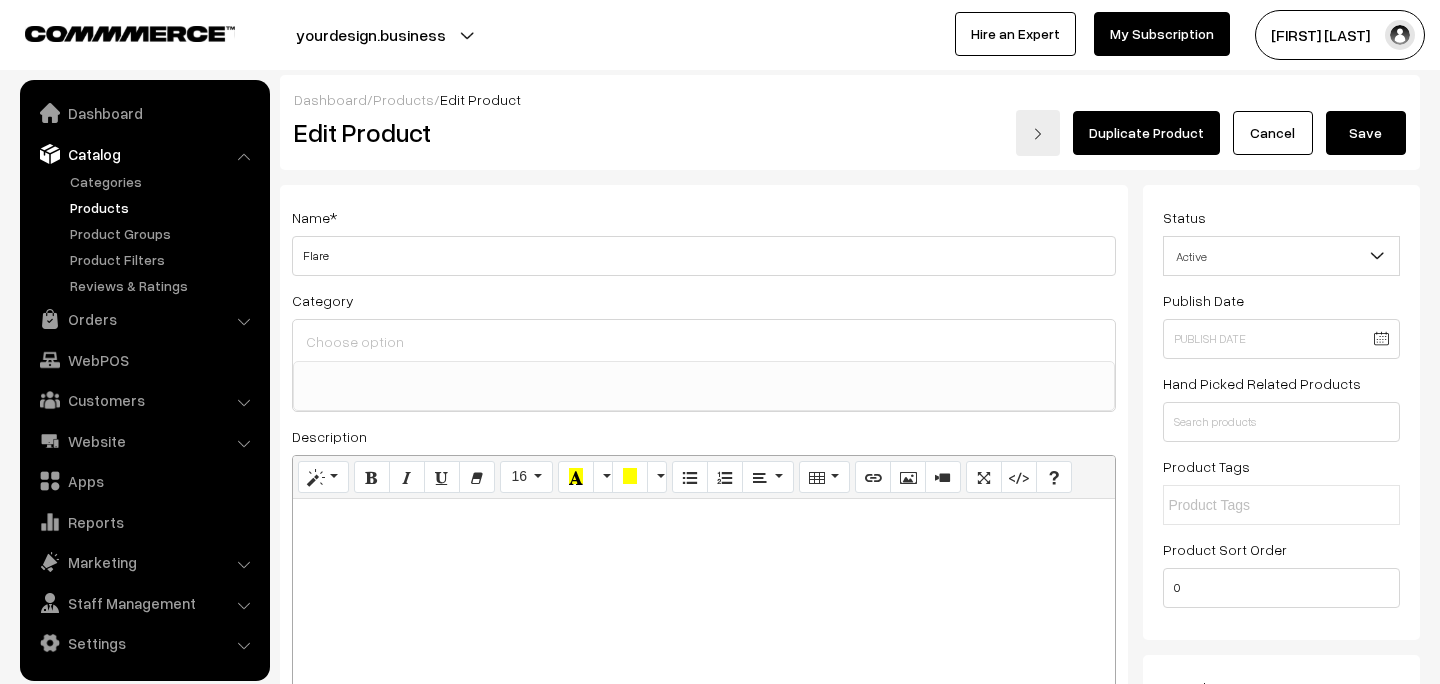 select 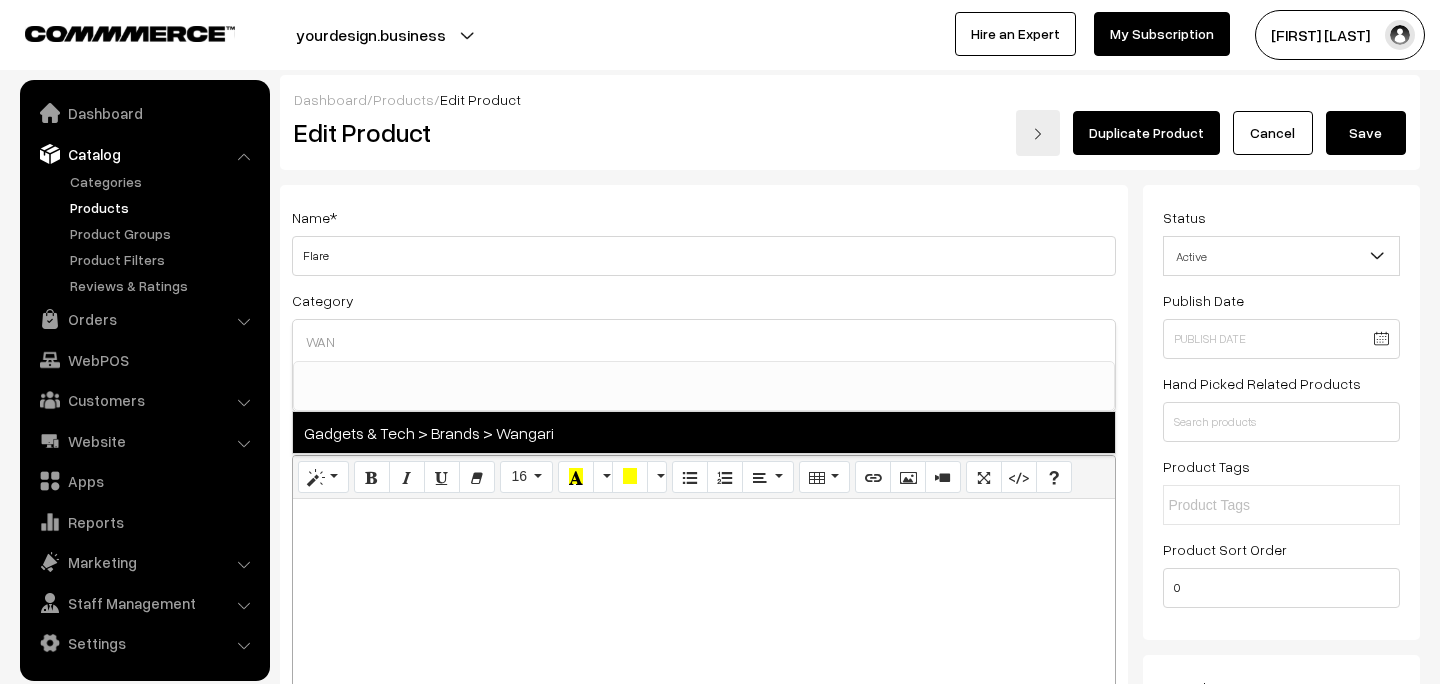 type on "WAN" 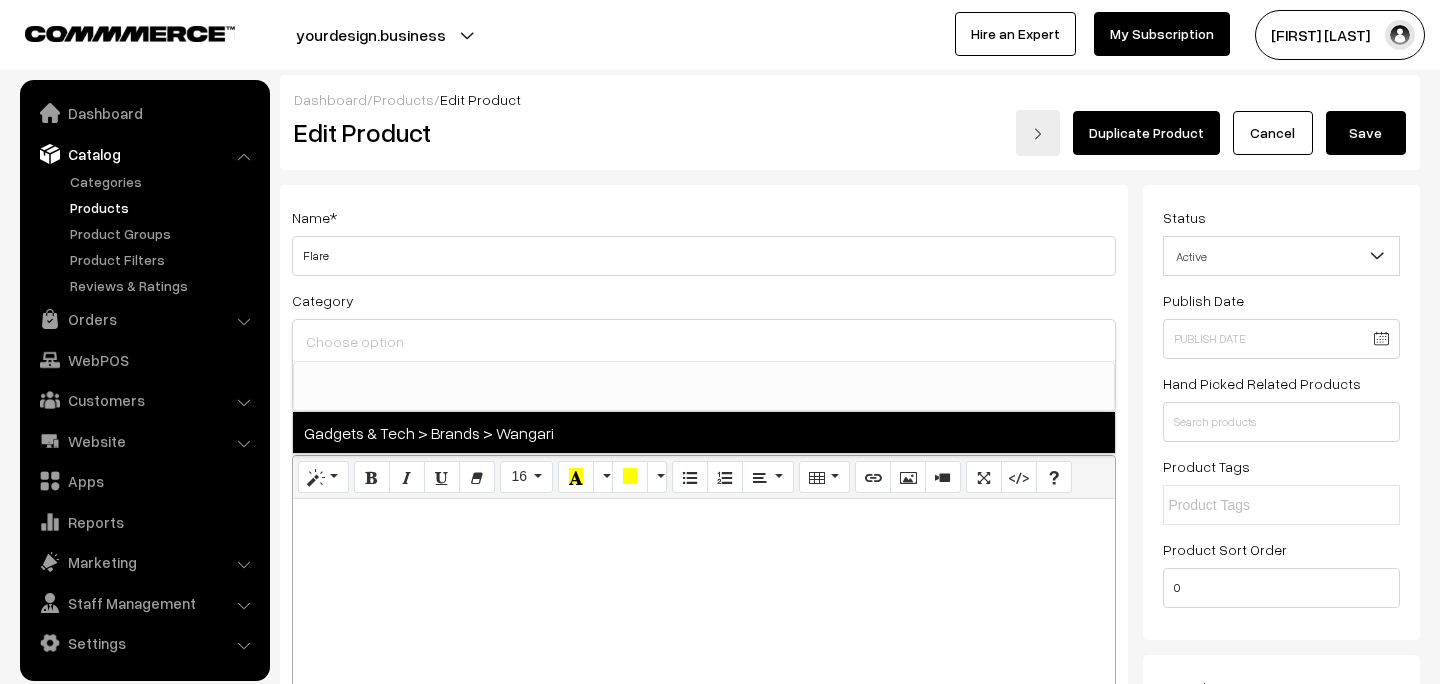 scroll, scrollTop: 357, scrollLeft: 0, axis: vertical 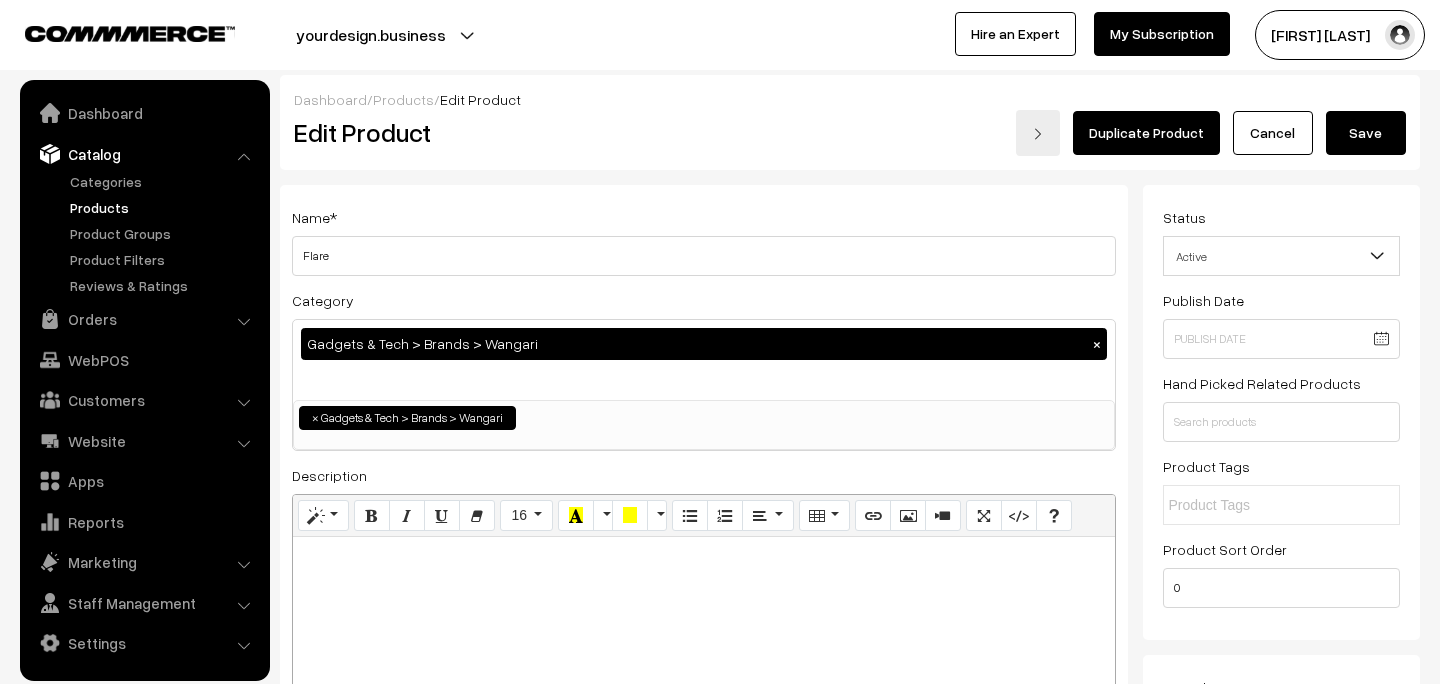 click on "Gadgets & Tech > Brands > Wangari ×" at bounding box center [704, 360] 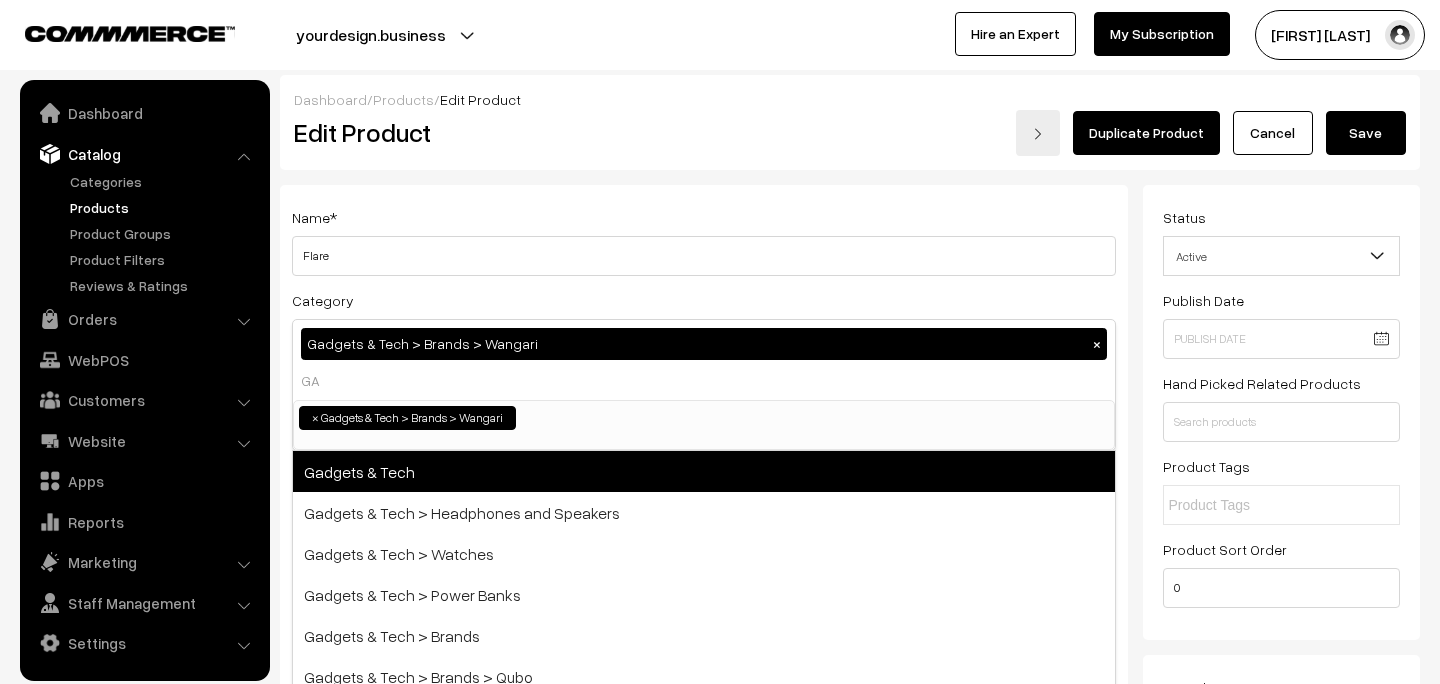 type on "GA" 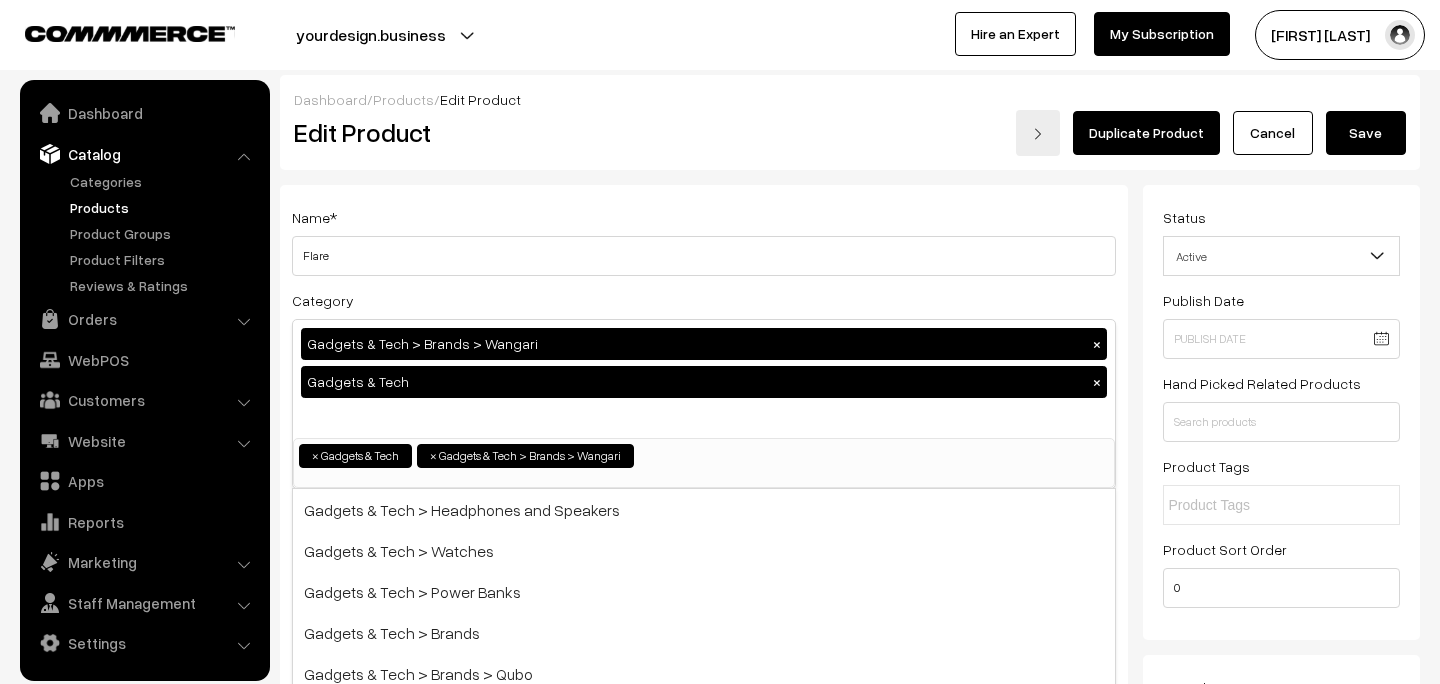 click on "Save" at bounding box center (1366, 133) 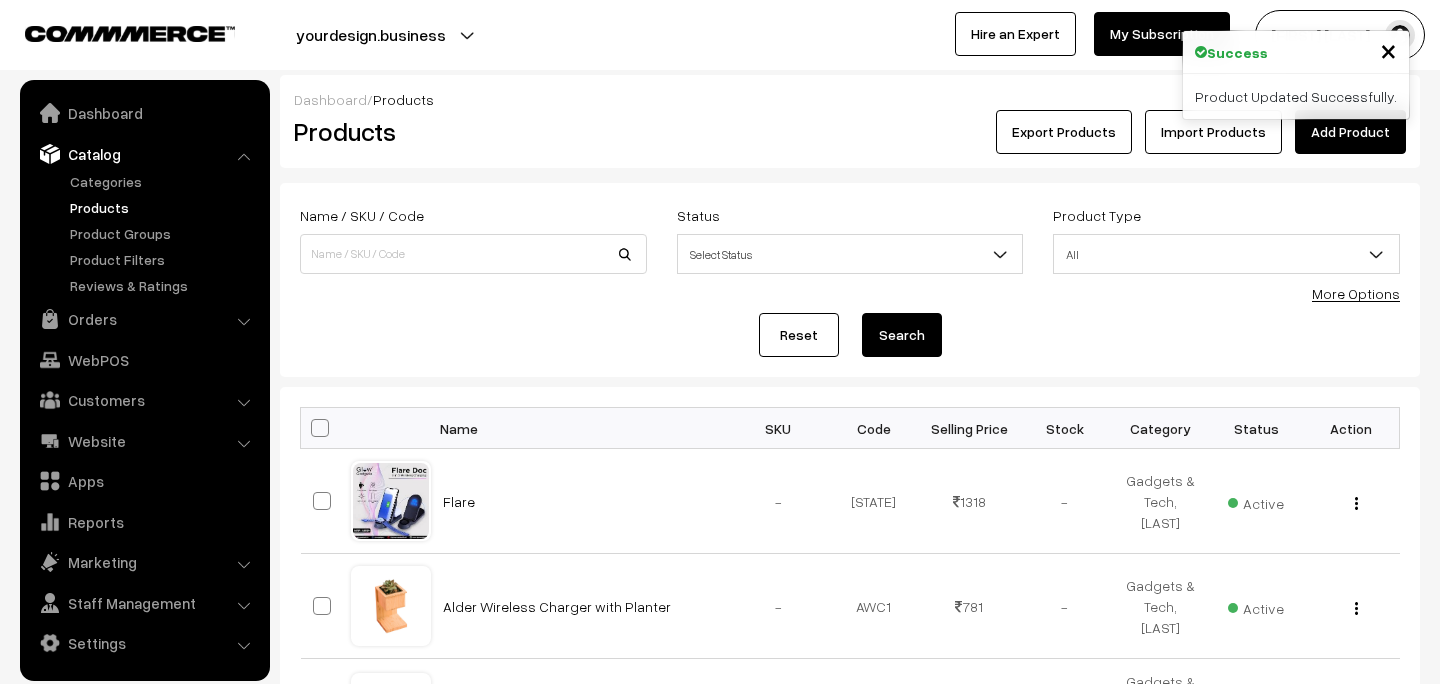 scroll, scrollTop: 0, scrollLeft: 0, axis: both 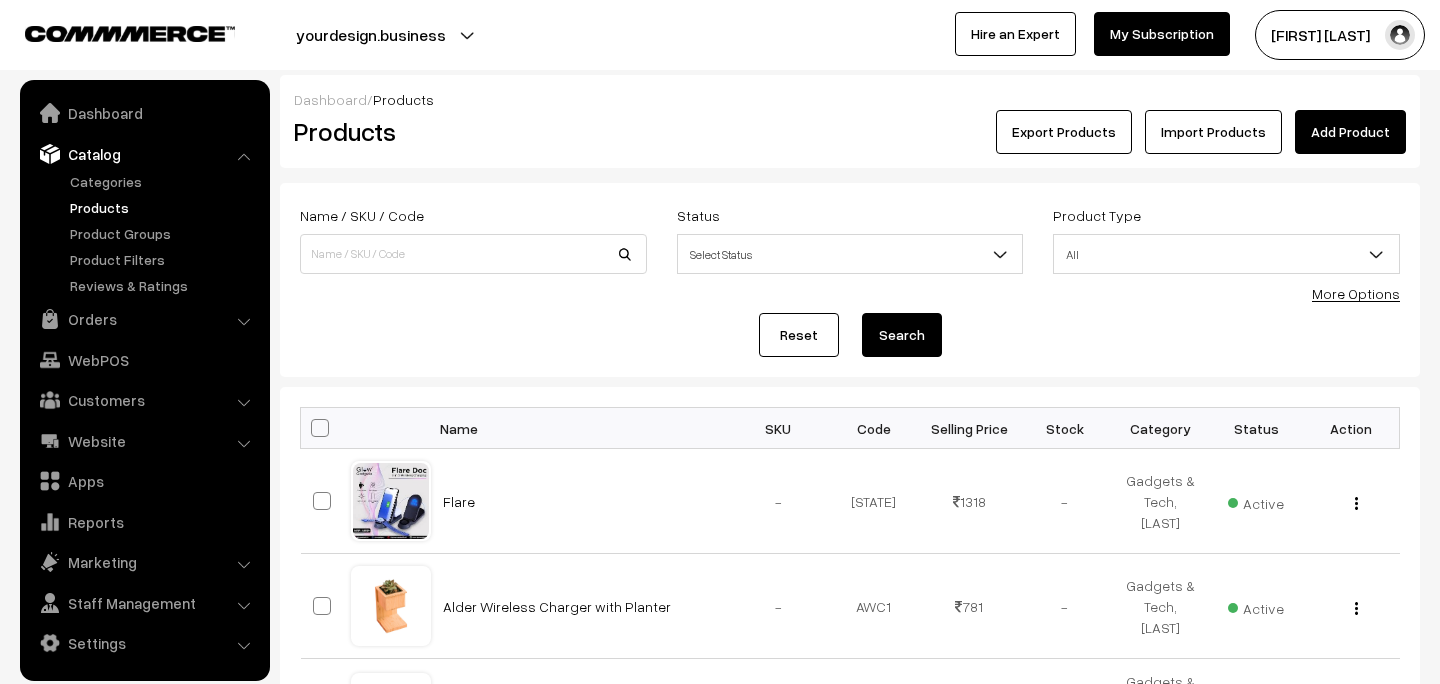 click on "Add Product" at bounding box center [1350, 132] 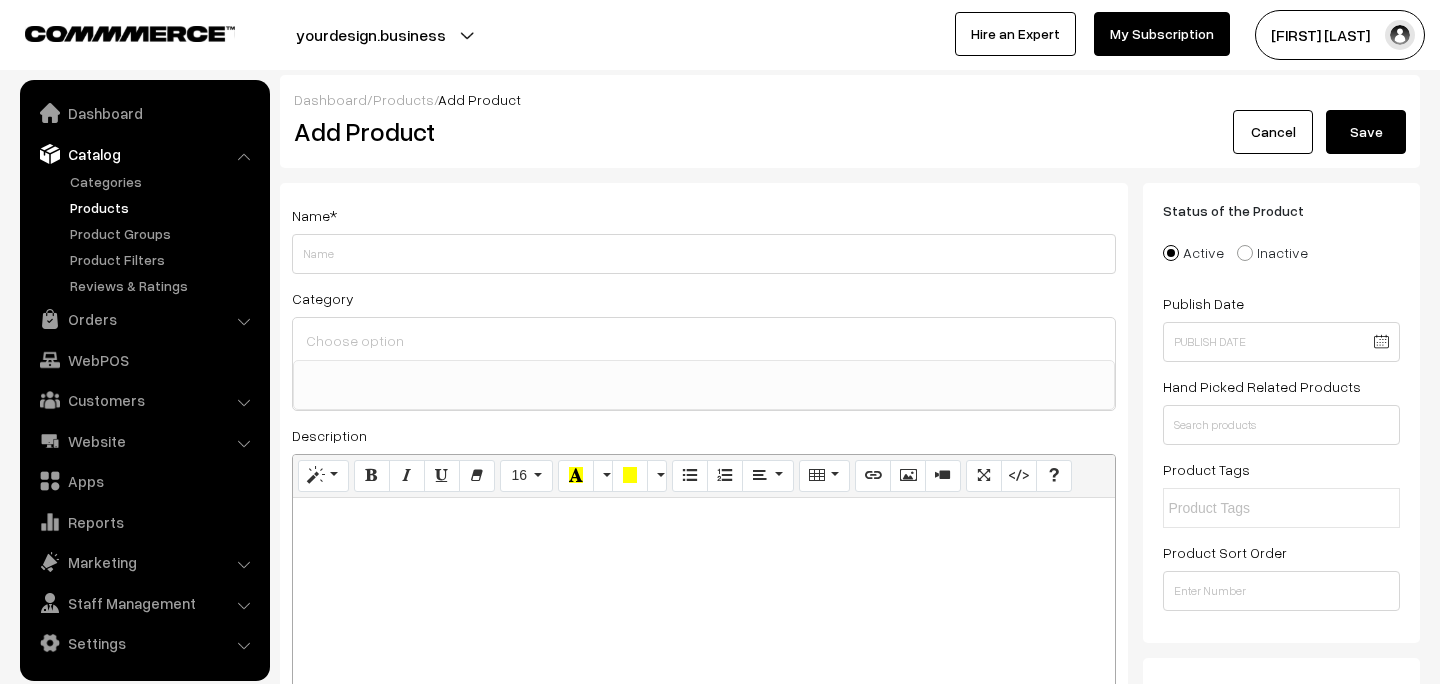 select 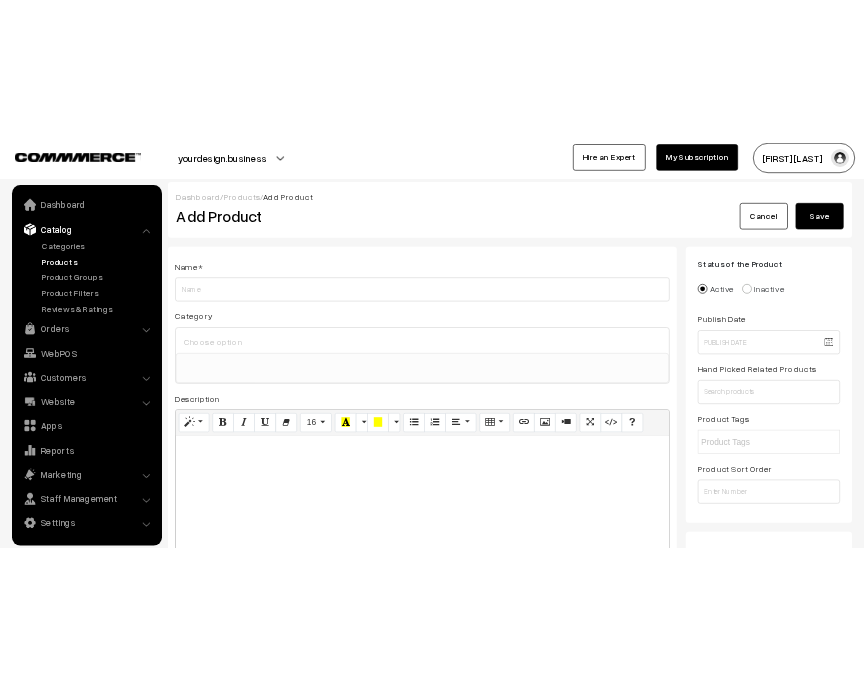 scroll, scrollTop: 0, scrollLeft: 0, axis: both 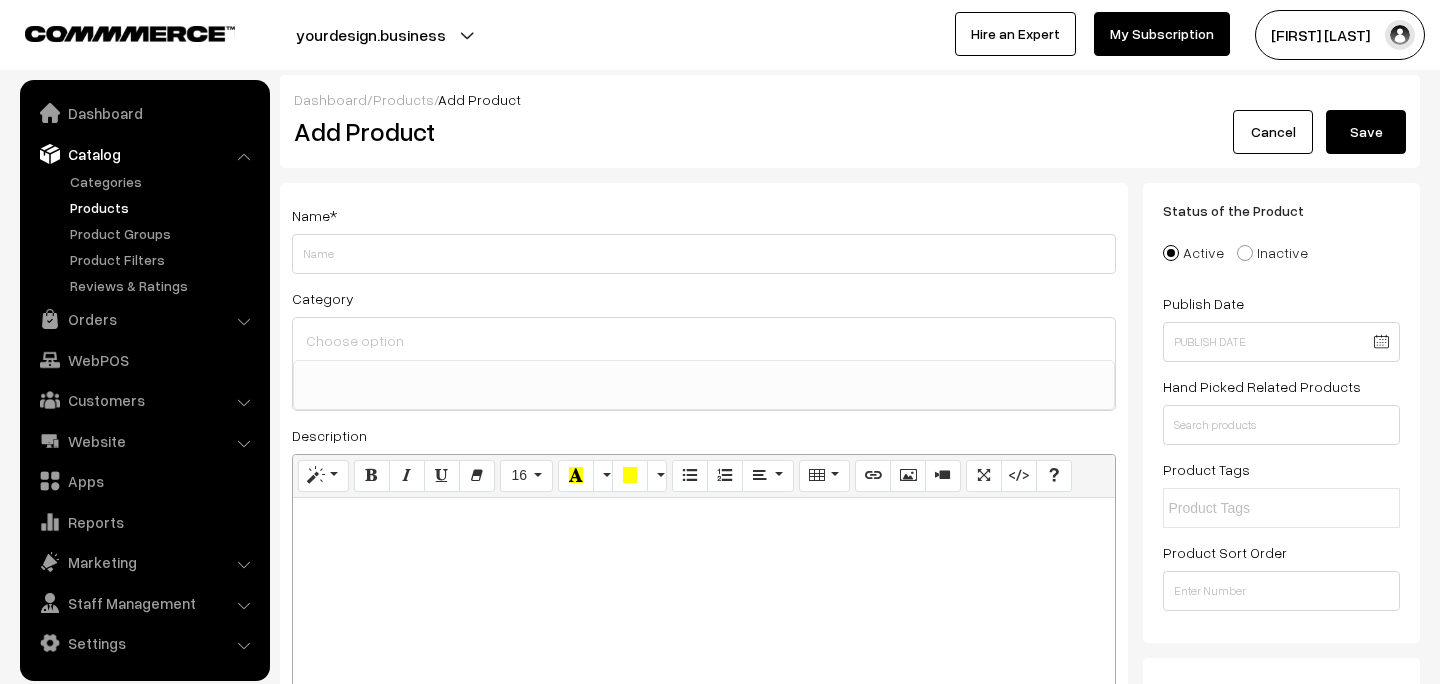 click on "Dashboard  /  Products  /  Add Product
Add Product
Cancel
Save
Name  *
Category
Apparel
Apparel > Caps
Apparel > Polo T-Shirts
Apparel > Round Neck Apparel > Shirts Drinkware" at bounding box center [720, 1799] 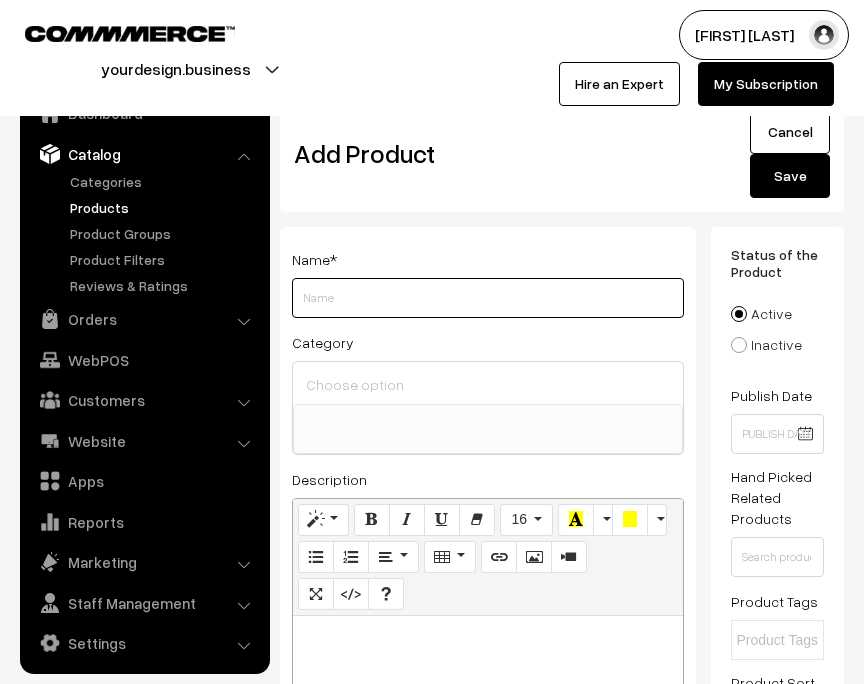 click on "Weight" at bounding box center (488, 298) 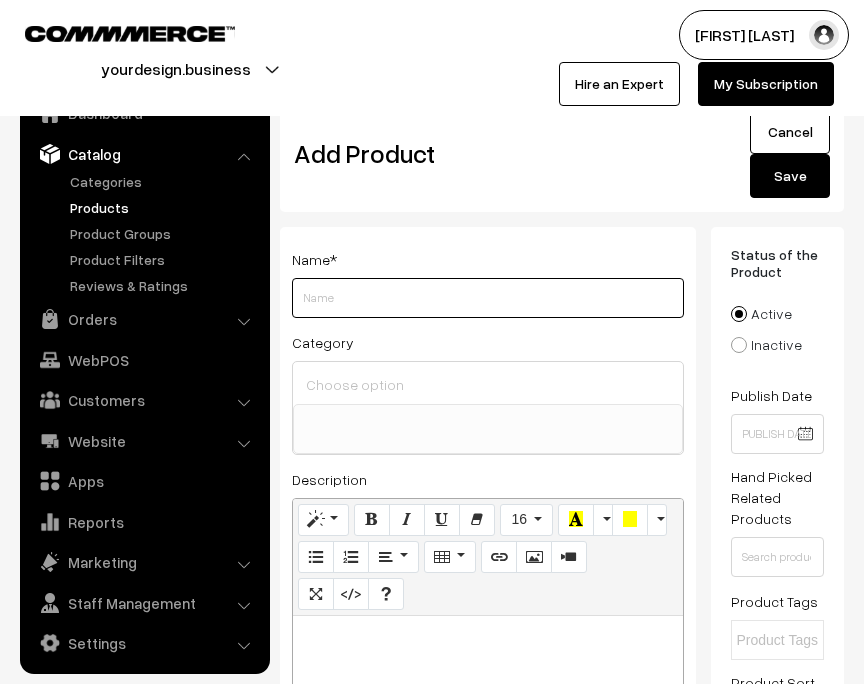 type on "S" 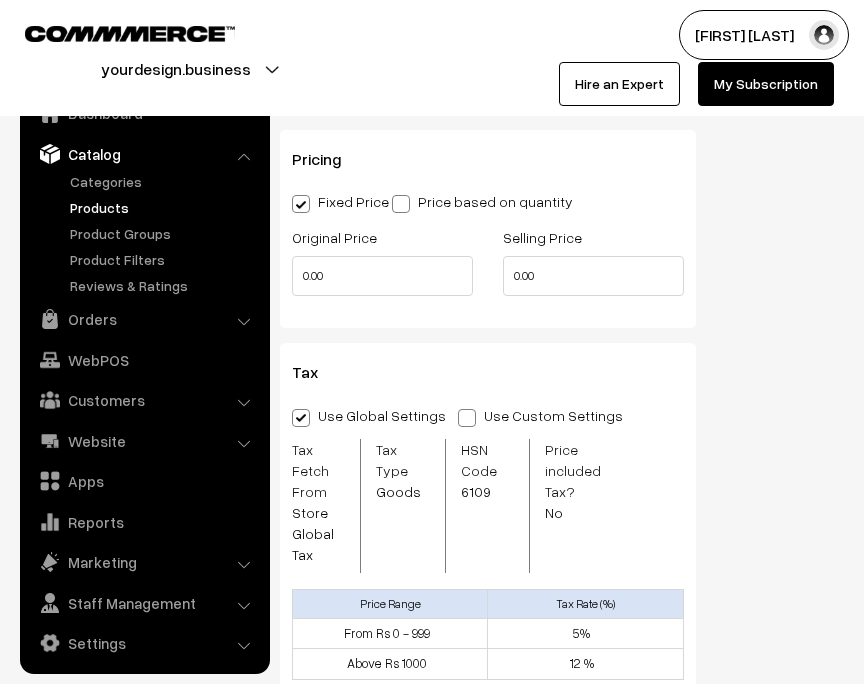 scroll, scrollTop: 1720, scrollLeft: 0, axis: vertical 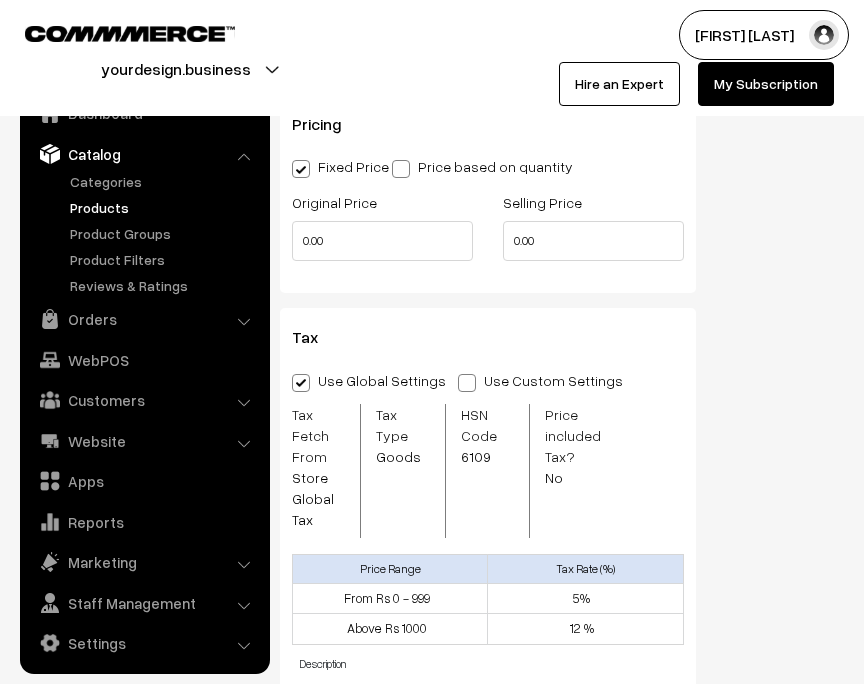 type on "Shimmer Wireless Chager" 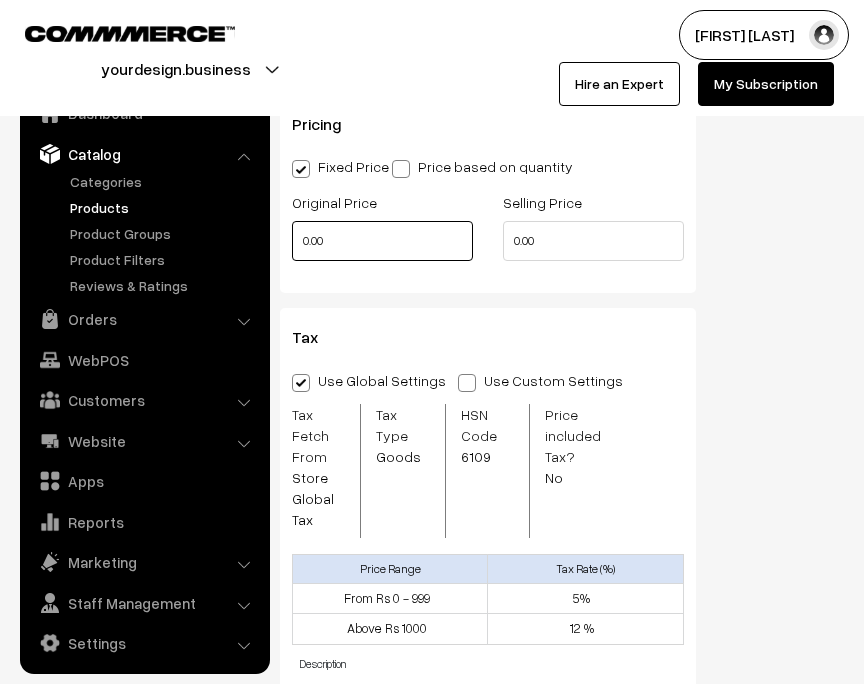 click on "0.00" at bounding box center [382, 241] 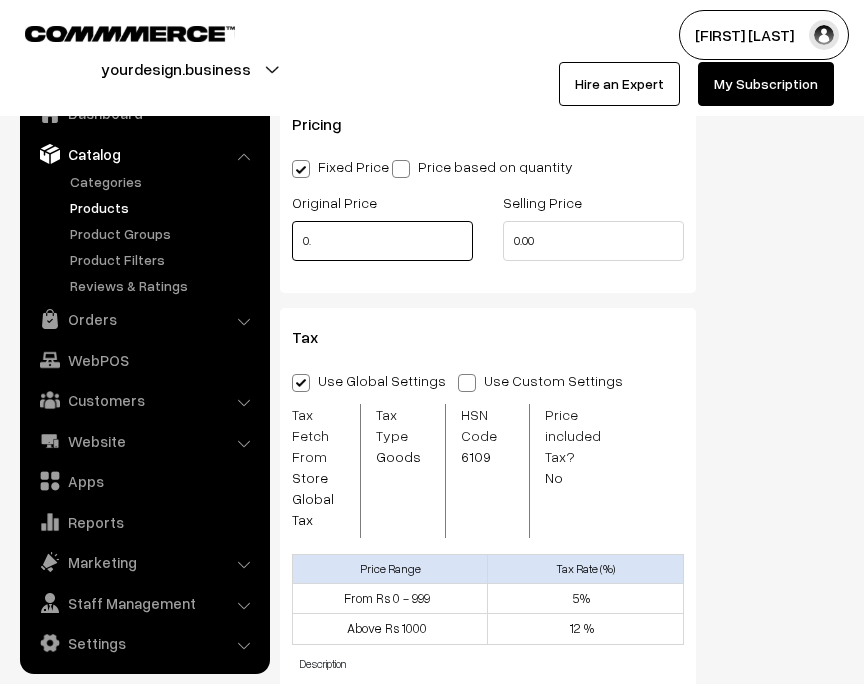 type on "0" 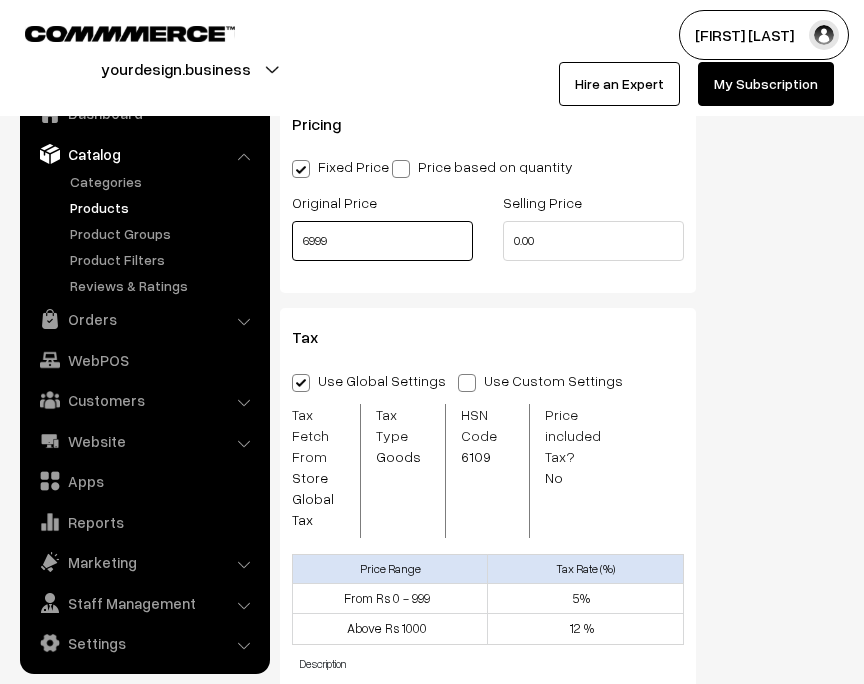 type on "6999" 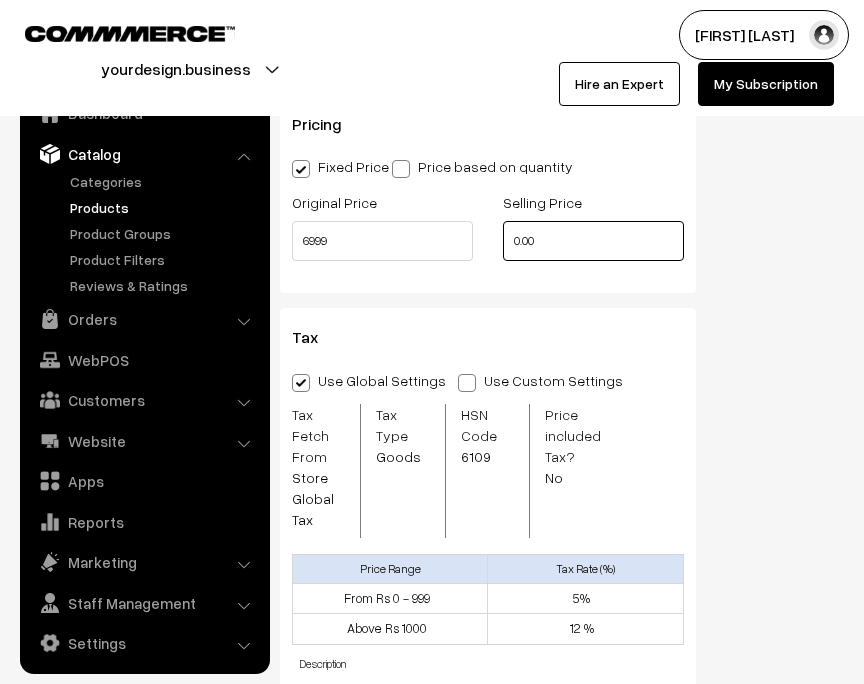 click on "0.00" at bounding box center (593, 241) 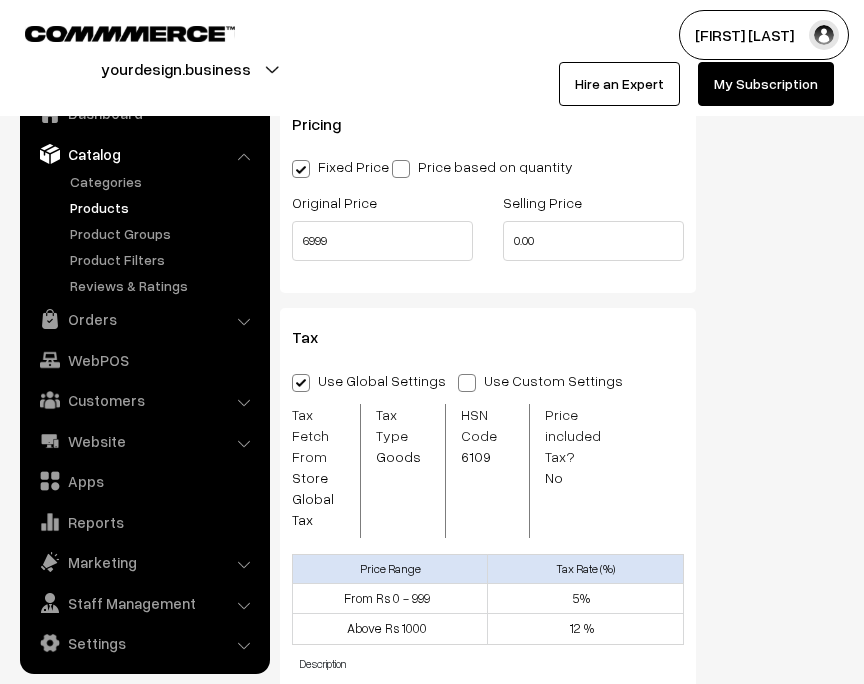 type on "0" 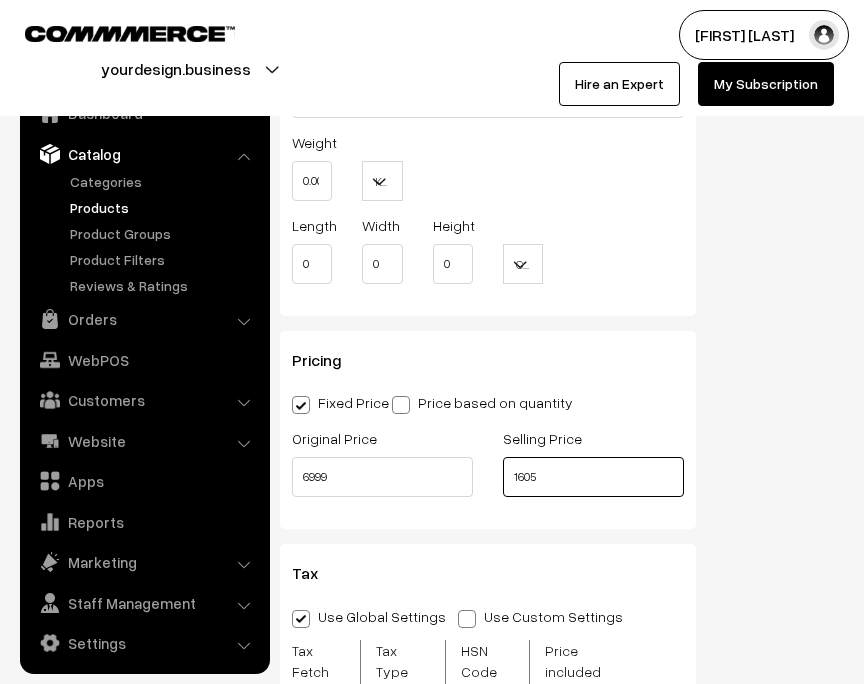 scroll, scrollTop: 1153, scrollLeft: 0, axis: vertical 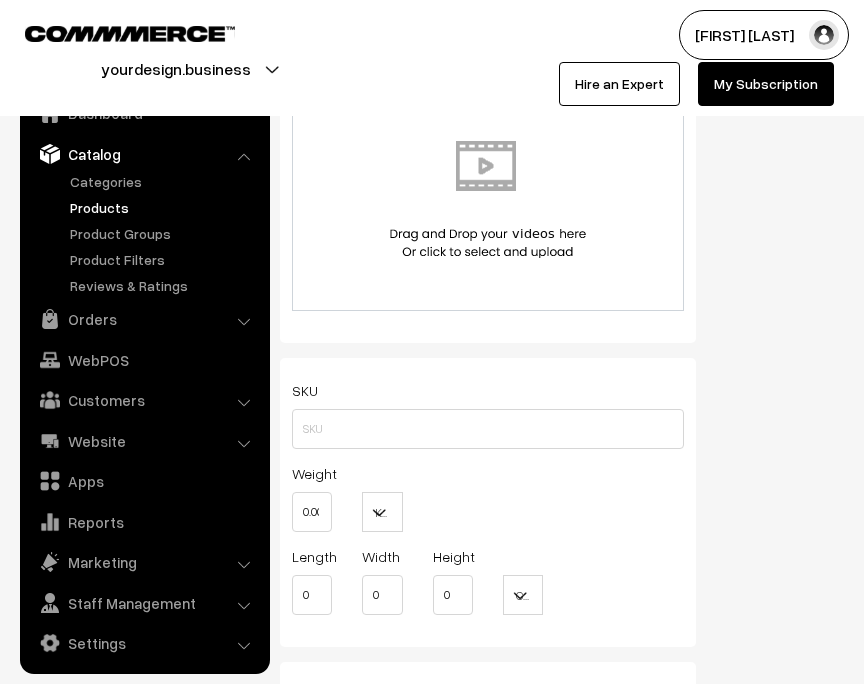 type on "1605" 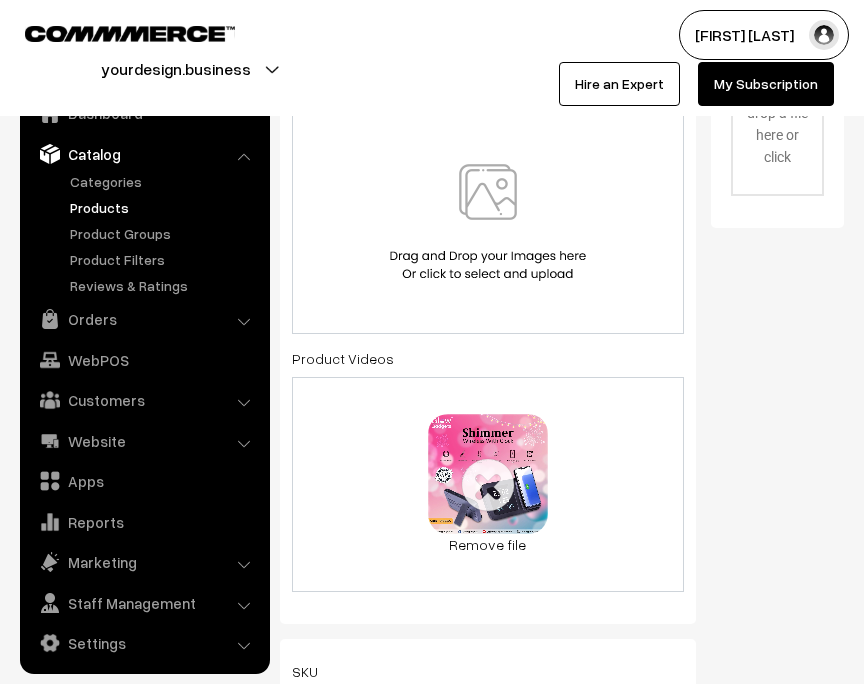 scroll, scrollTop: 860, scrollLeft: 0, axis: vertical 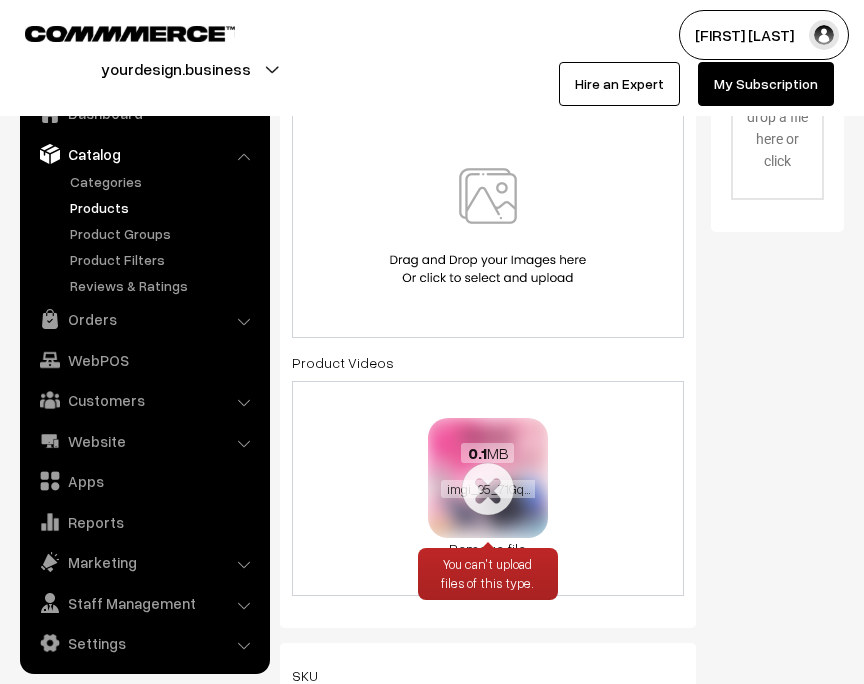 click on "0.1  MB      imgi_95_71GqkhdycEL._UF894,1000_QL80_.jpg" at bounding box center [488, 471] 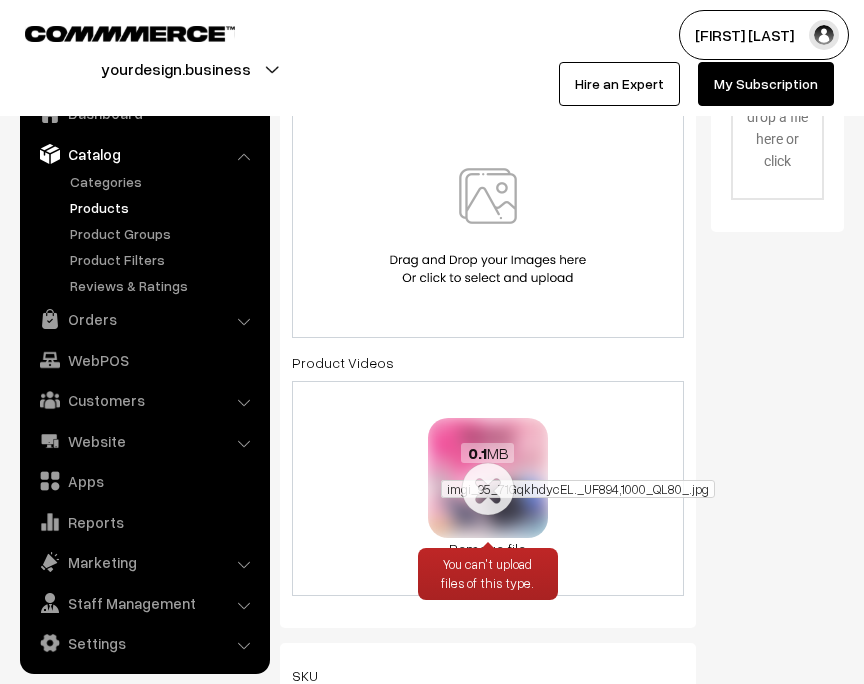 click on "imgi_95_71GqkhdycEL._UF894,1000_QL80_.jpg" at bounding box center [578, 489] 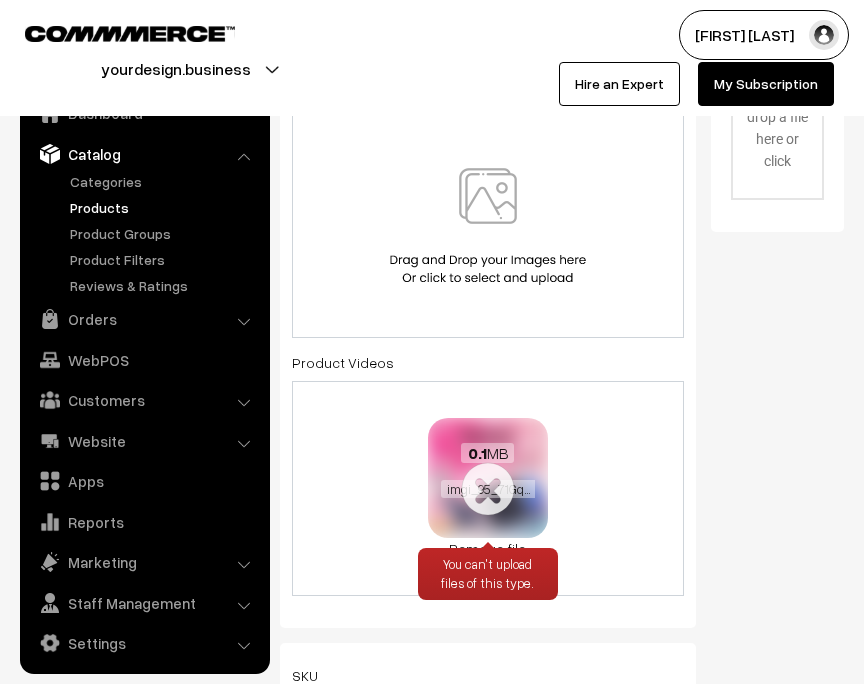 click on "You can't upload files of this type." at bounding box center (488, 574) 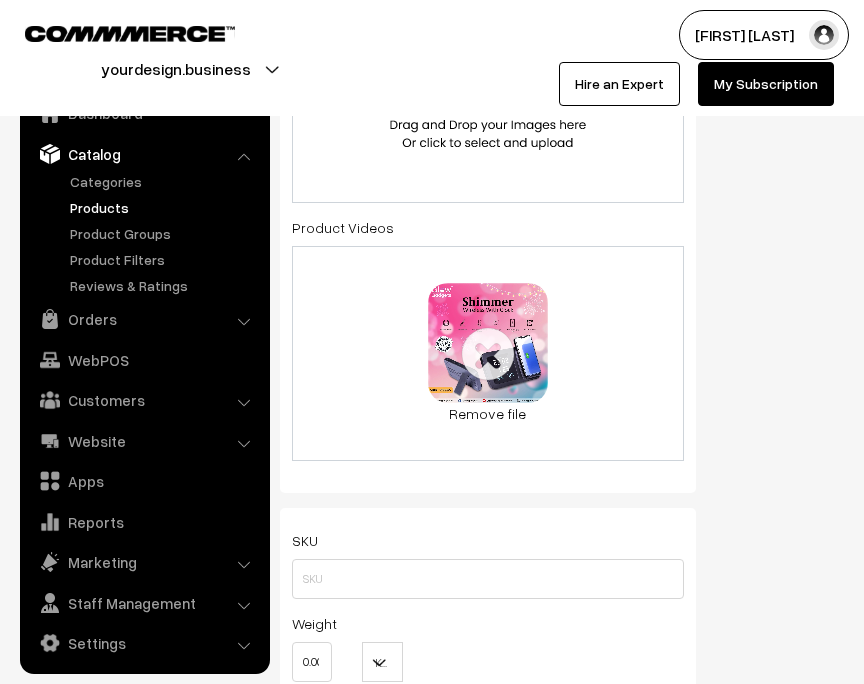 scroll, scrollTop: 999, scrollLeft: 0, axis: vertical 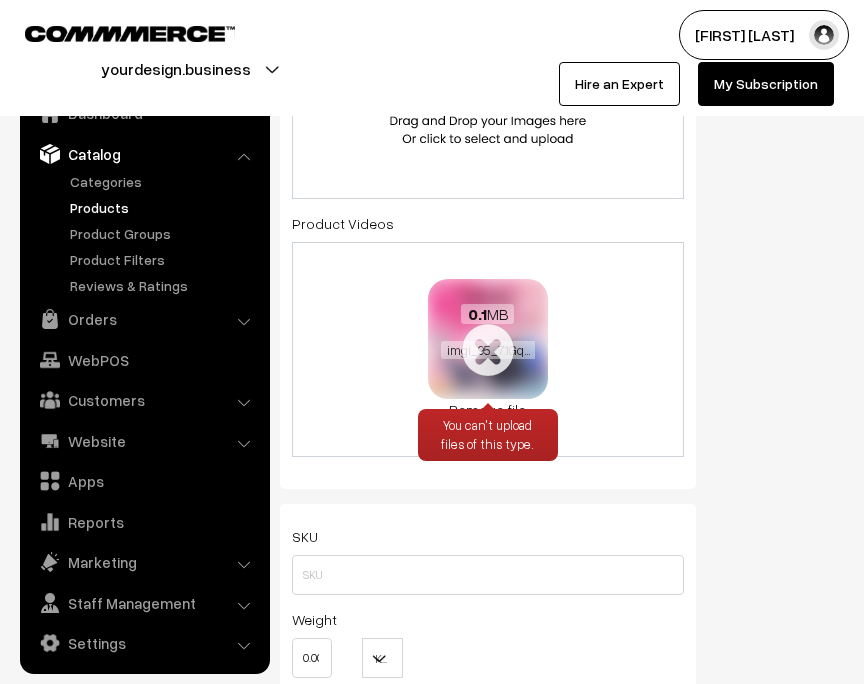 click on "Remove file" at bounding box center [488, 409] 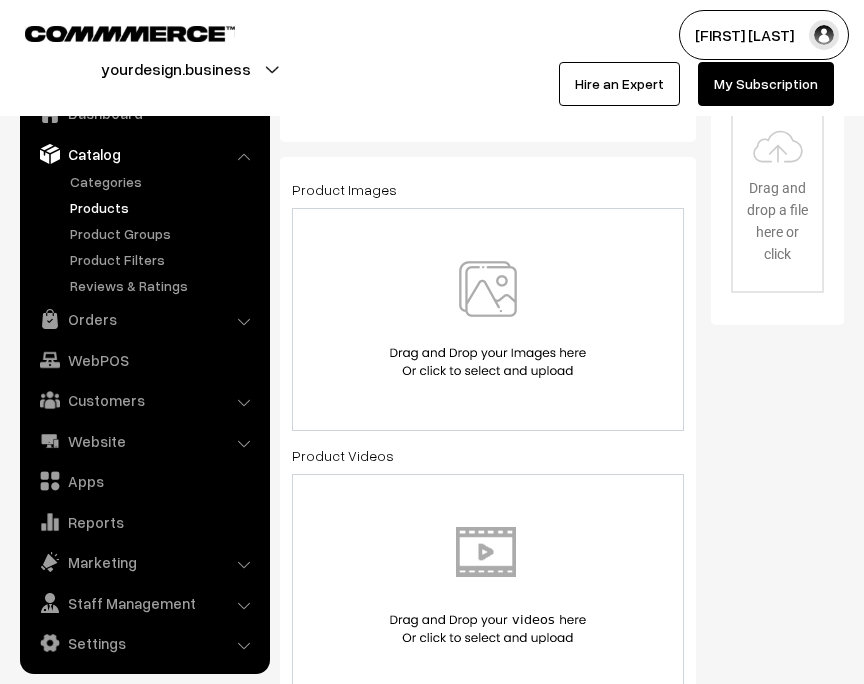 scroll, scrollTop: 756, scrollLeft: 0, axis: vertical 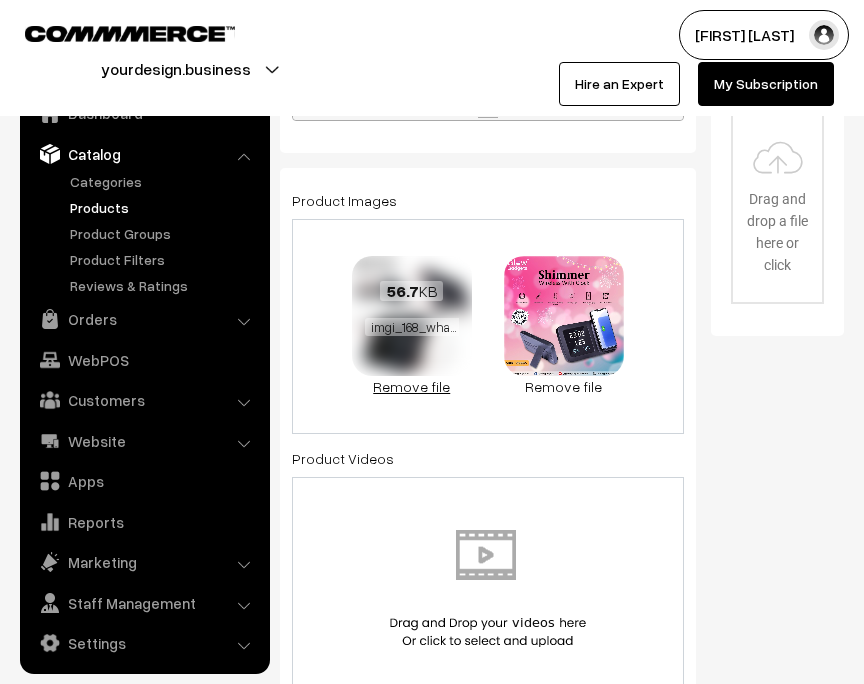 click on "Remove file" at bounding box center [412, 386] 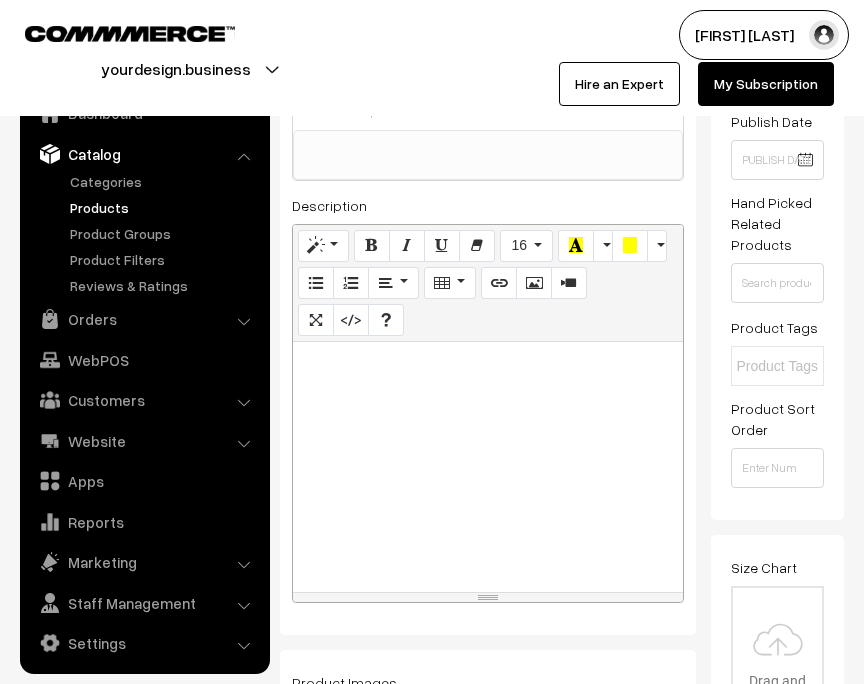 scroll, scrollTop: 0, scrollLeft: 0, axis: both 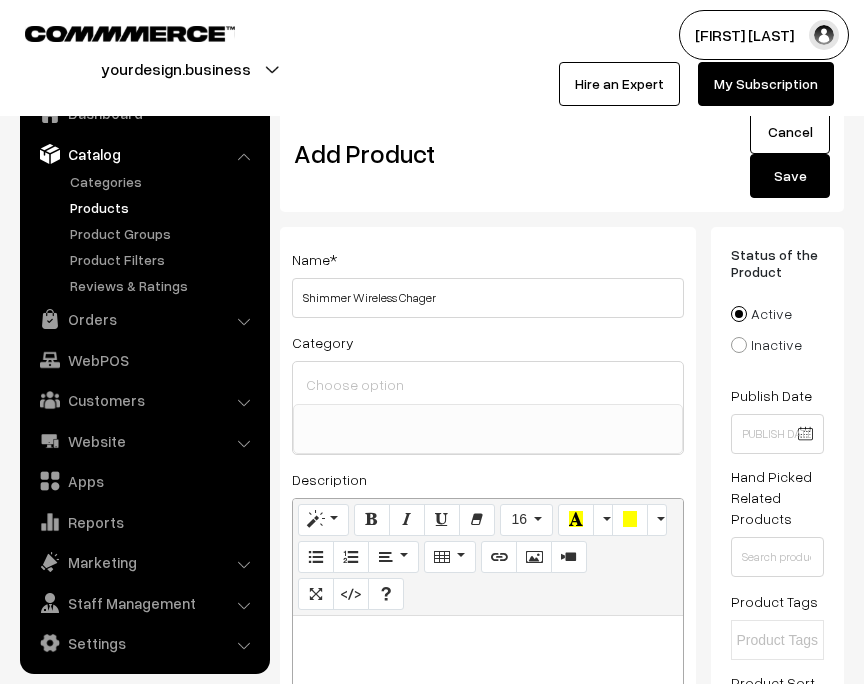 click at bounding box center (488, 384) 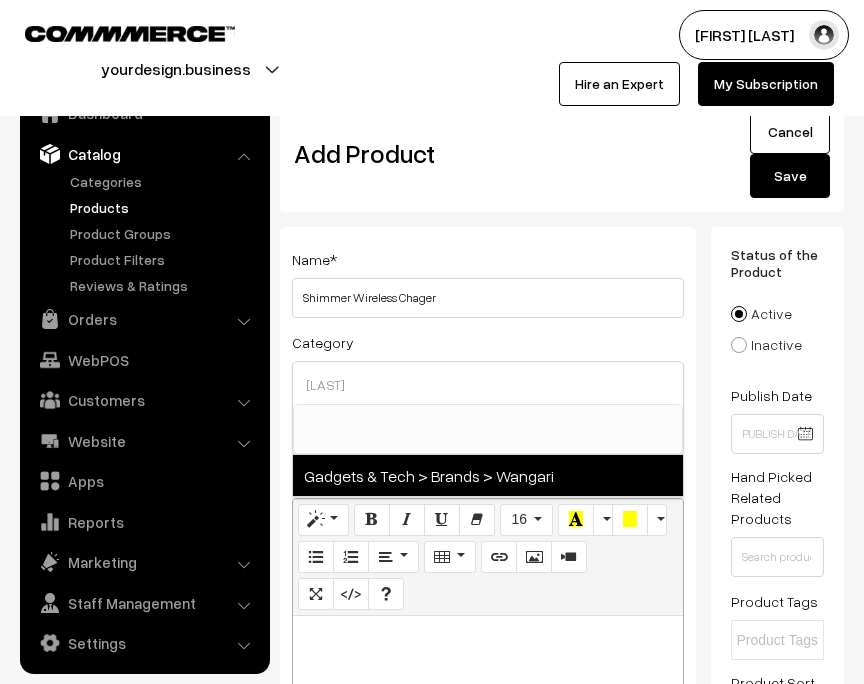 type on "wang" 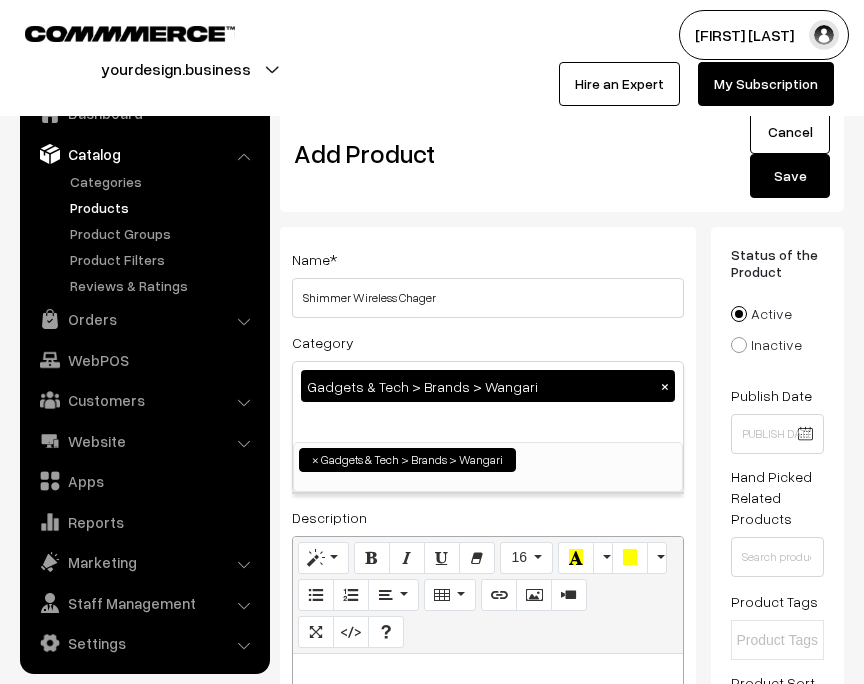 scroll, scrollTop: 357, scrollLeft: 0, axis: vertical 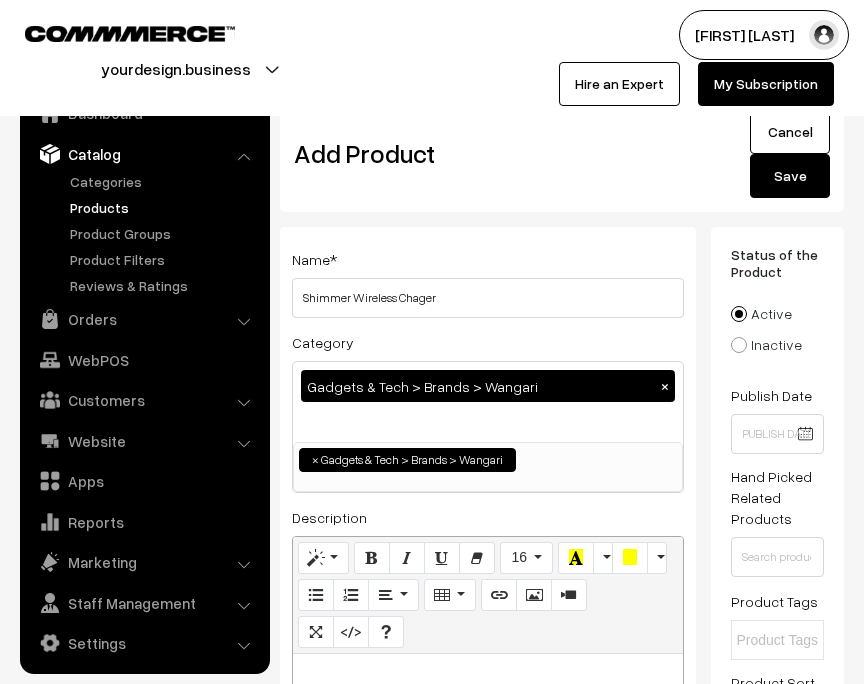 click on "Gadgets & Tech > Brands > Wangari ×" at bounding box center [488, 402] 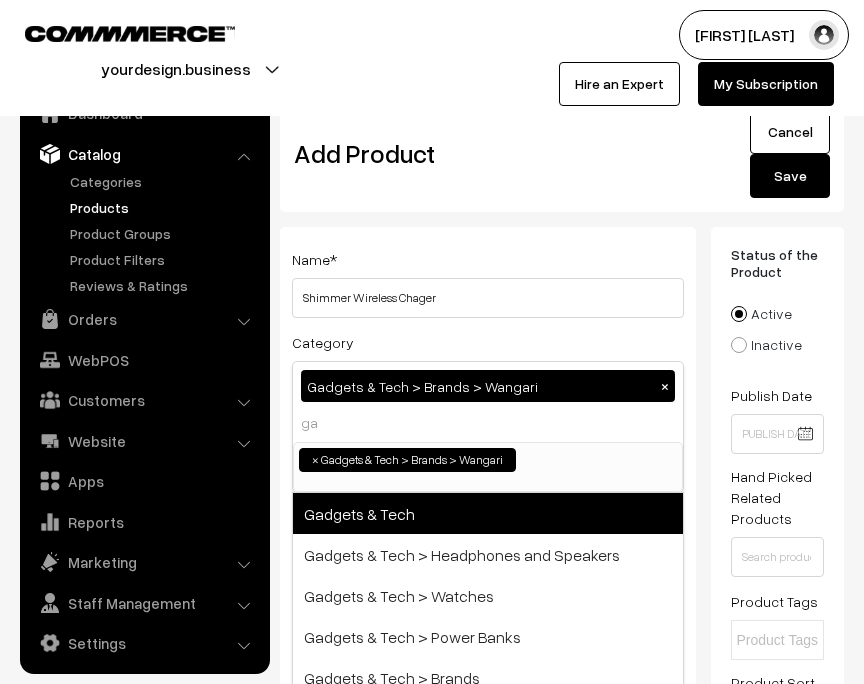 type on "ga" 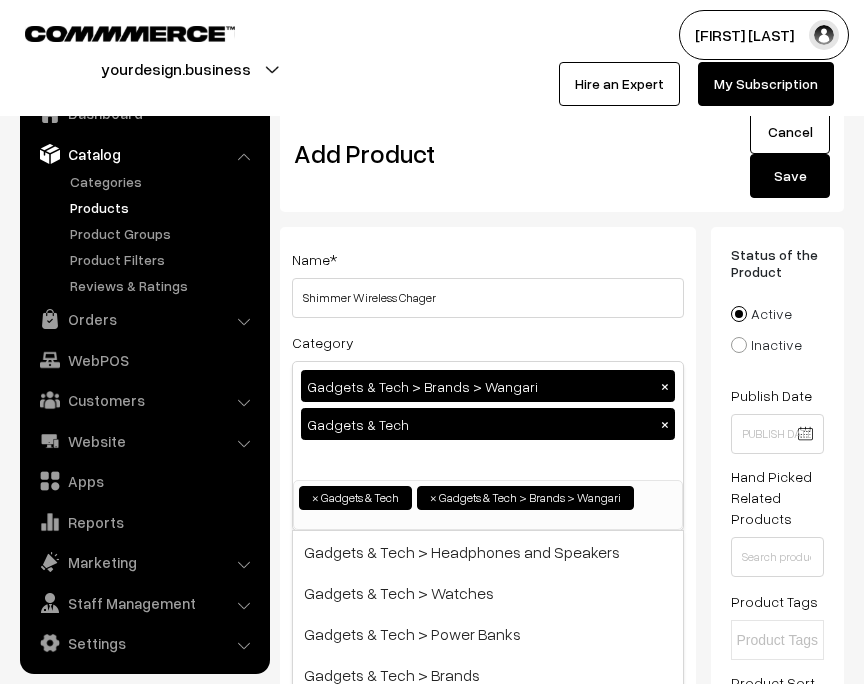 click on "Save" at bounding box center [790, 176] 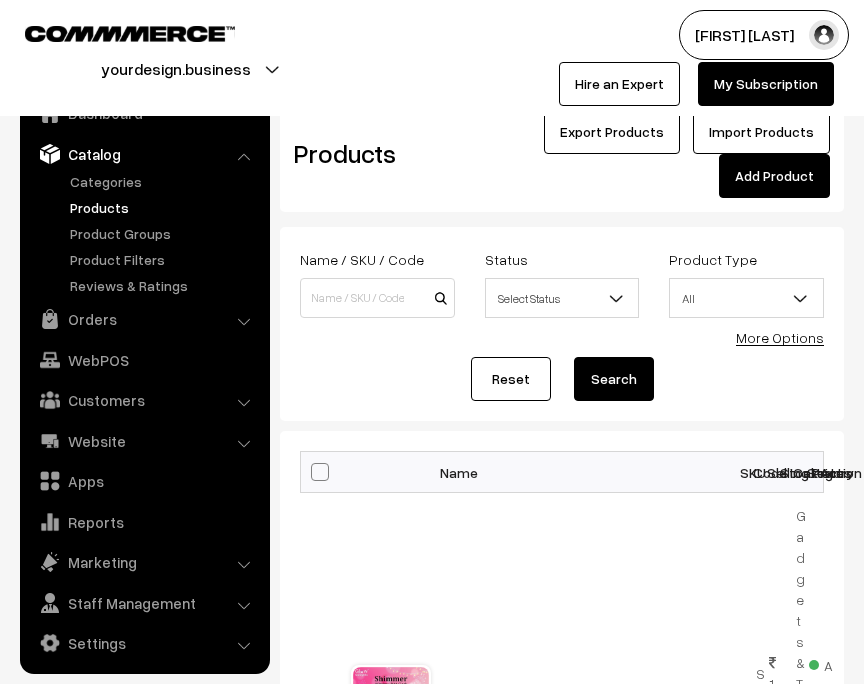 scroll, scrollTop: 0, scrollLeft: 0, axis: both 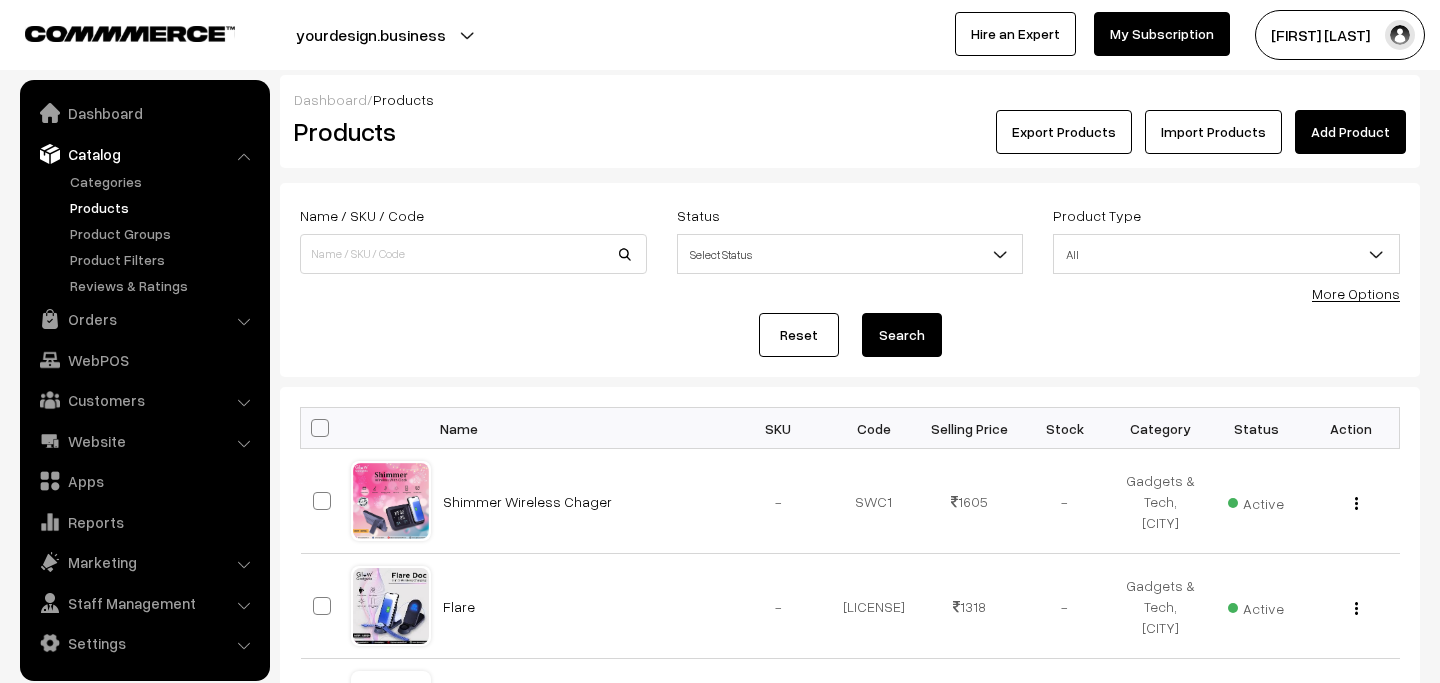 click on "More Options" at bounding box center (1356, 293) 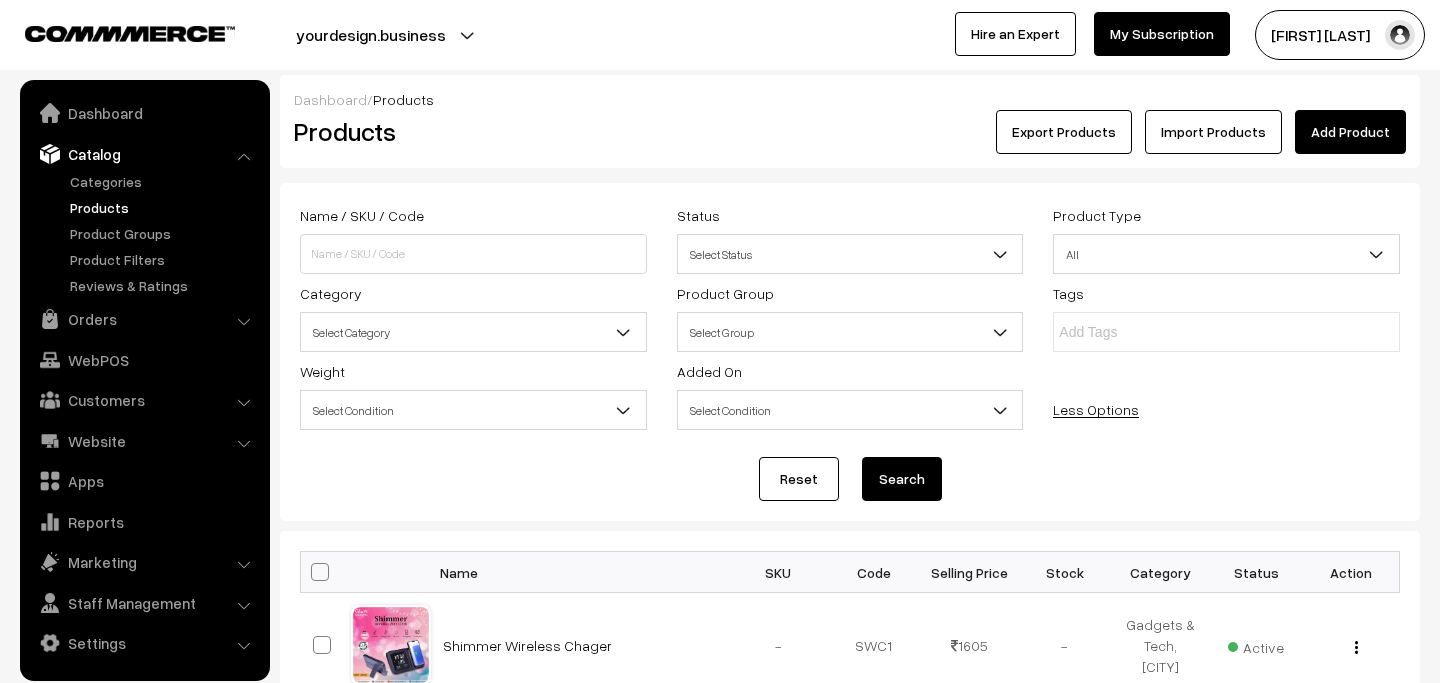 click on "Select Category" at bounding box center [473, 332] 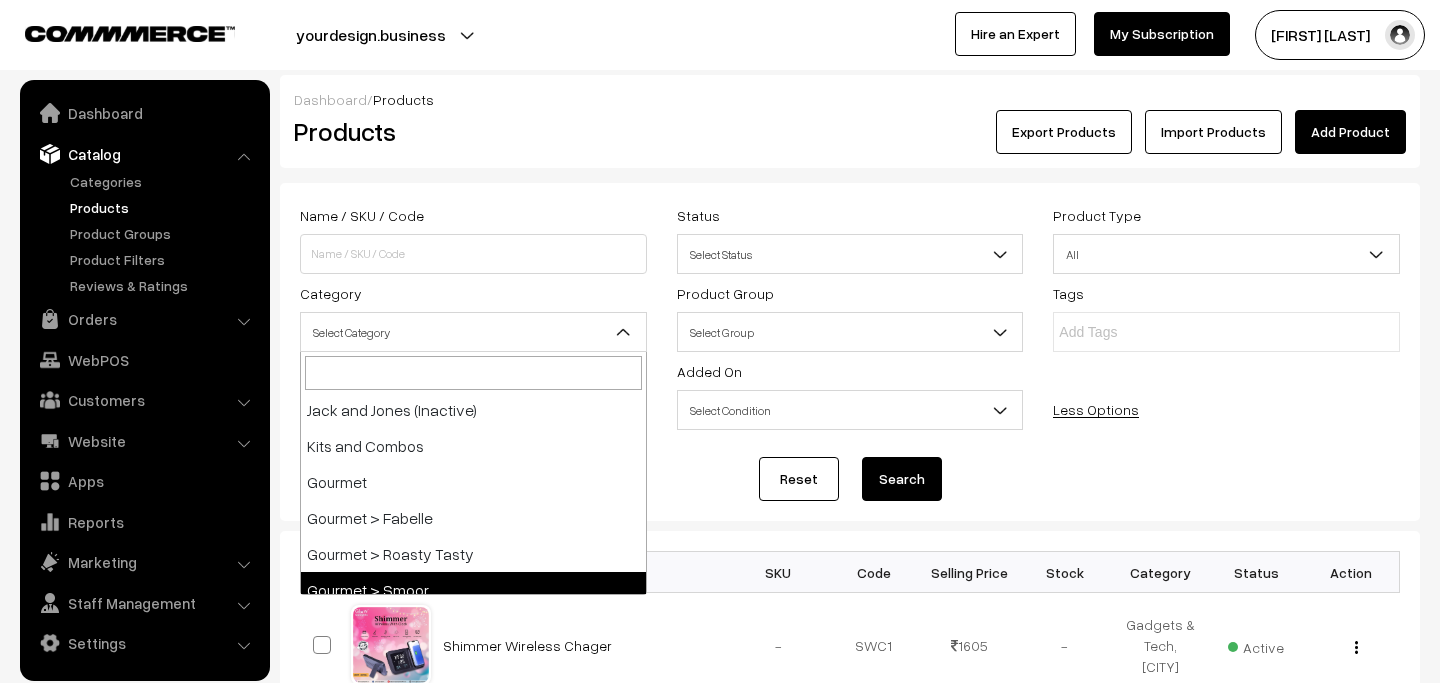 scroll, scrollTop: 3288, scrollLeft: 0, axis: vertical 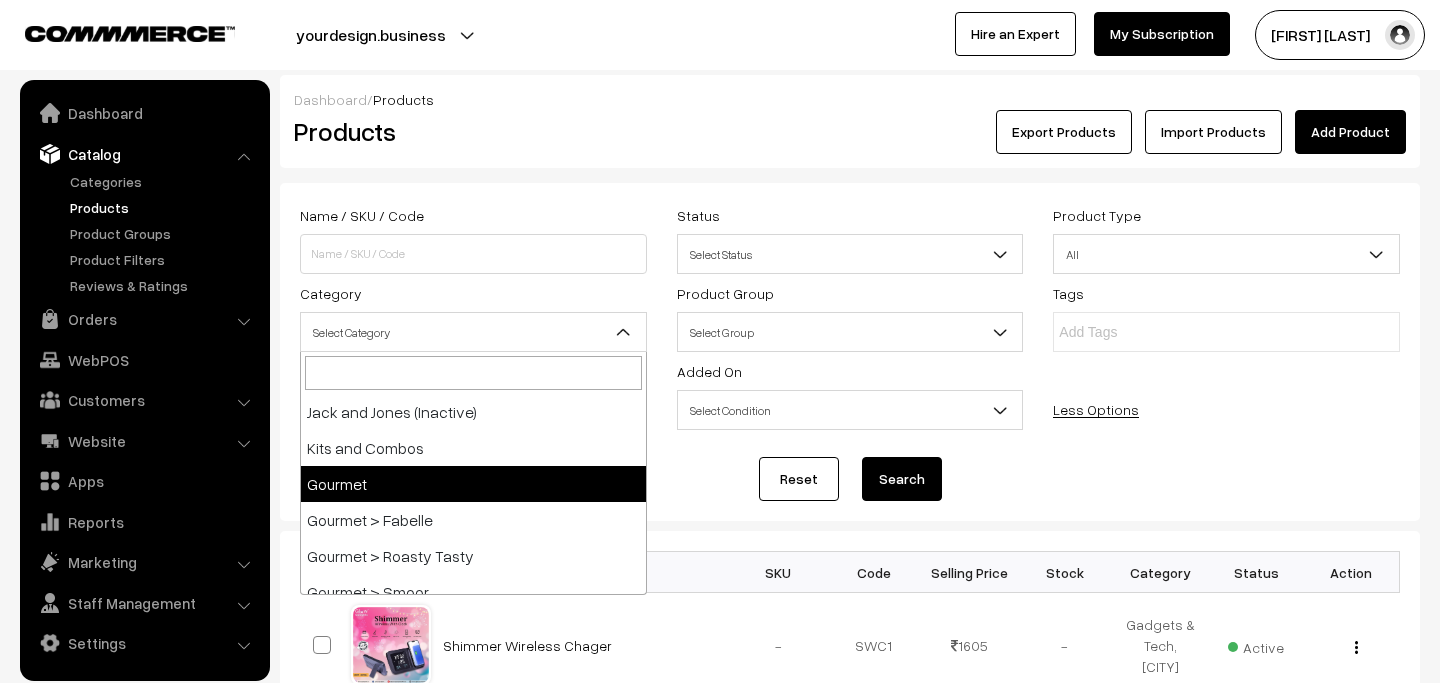 select on "31" 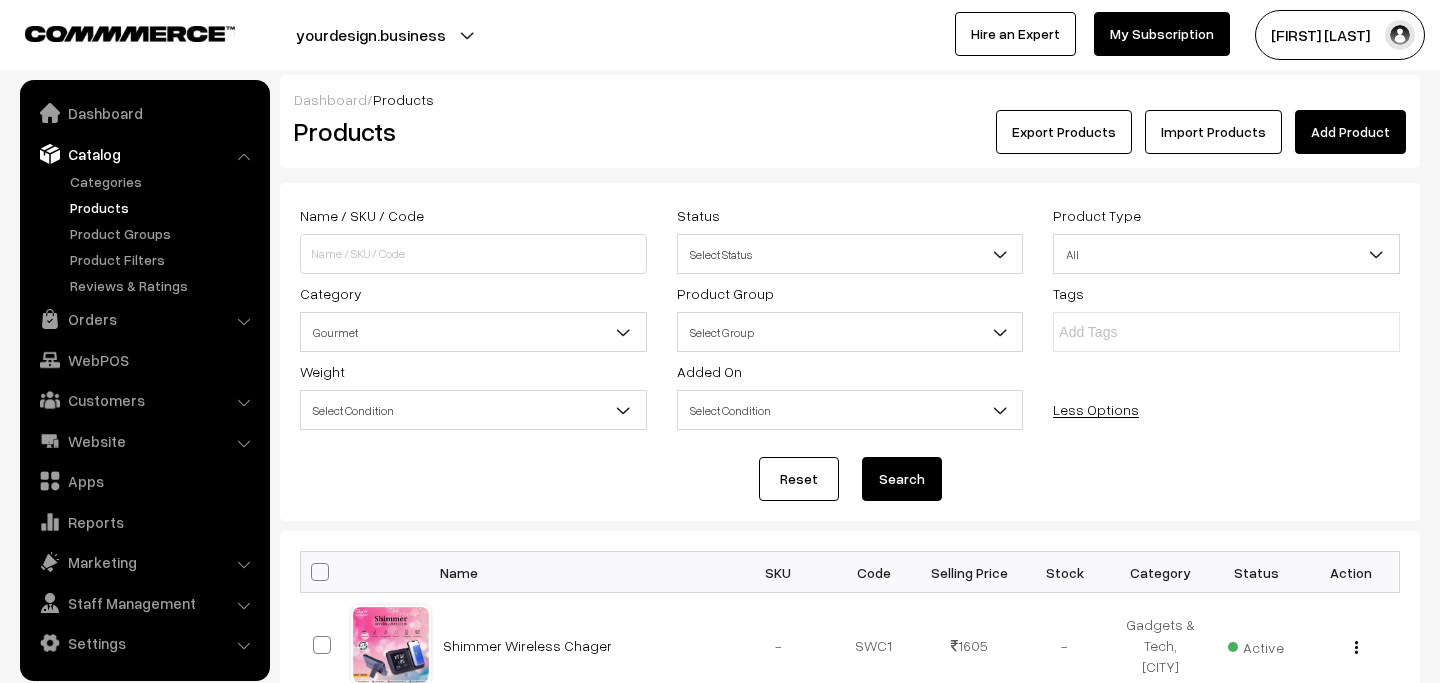 click on "Search" at bounding box center [902, 479] 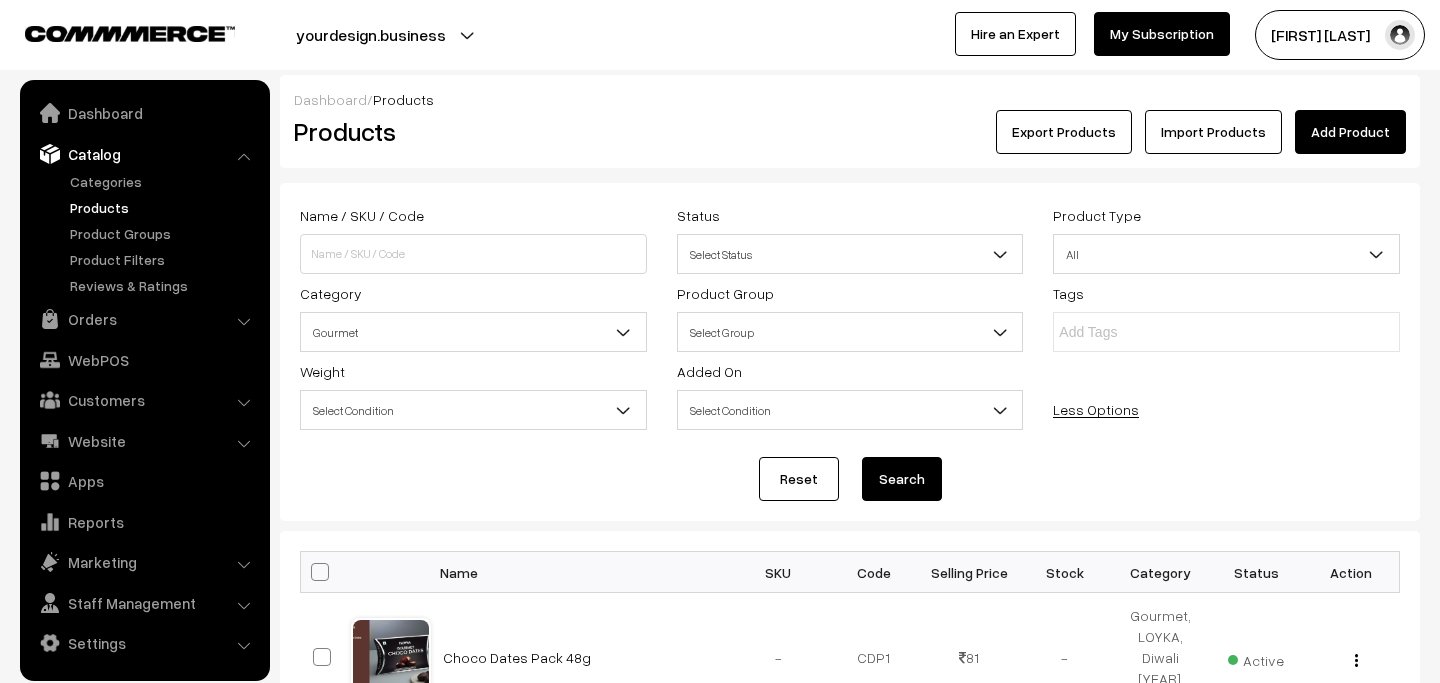 scroll, scrollTop: 1251, scrollLeft: 0, axis: vertical 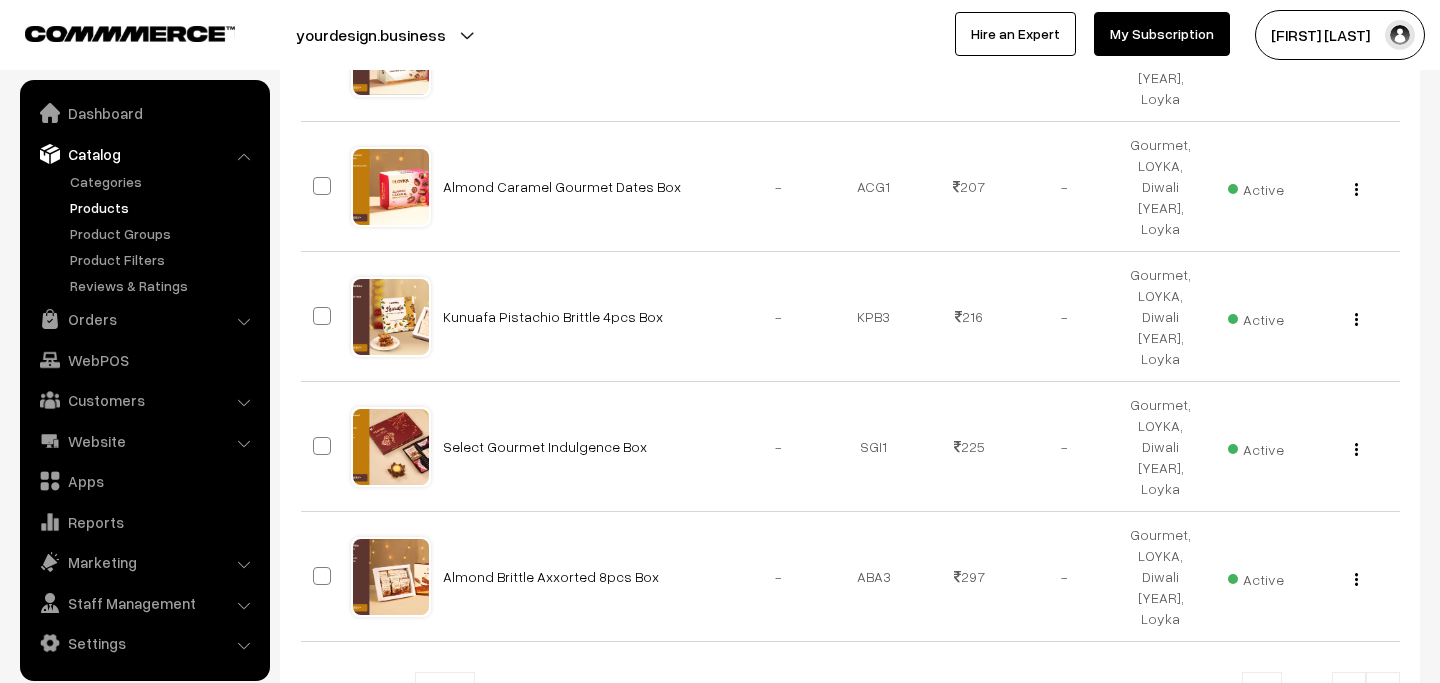 click on "10" at bounding box center (445, 693) 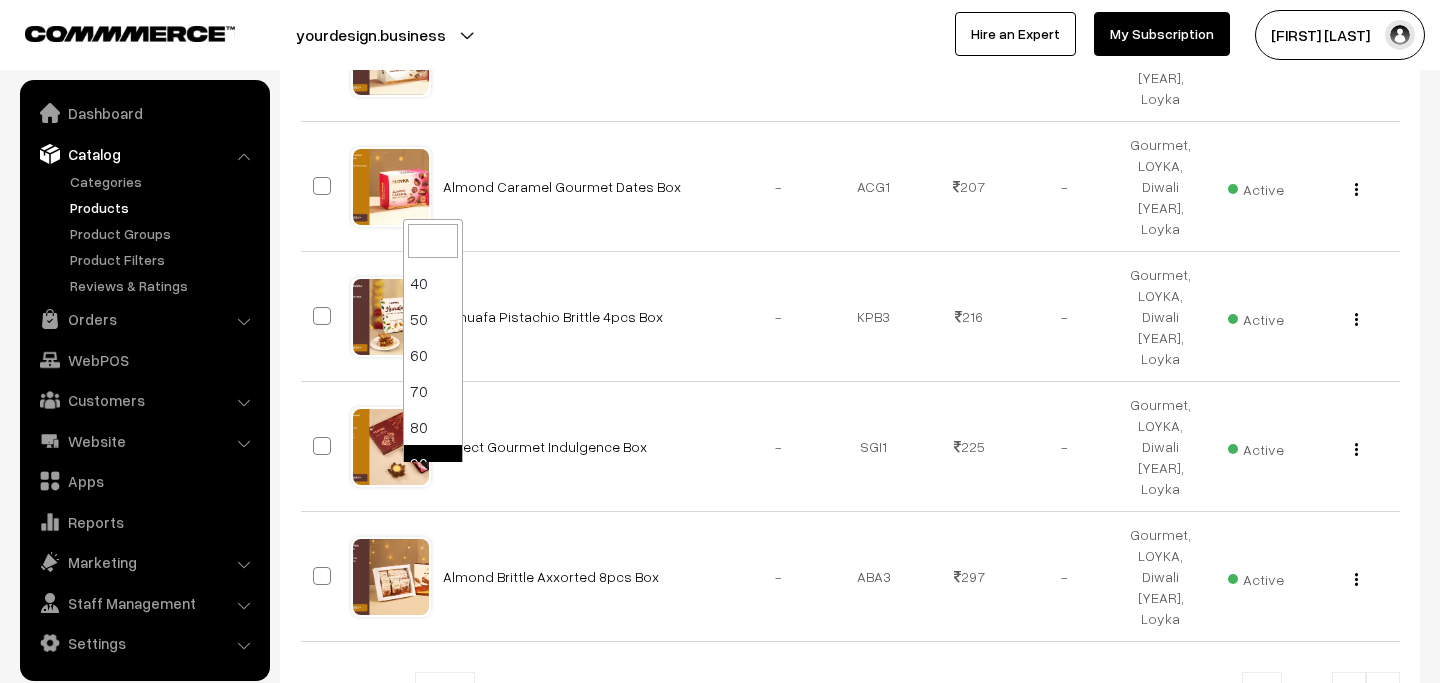 scroll, scrollTop: 160, scrollLeft: 0, axis: vertical 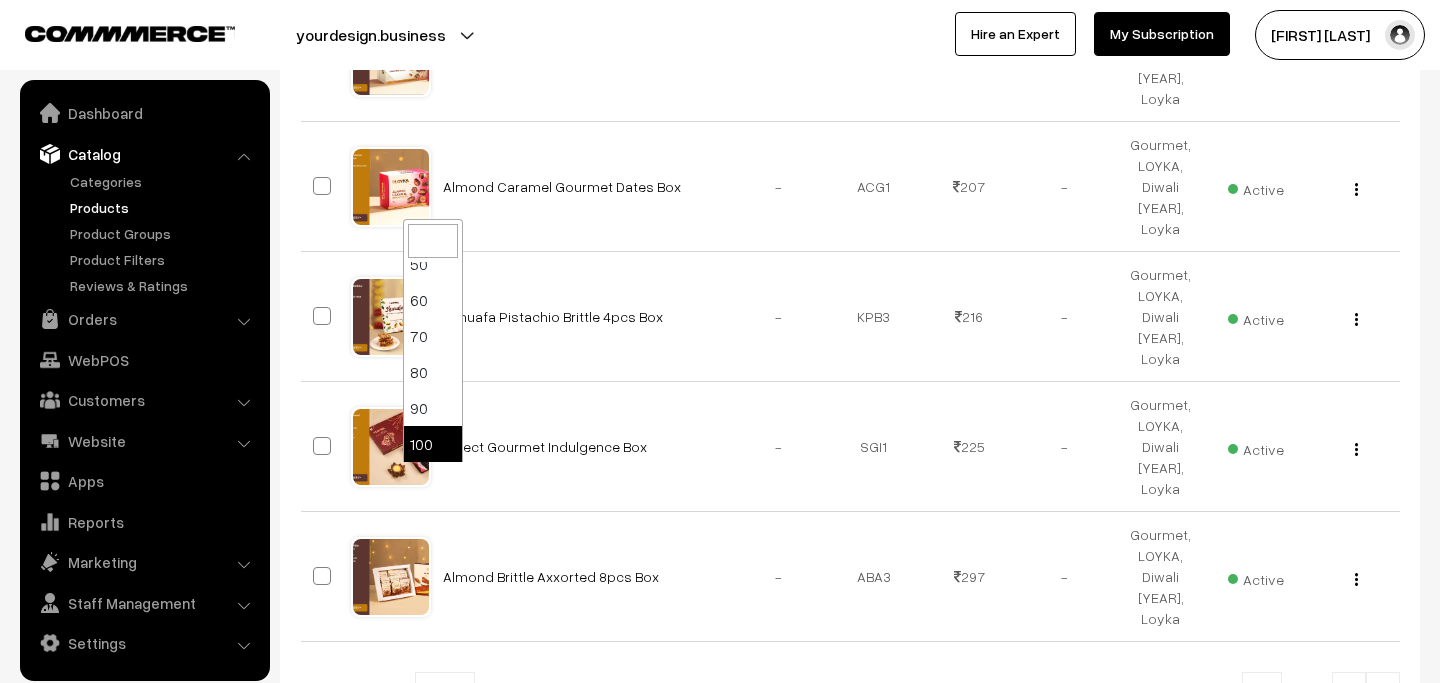 select on "100" 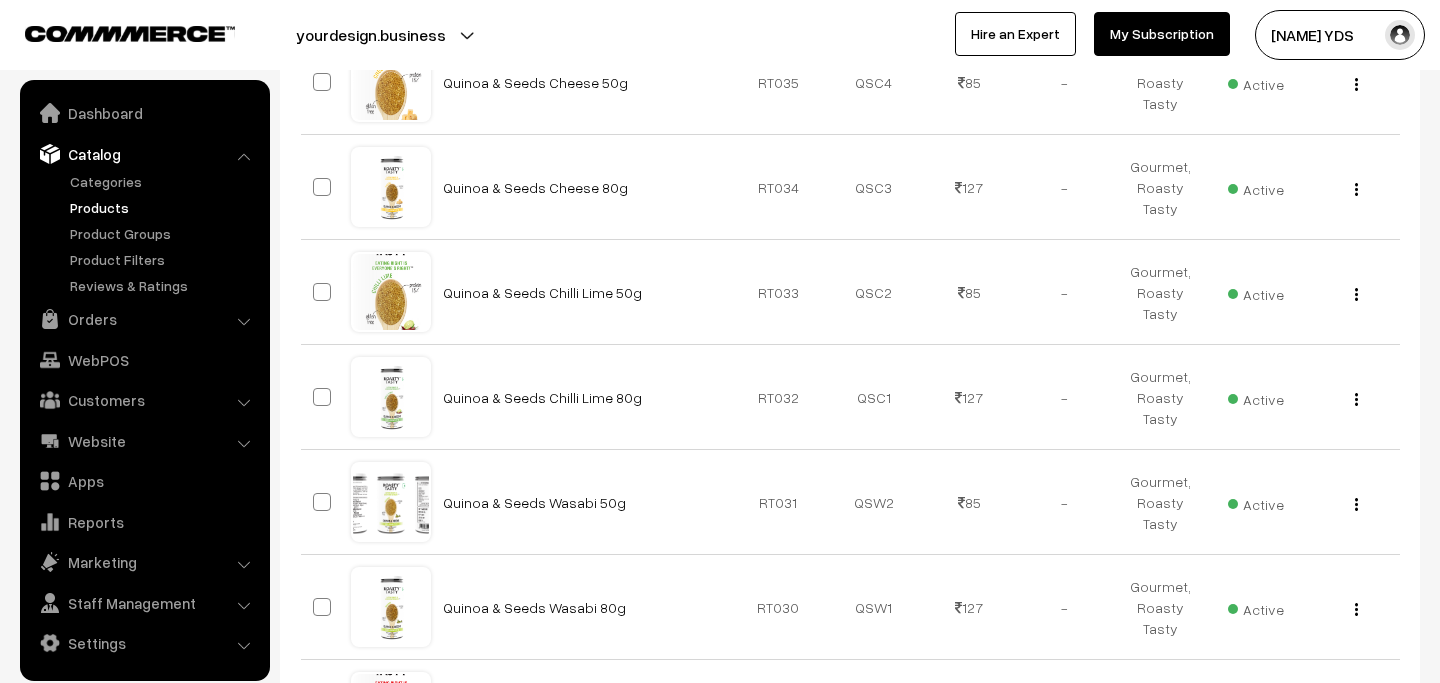 scroll, scrollTop: 10809, scrollLeft: 0, axis: vertical 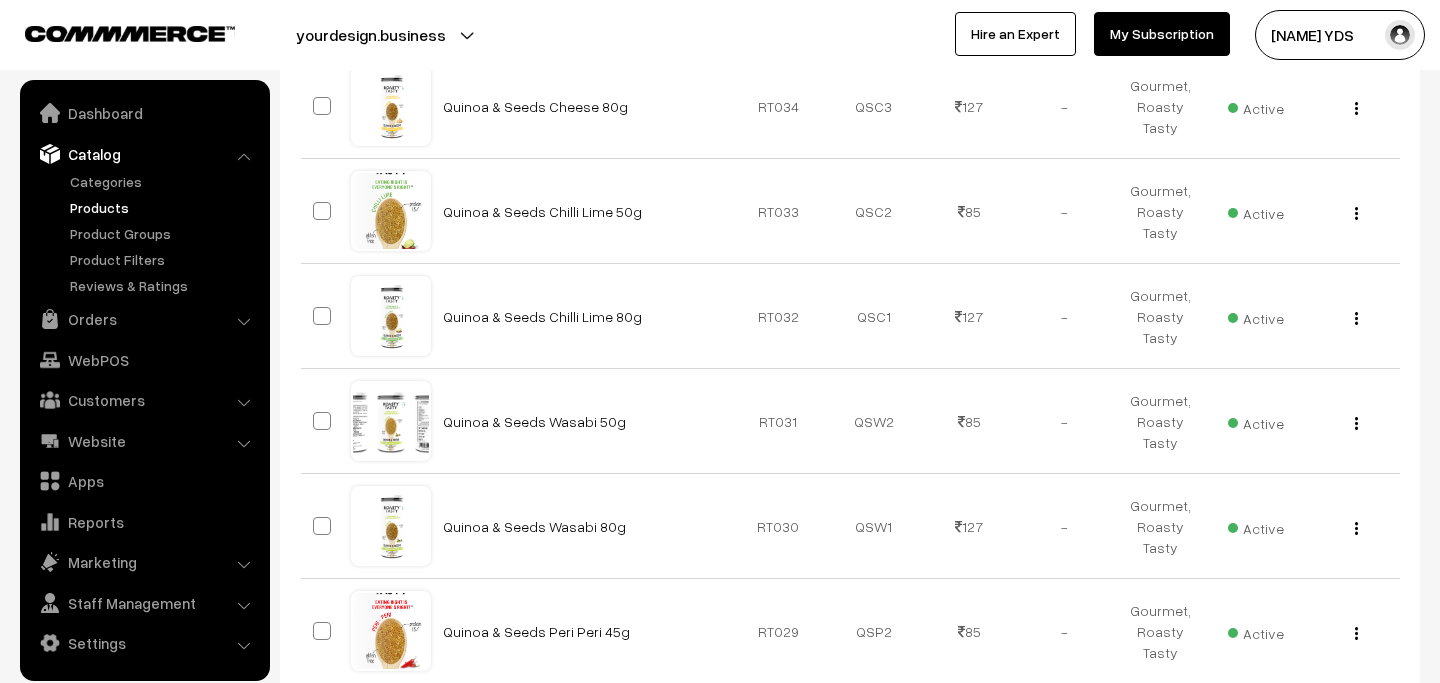 click at bounding box center (1383, 1261) 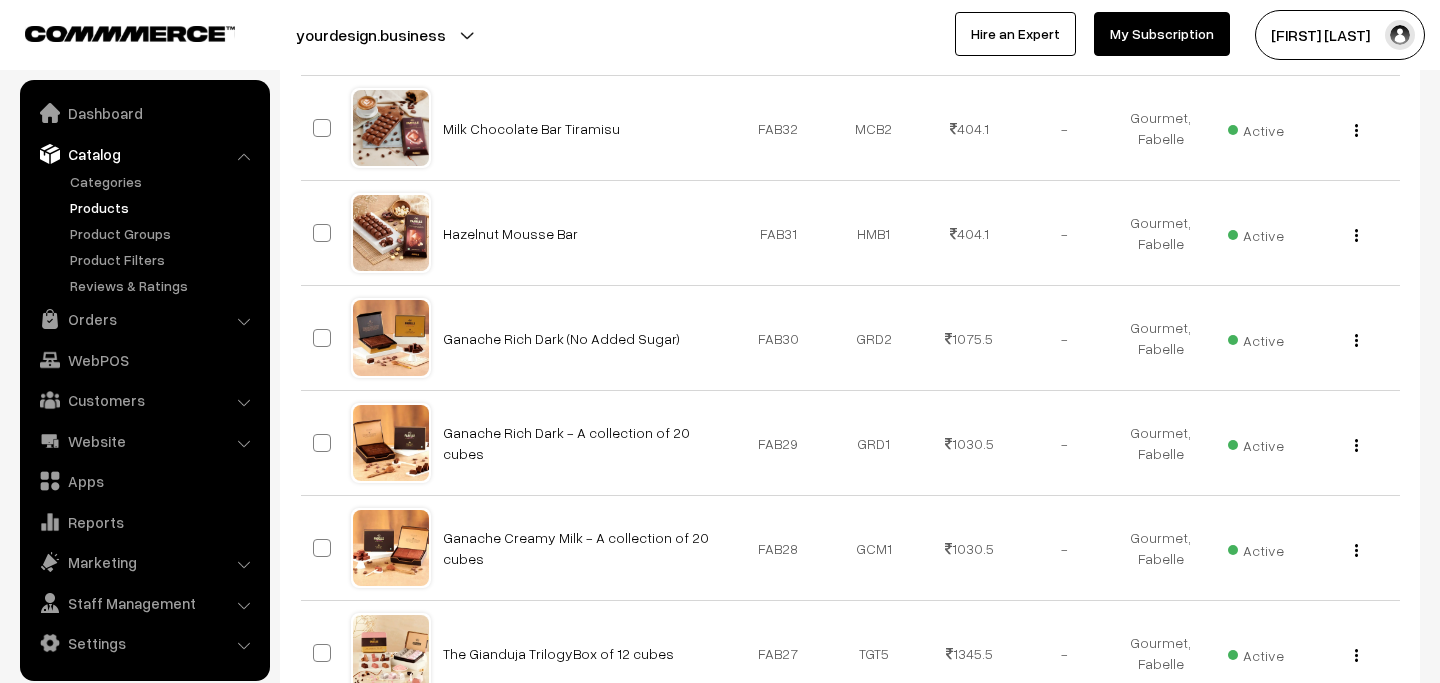 scroll, scrollTop: 3776, scrollLeft: 0, axis: vertical 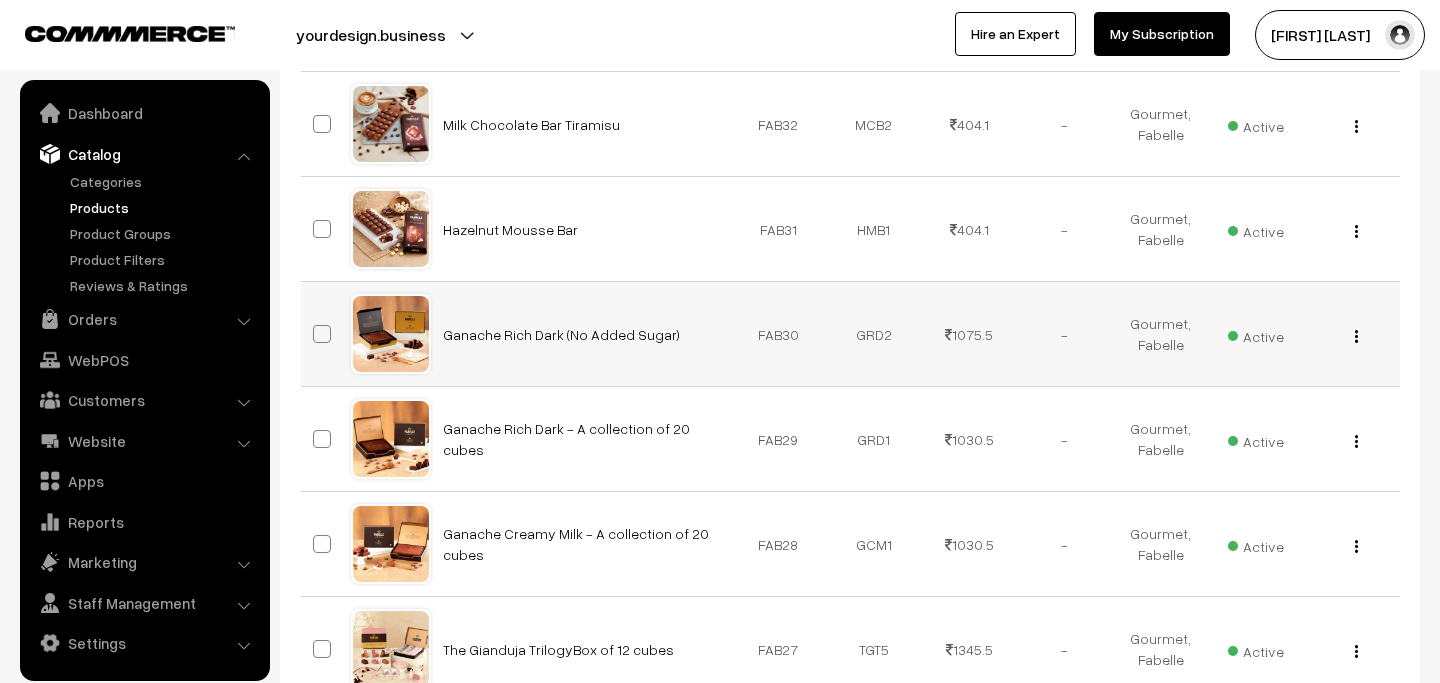 click at bounding box center (322, 334) 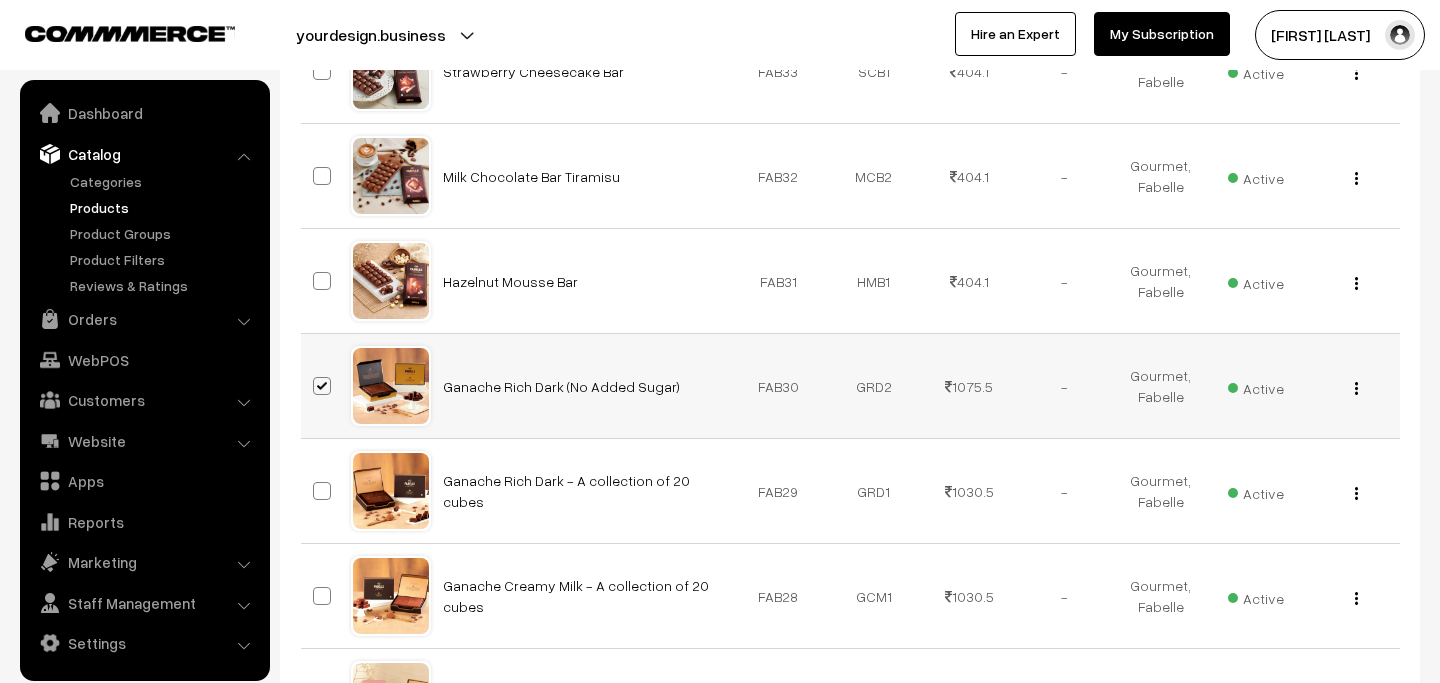 scroll, scrollTop: 3828, scrollLeft: 0, axis: vertical 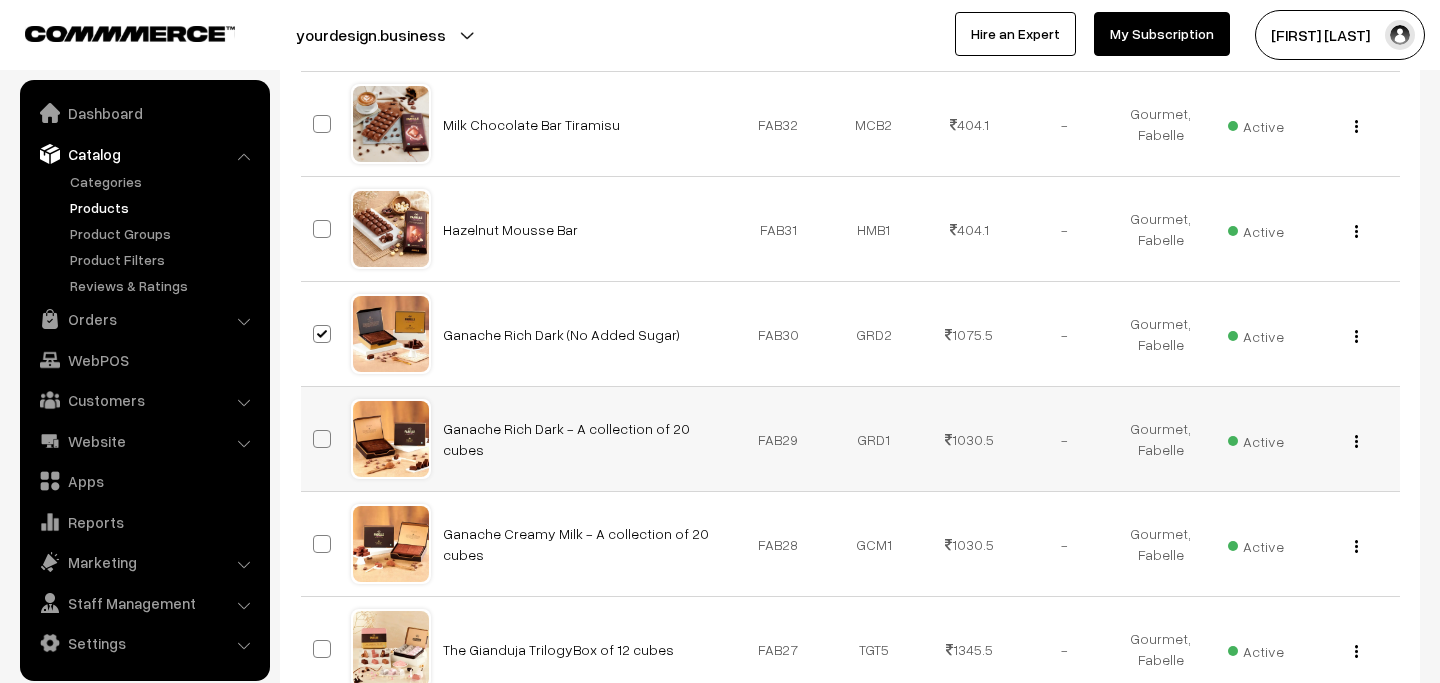 click at bounding box center [322, 439] 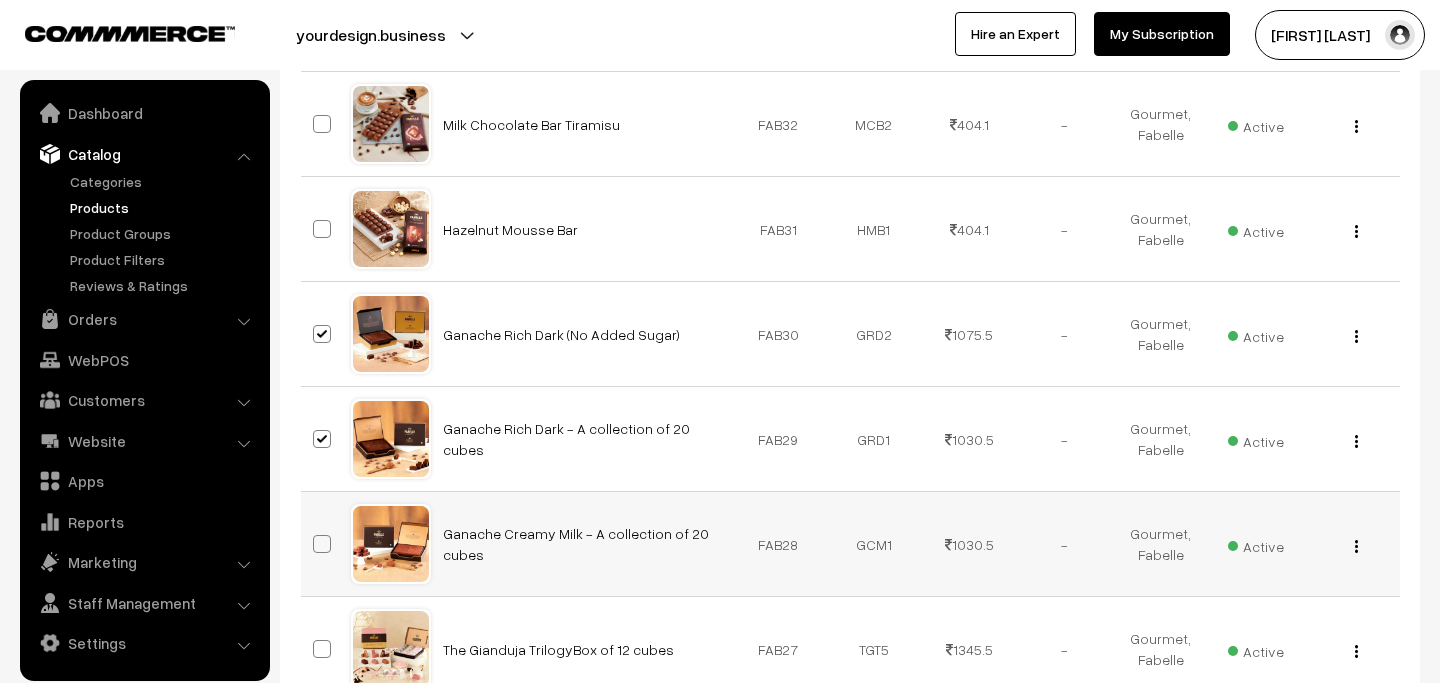 click at bounding box center (322, 544) 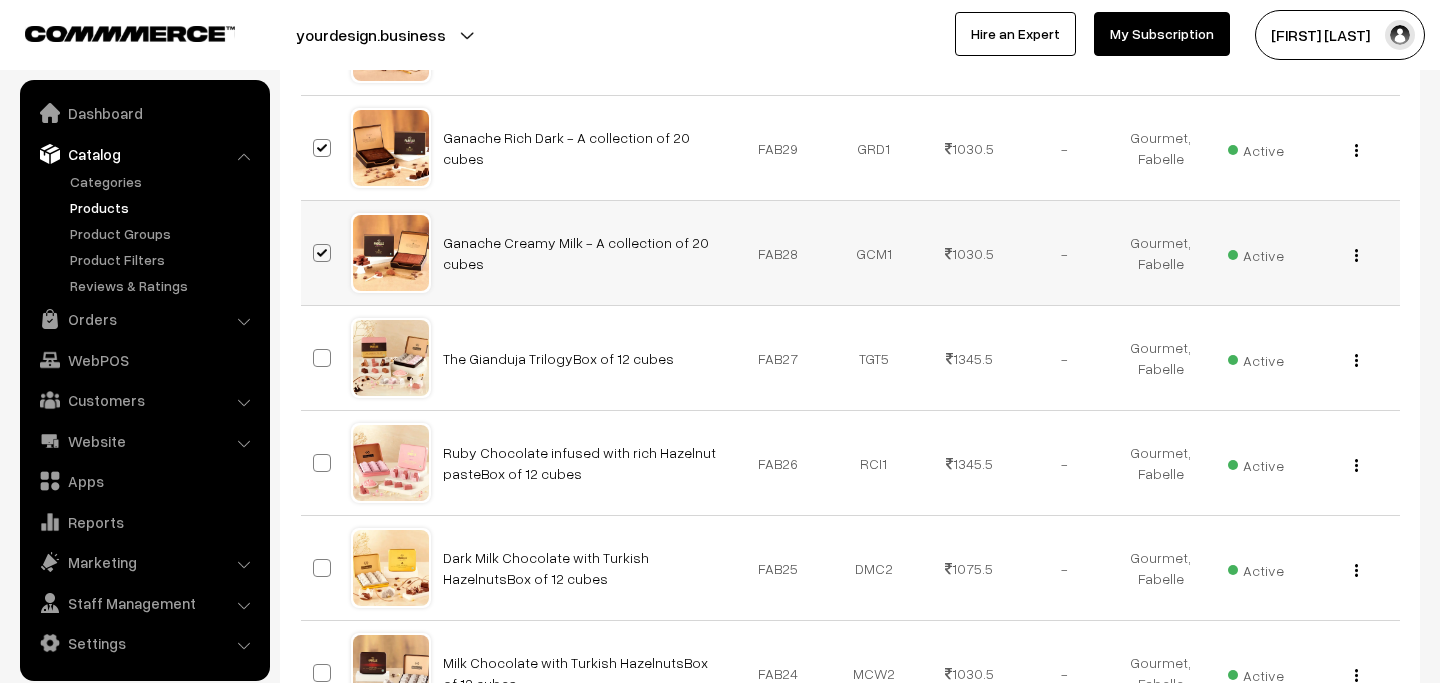 scroll, scrollTop: 4134, scrollLeft: 0, axis: vertical 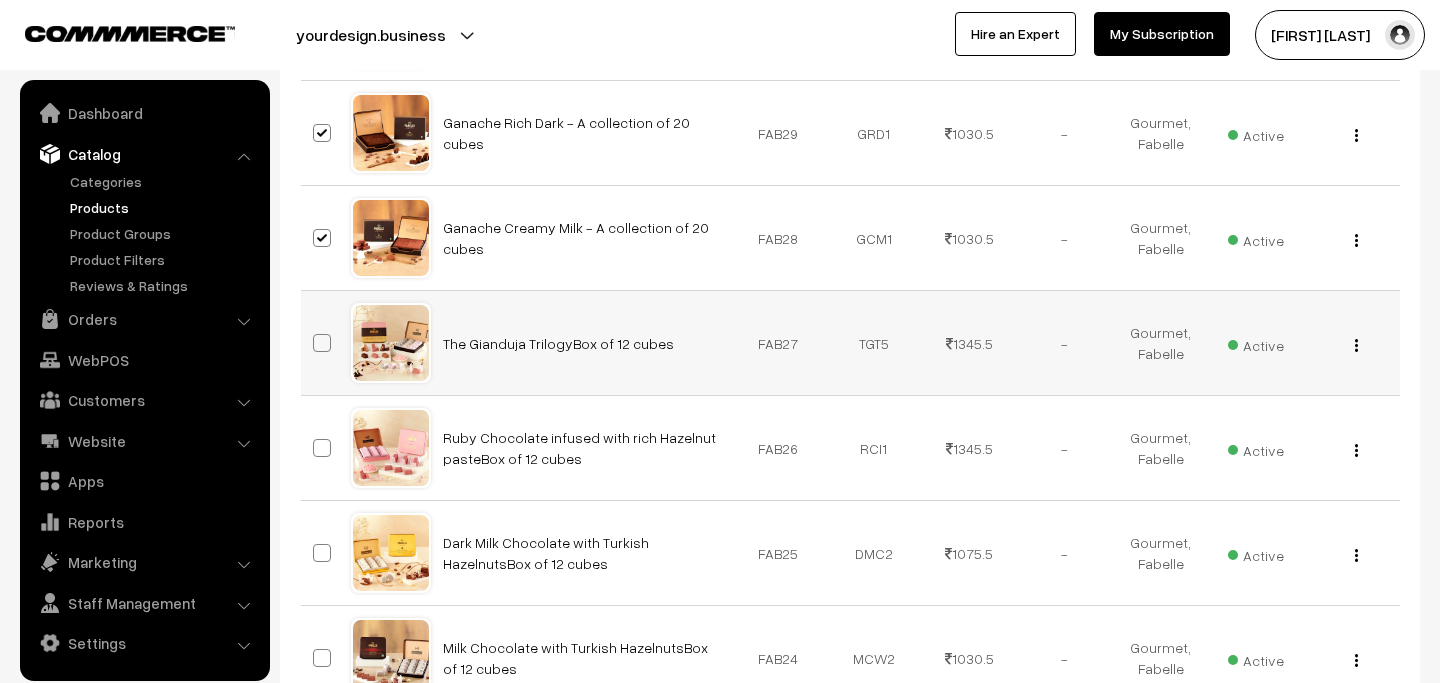 click at bounding box center (322, 343) 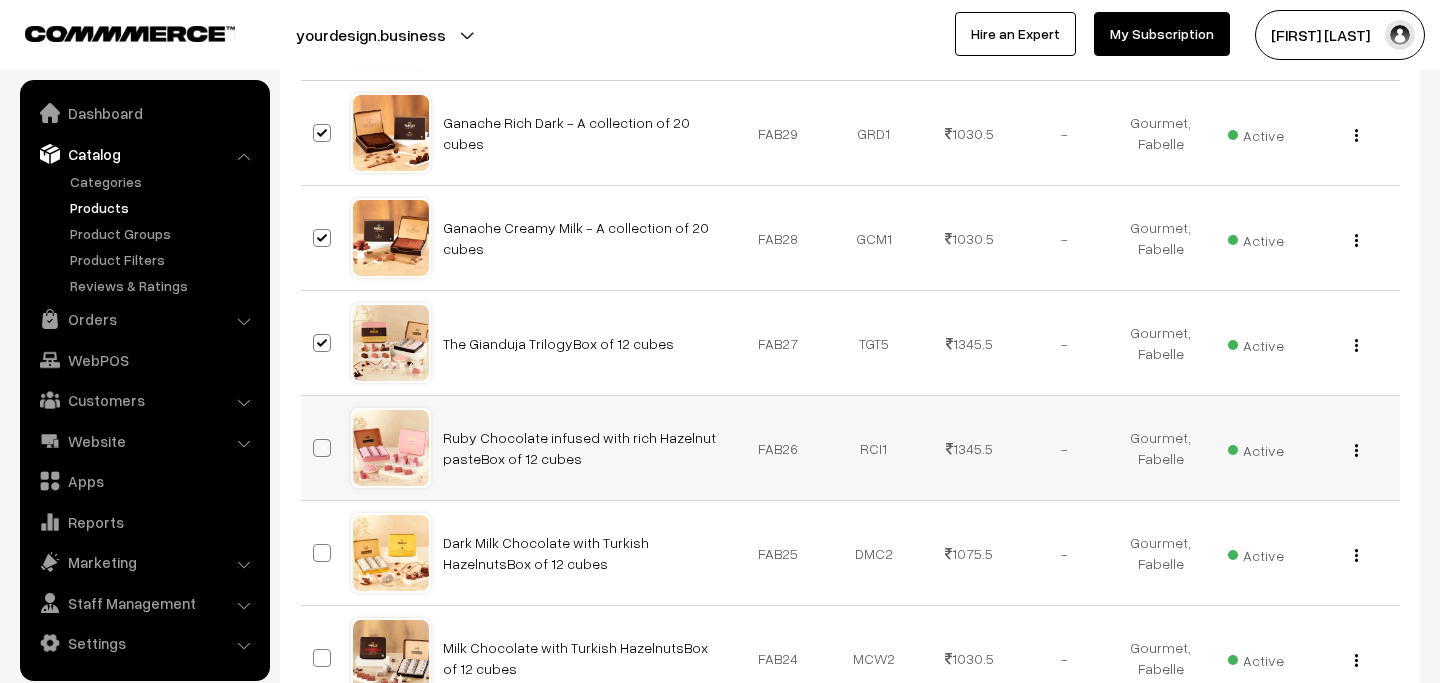 click at bounding box center (322, 448) 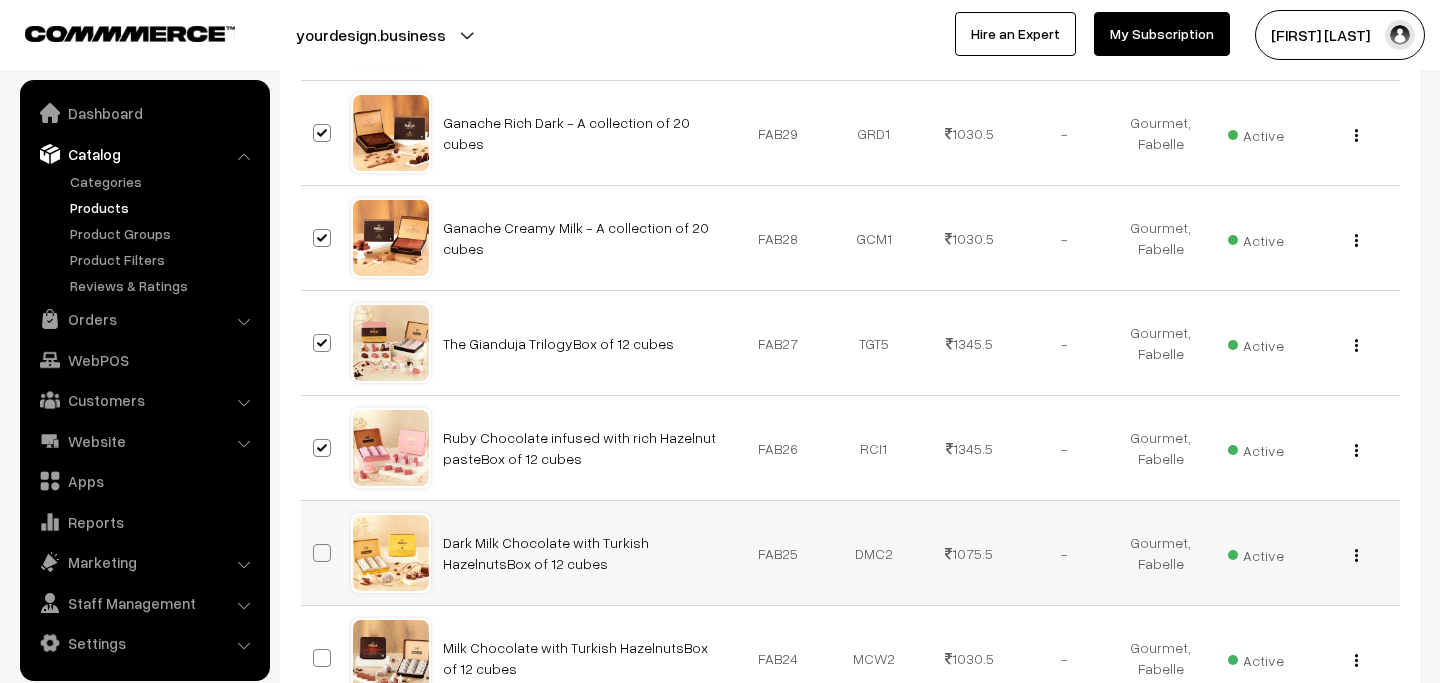 click at bounding box center (322, 553) 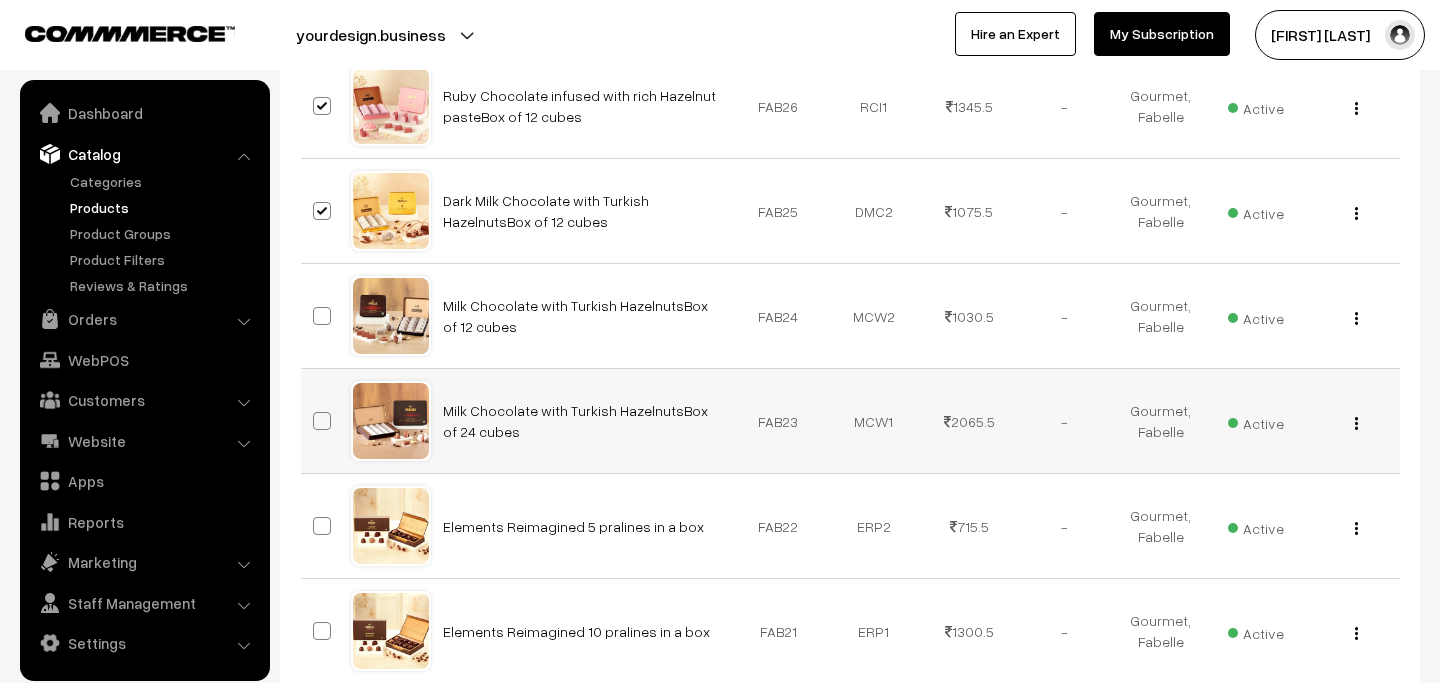 scroll, scrollTop: 4479, scrollLeft: 0, axis: vertical 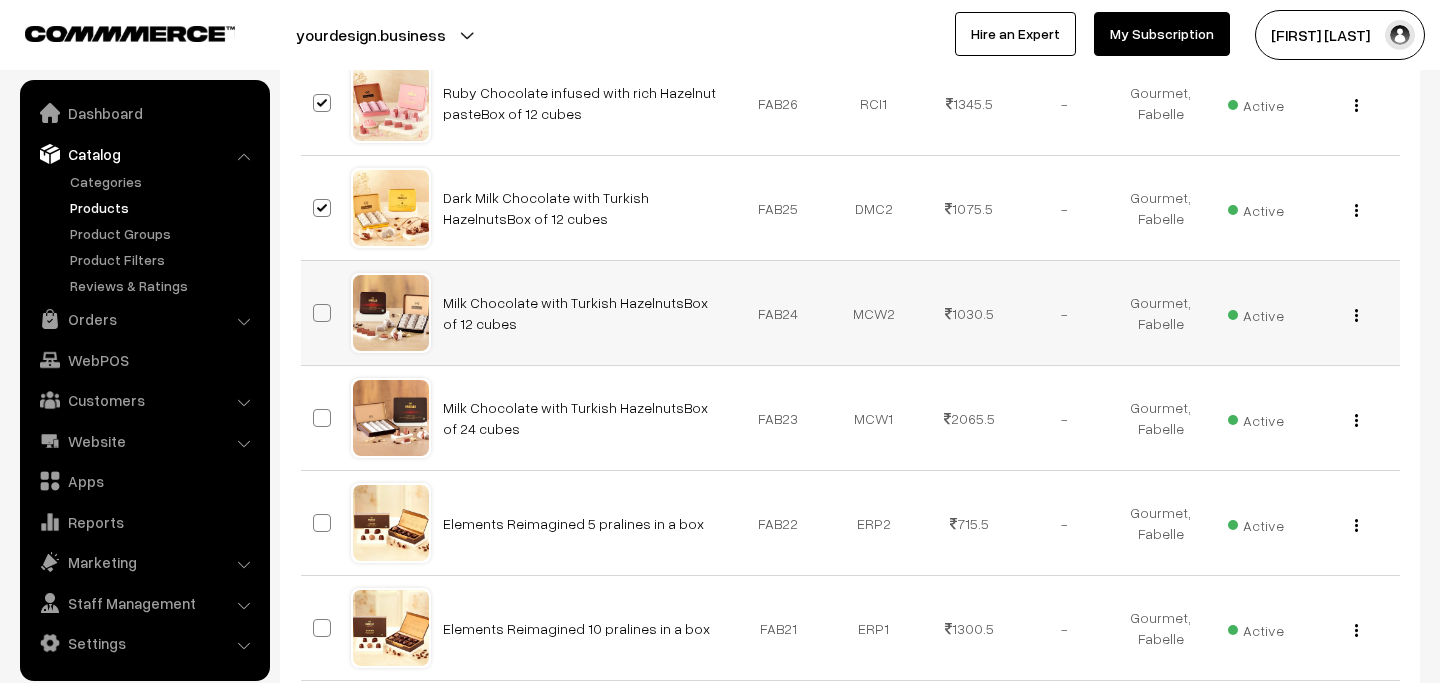 click at bounding box center (322, 313) 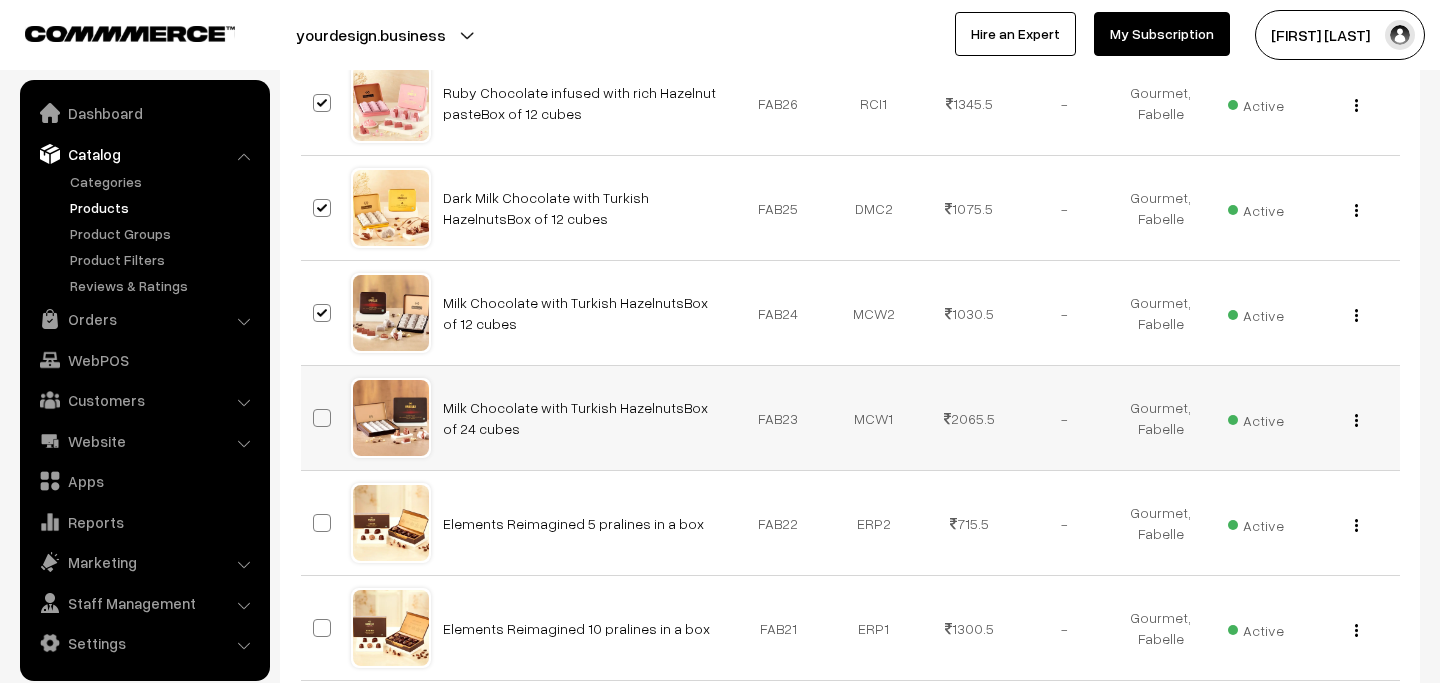 click at bounding box center (325, 418) 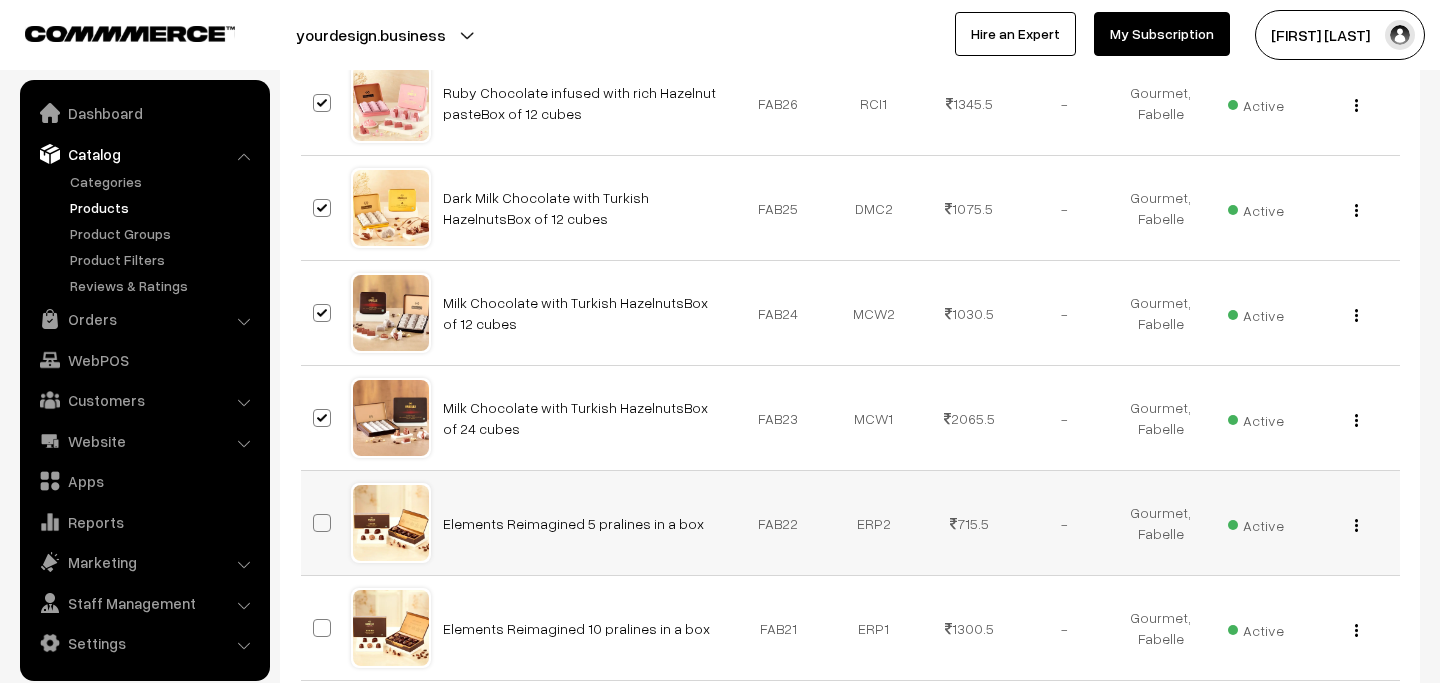 click at bounding box center [322, 523] 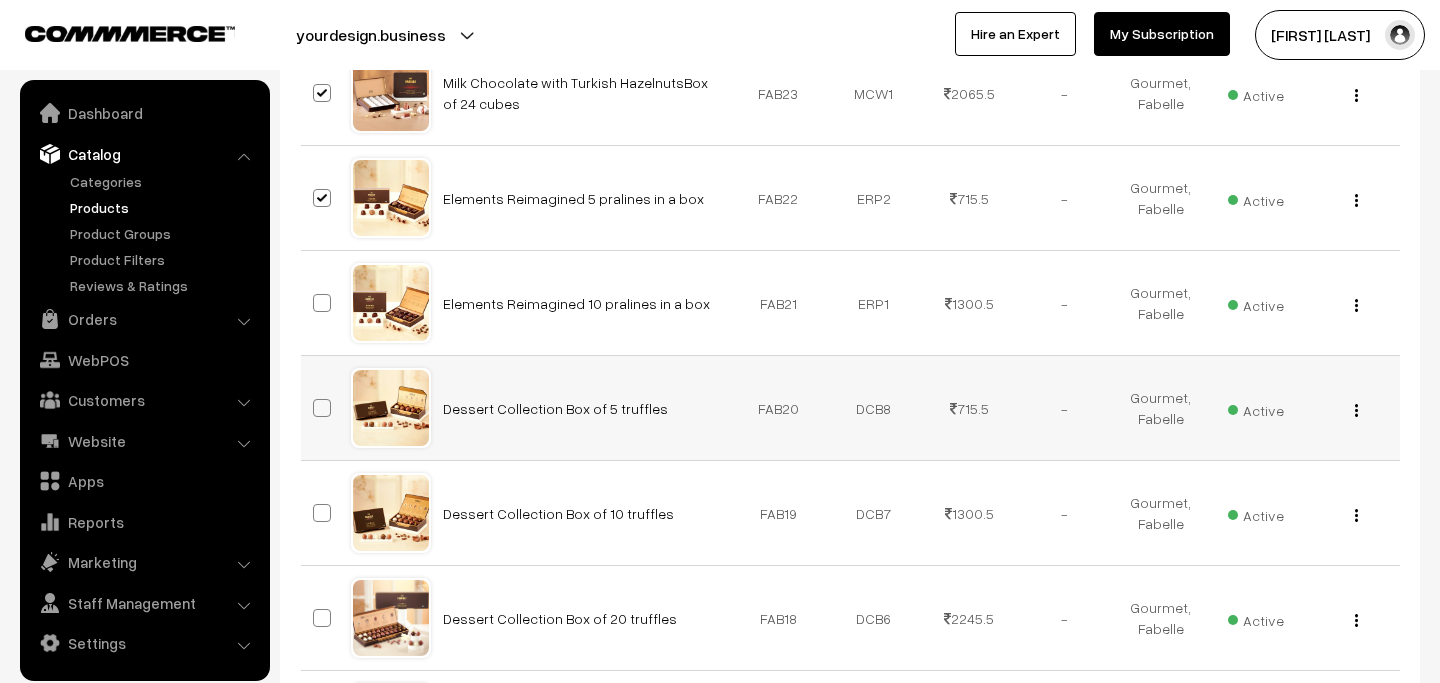 scroll, scrollTop: 4833, scrollLeft: 0, axis: vertical 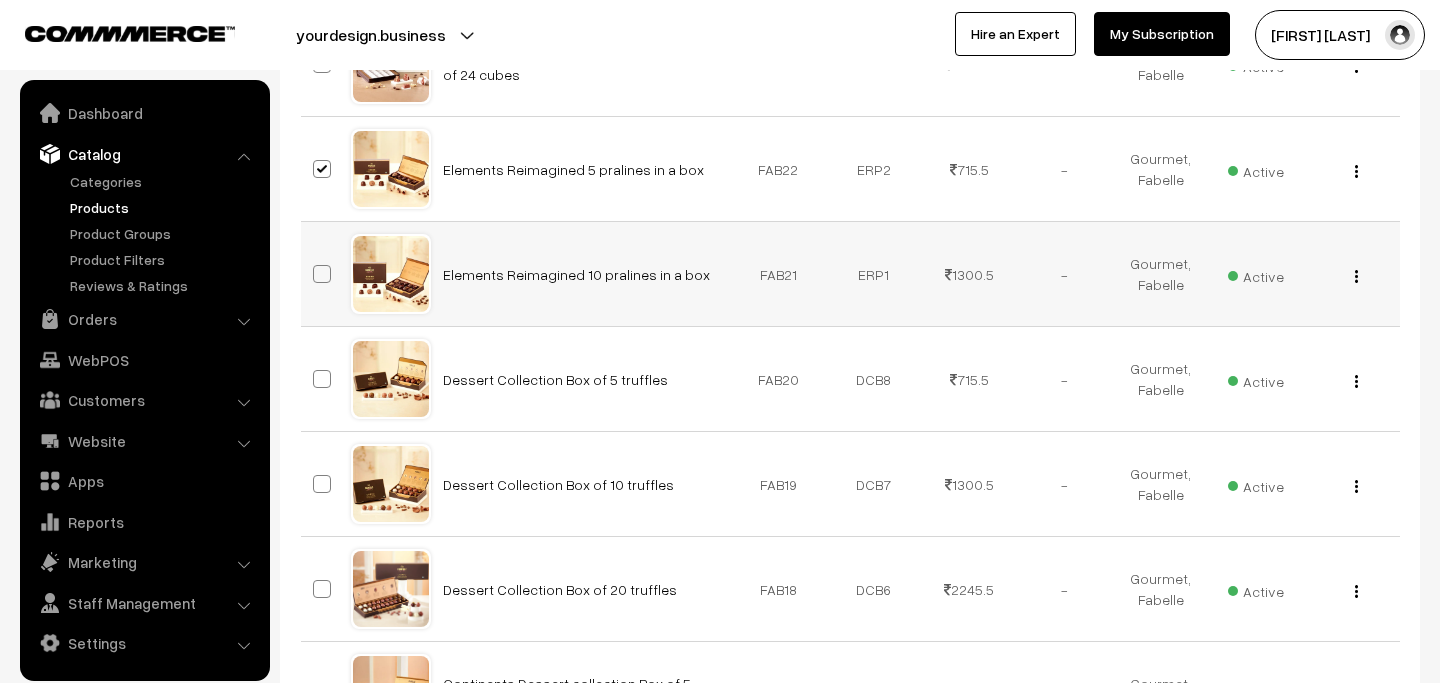 click at bounding box center (322, 274) 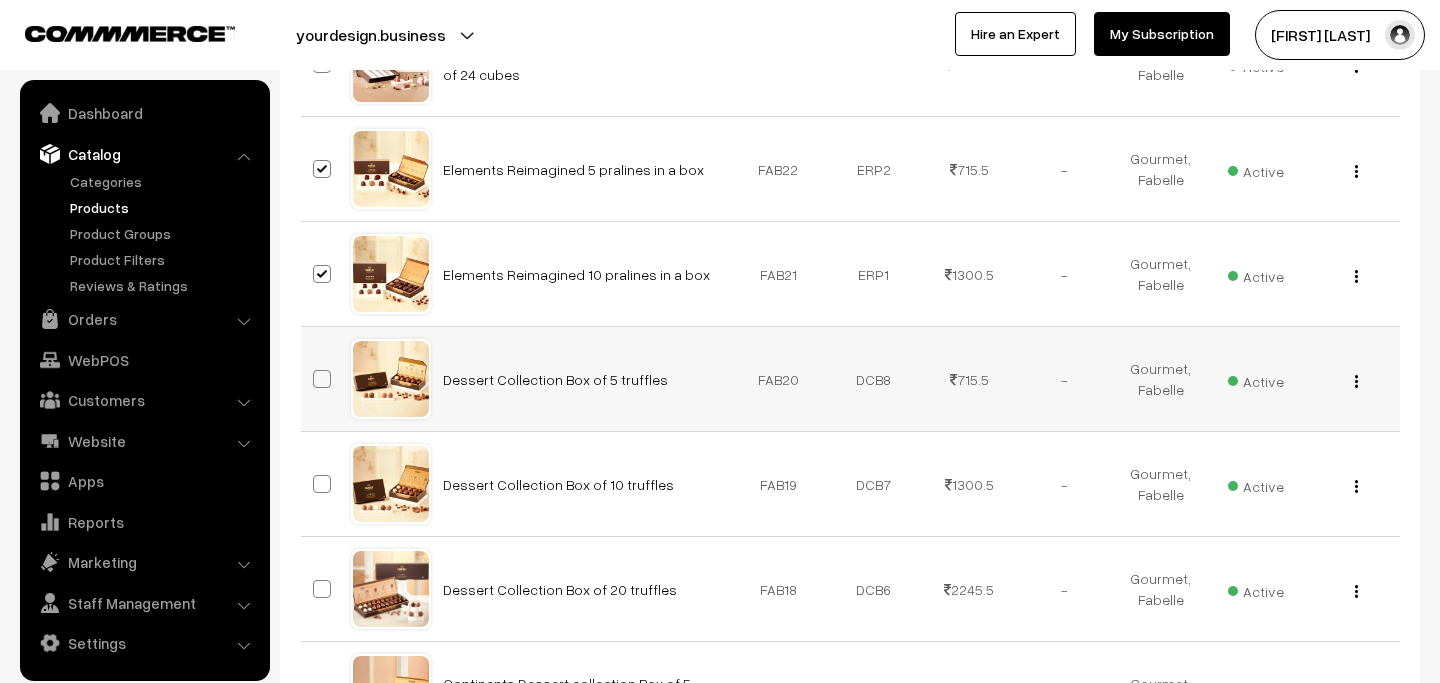 click at bounding box center (322, 379) 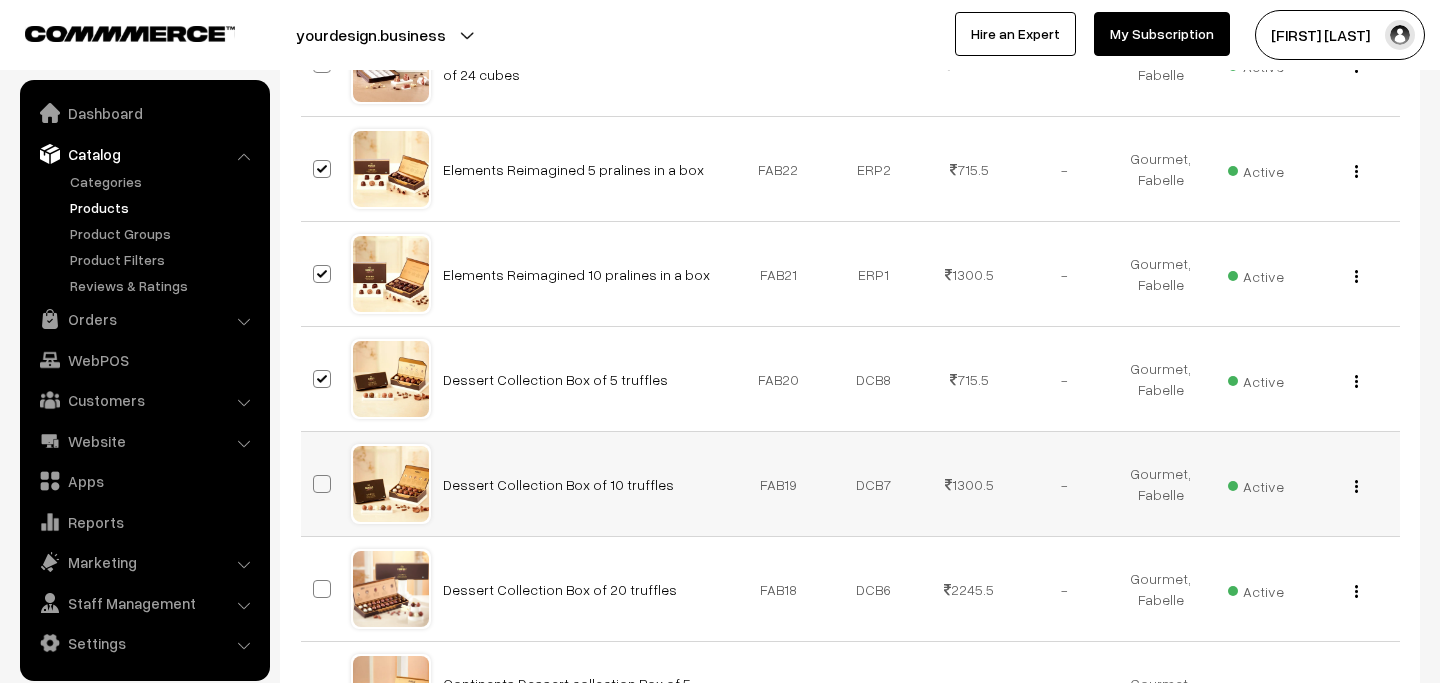 click at bounding box center [322, 484] 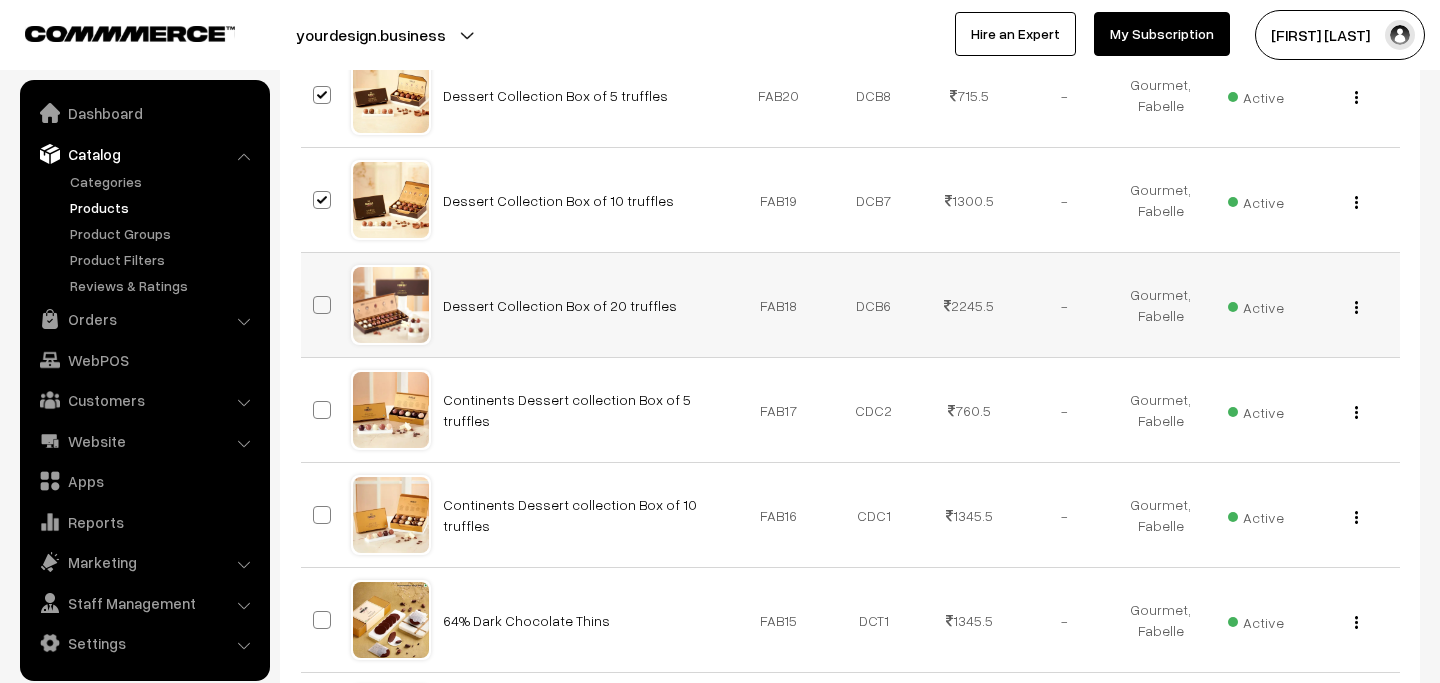 scroll, scrollTop: 5140, scrollLeft: 0, axis: vertical 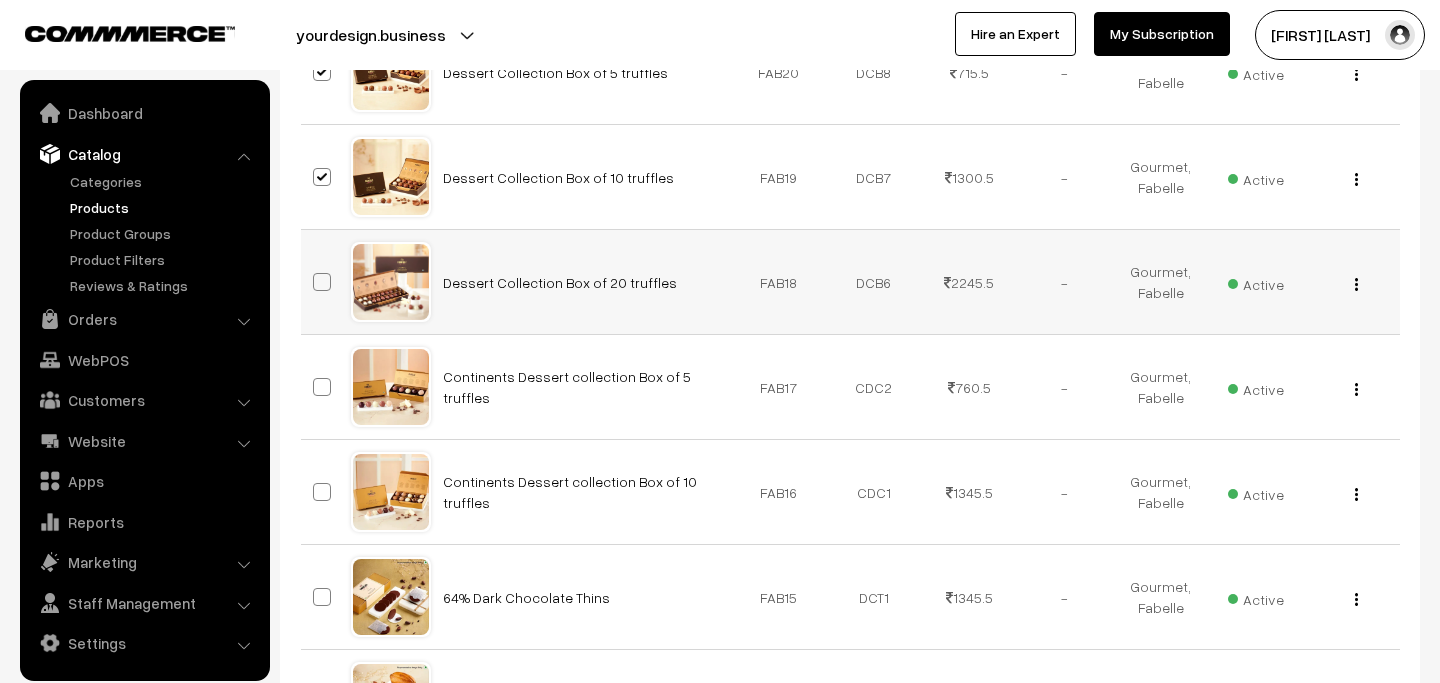 click at bounding box center [322, 282] 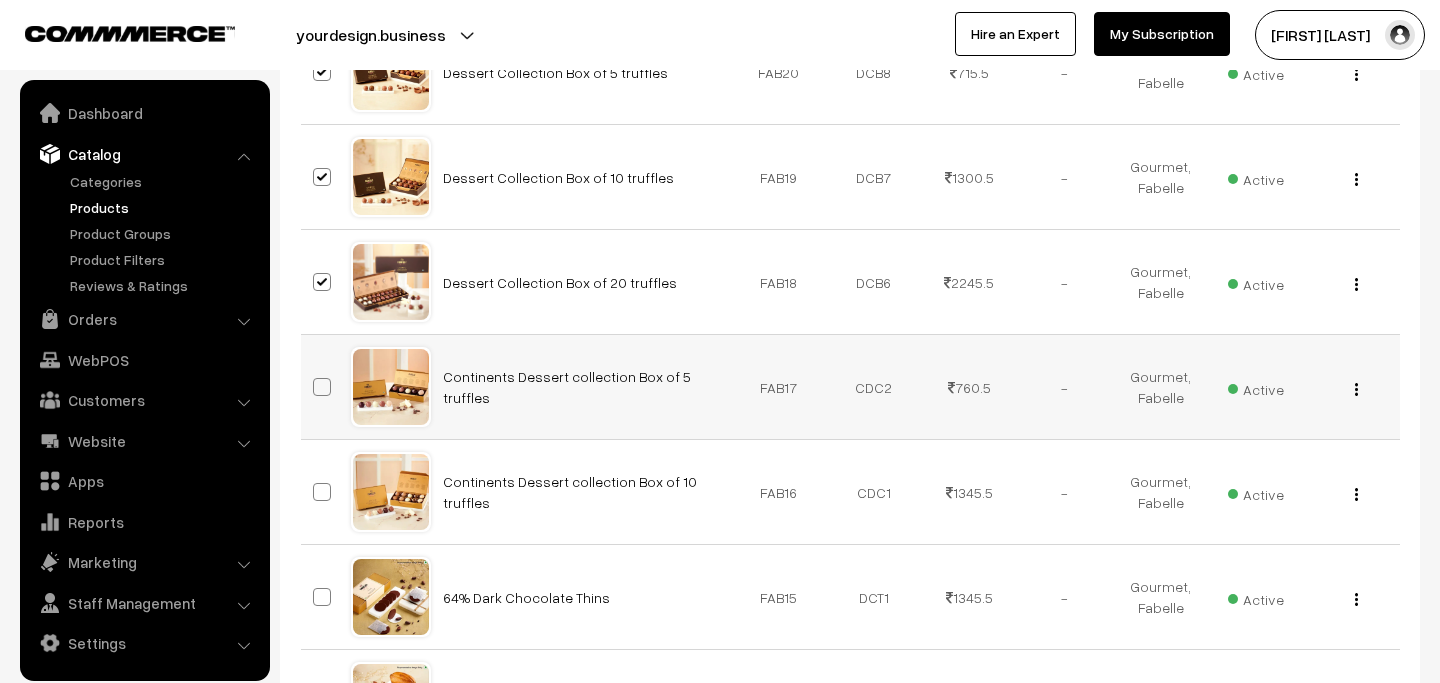 click at bounding box center [322, 387] 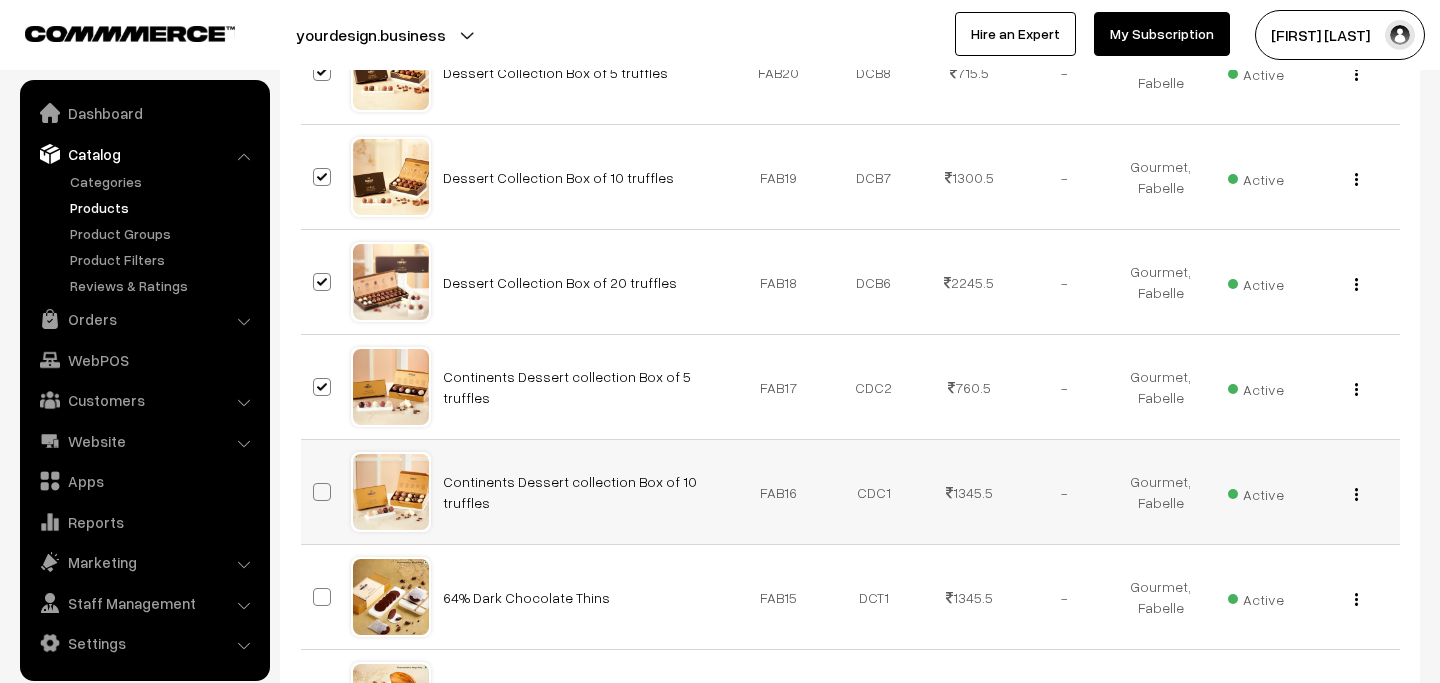 click at bounding box center [322, 492] 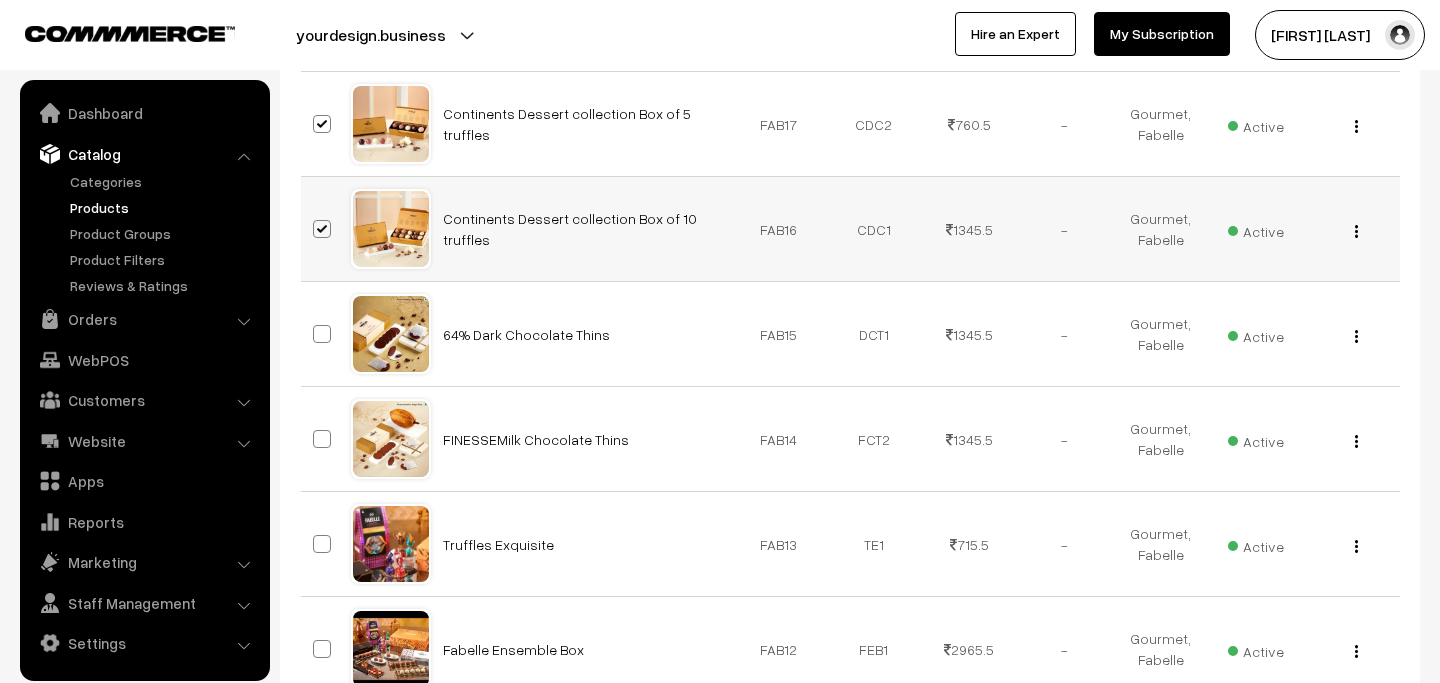 scroll, scrollTop: 5409, scrollLeft: 0, axis: vertical 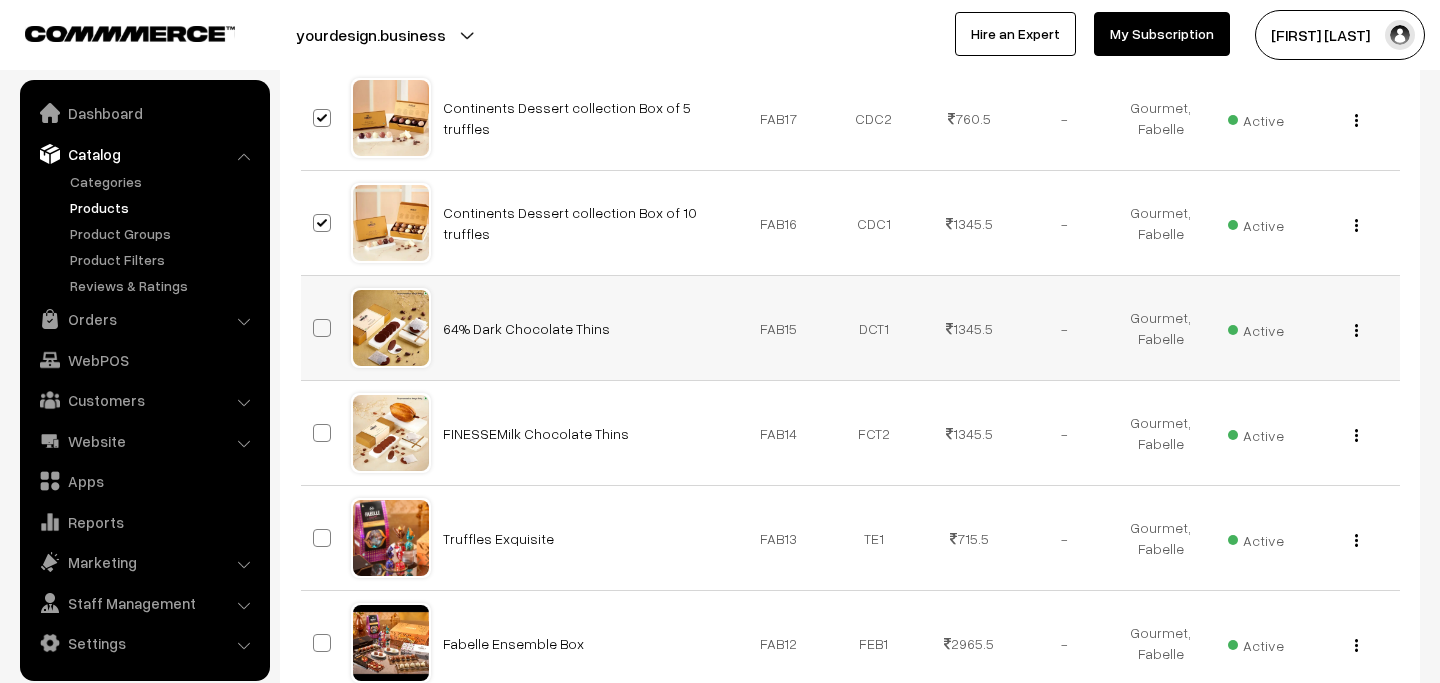 click at bounding box center (322, 328) 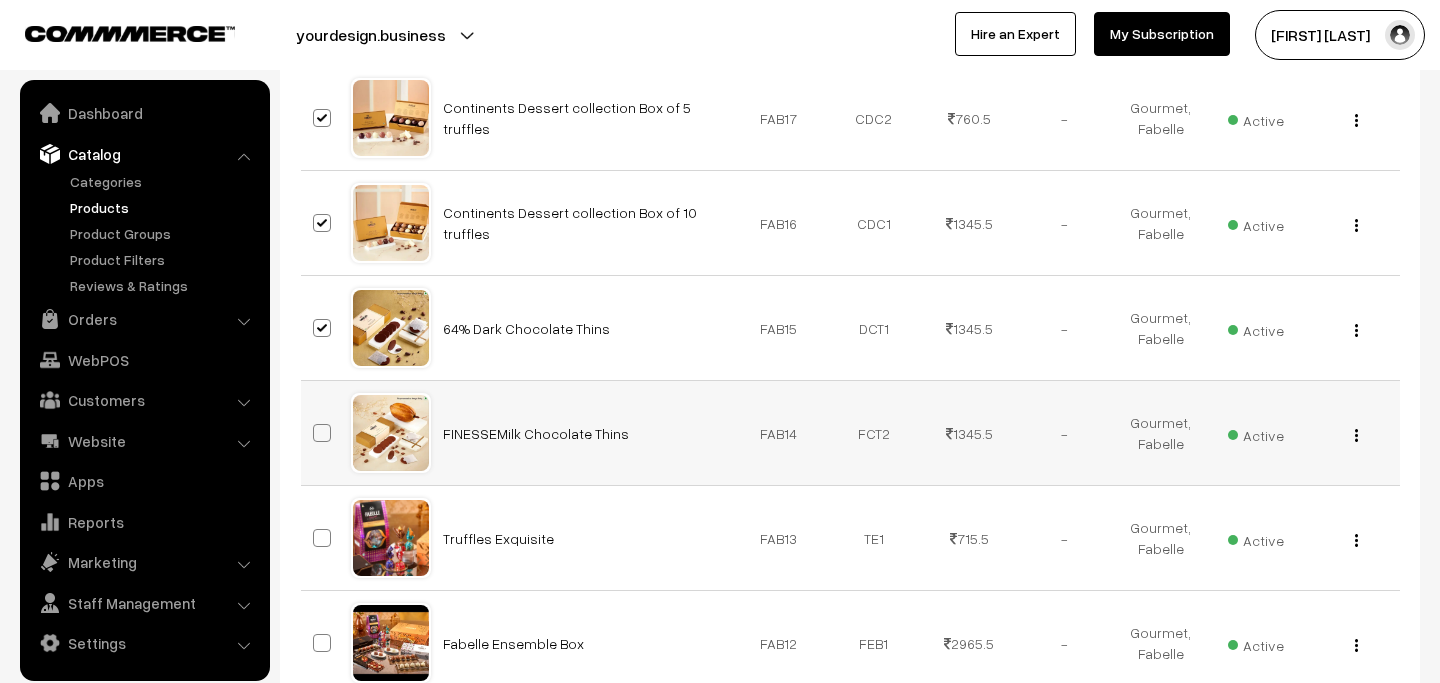 click at bounding box center (322, 433) 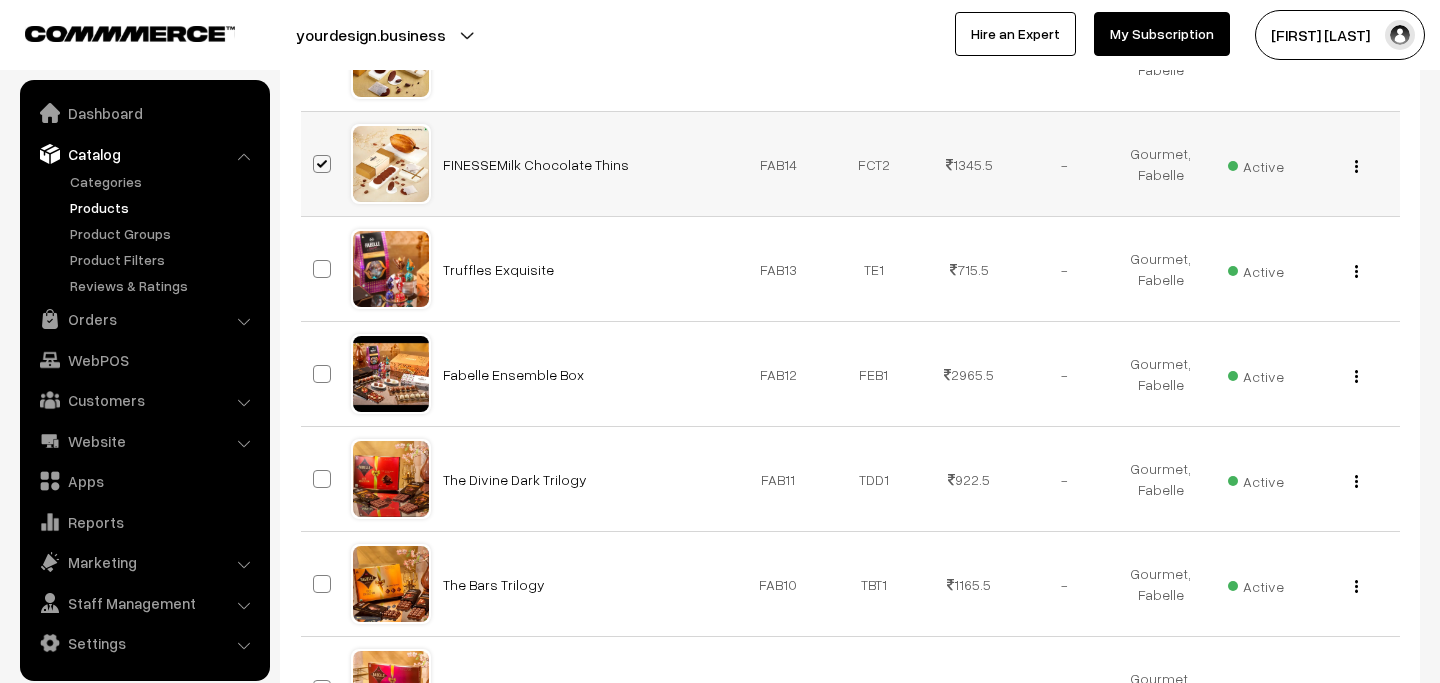 scroll, scrollTop: 5679, scrollLeft: 0, axis: vertical 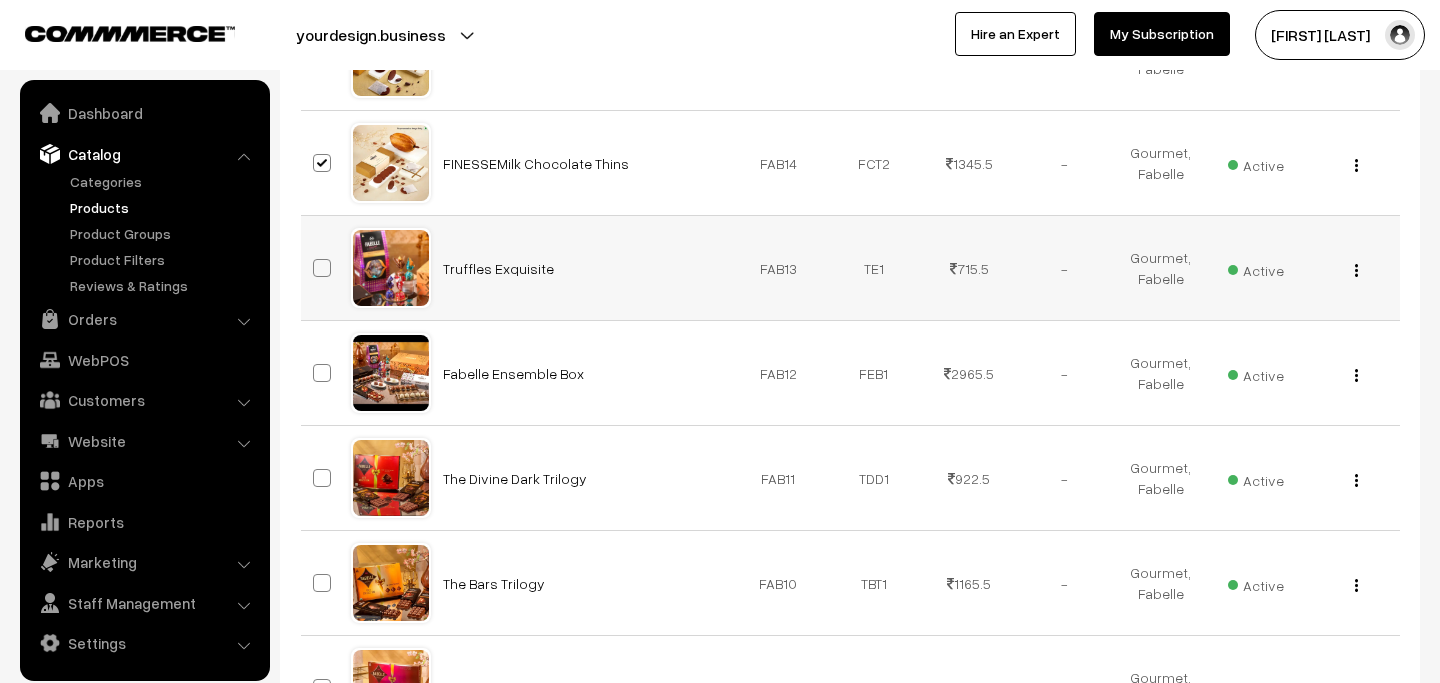 click at bounding box center [322, 268] 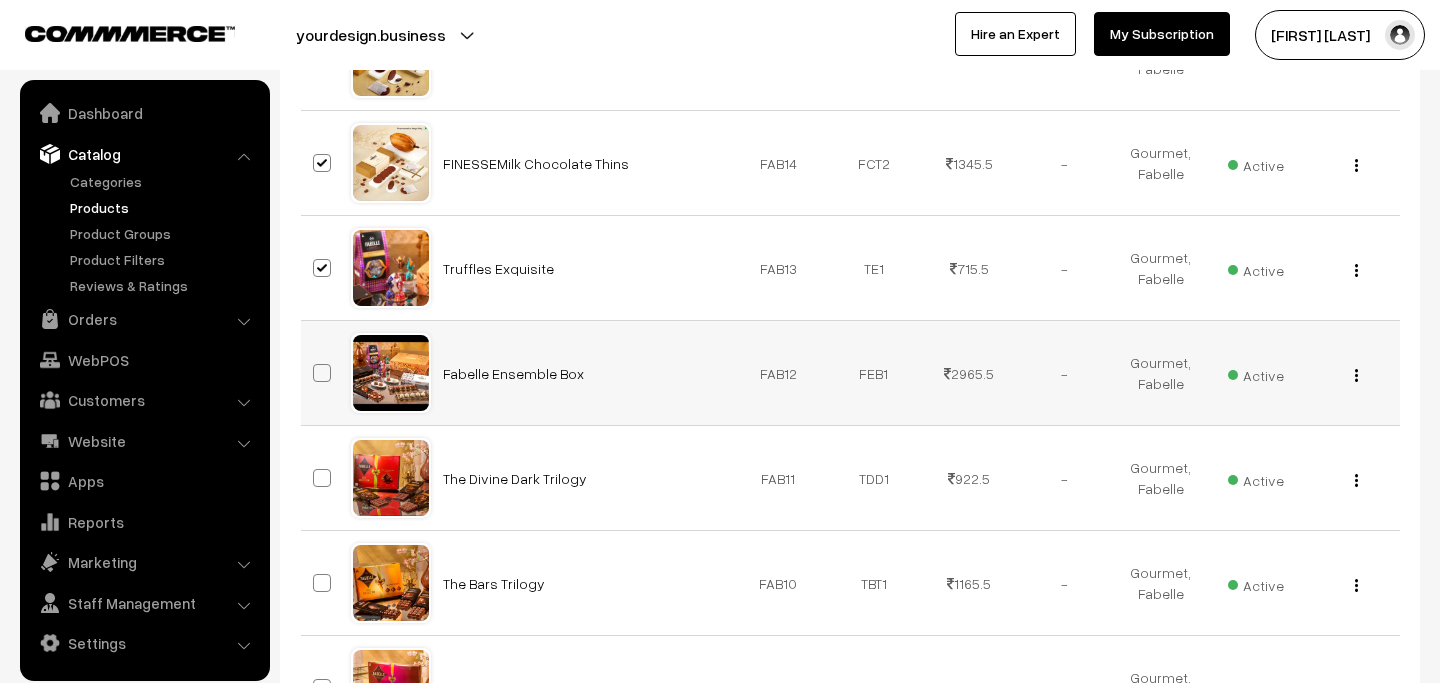 click at bounding box center [322, 373] 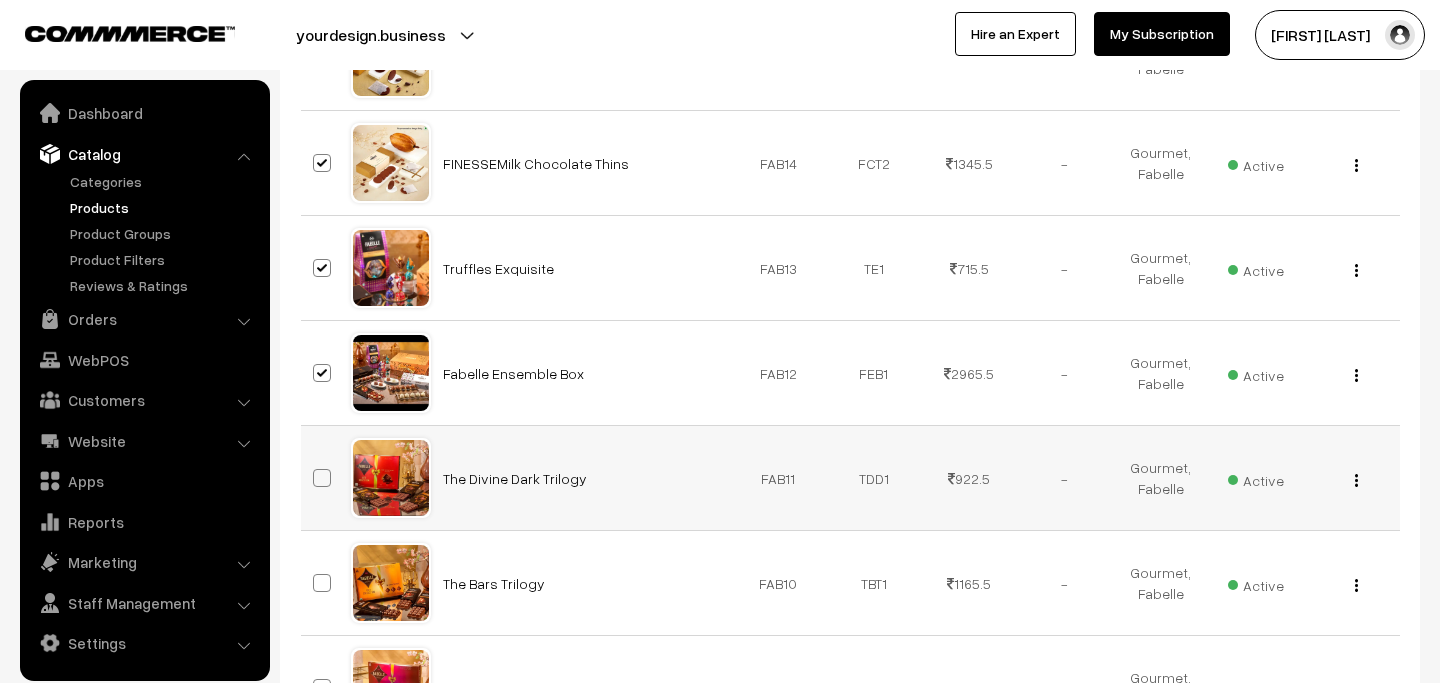 click at bounding box center (326, 478) 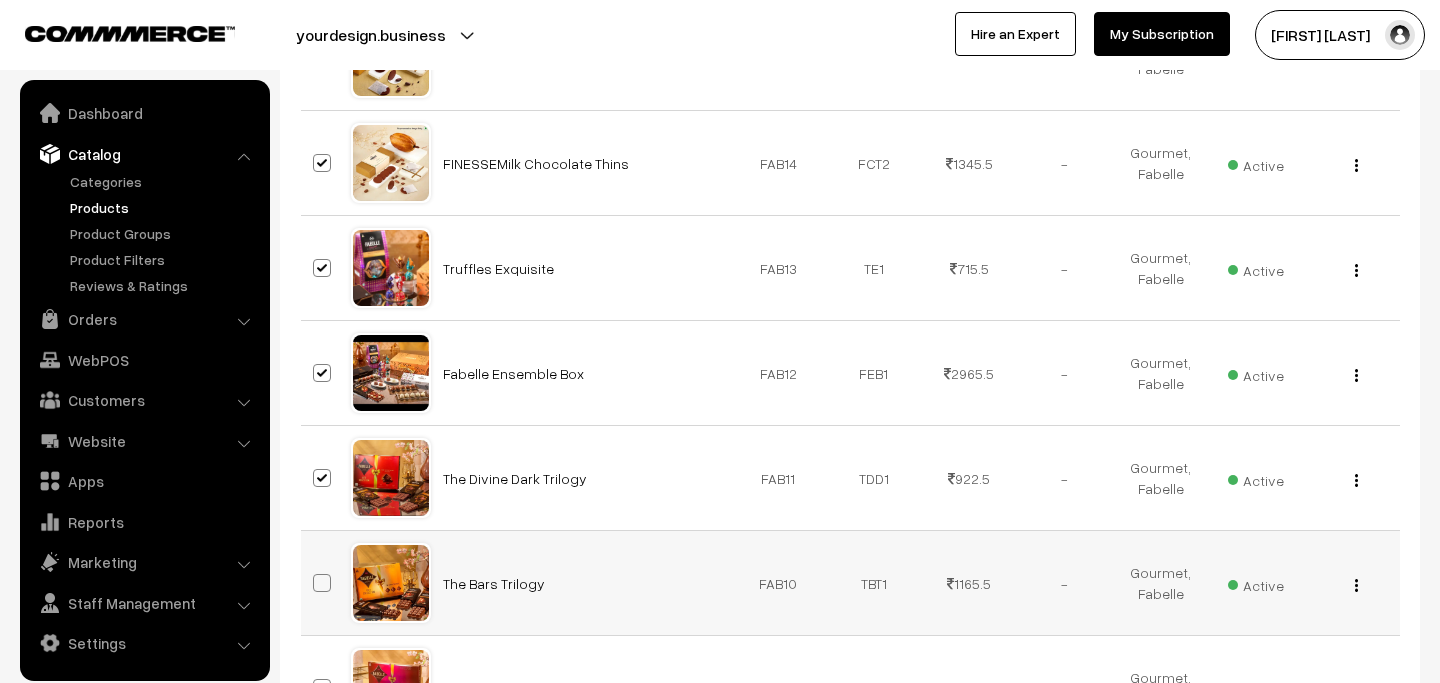 click at bounding box center [326, 583] 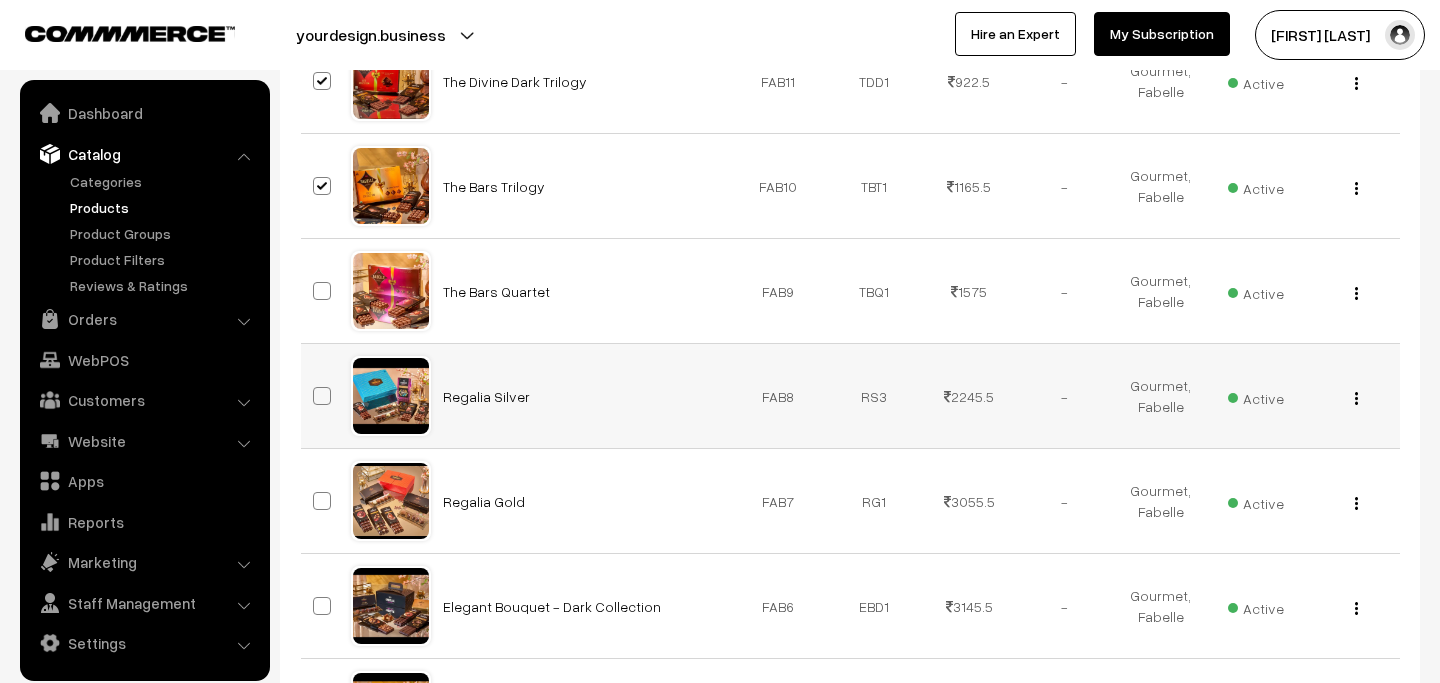 scroll, scrollTop: 6086, scrollLeft: 0, axis: vertical 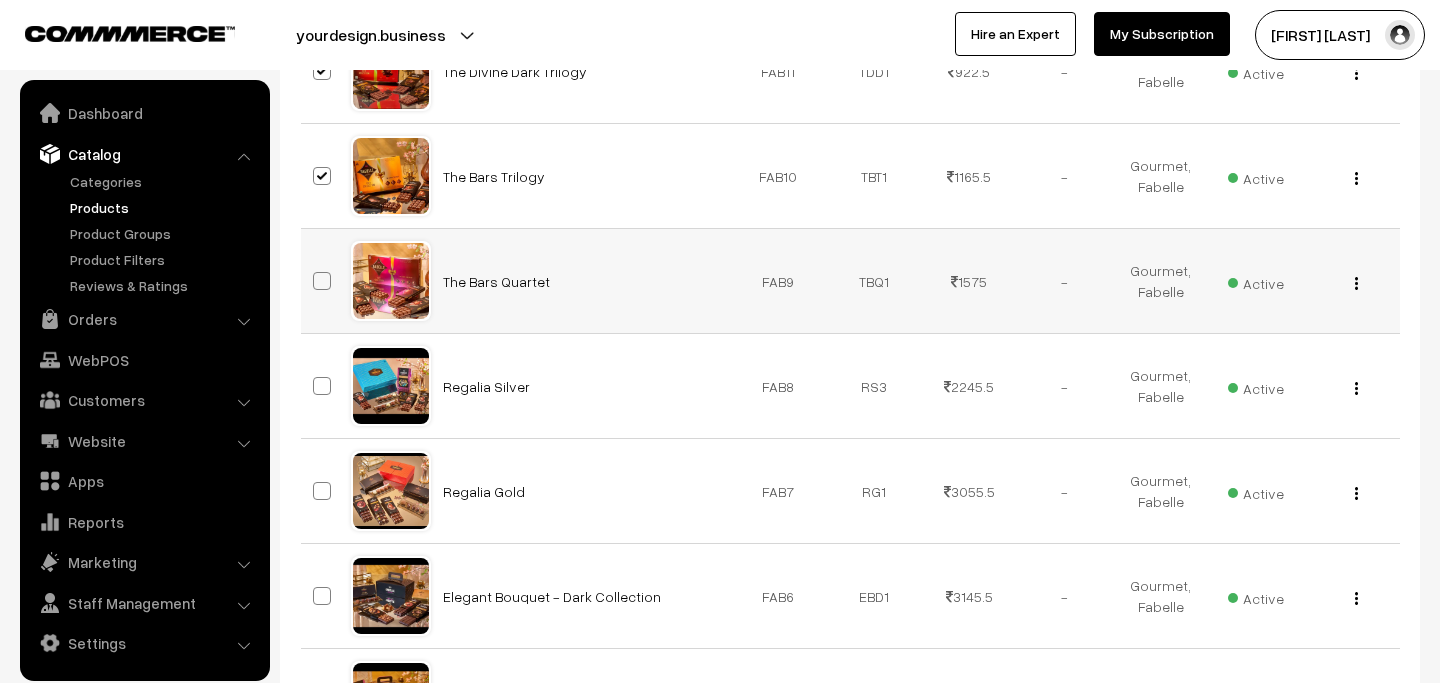 click at bounding box center (322, 281) 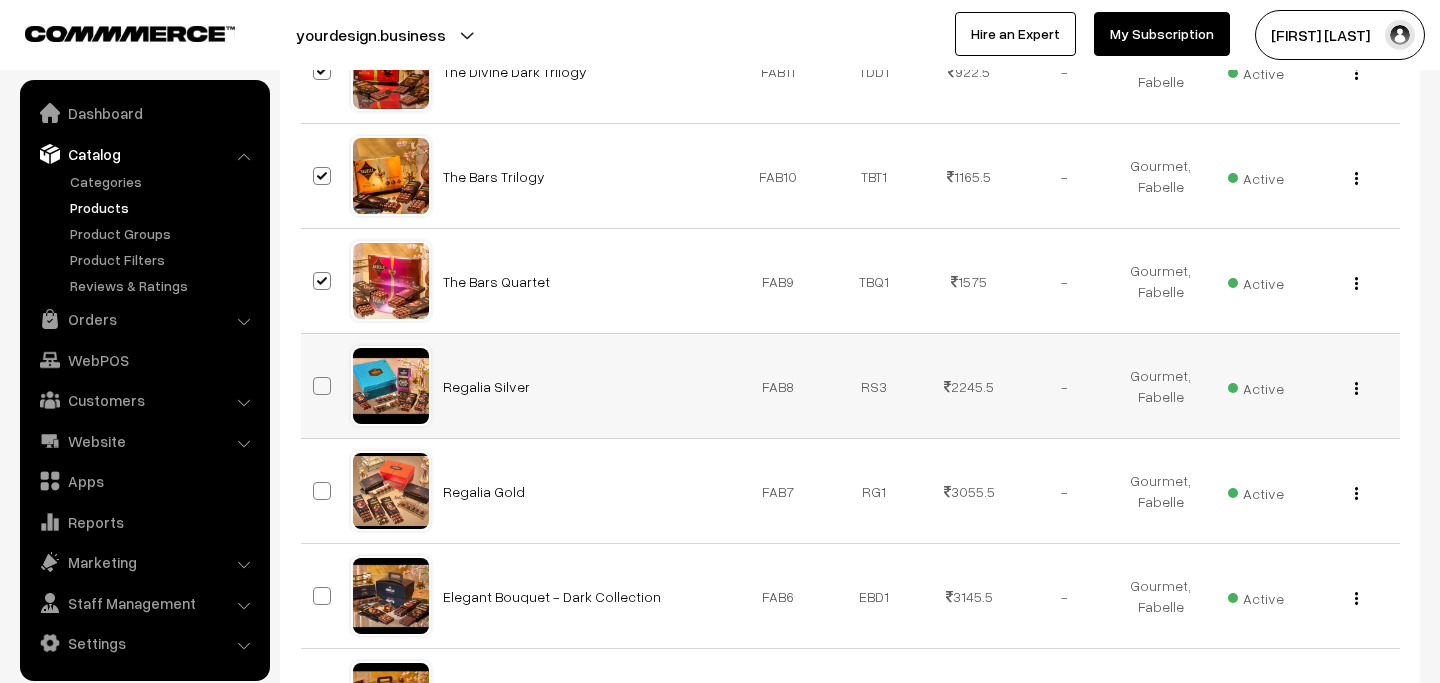 click at bounding box center (322, 386) 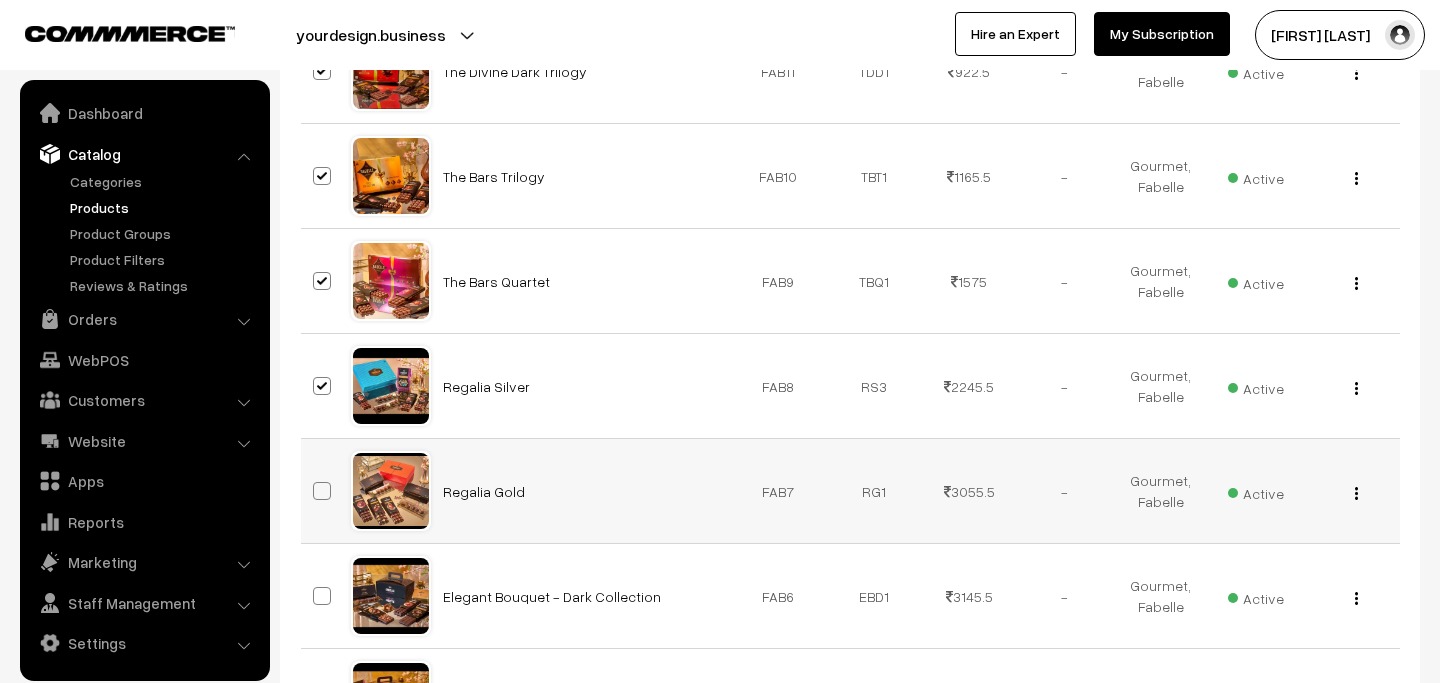 click at bounding box center [322, 491] 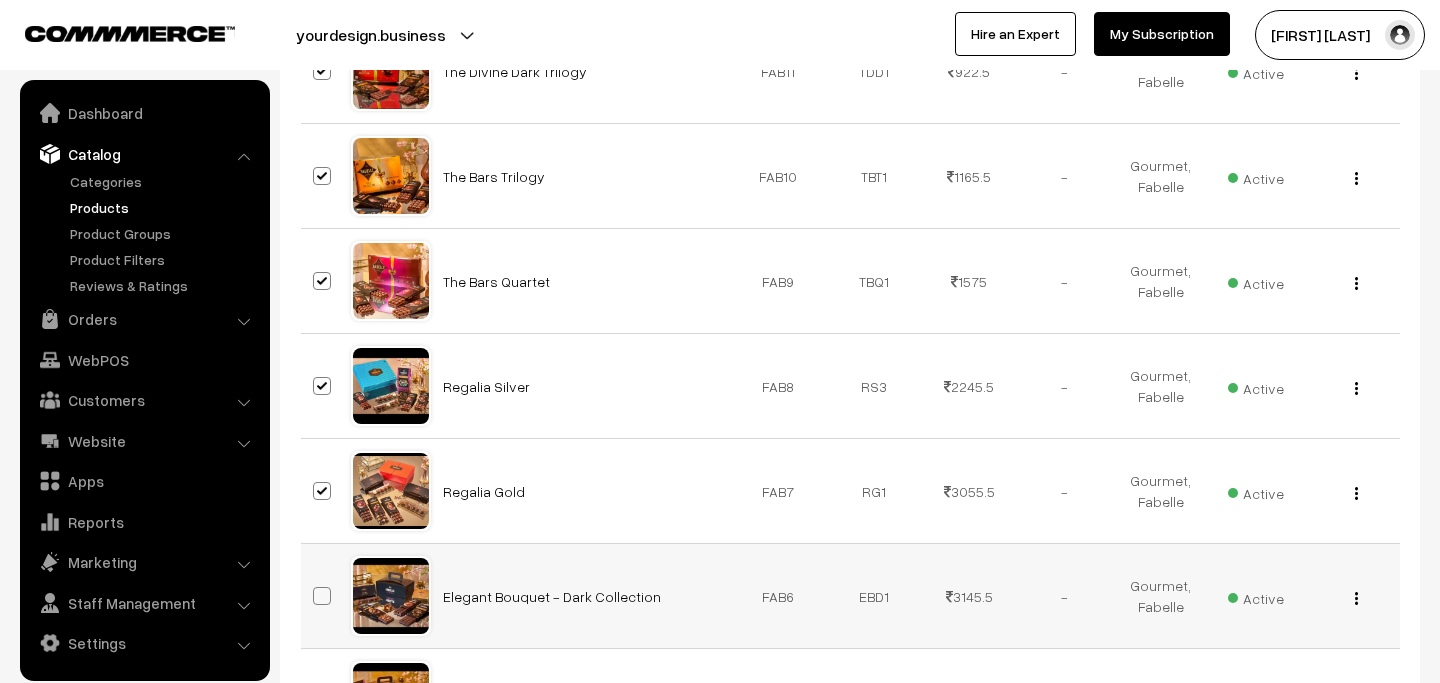 click at bounding box center [322, 596] 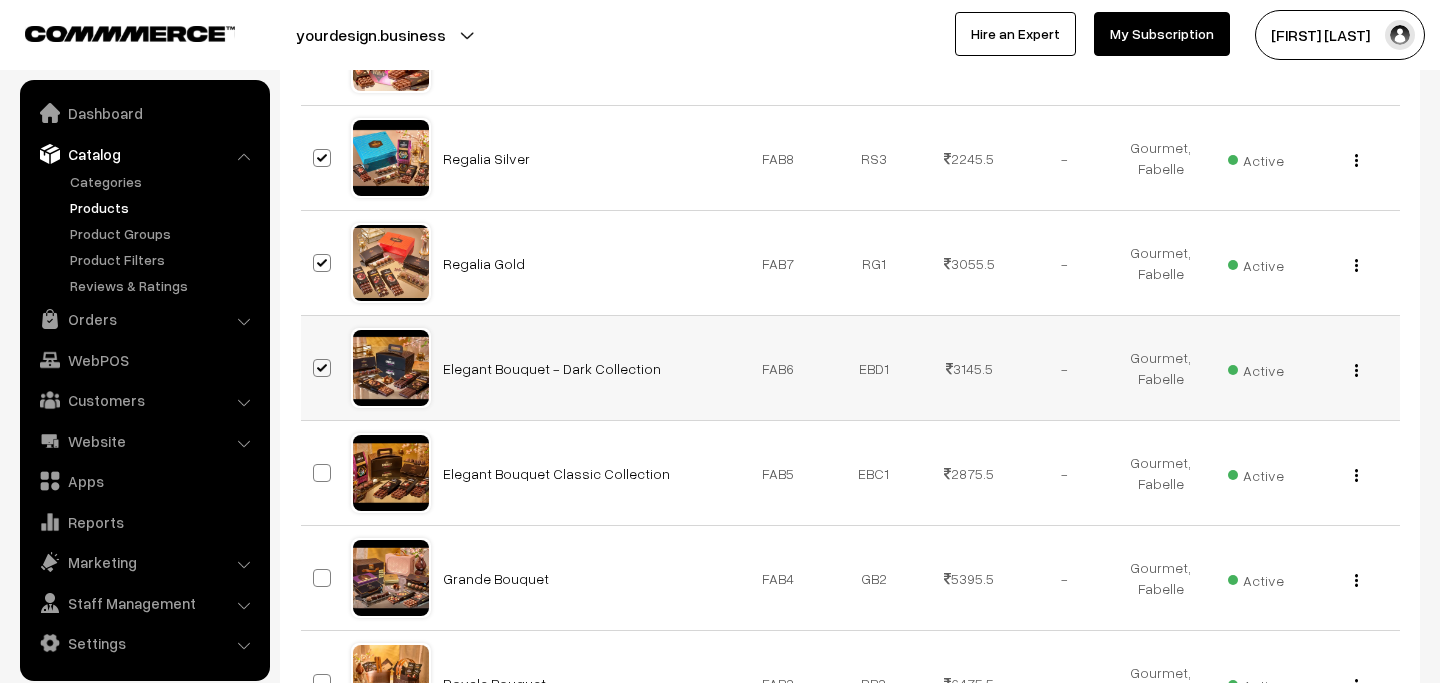 scroll, scrollTop: 6397, scrollLeft: 0, axis: vertical 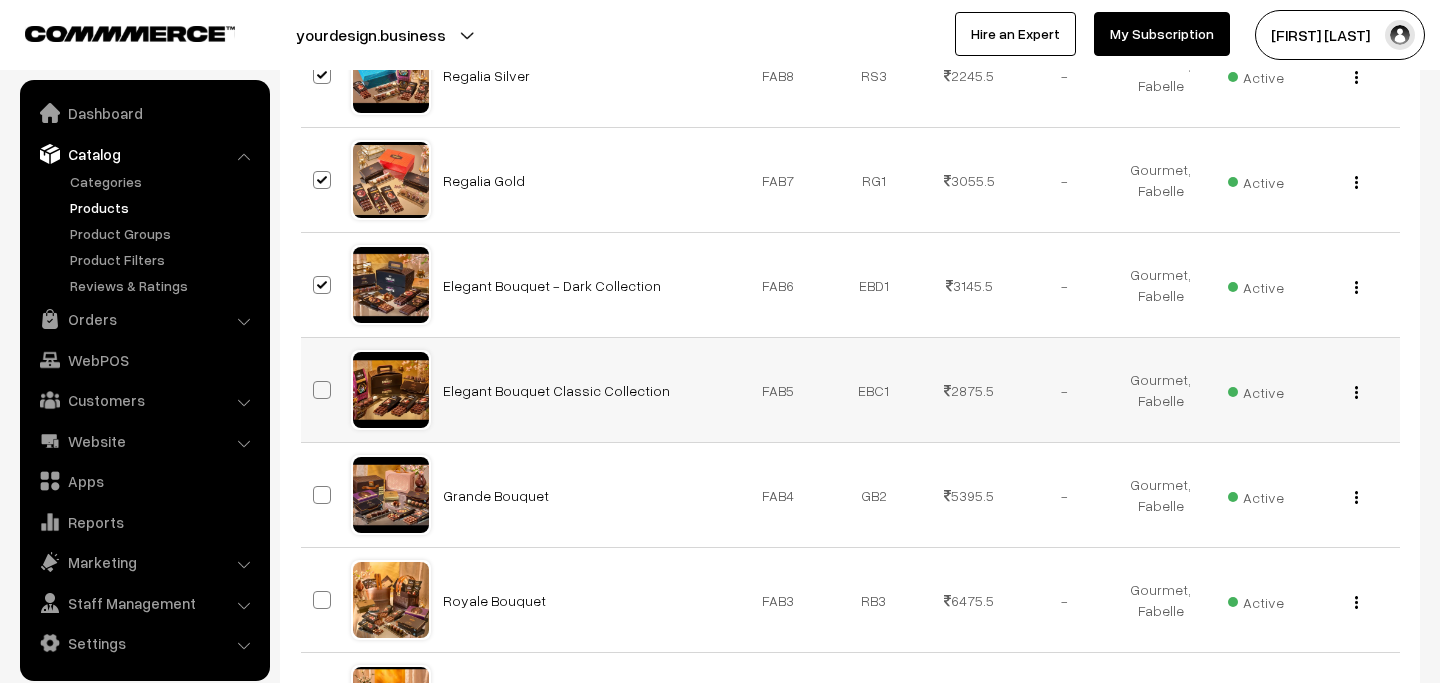 click at bounding box center [322, 390] 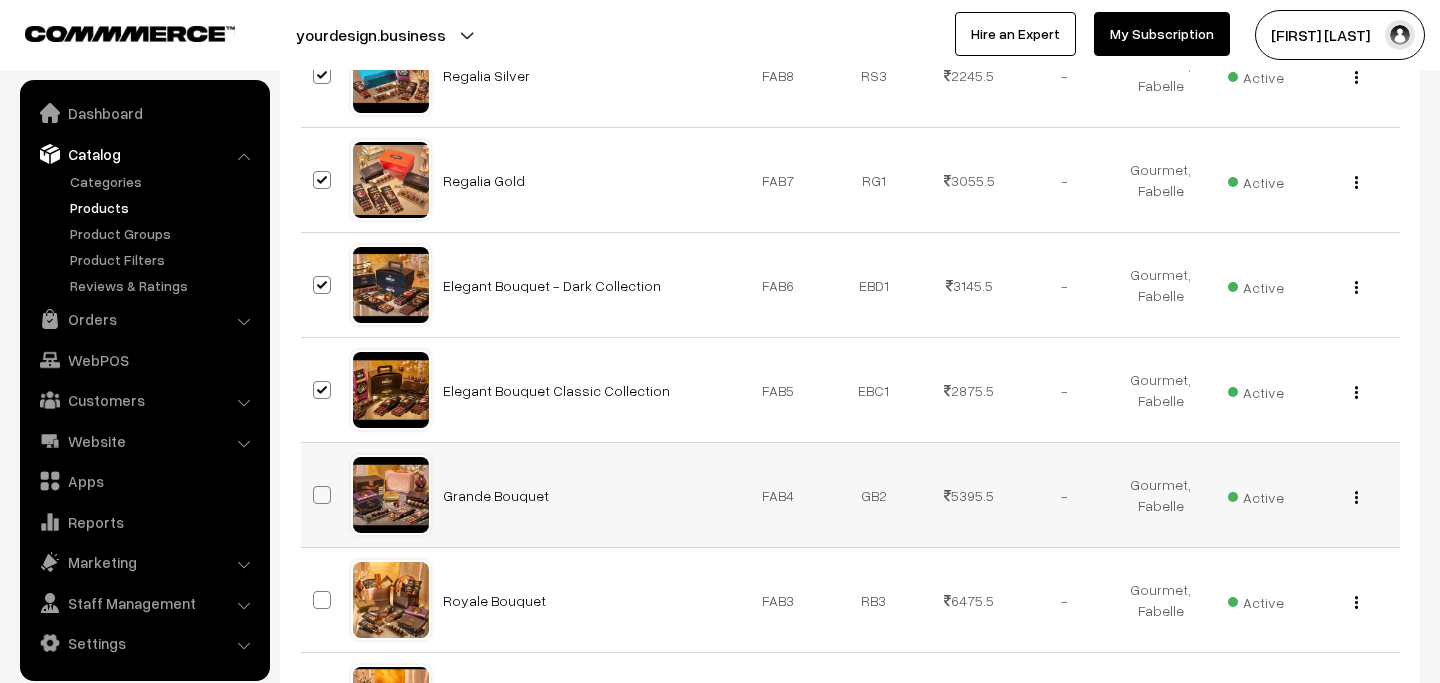 click at bounding box center [322, 495] 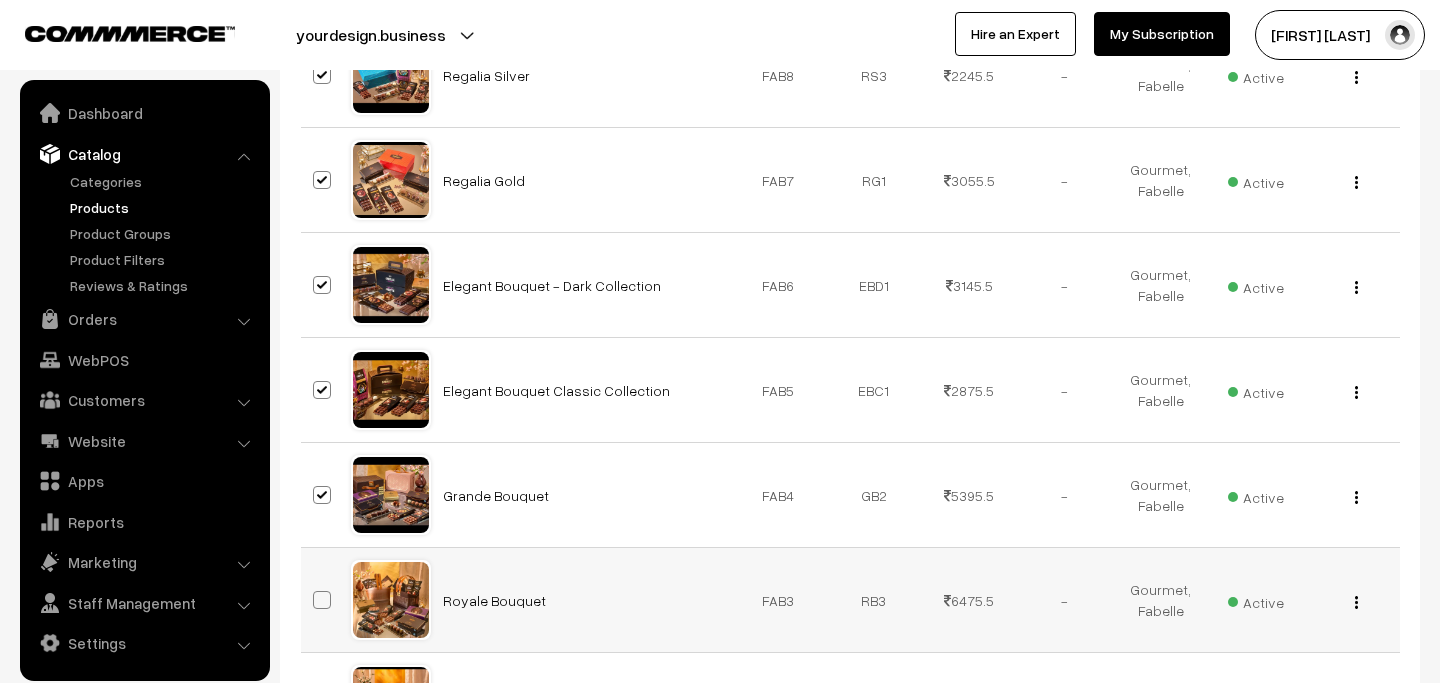click at bounding box center (322, 600) 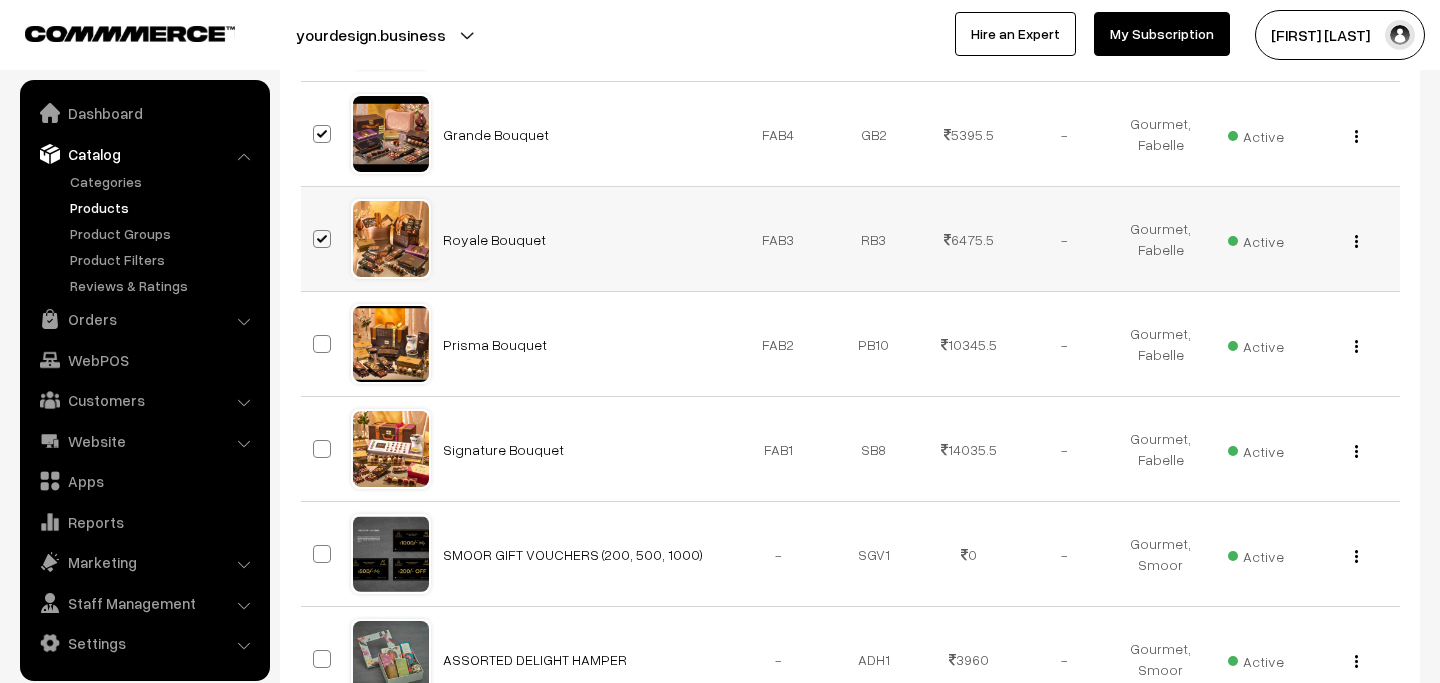 scroll, scrollTop: 6793, scrollLeft: 0, axis: vertical 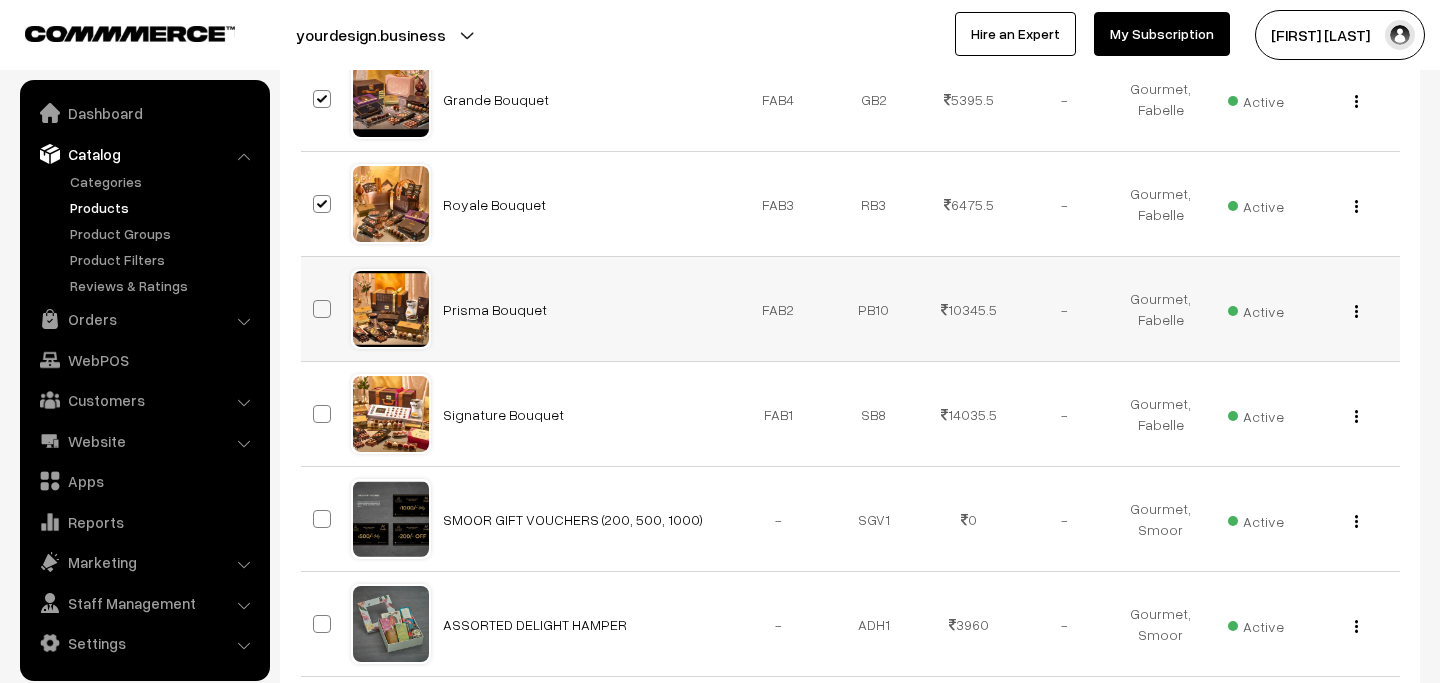 click at bounding box center [322, 309] 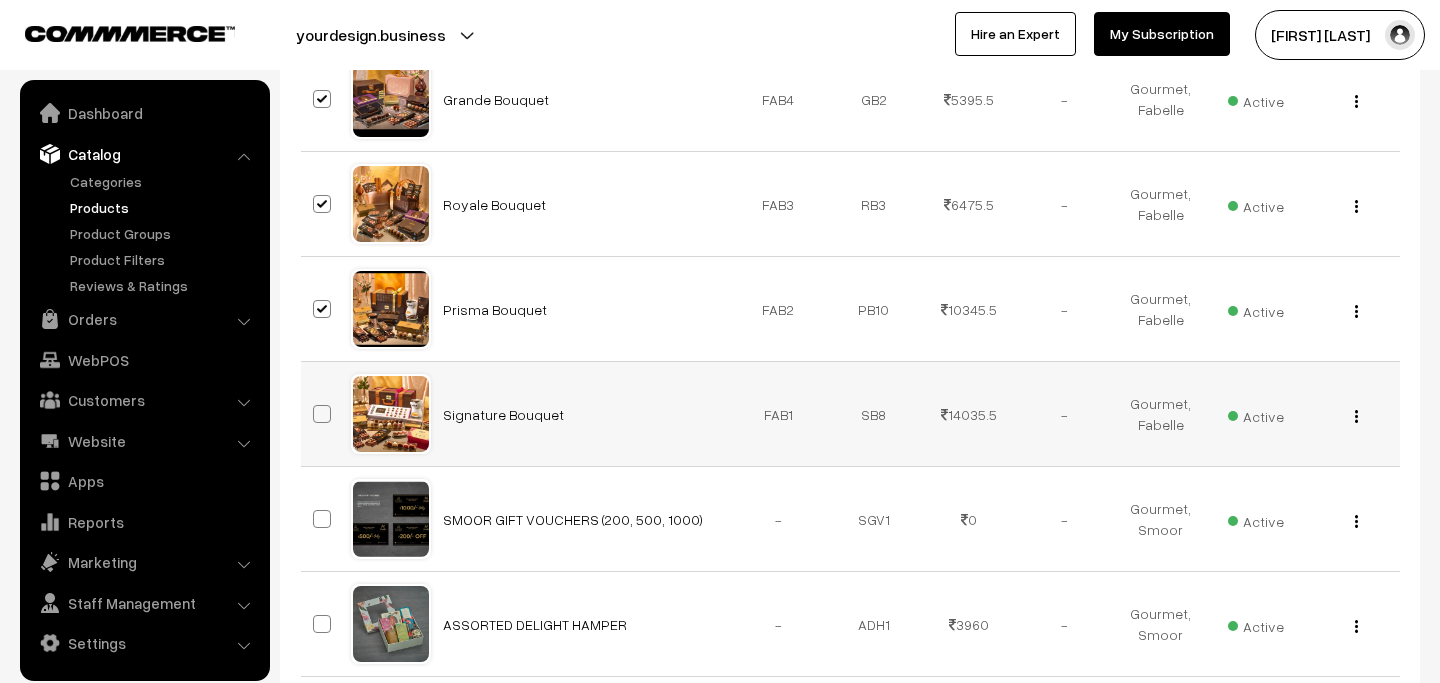 click at bounding box center (322, 414) 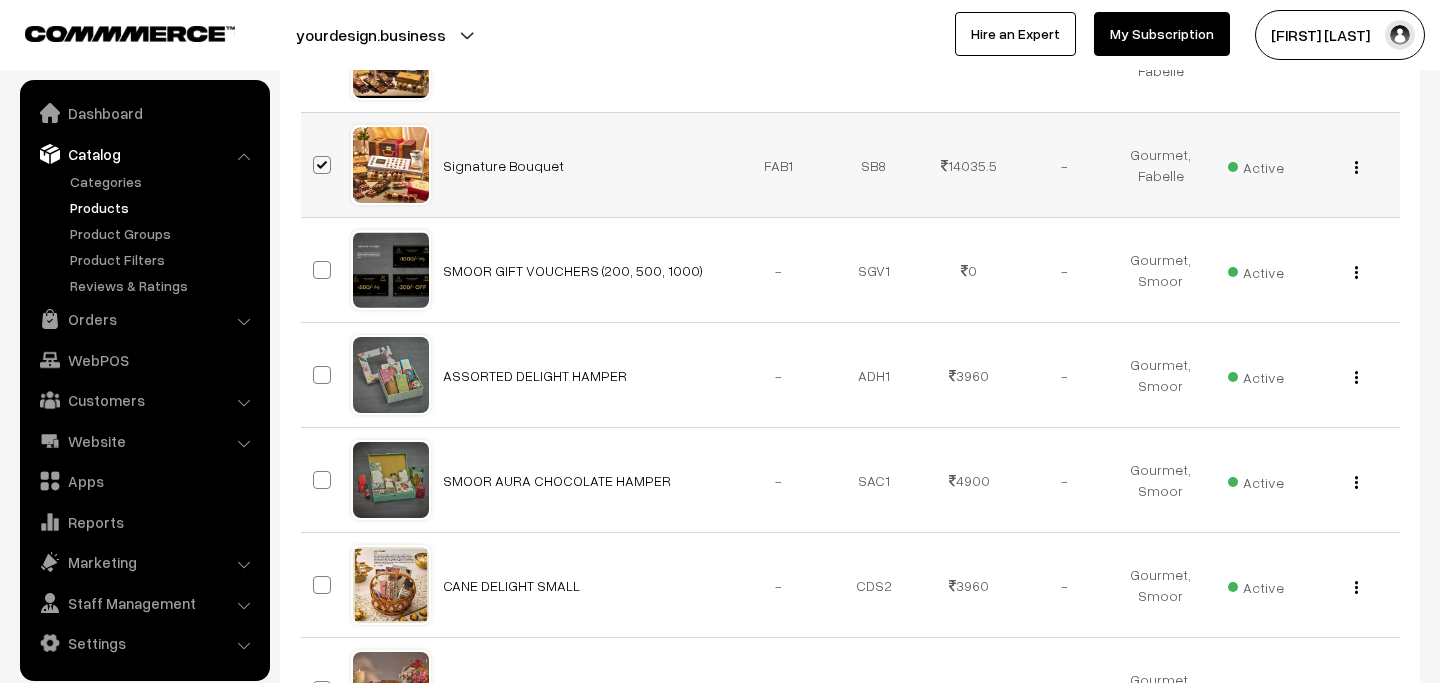 scroll, scrollTop: 7072, scrollLeft: 0, axis: vertical 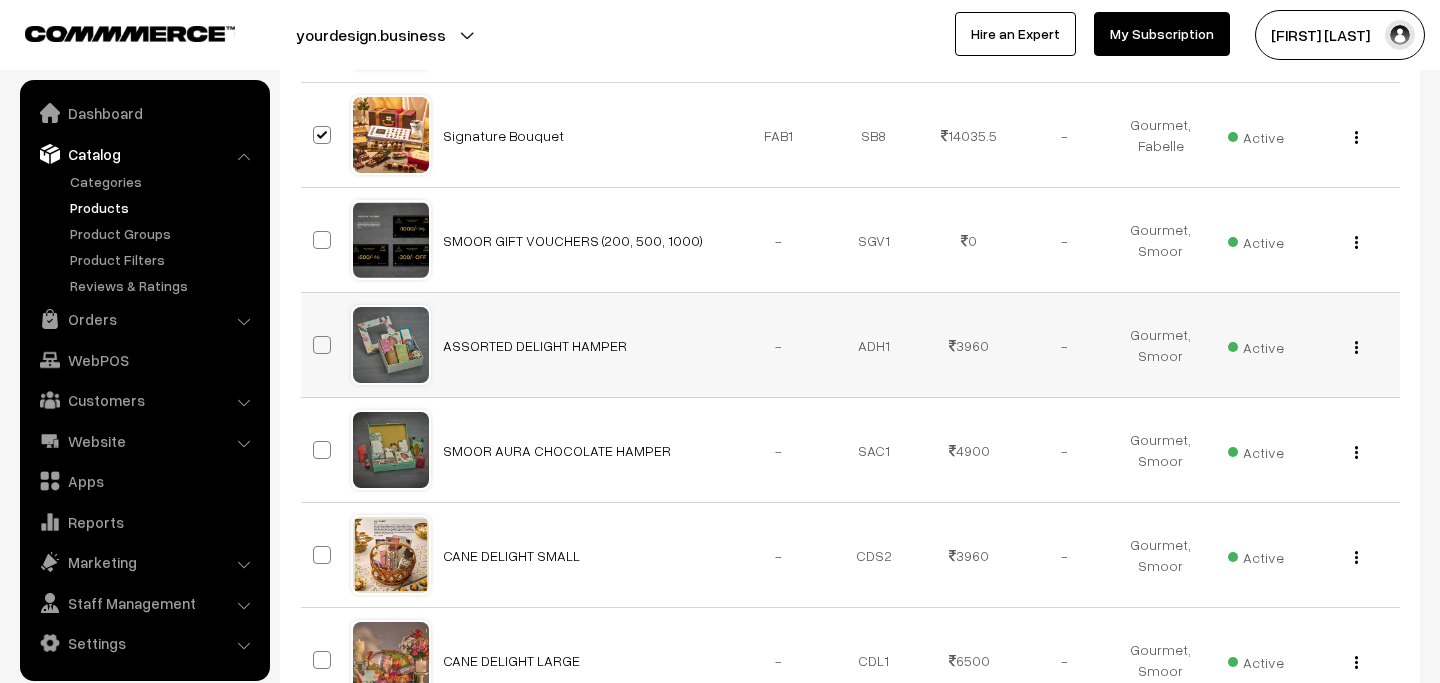 click at bounding box center (322, 345) 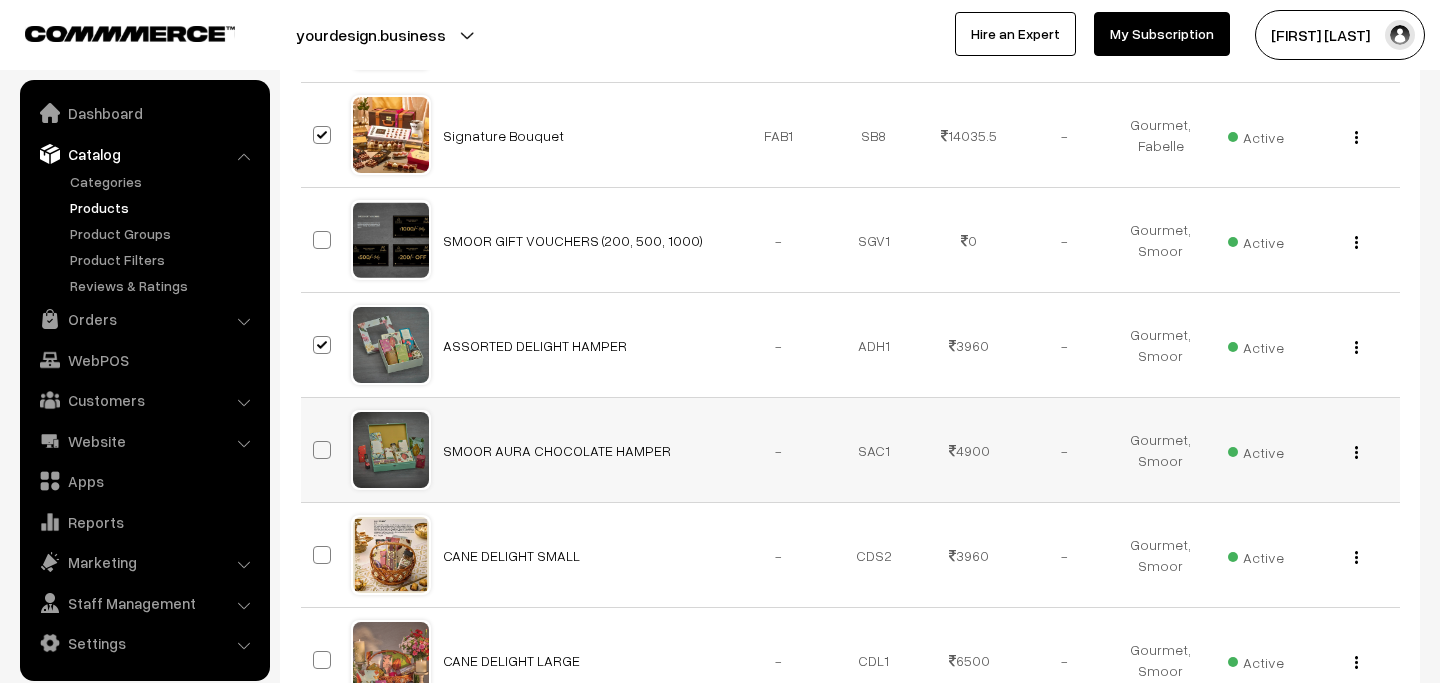 click at bounding box center (322, 450) 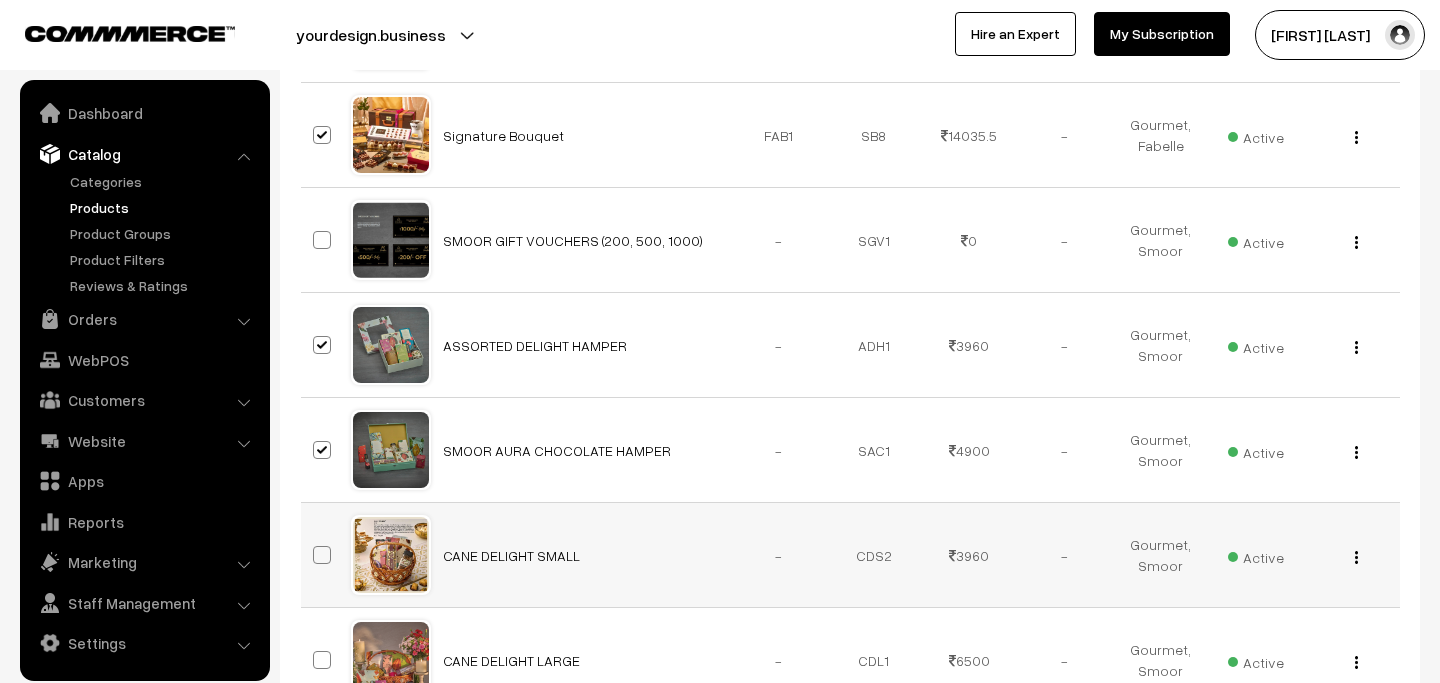 click at bounding box center (322, 555) 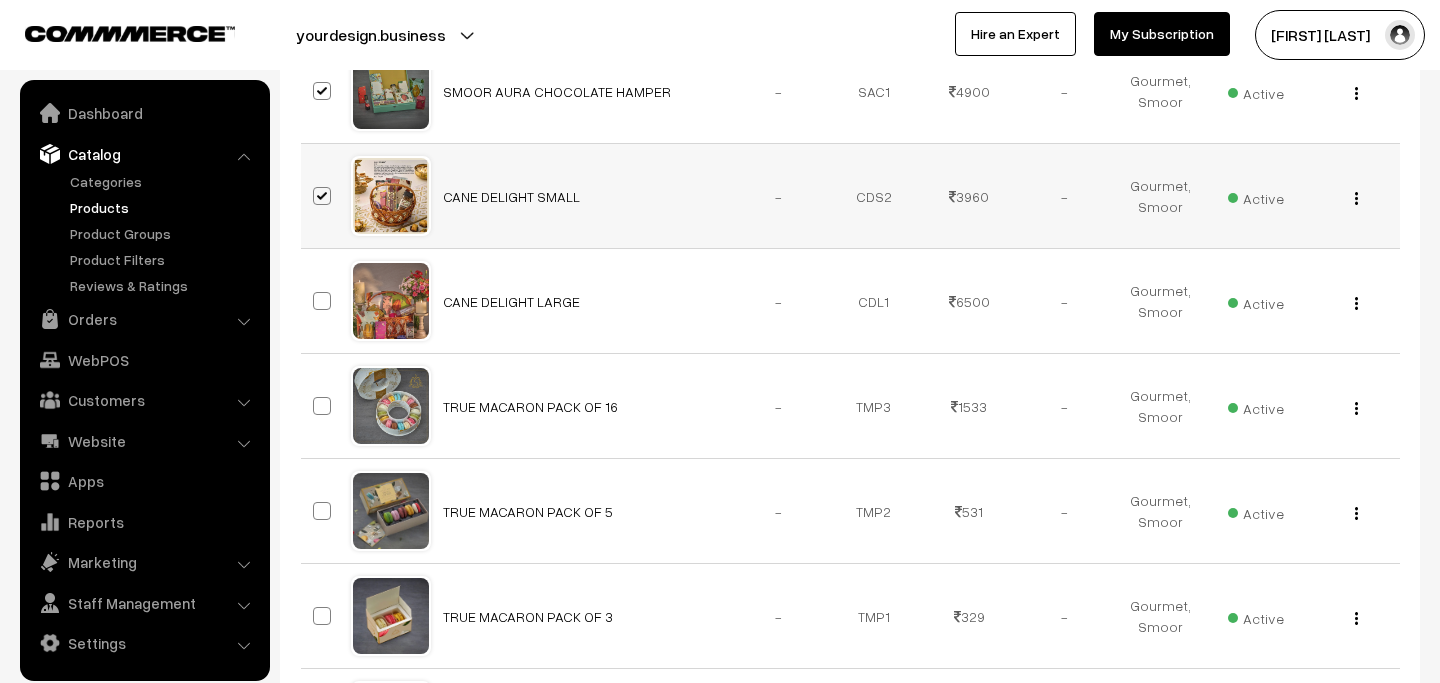 scroll, scrollTop: 7453, scrollLeft: 0, axis: vertical 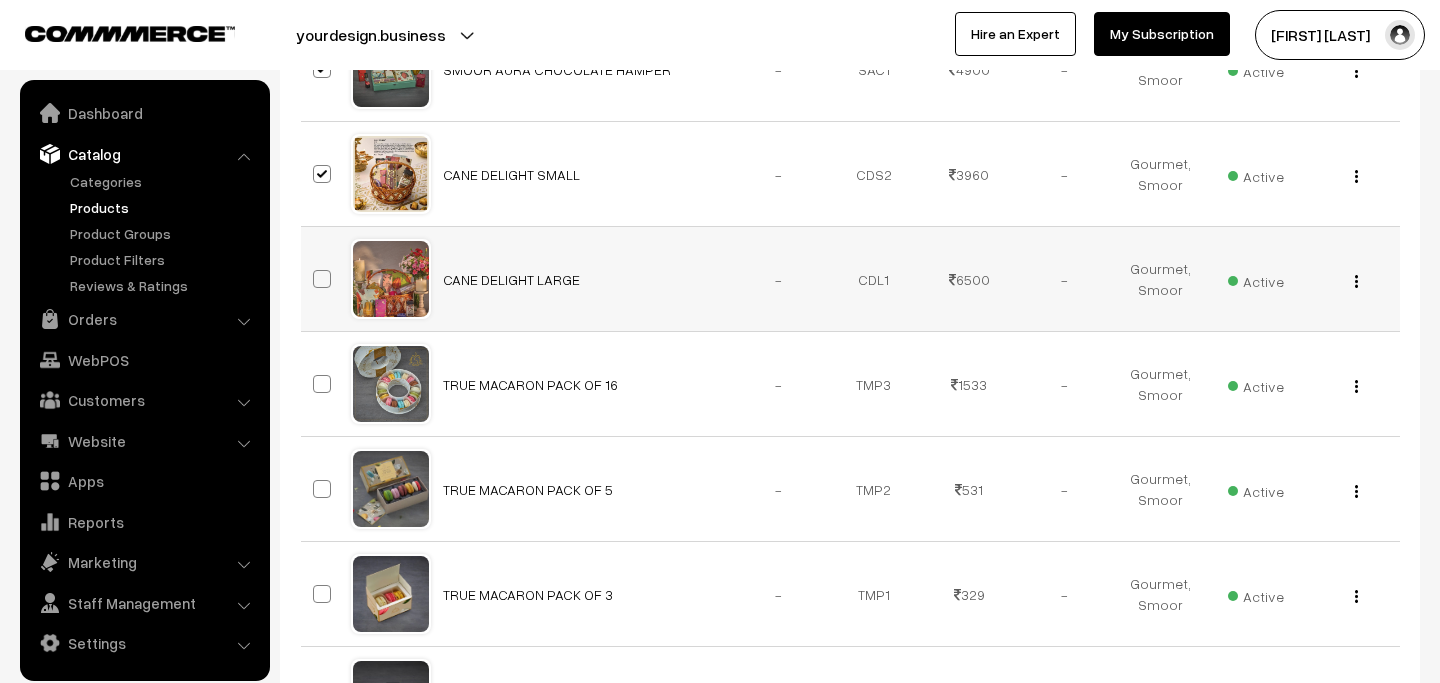click at bounding box center (322, 279) 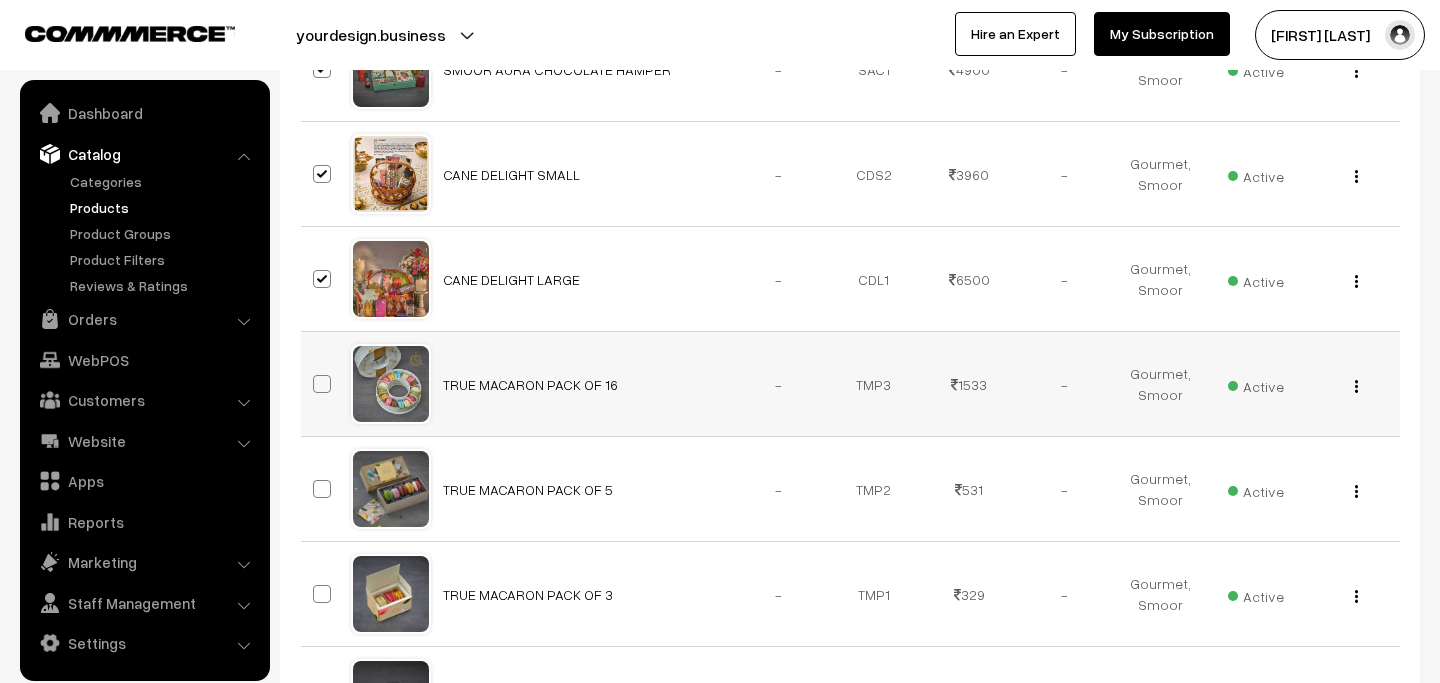 click at bounding box center [322, 384] 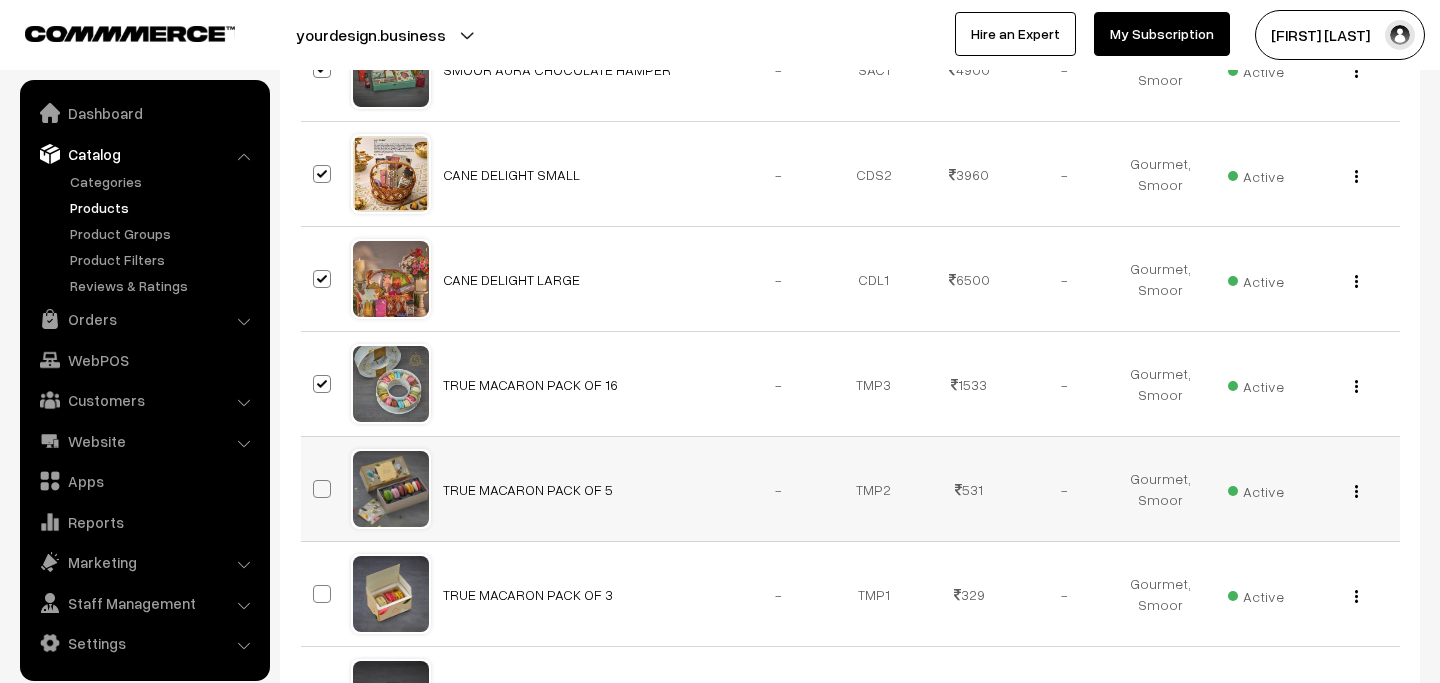 click at bounding box center [322, 489] 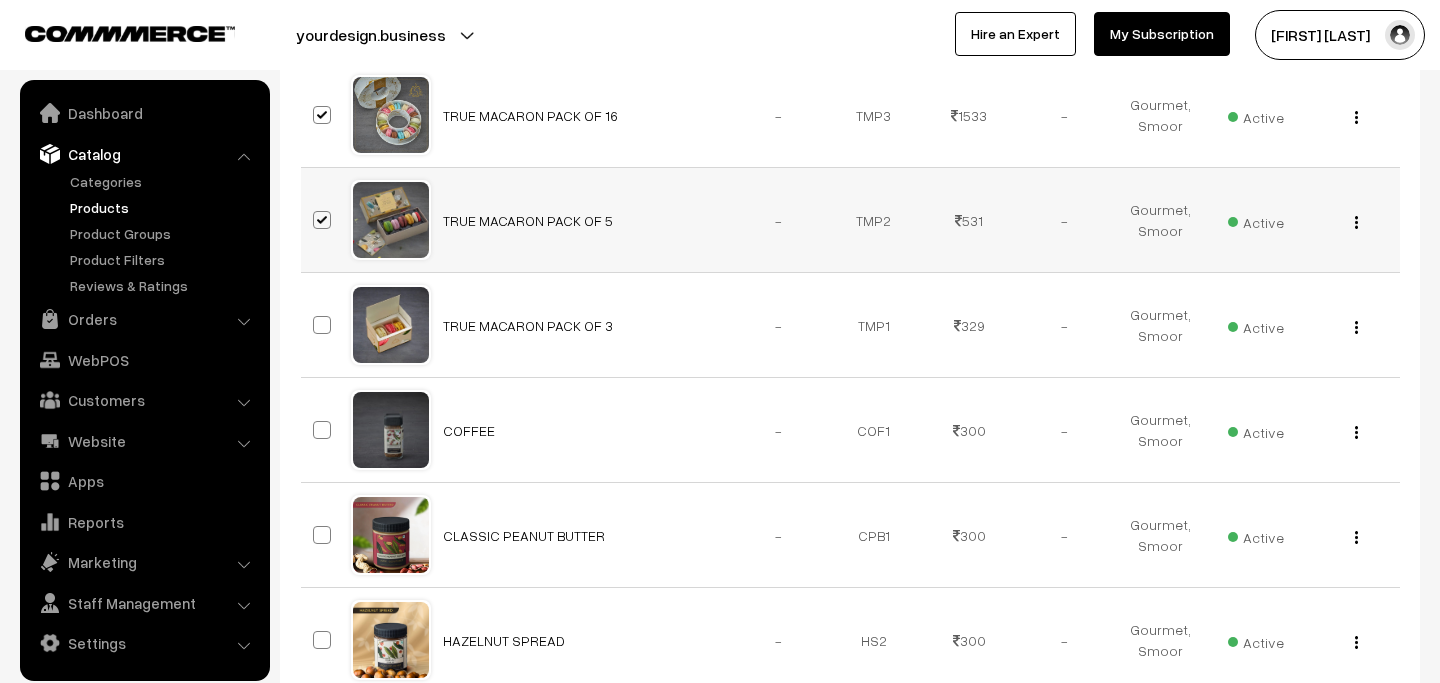 scroll, scrollTop: 7745, scrollLeft: 0, axis: vertical 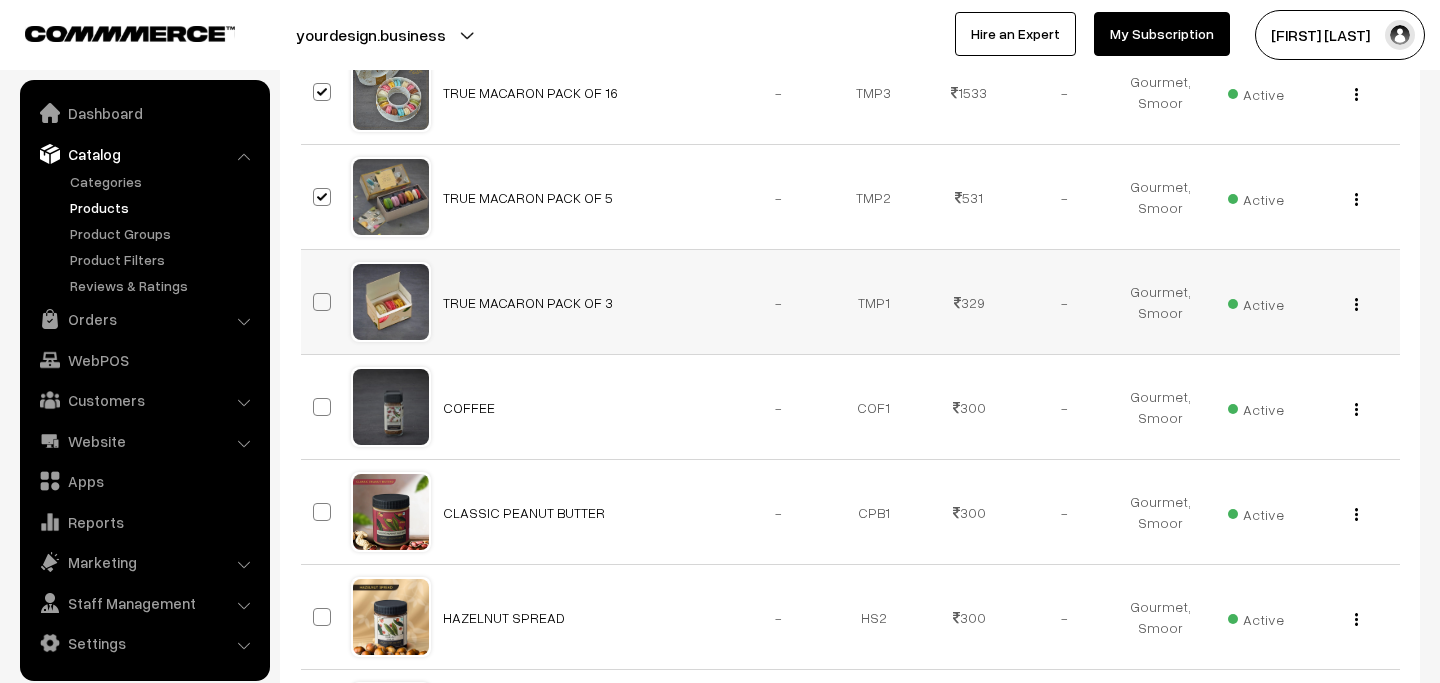 click at bounding box center [322, 302] 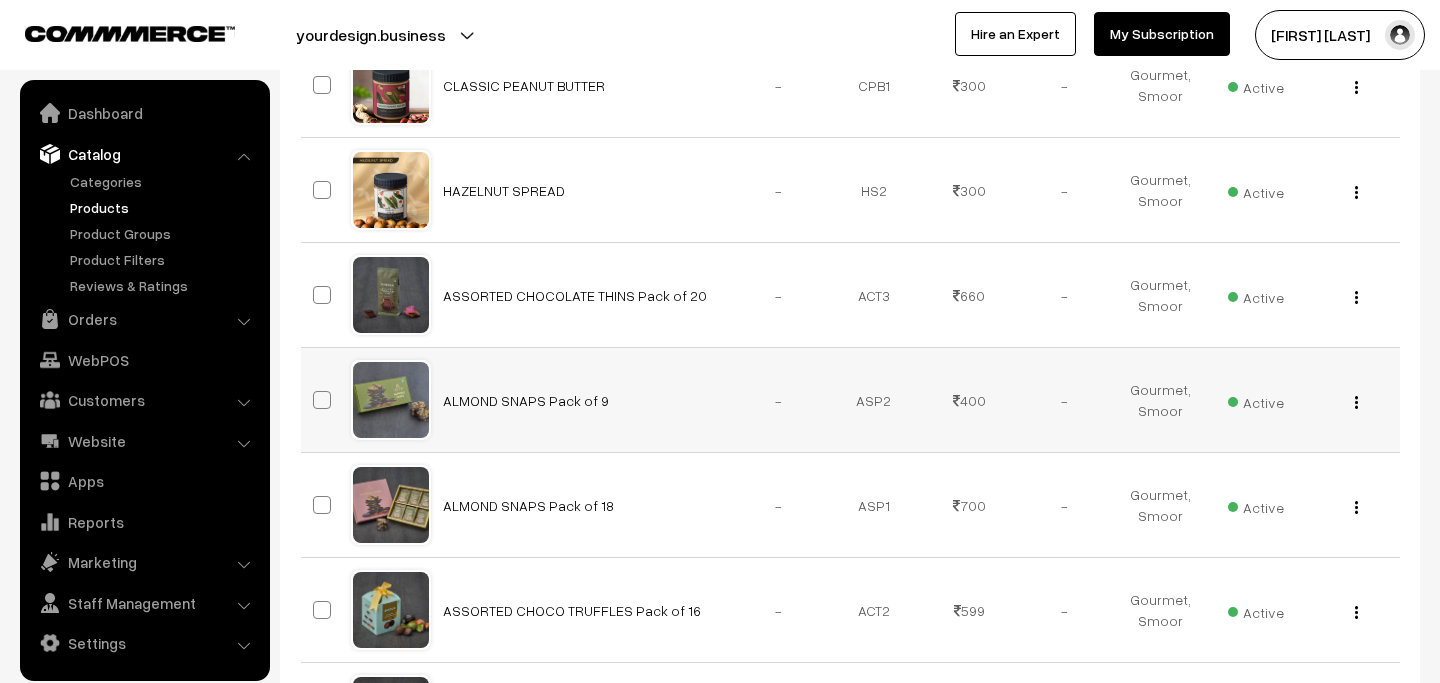 scroll, scrollTop: 8174, scrollLeft: 0, axis: vertical 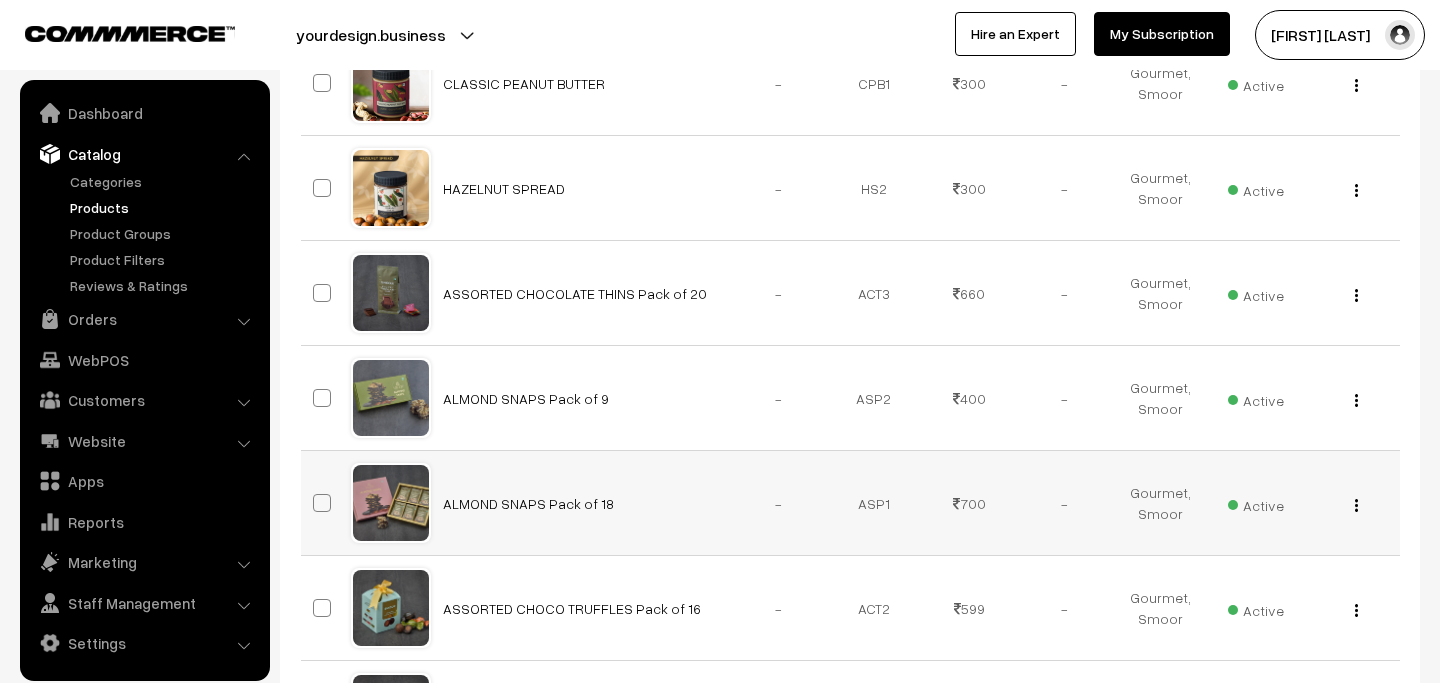 click at bounding box center (322, 503) 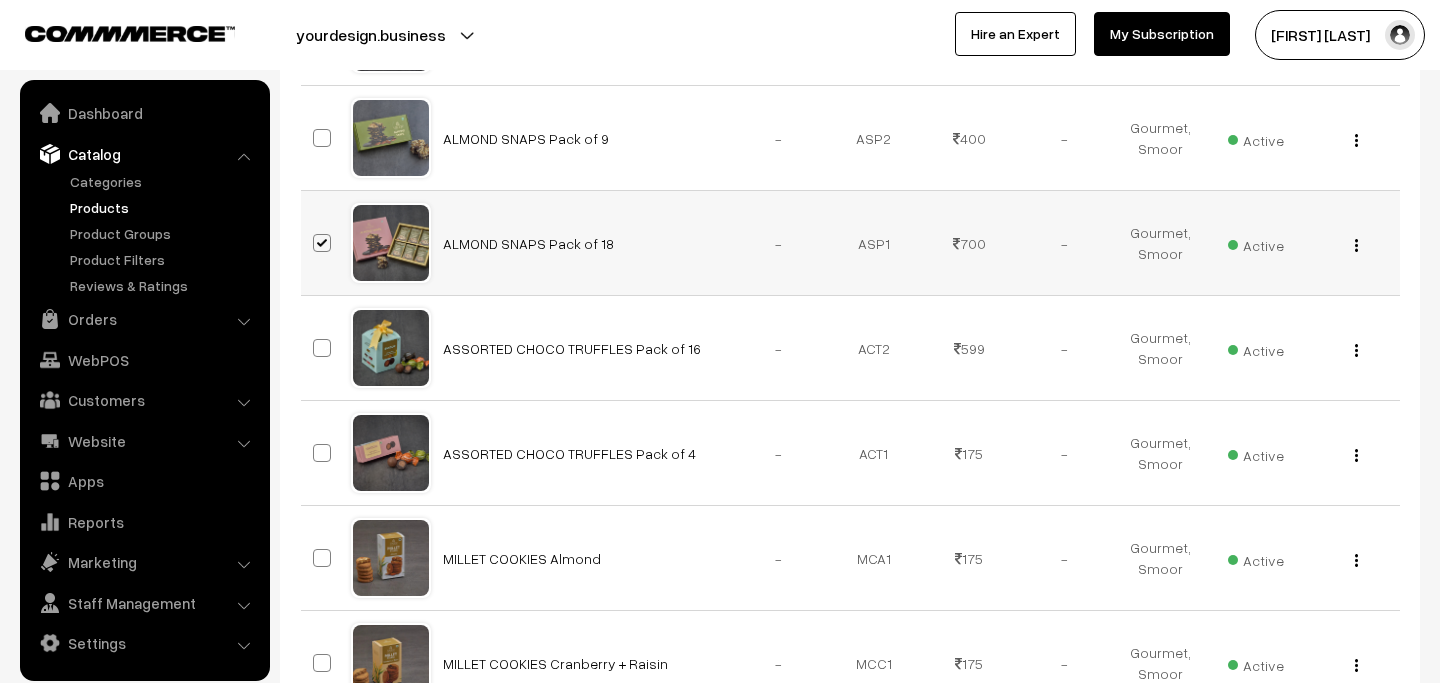 scroll, scrollTop: 8488, scrollLeft: 0, axis: vertical 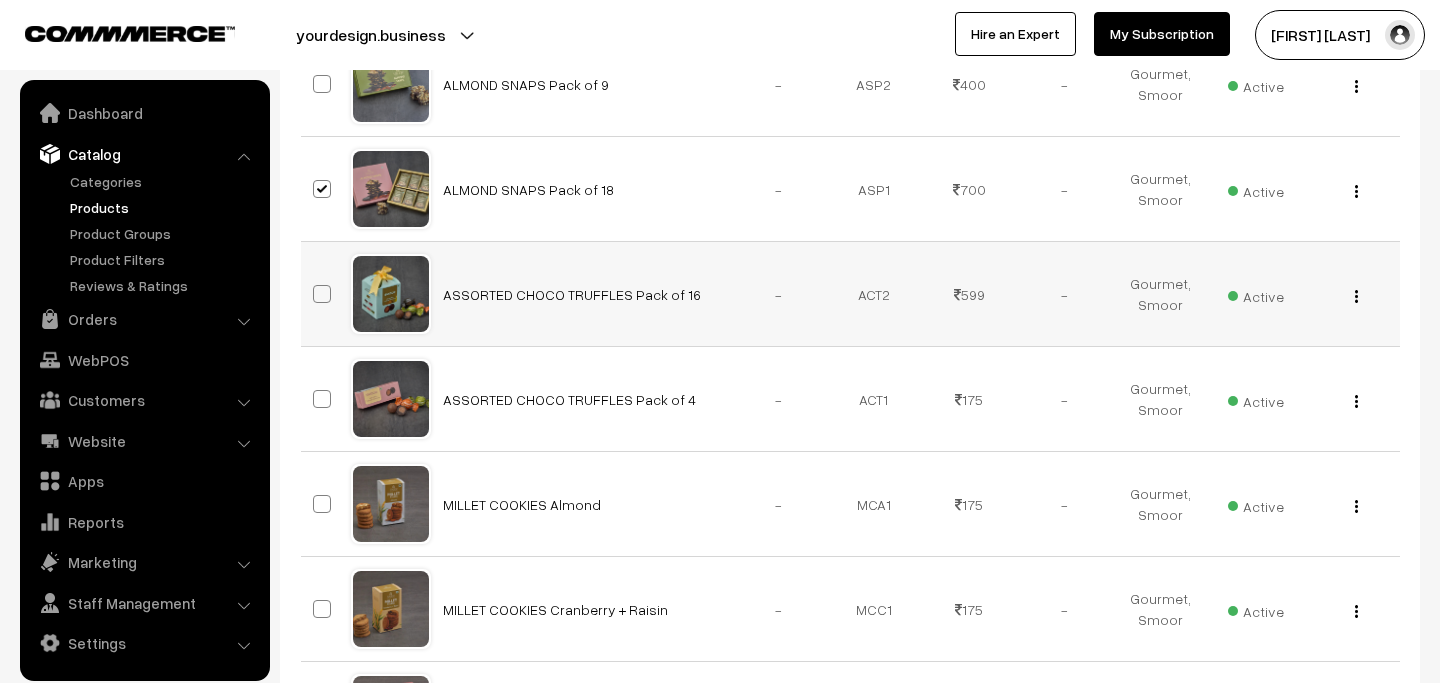 click at bounding box center (322, 294) 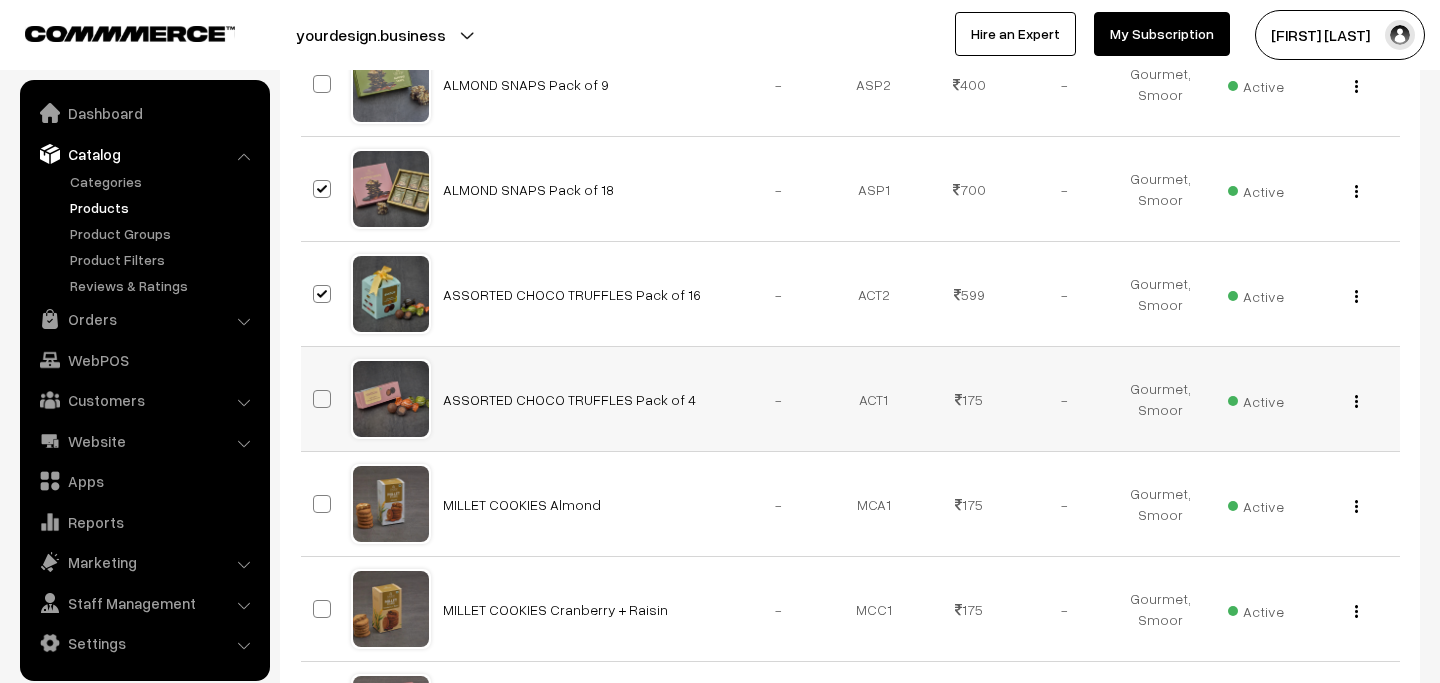 click at bounding box center (322, 399) 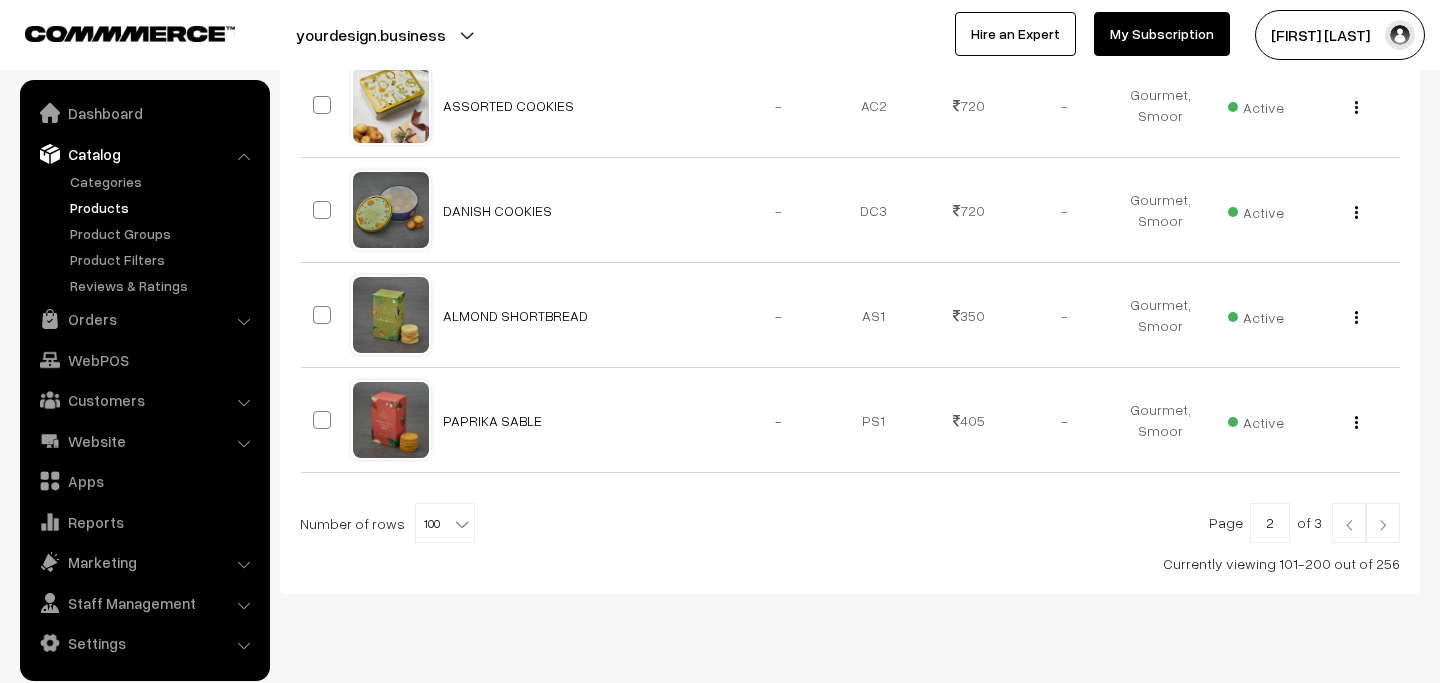 scroll, scrollTop: 10713, scrollLeft: 0, axis: vertical 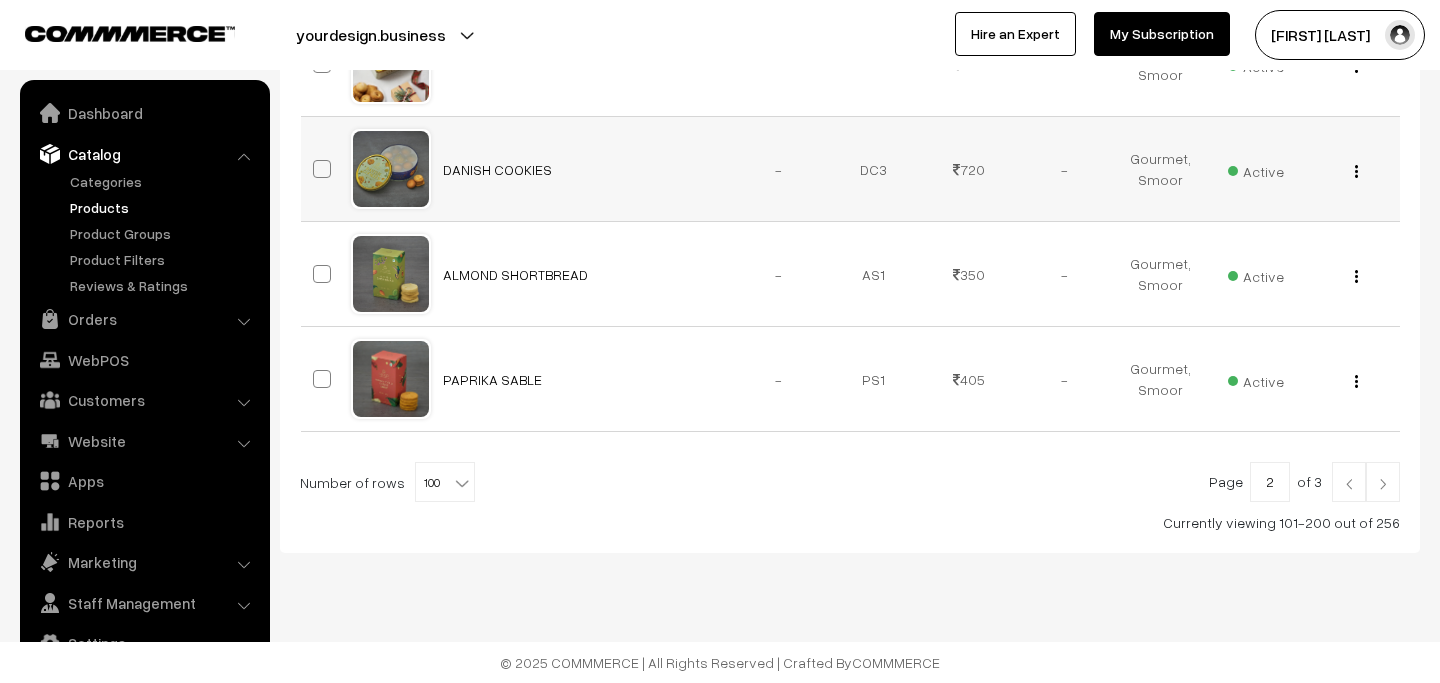 click at bounding box center (322, 169) 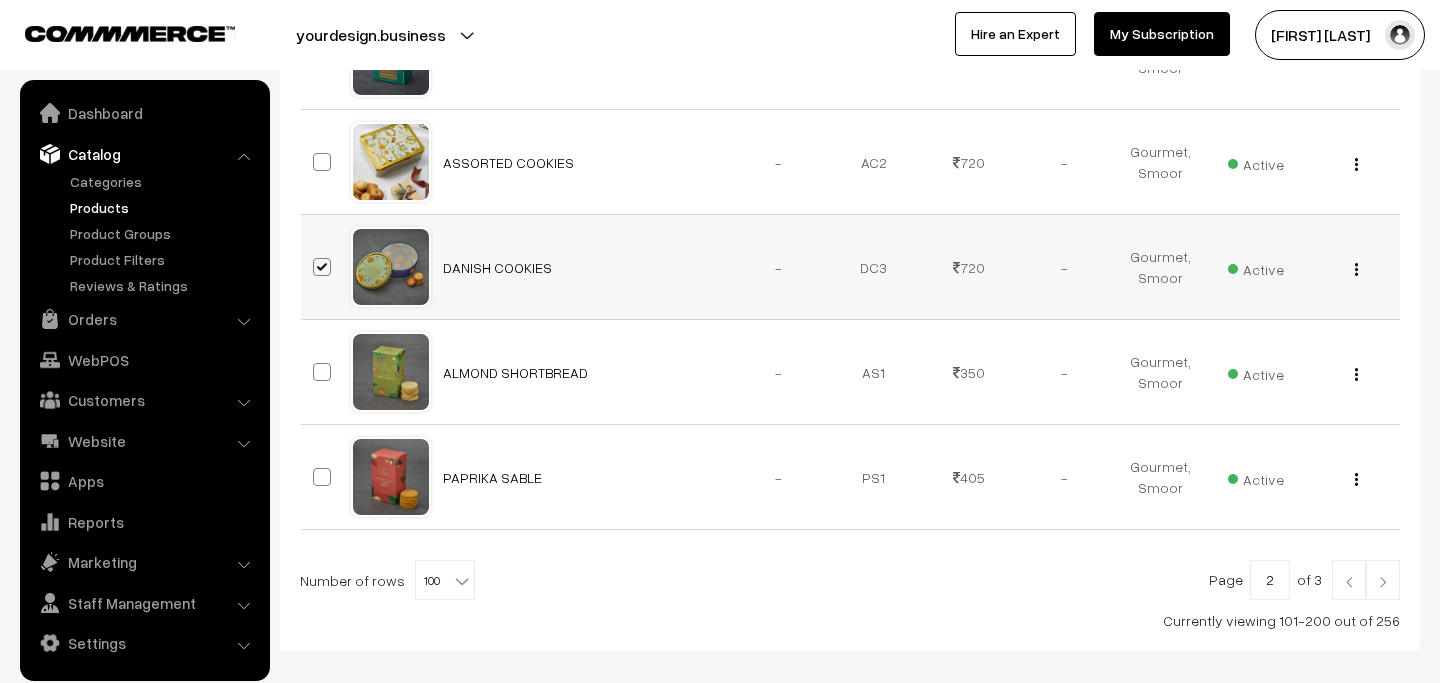 scroll, scrollTop: 10591, scrollLeft: 0, axis: vertical 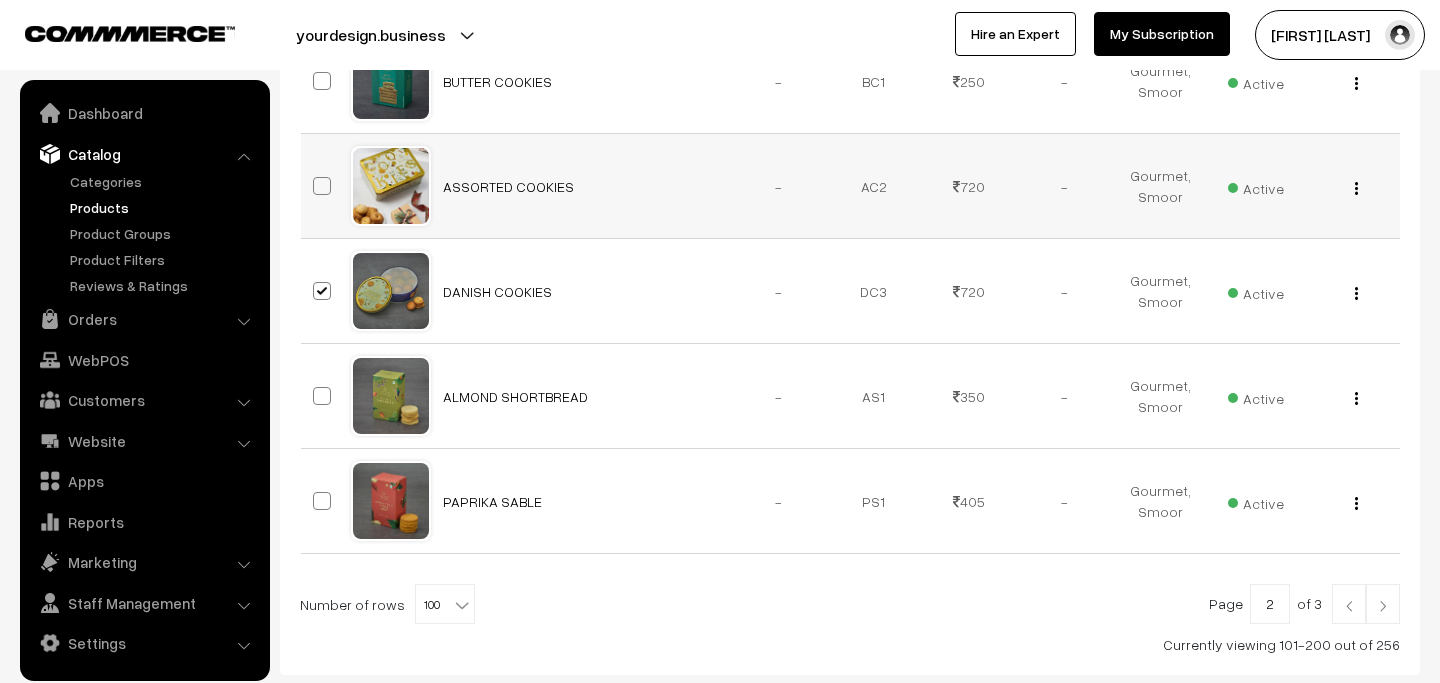 click at bounding box center (325, 186) 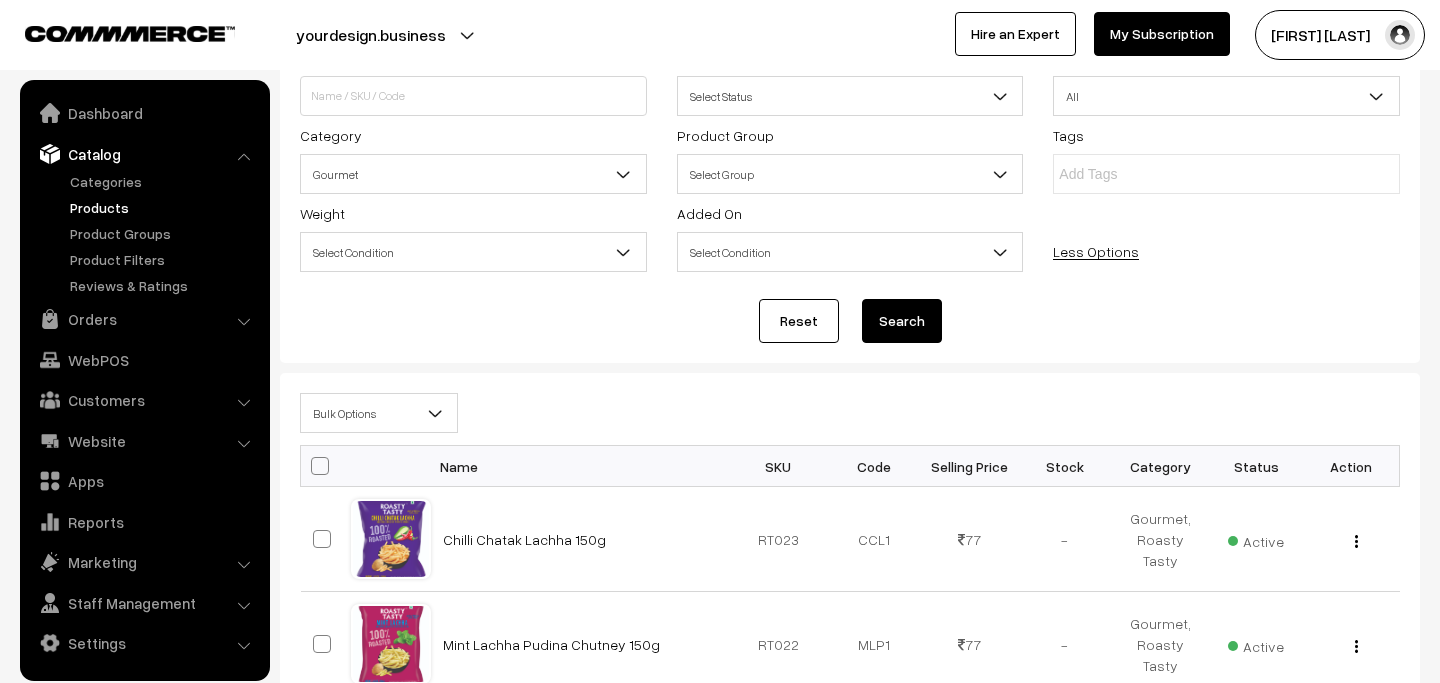 scroll, scrollTop: 163, scrollLeft: 0, axis: vertical 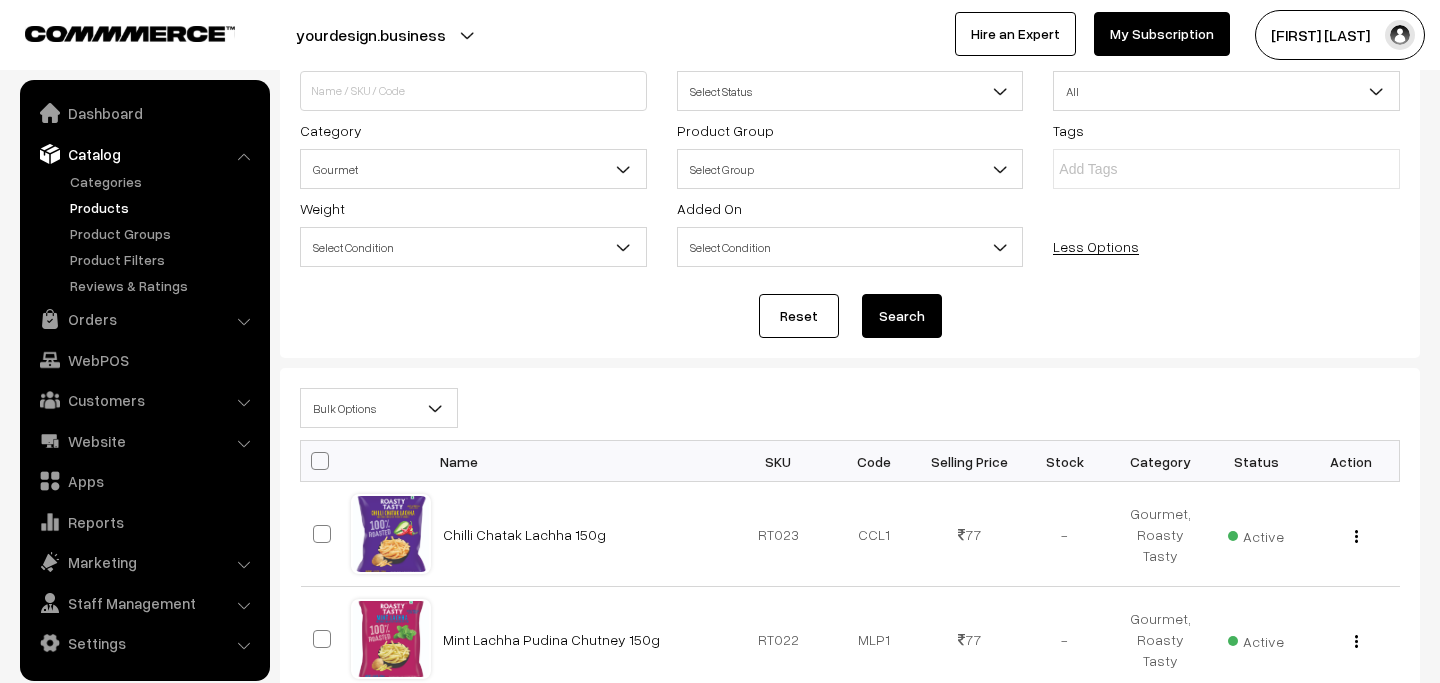 click on "Bulk Options" at bounding box center [379, 408] 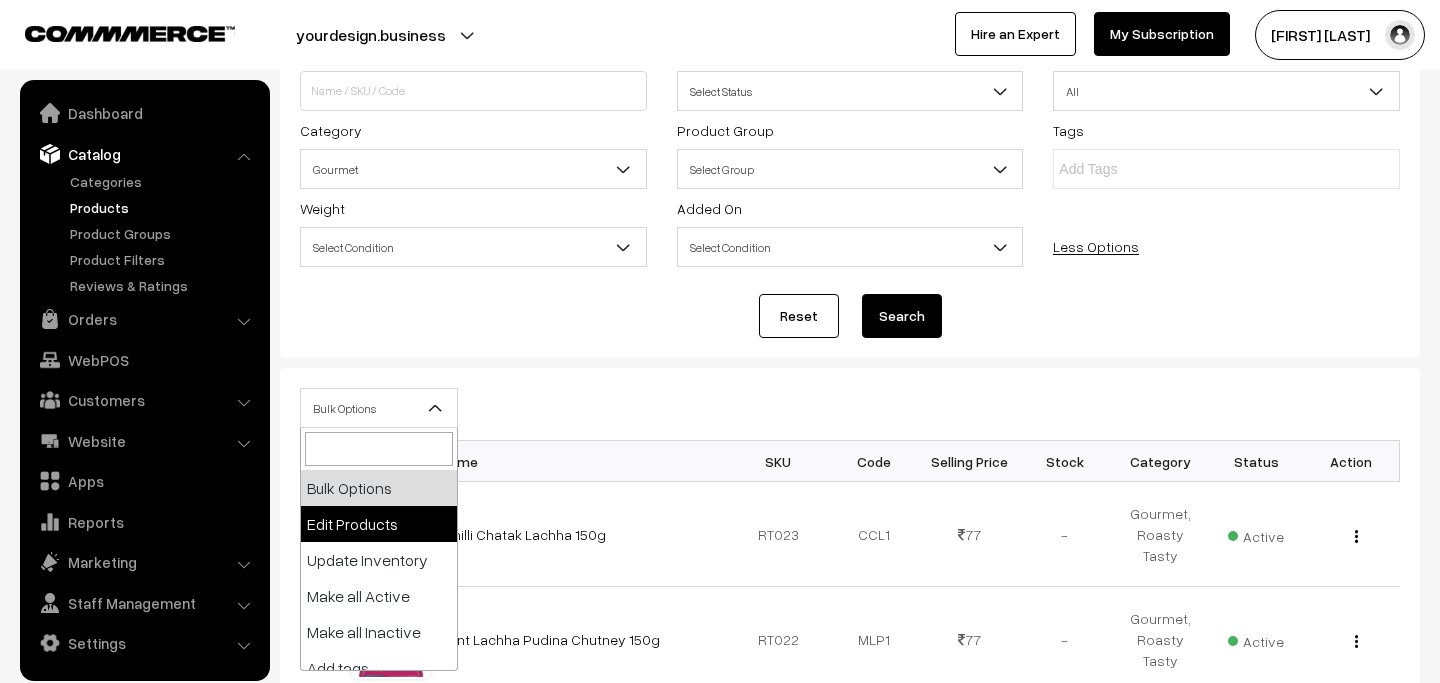 select on "editProduct" 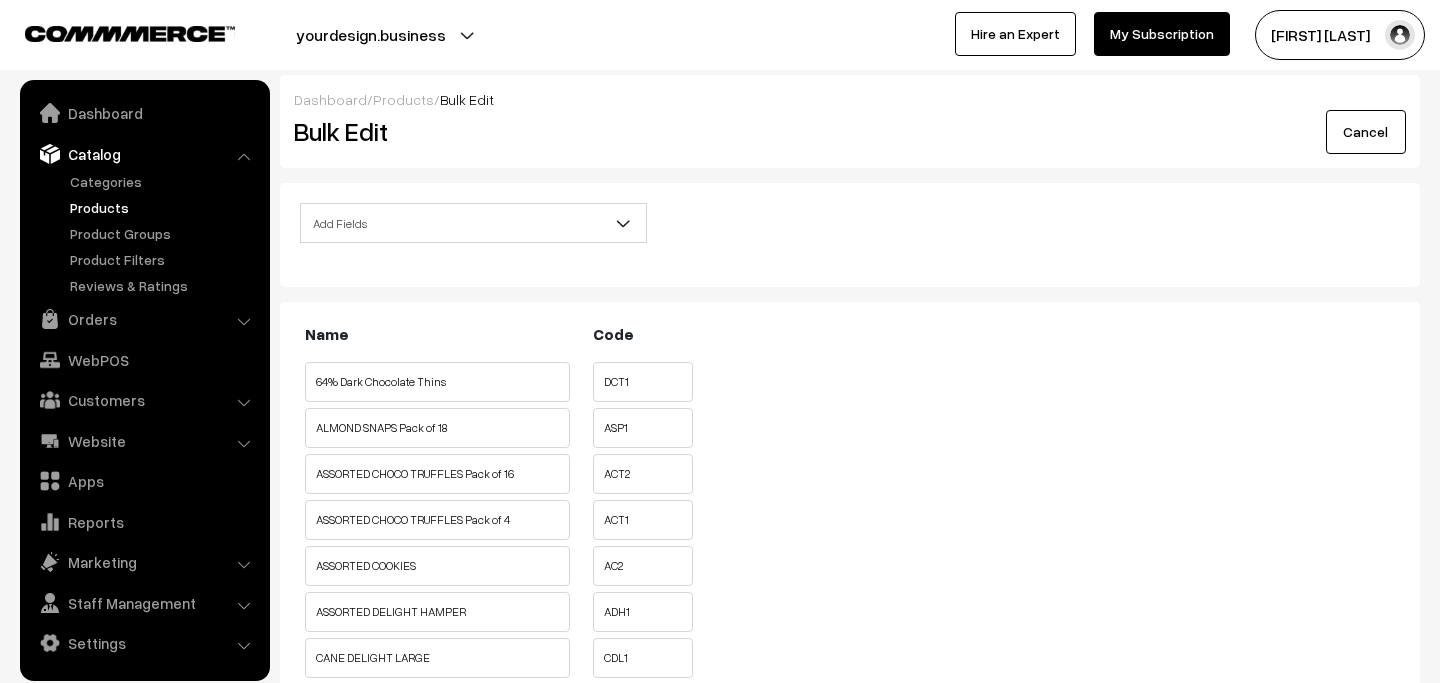 scroll, scrollTop: 0, scrollLeft: 0, axis: both 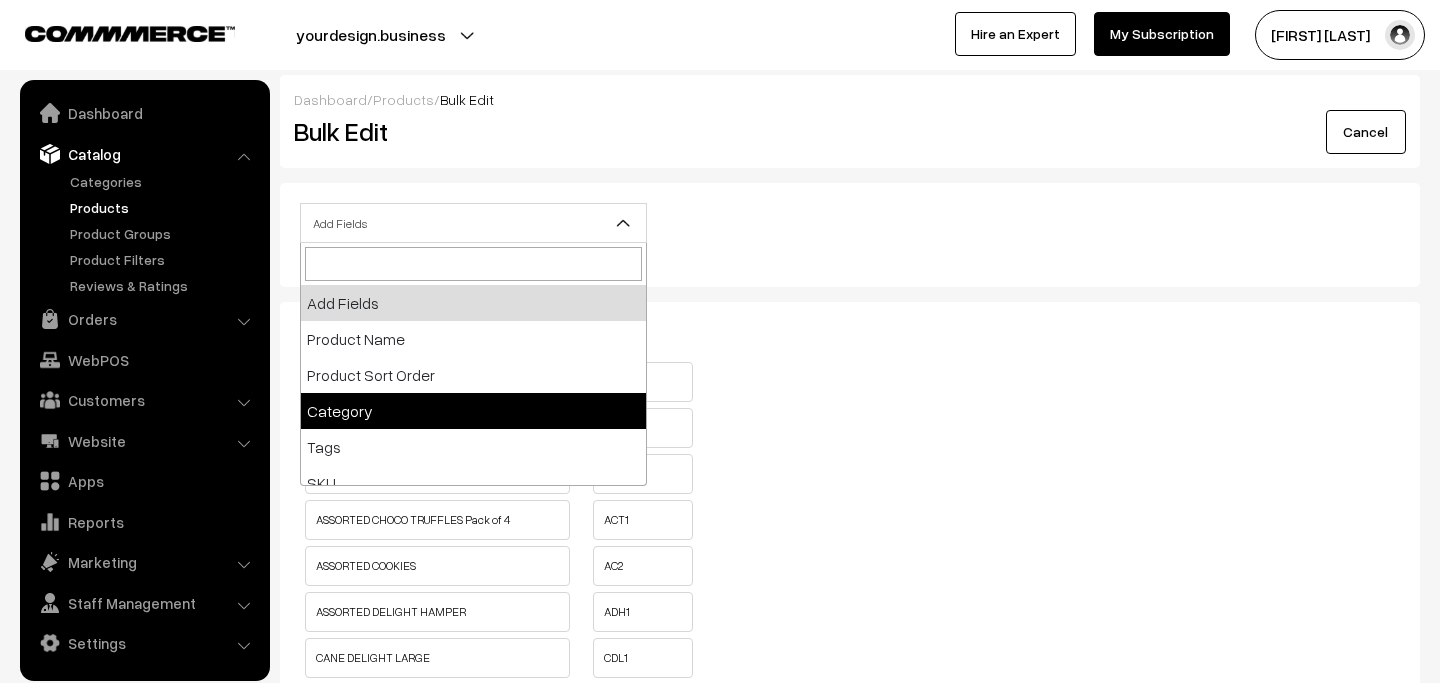 select on "category" 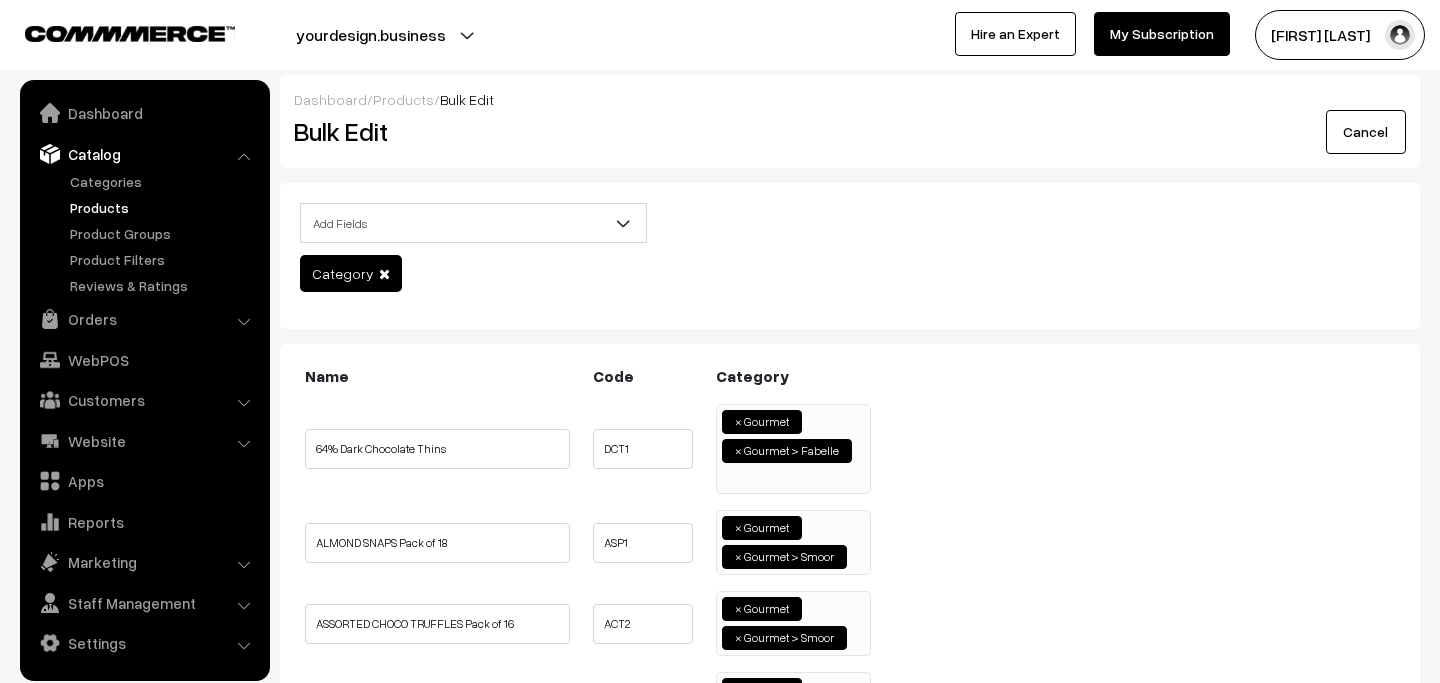 scroll, scrollTop: 0, scrollLeft: 0, axis: both 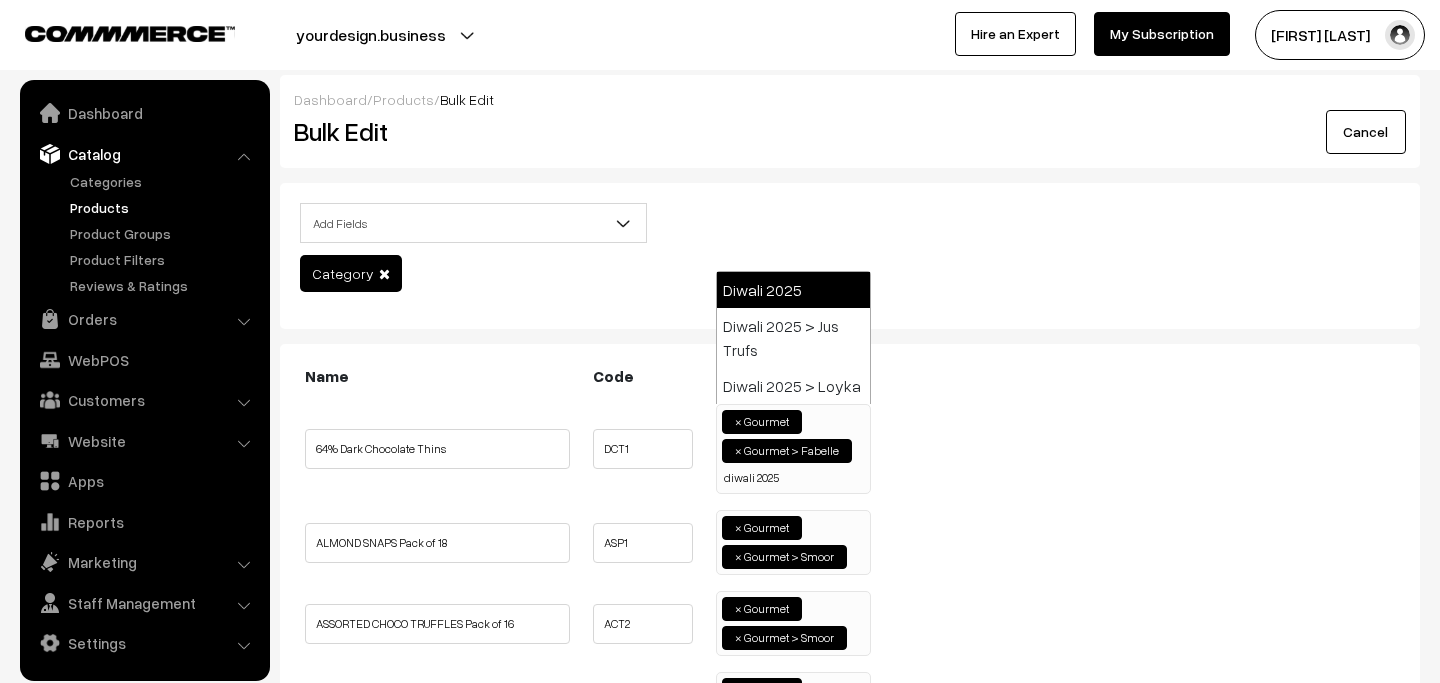 type on "diwali 2025" 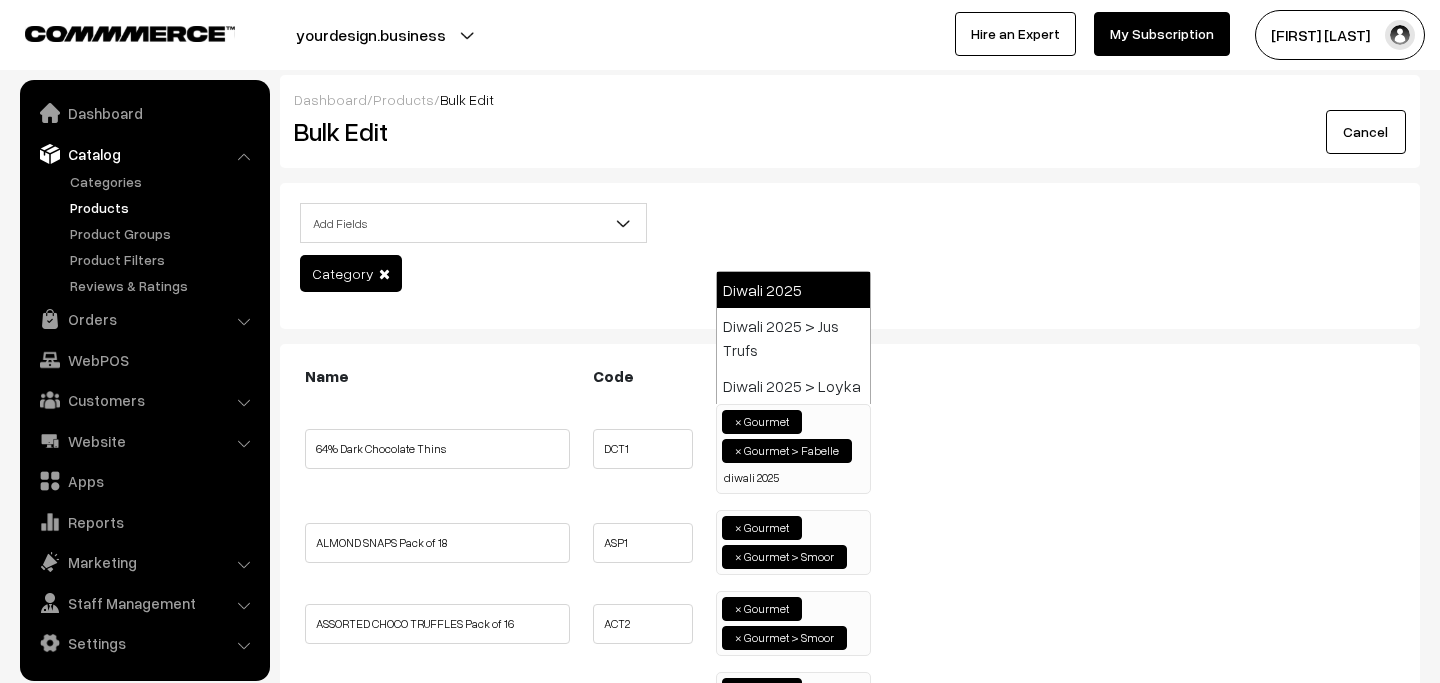 type 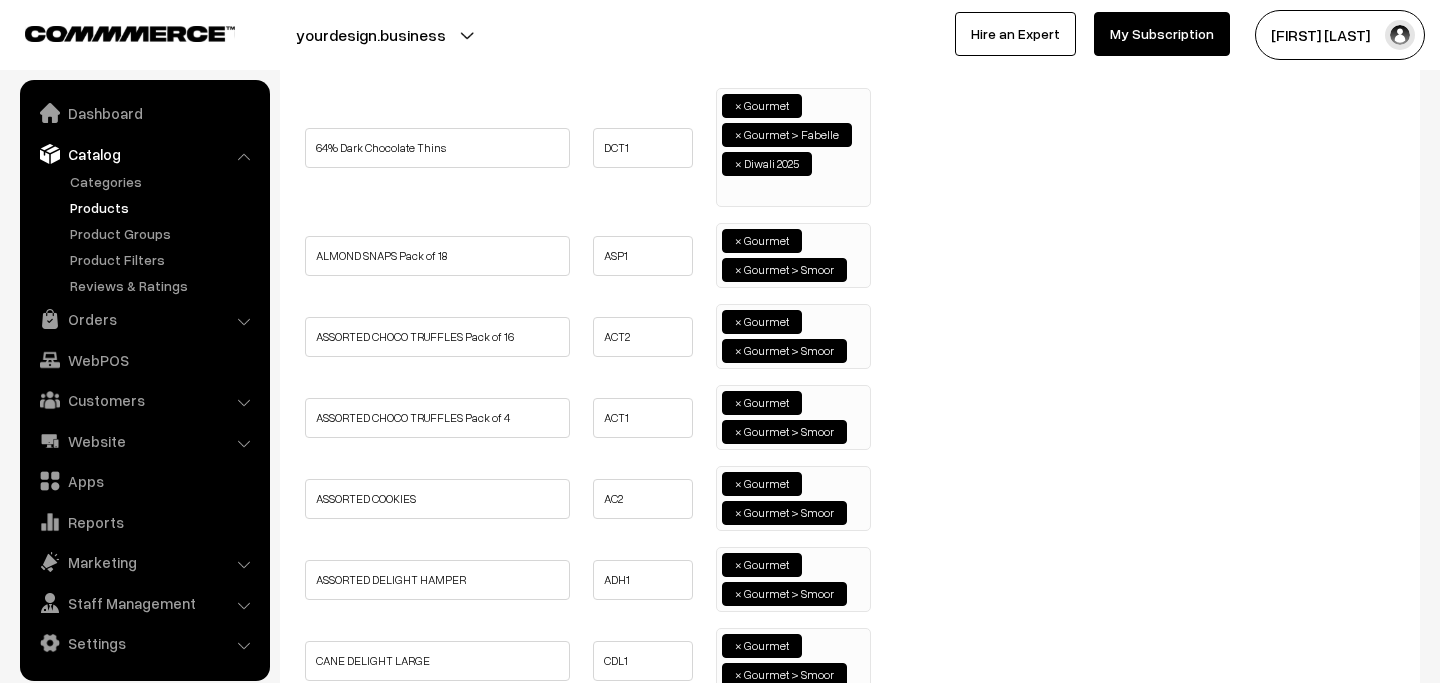 click on "× Gourmet × Gourmet > Smoor" at bounding box center [793, 255] 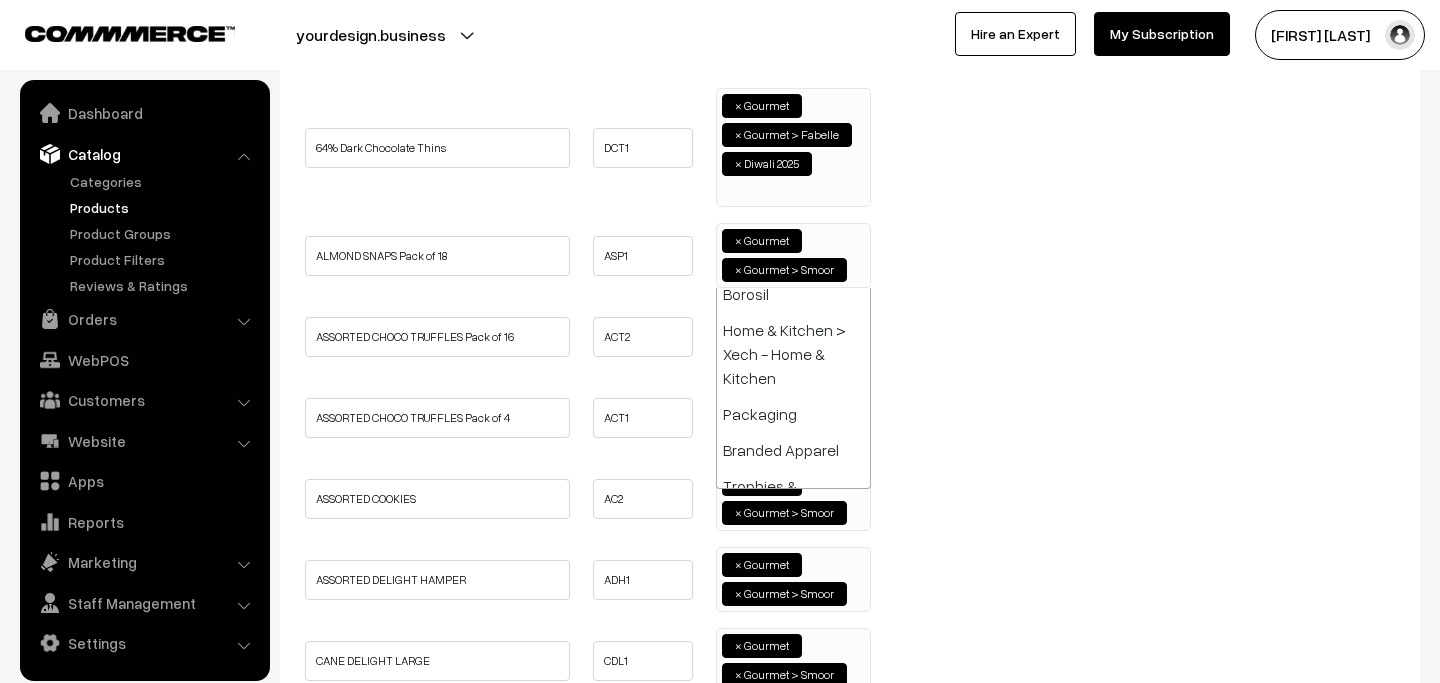 paste on "diwali 2025" 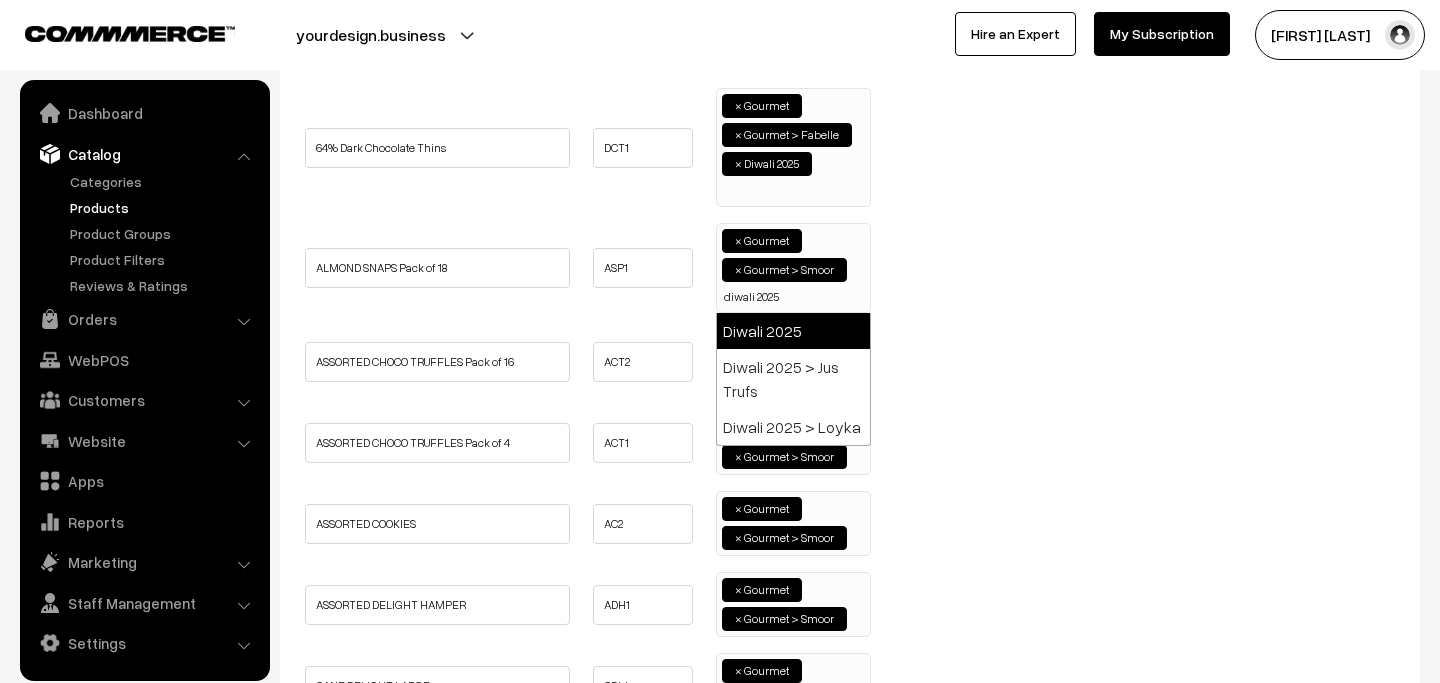 type on "diwali 2025" 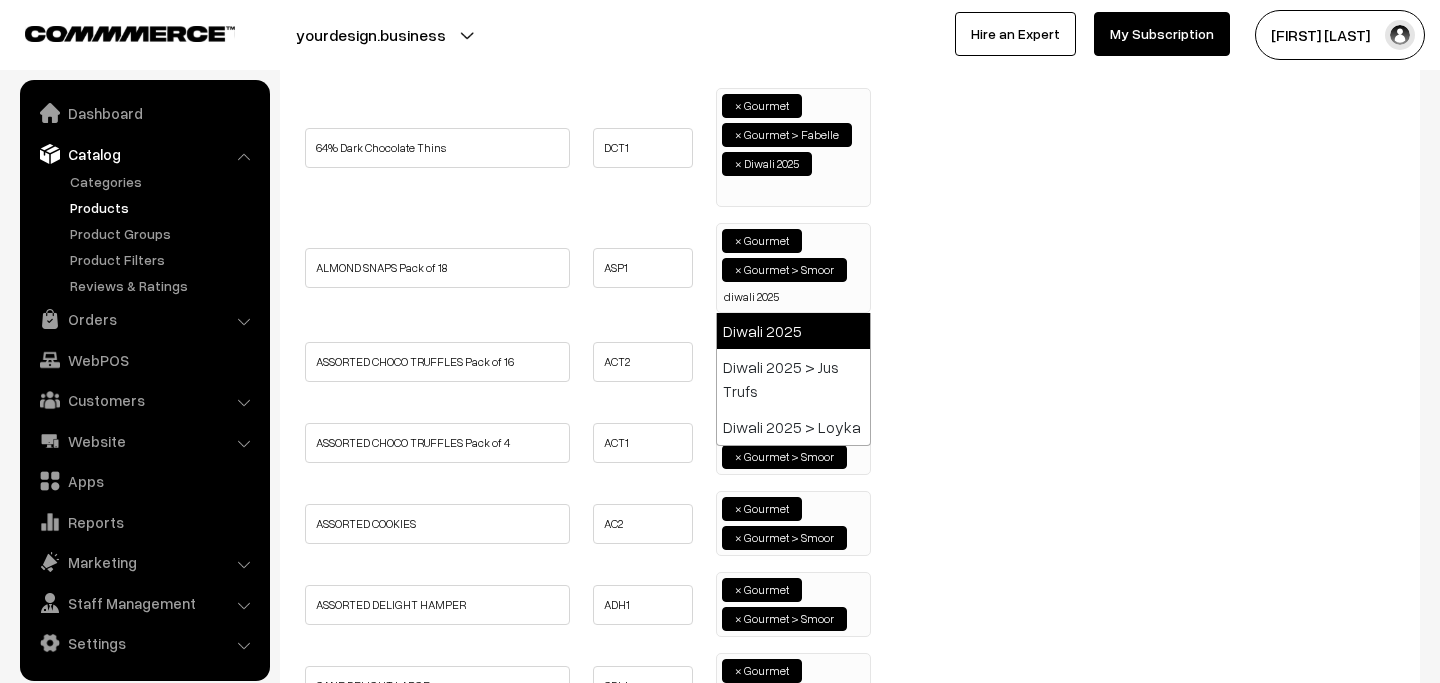 type 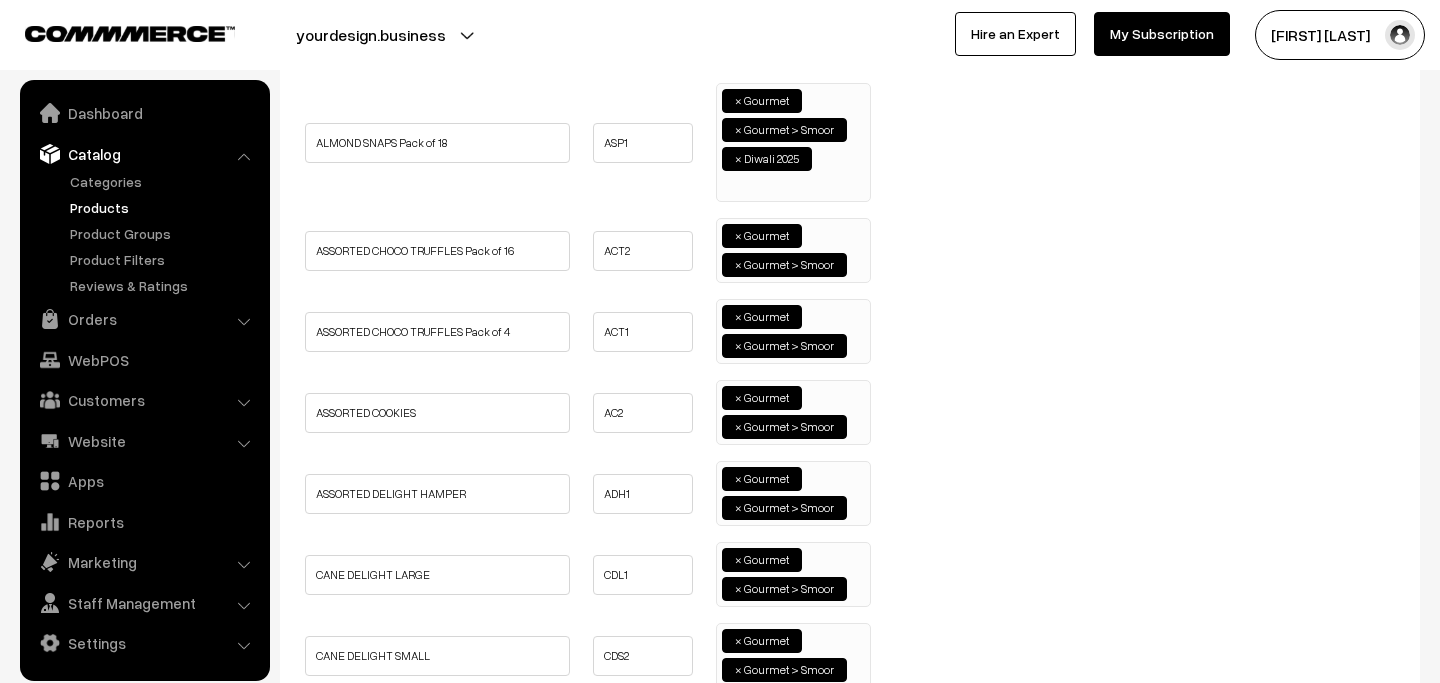 click on "× Gourmet × Gourmet > Smoor" at bounding box center [793, 248] 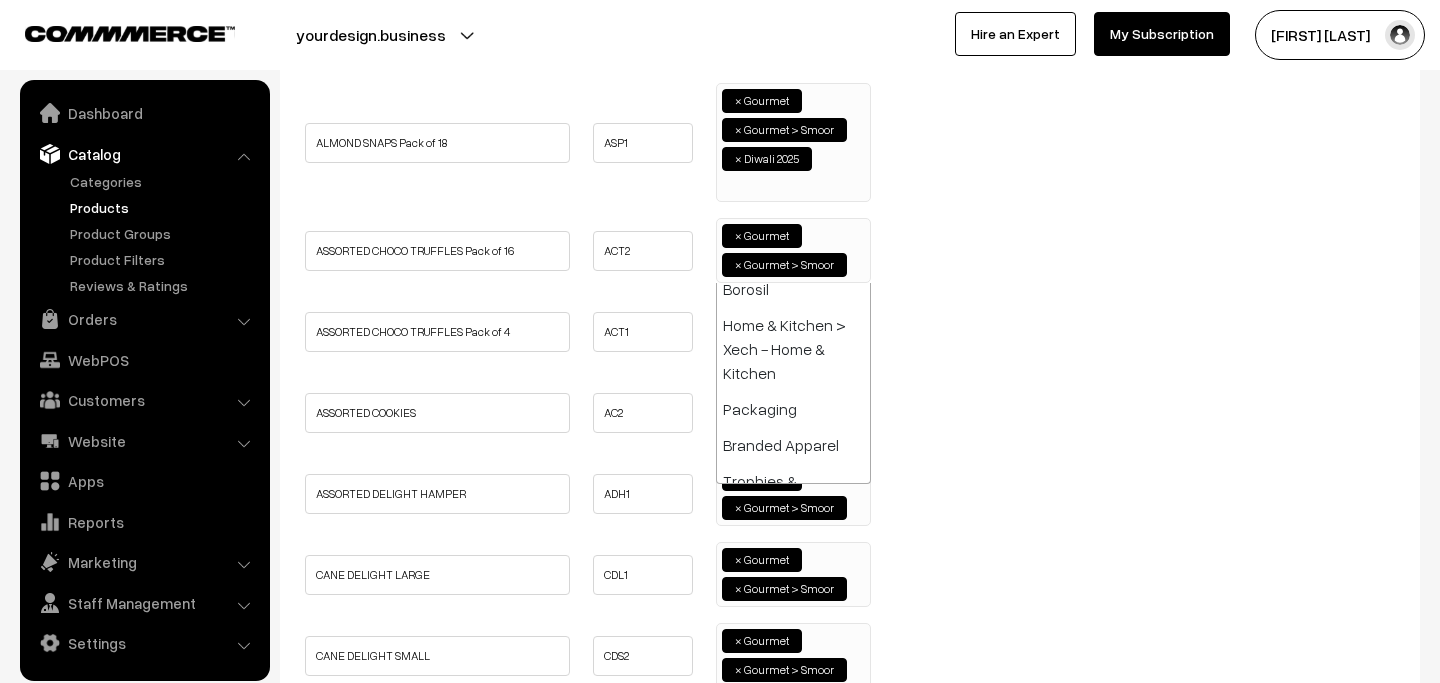 paste on "diwali 2025" 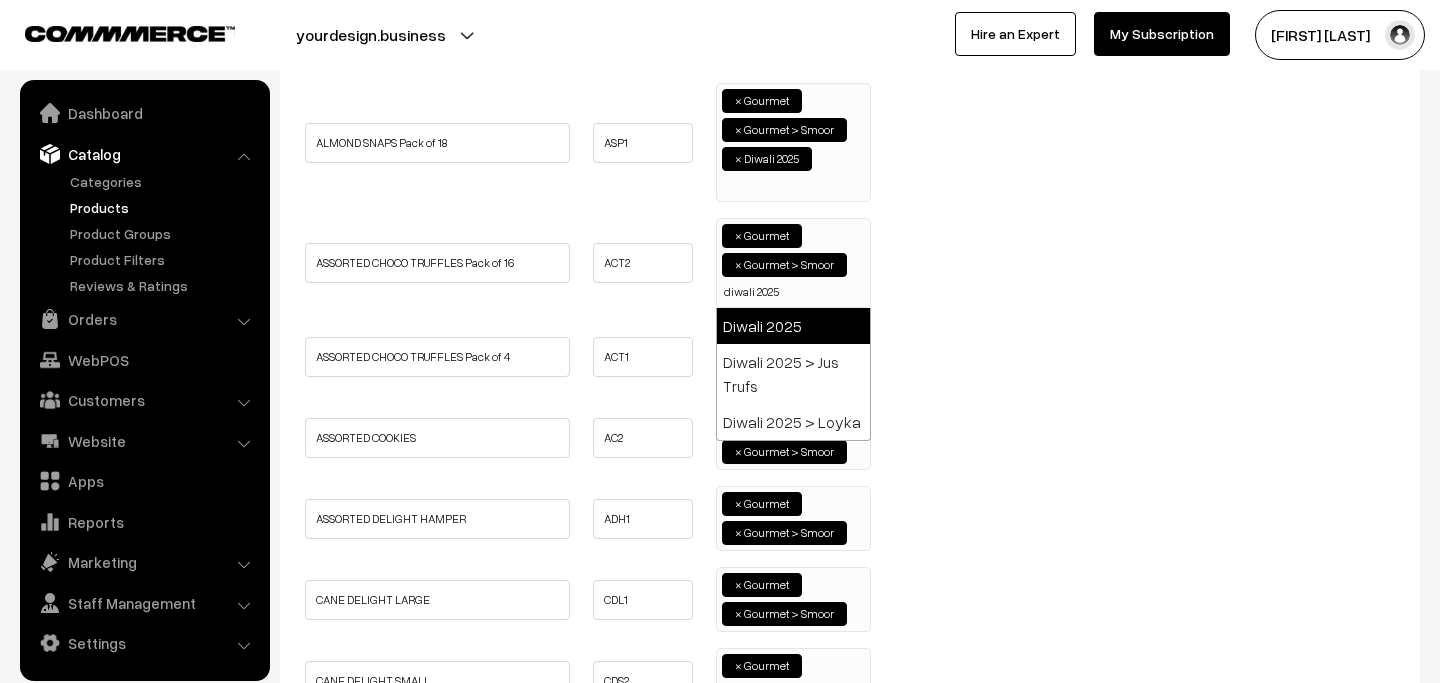 type on "diwali 2025" 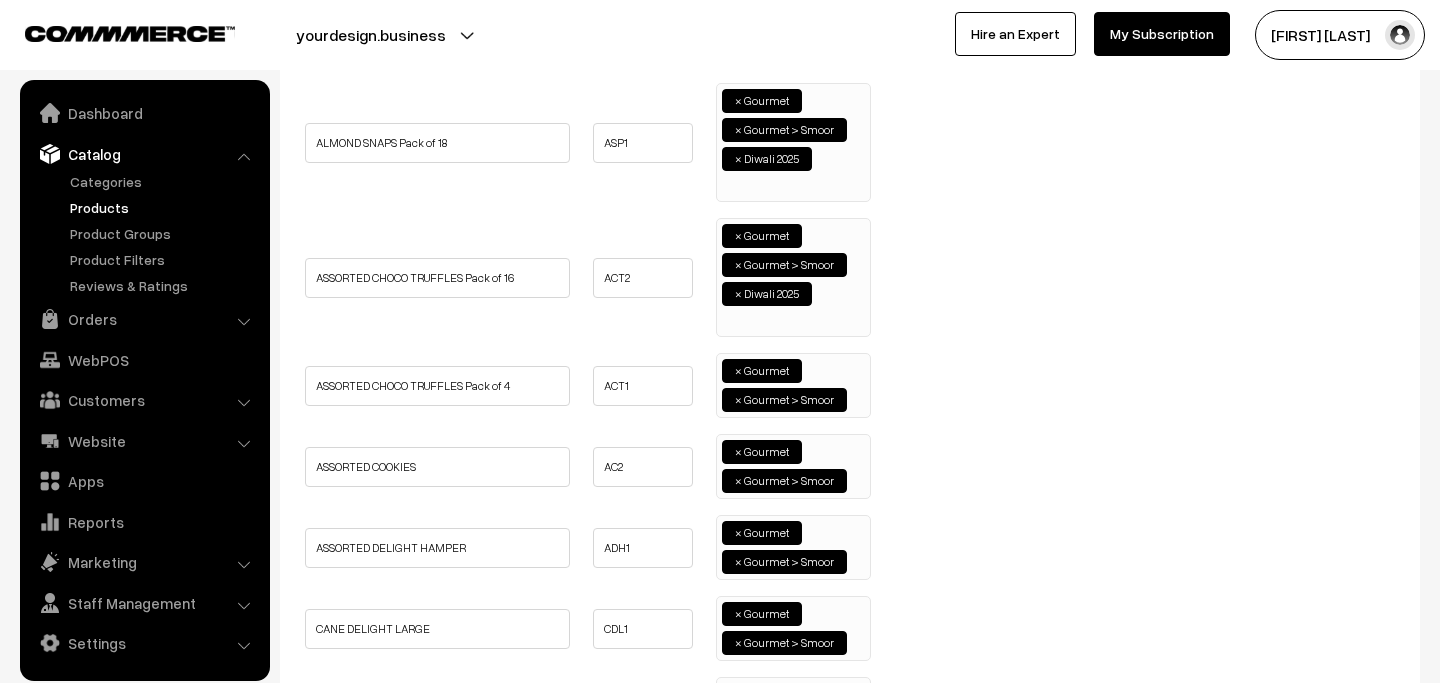 click on "× Gourmet × Gourmet > Smoor" at bounding box center [793, 383] 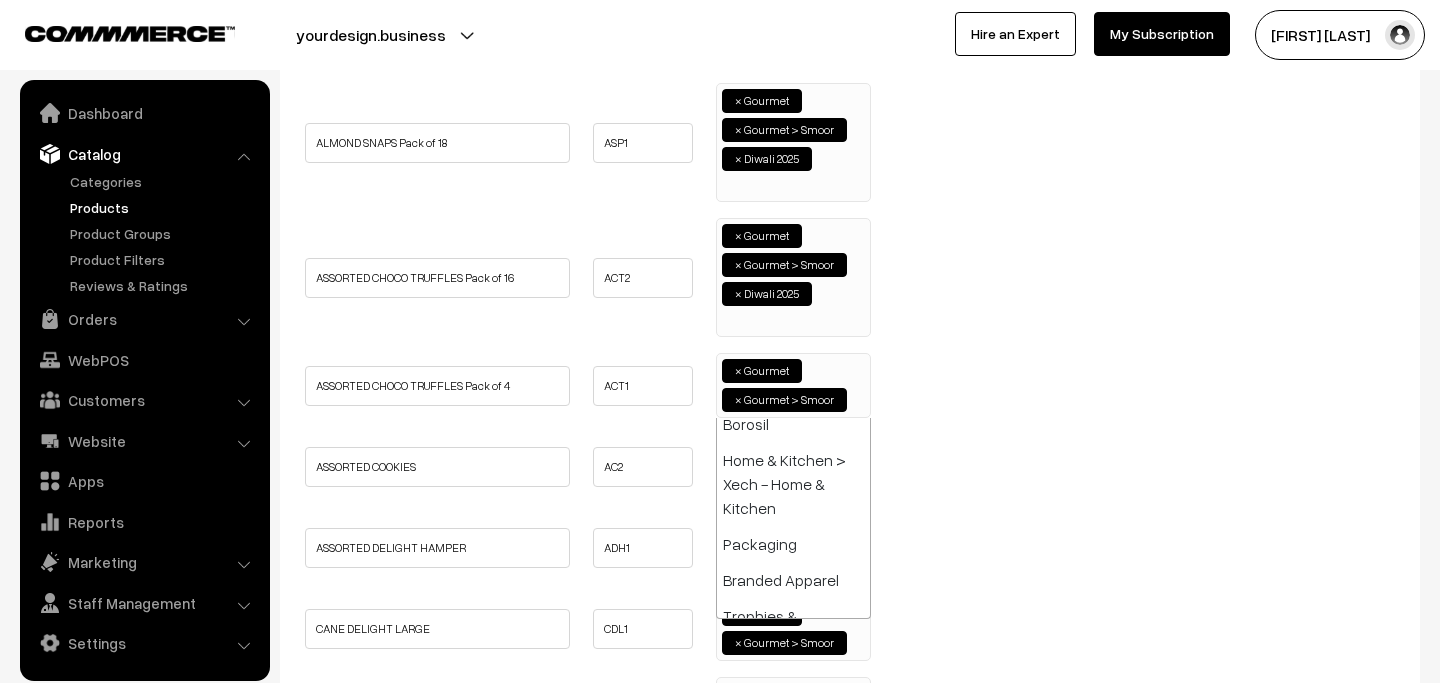 paste on "diwali 2025" 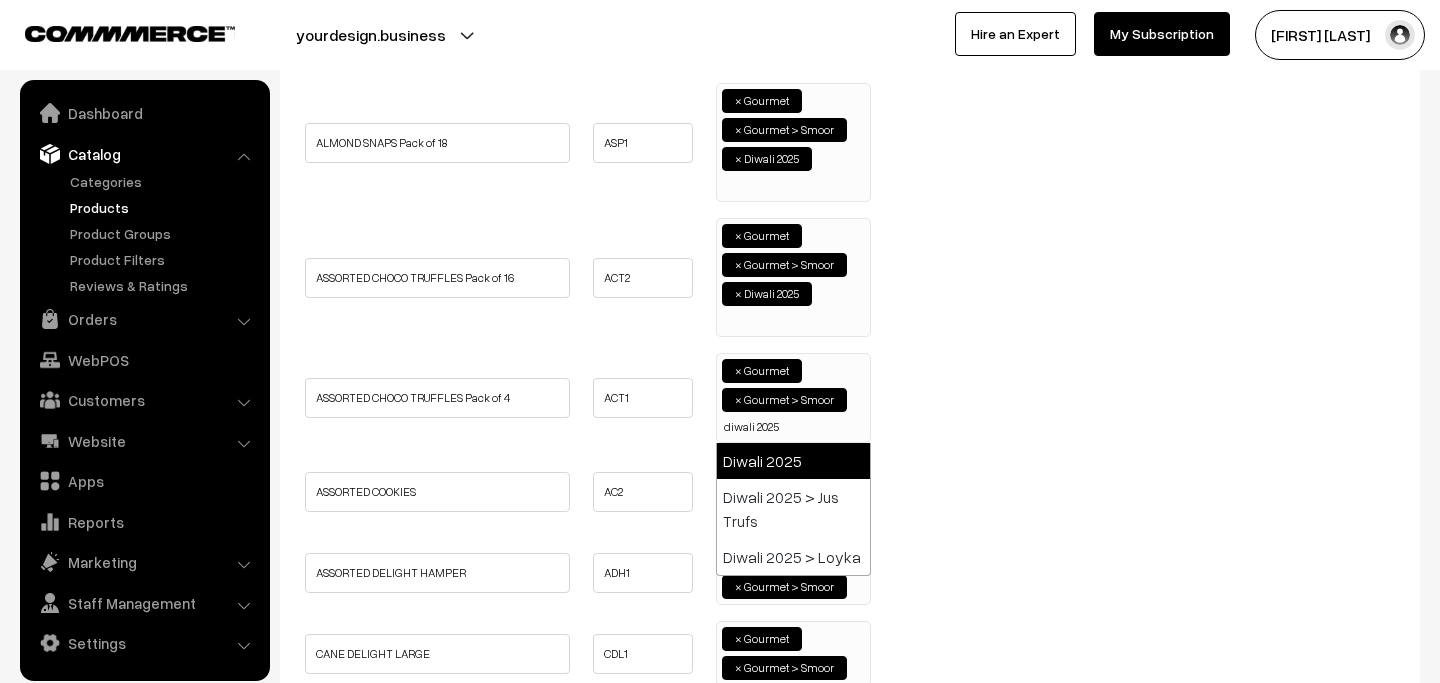 type on "diwali 2025" 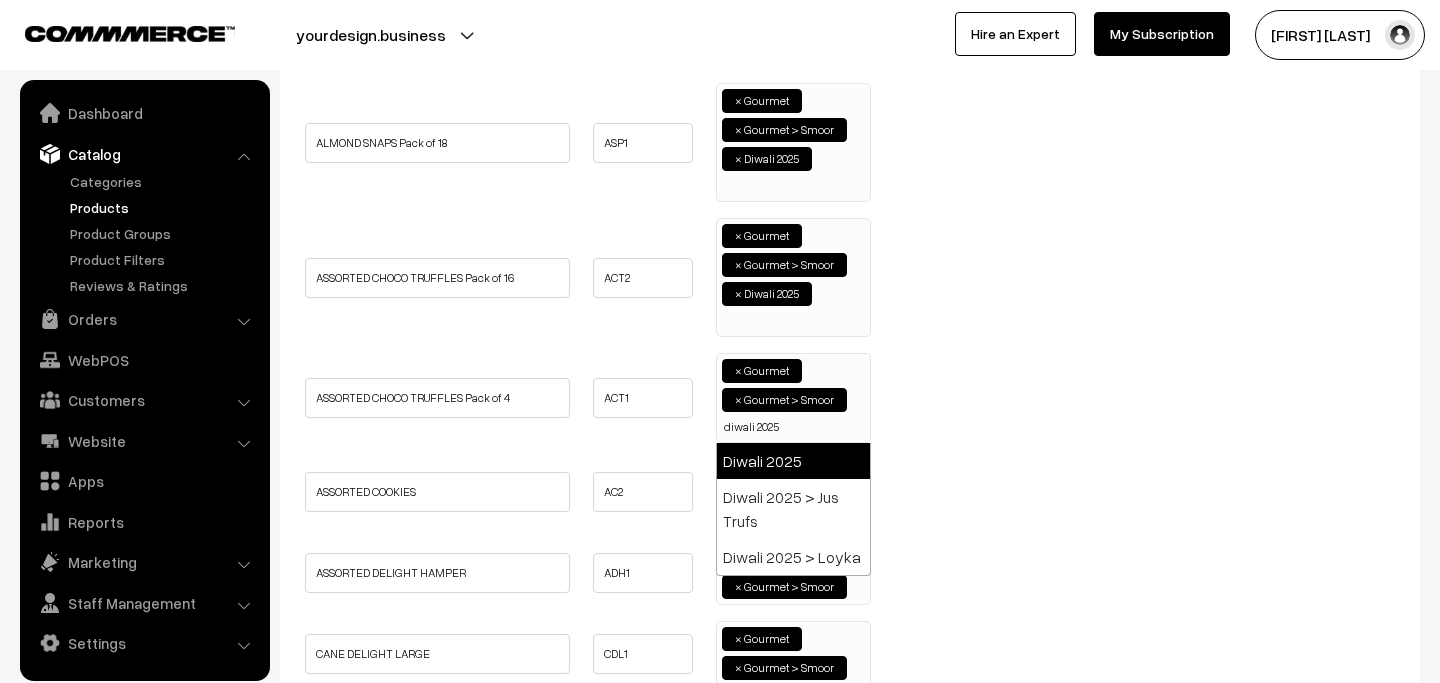 type 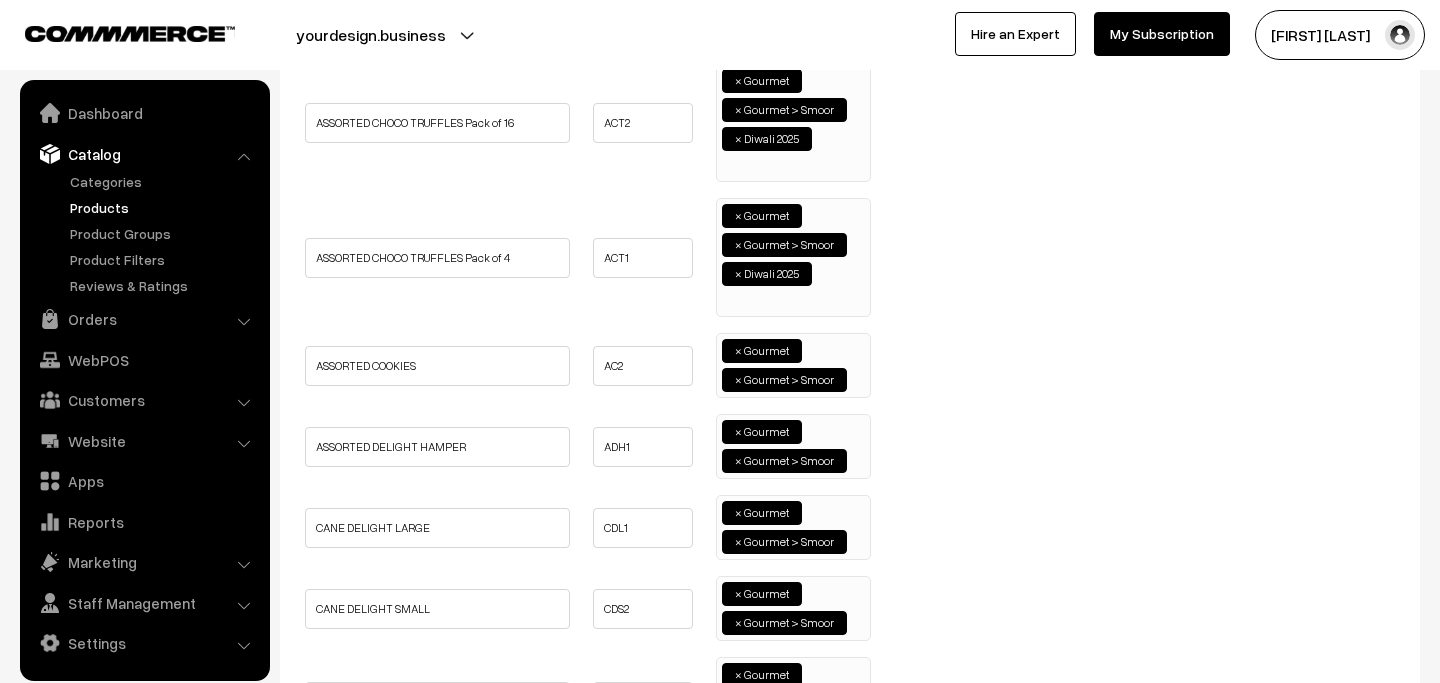 click at bounding box center [856, 378] 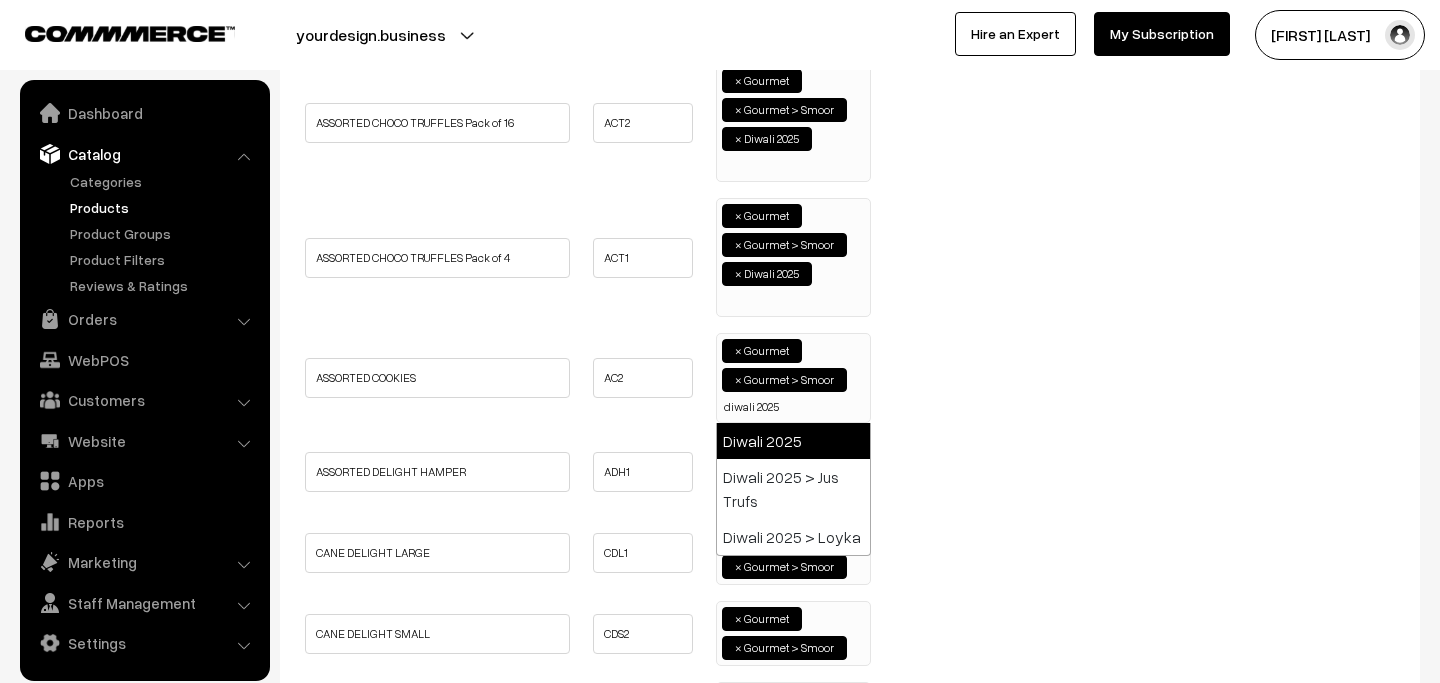 type on "diwali 2025" 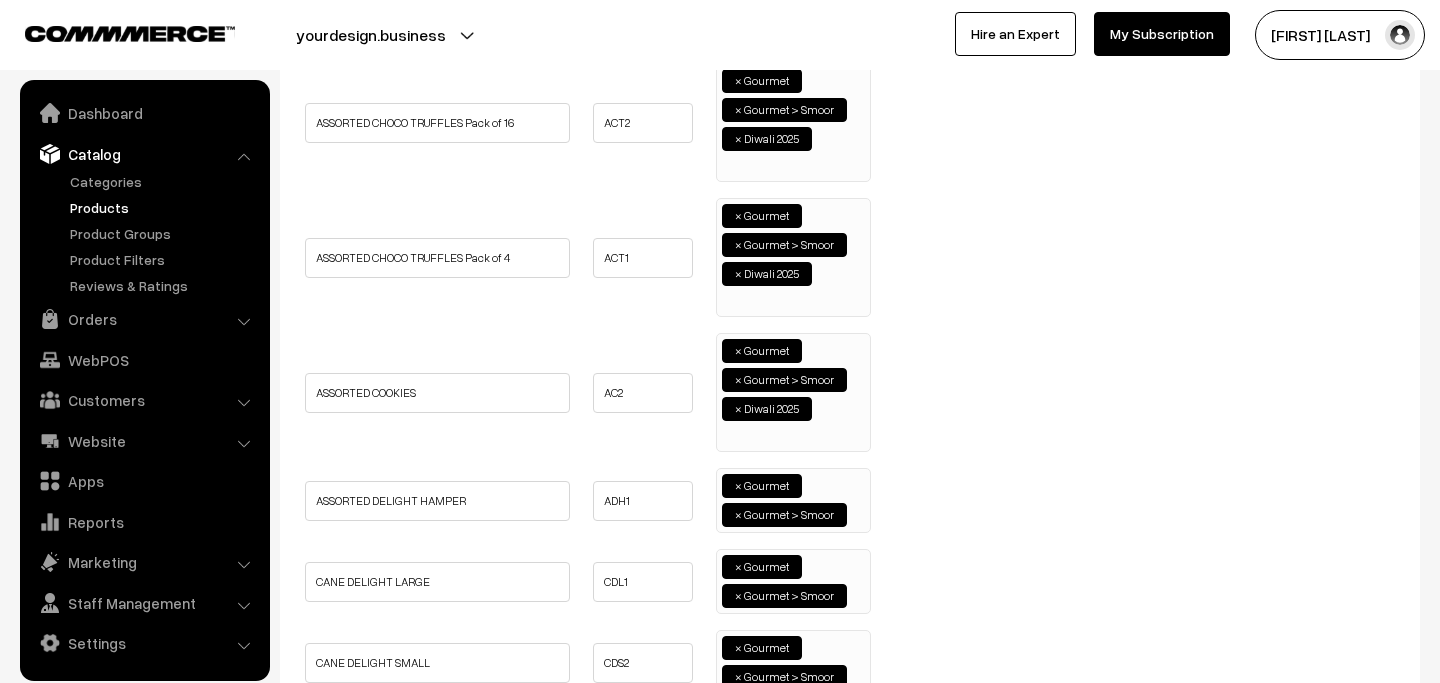 click at bounding box center (856, 513) 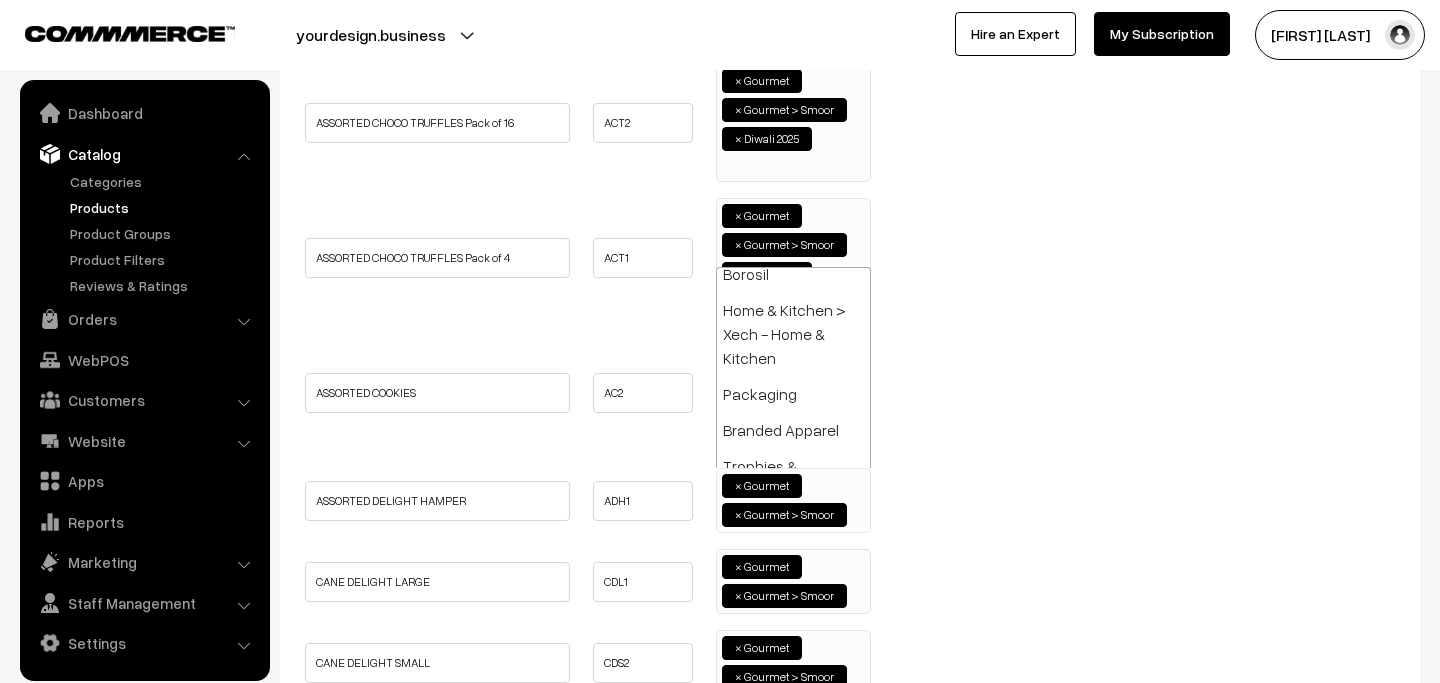 paste on "diwali 2025" 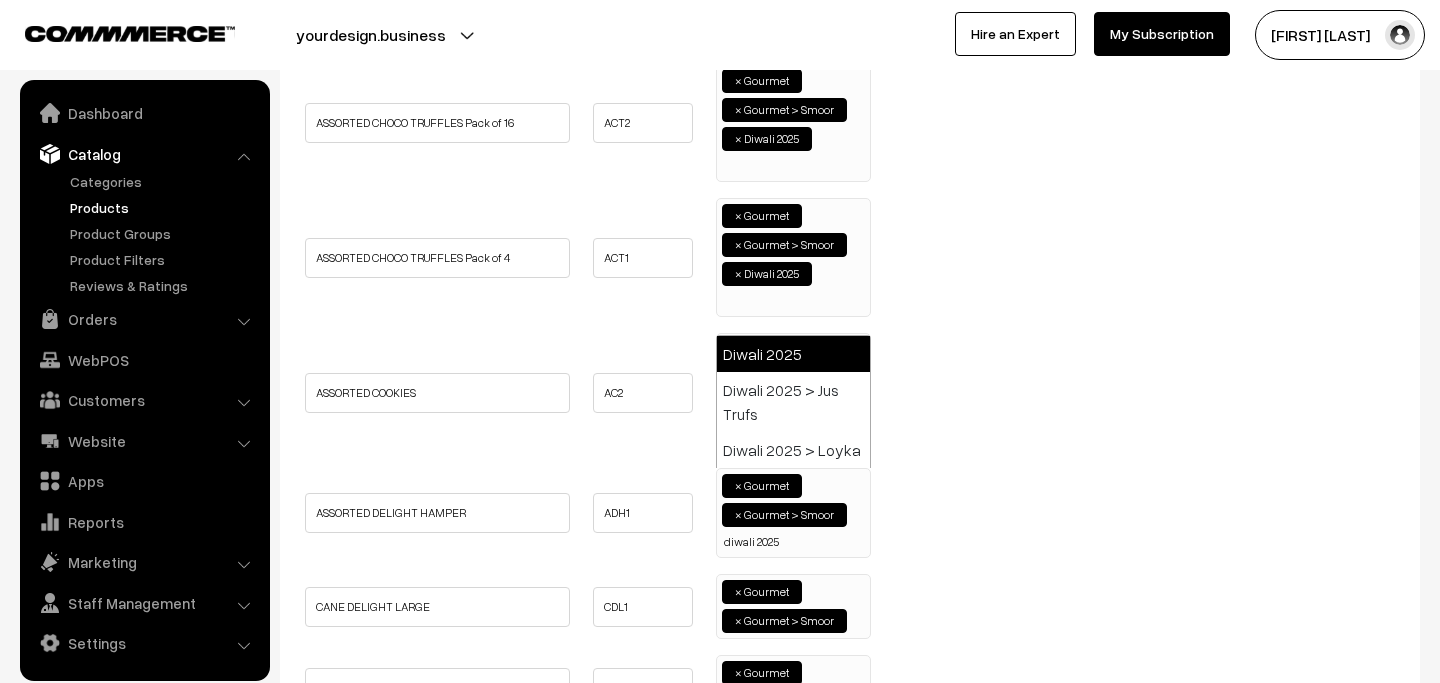 type on "diwali 2025" 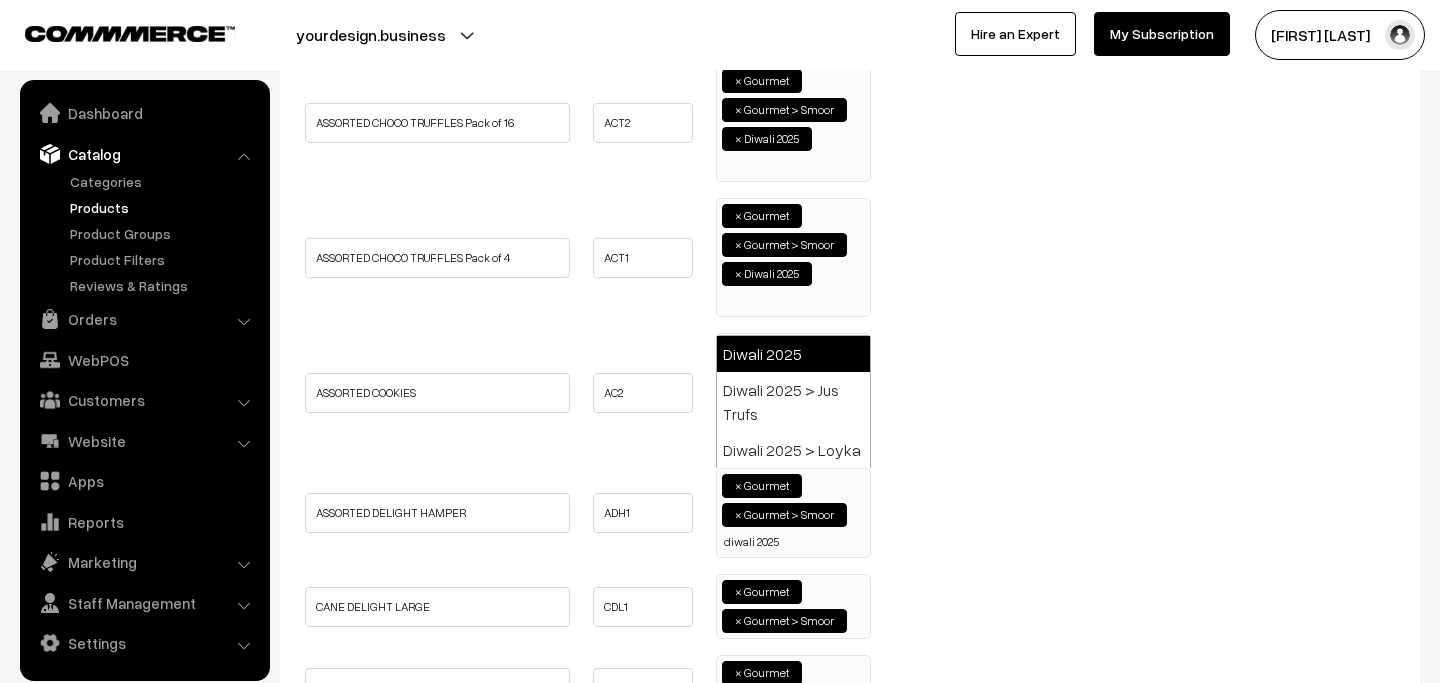 type 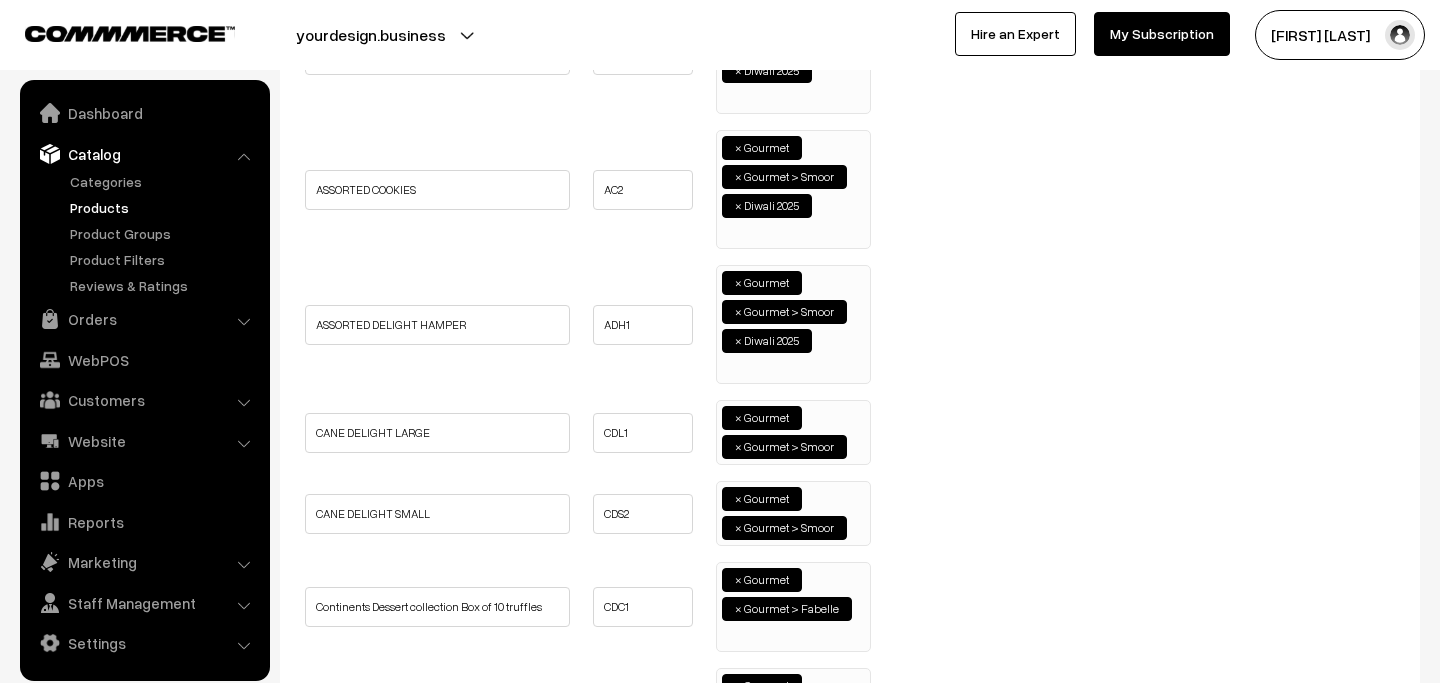 click at bounding box center (856, 445) 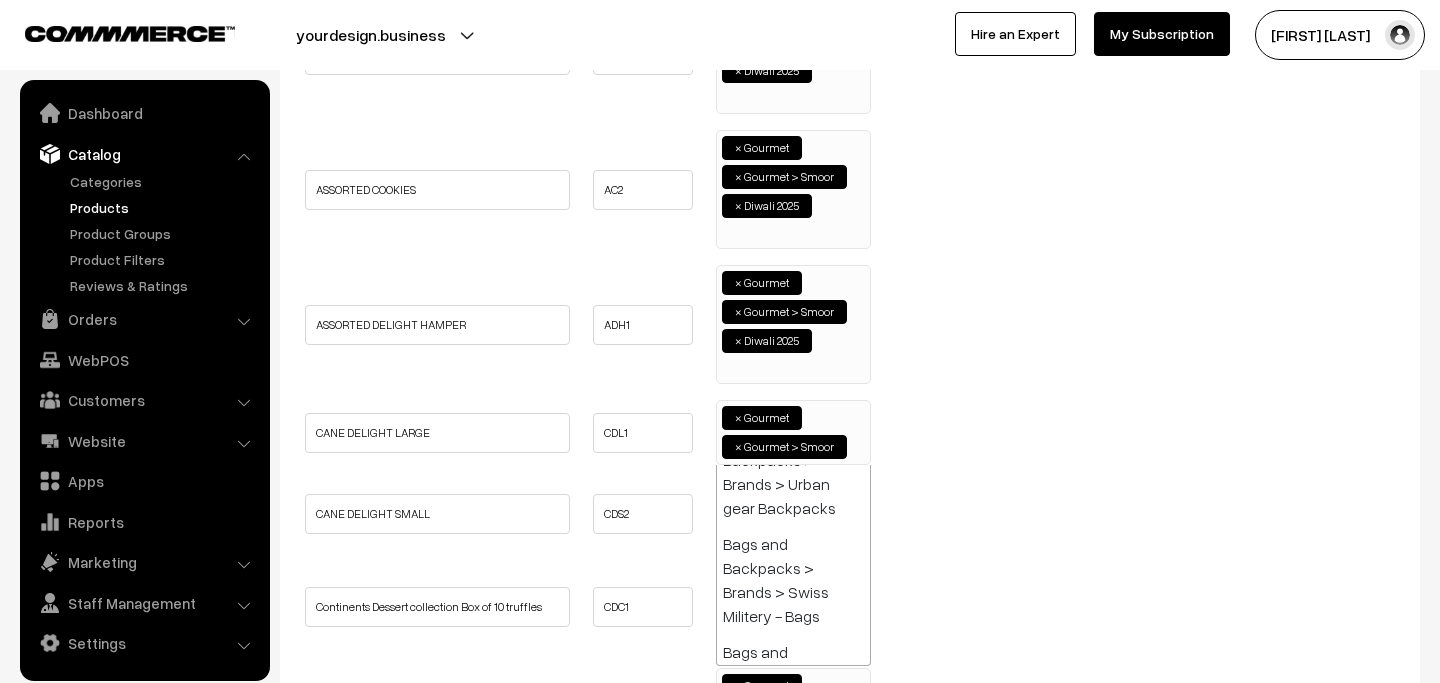 paste on "diwali 2025" 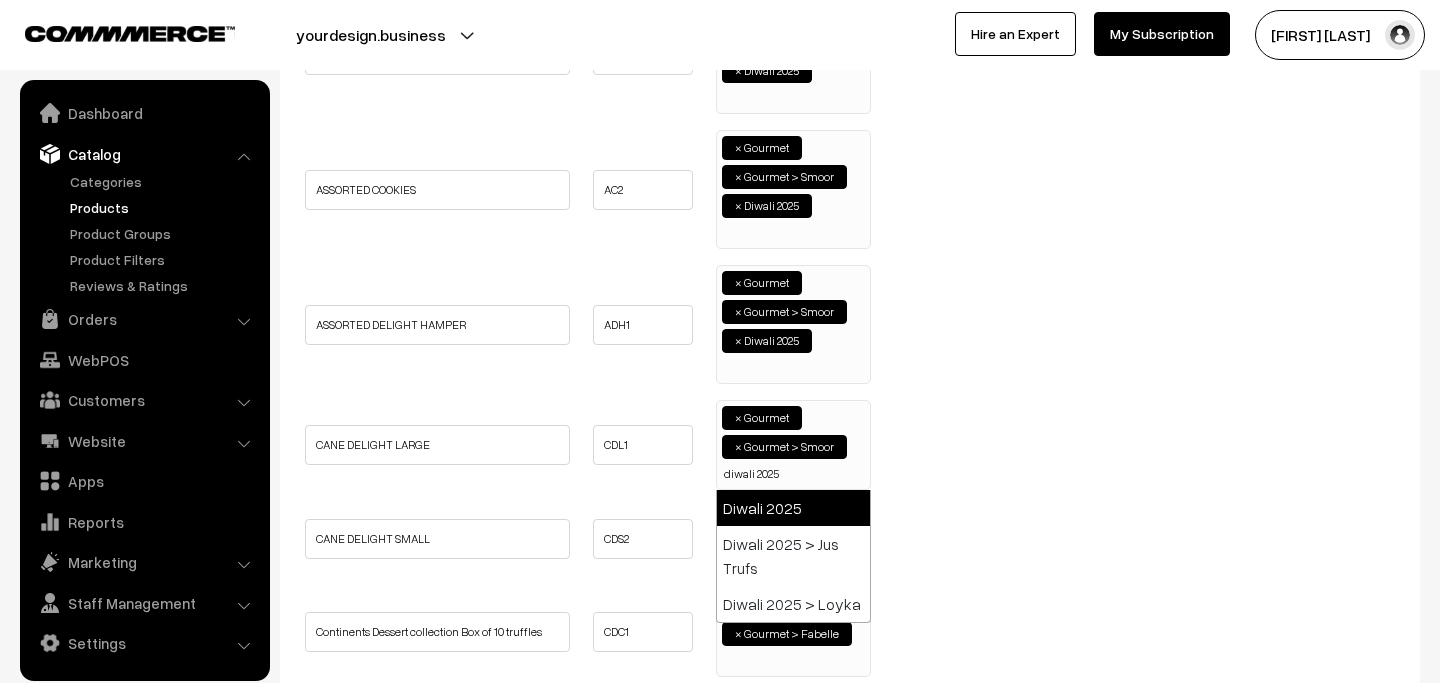 type on "diwali 2025" 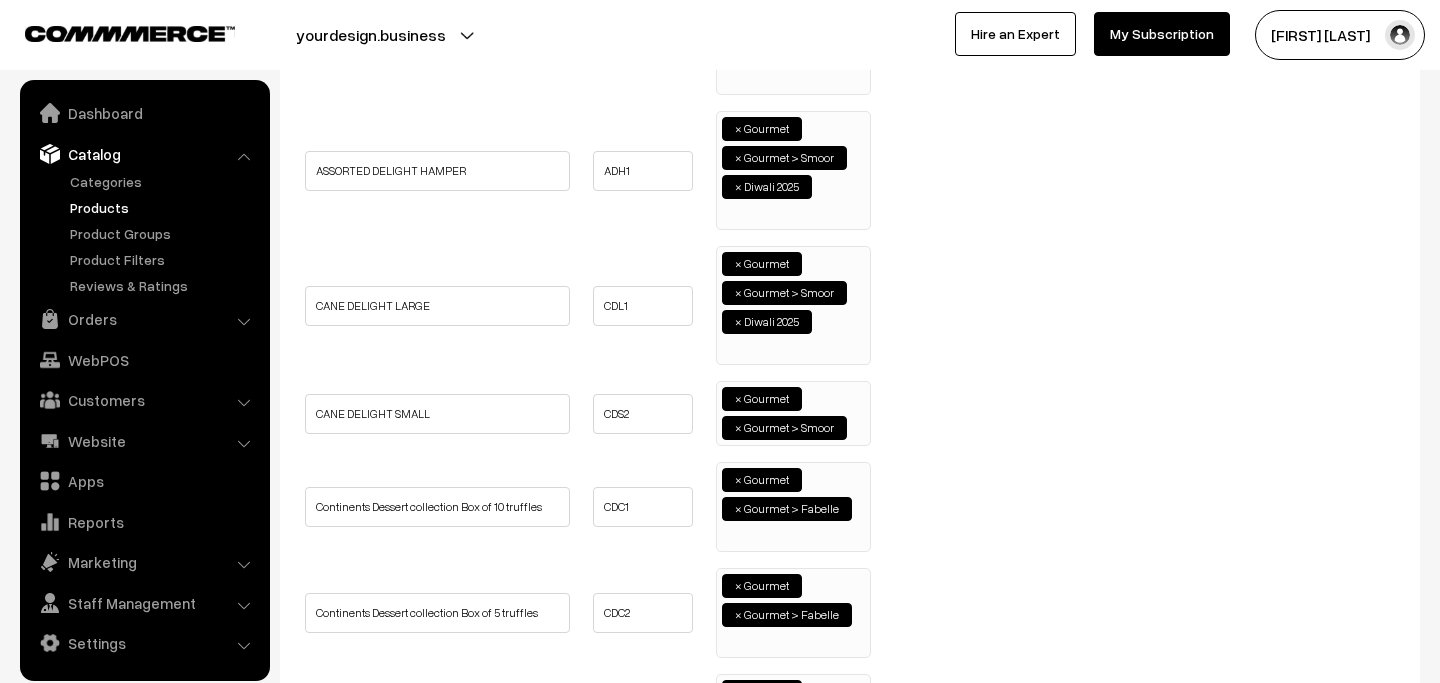 click at bounding box center [856, 426] 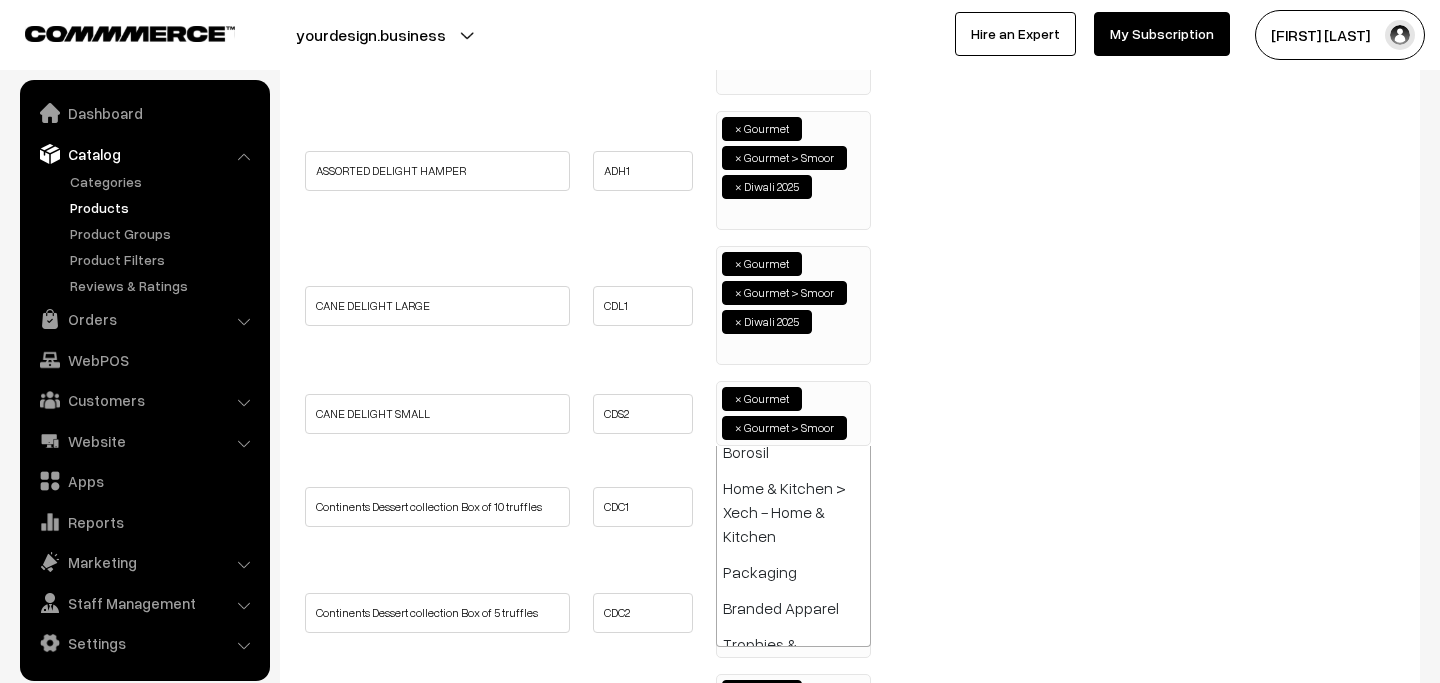paste on "diwali 2025" 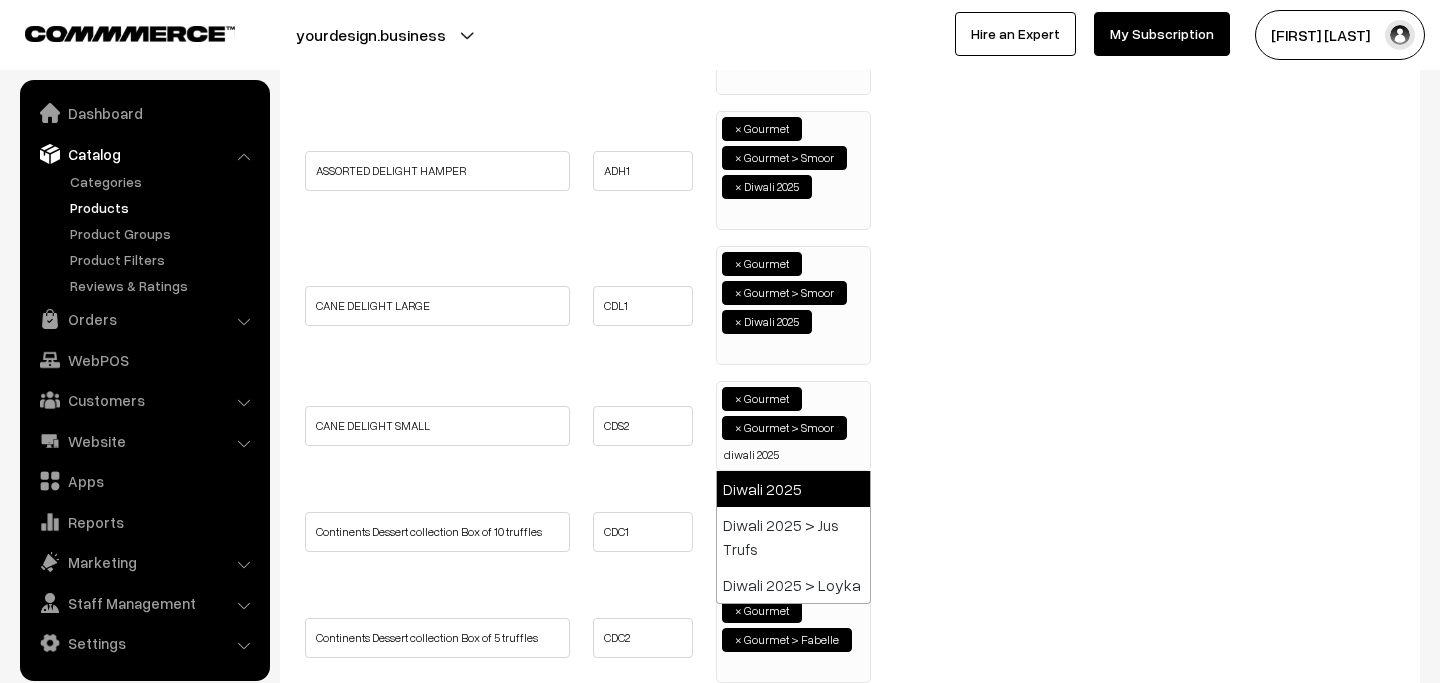 type on "diwali 2025" 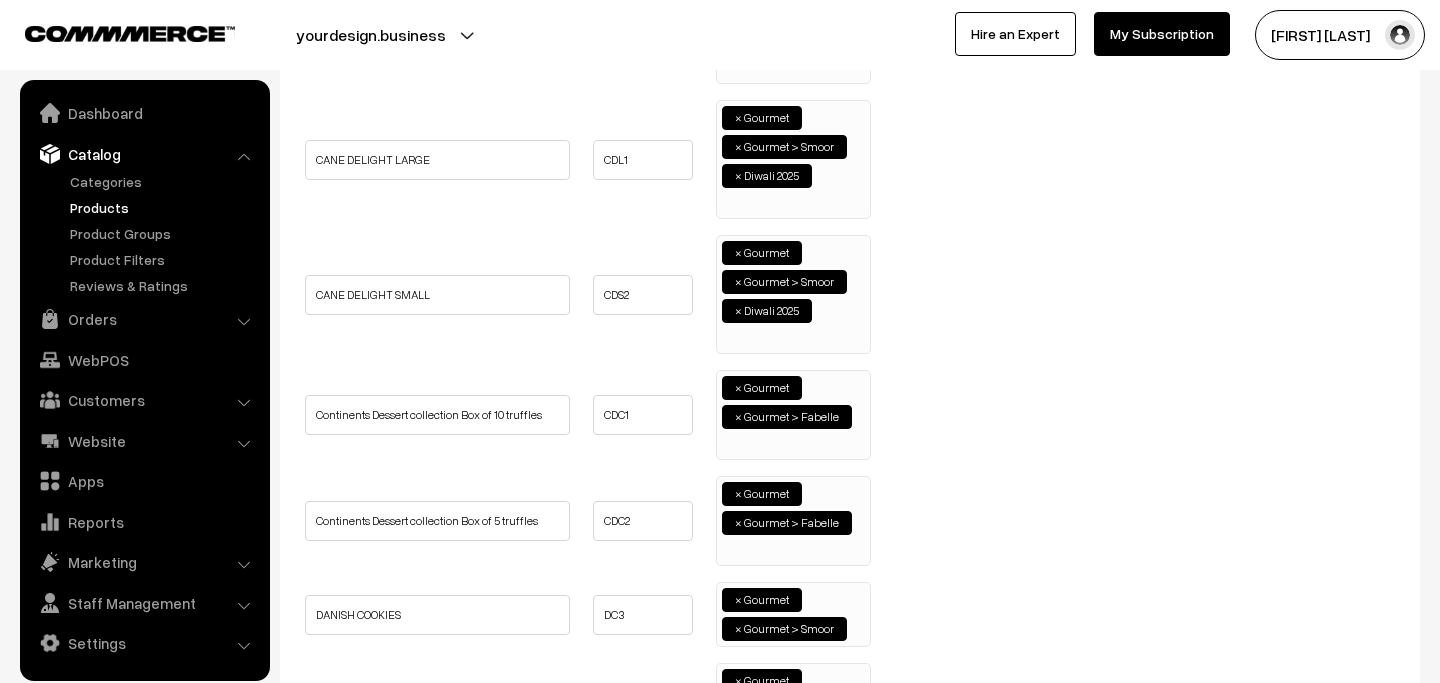 click on "× Gourmet × Gourmet > Fabelle" at bounding box center (793, 412) 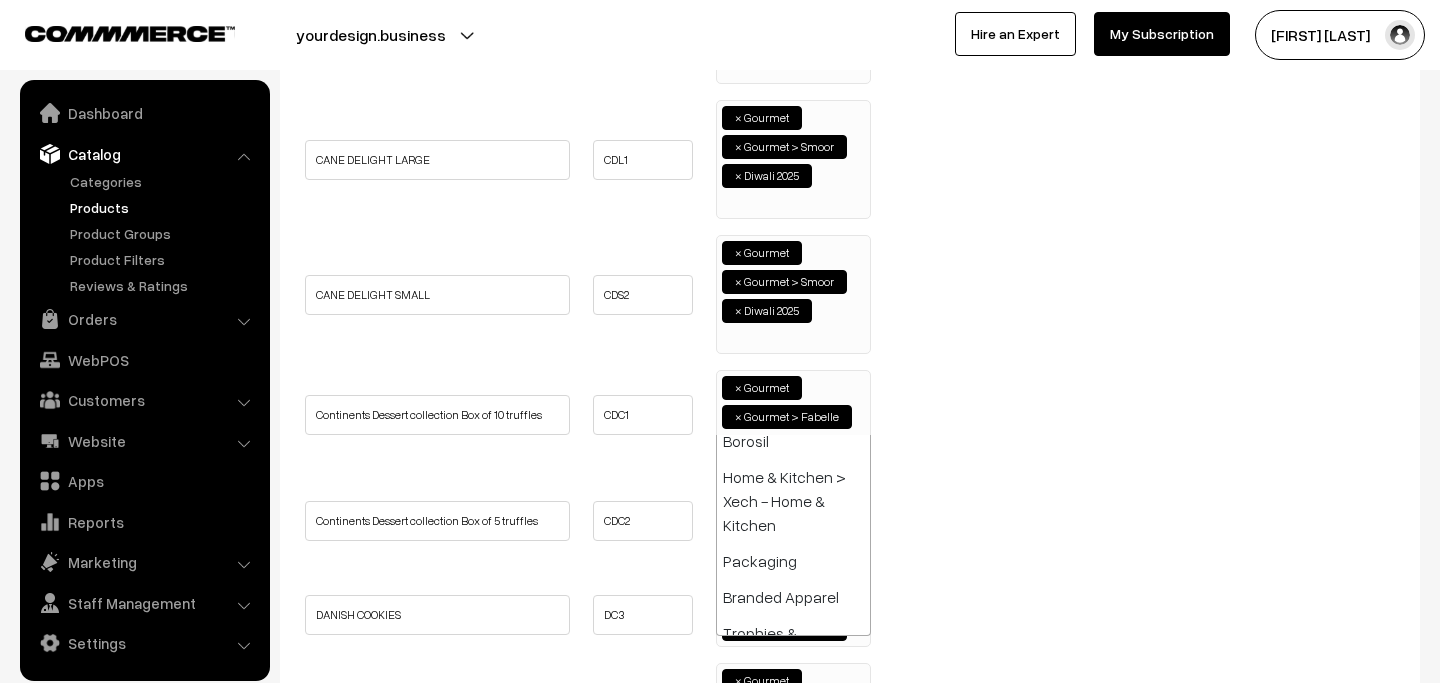 paste on "diwali 2025" 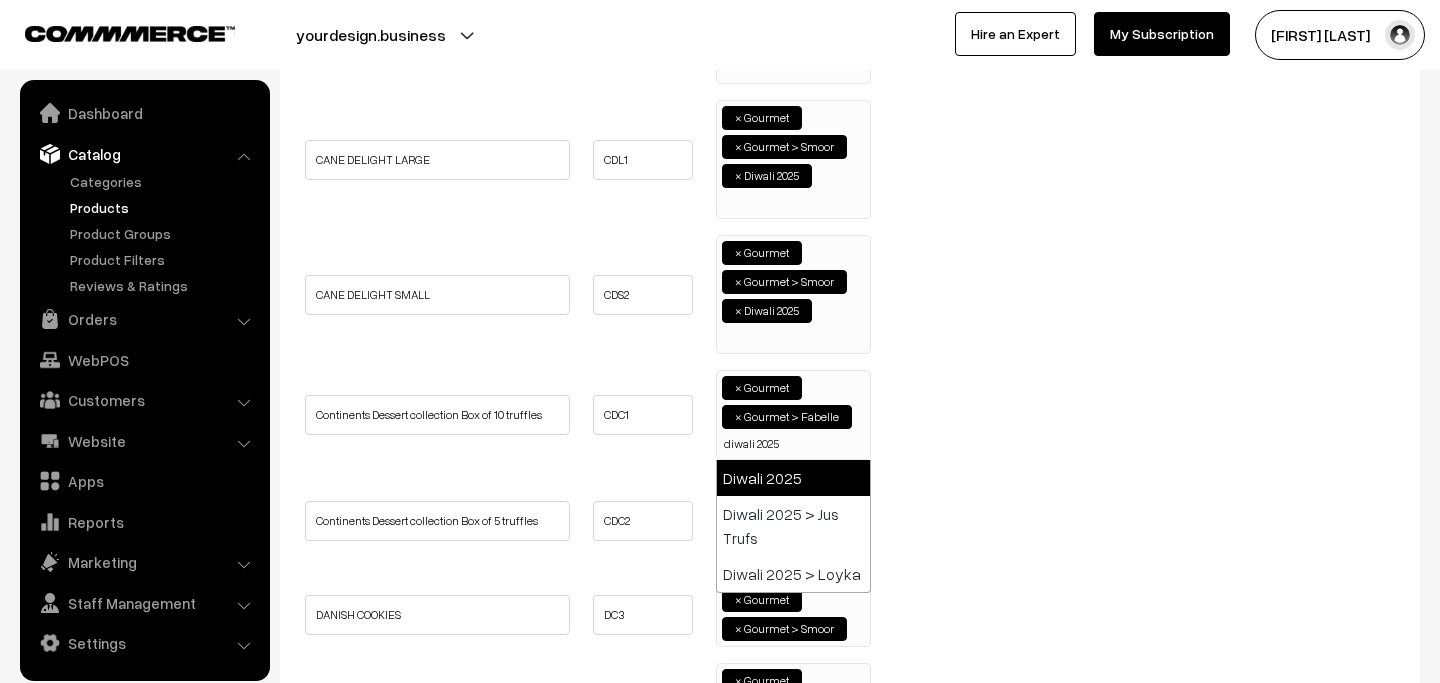 type on "diwali 2025" 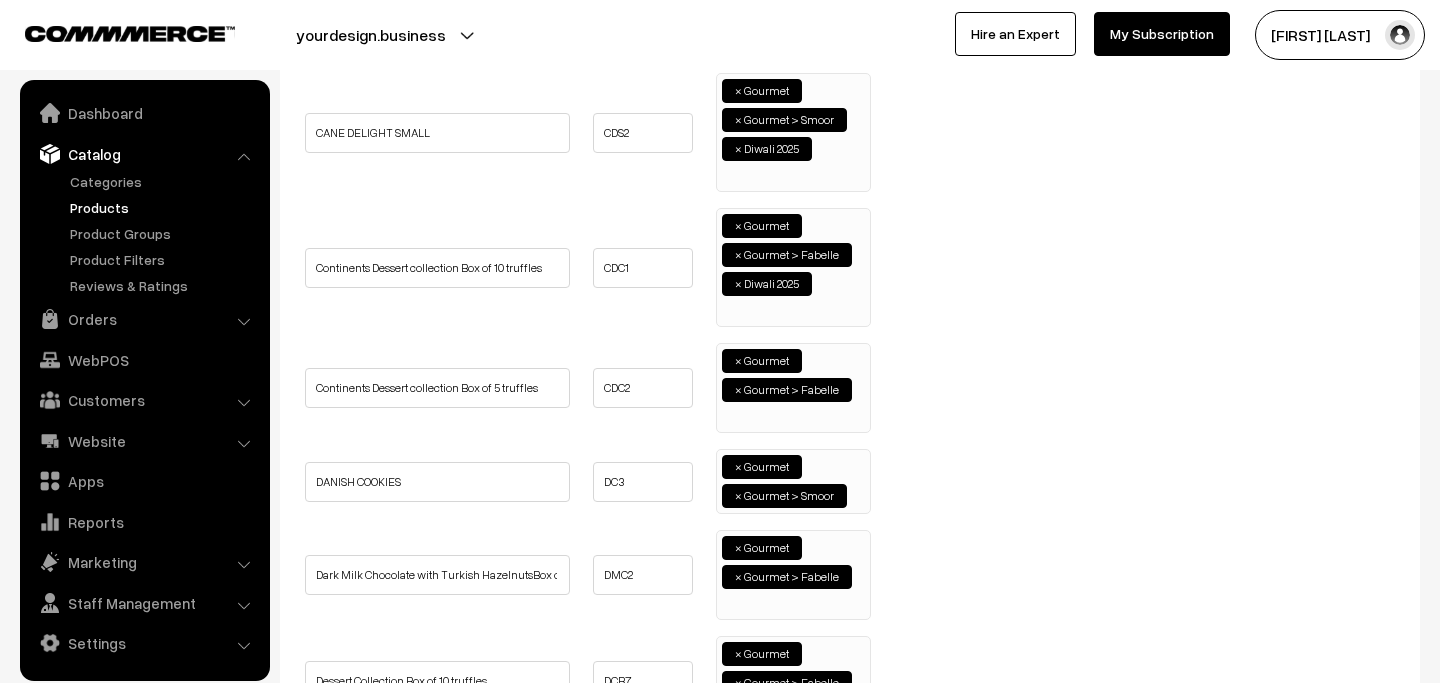 click at bounding box center (726, 417) 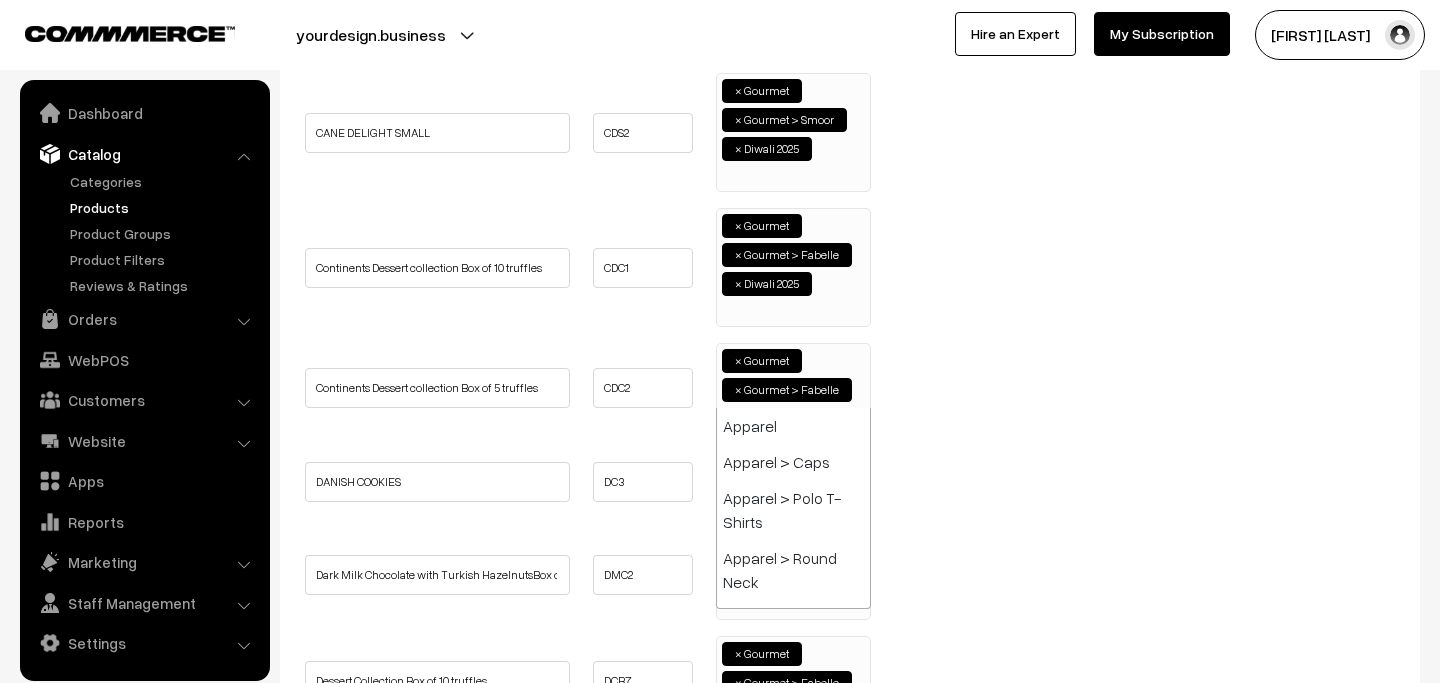 paste on "diwali 2025" 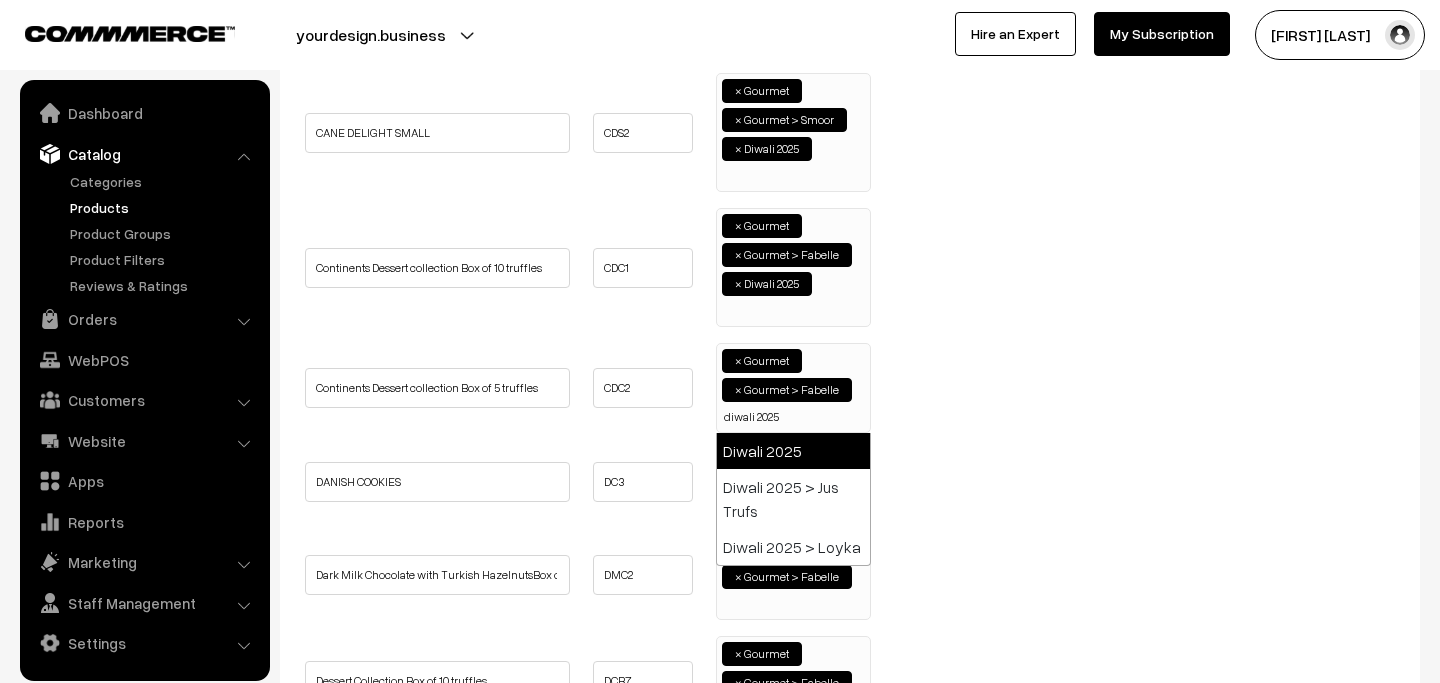 type on "diwali 2025" 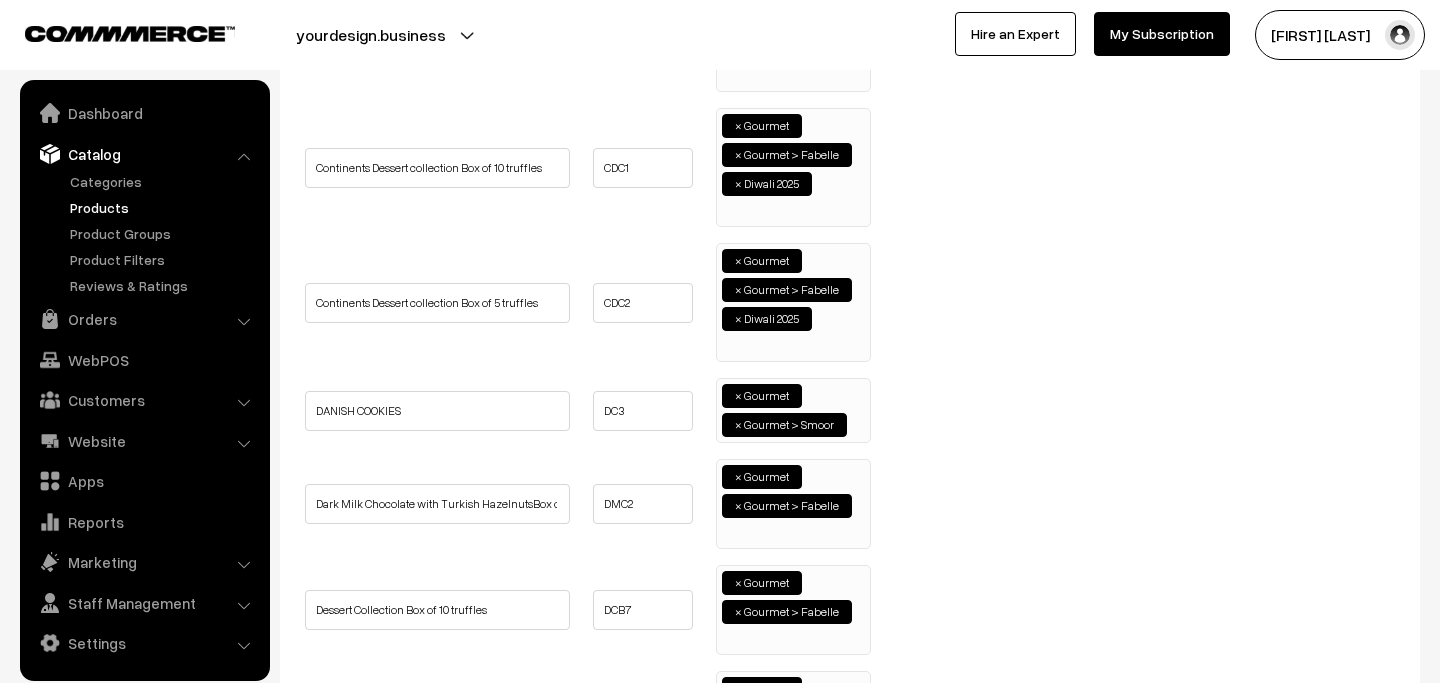 click at bounding box center [856, 423] 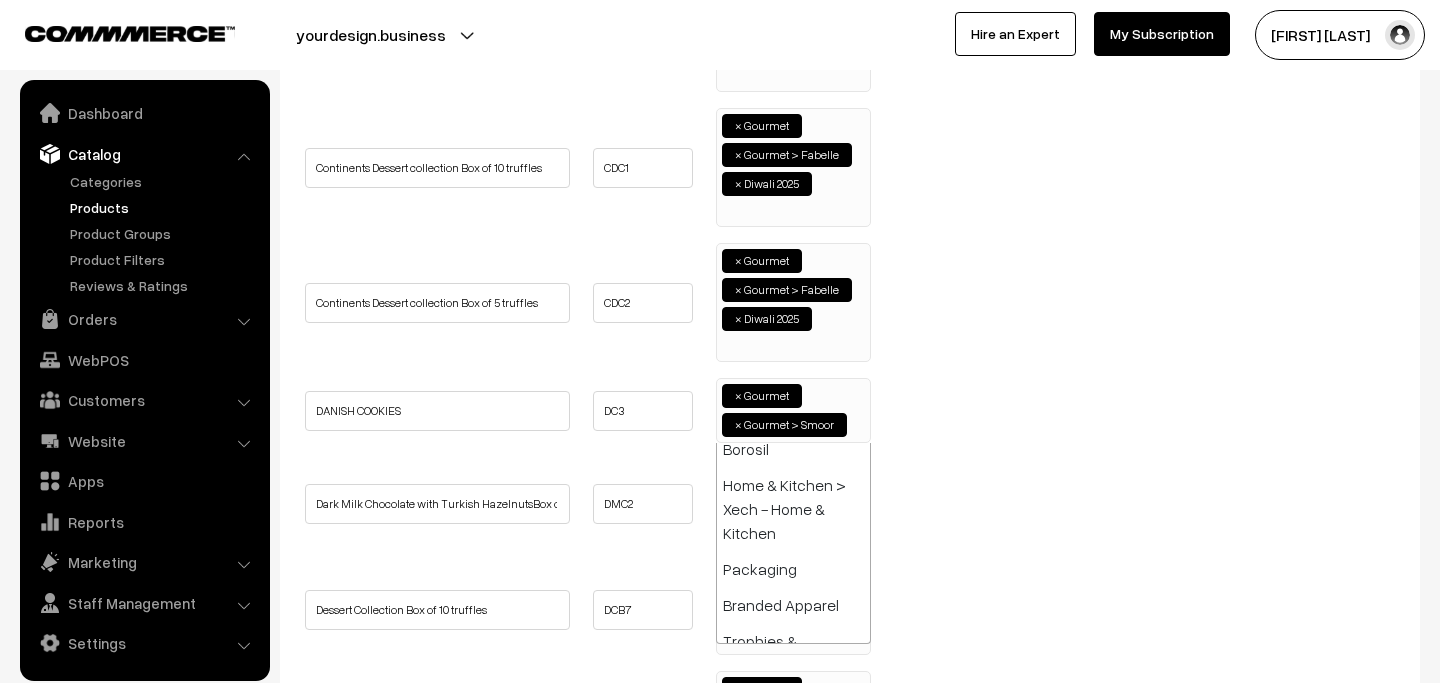 paste on "diwali 2025" 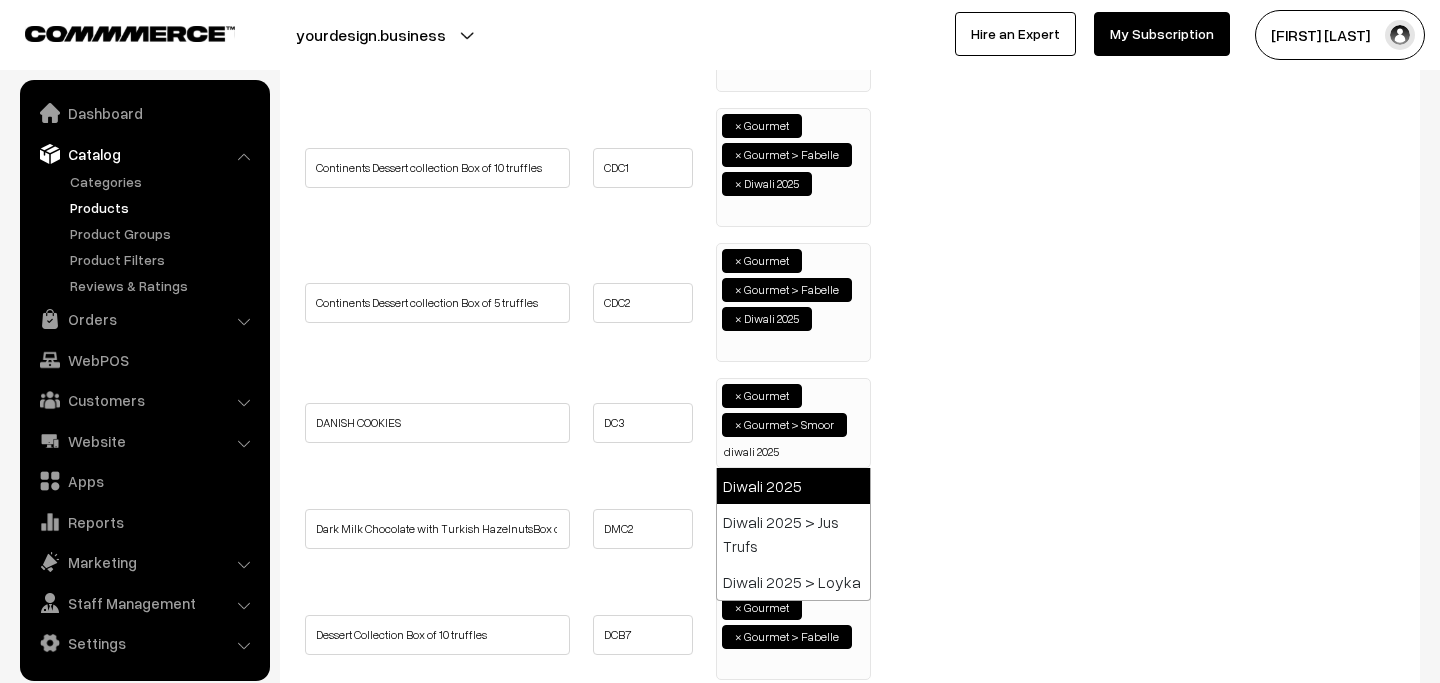 type on "diwali 2025" 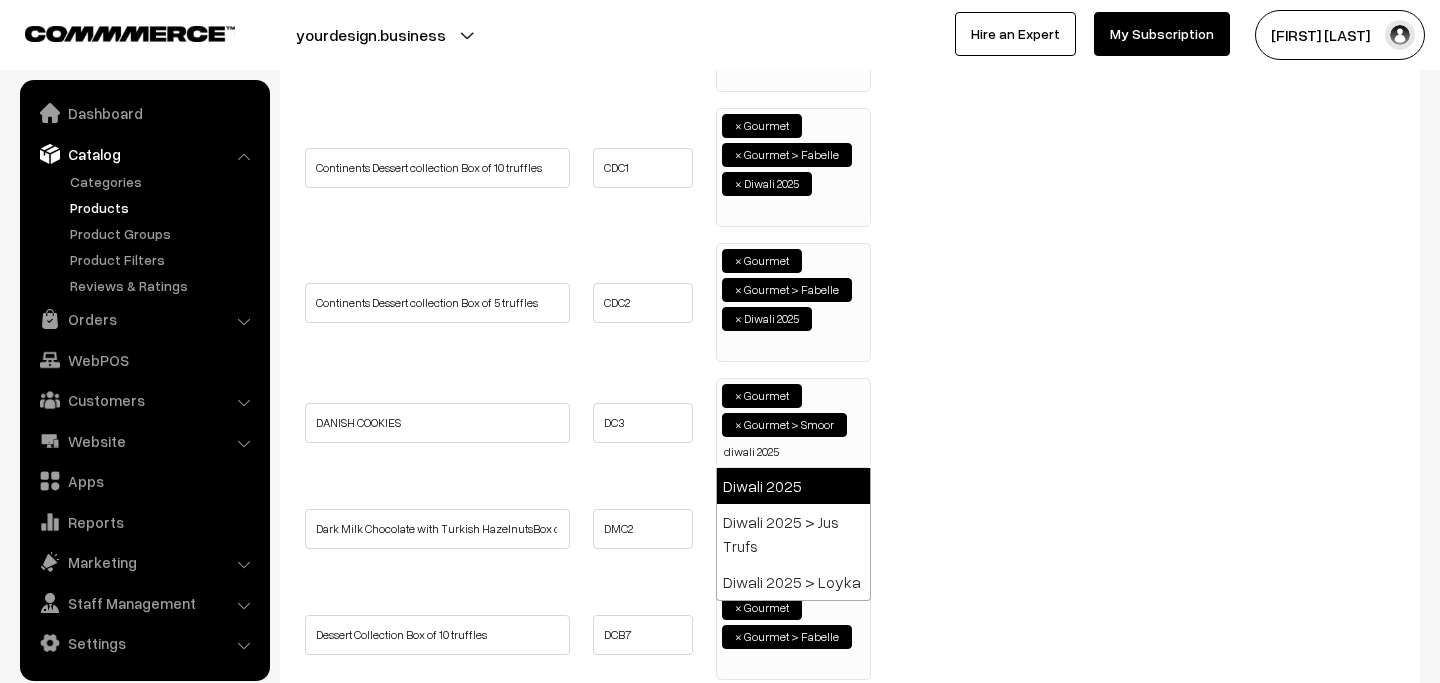 type 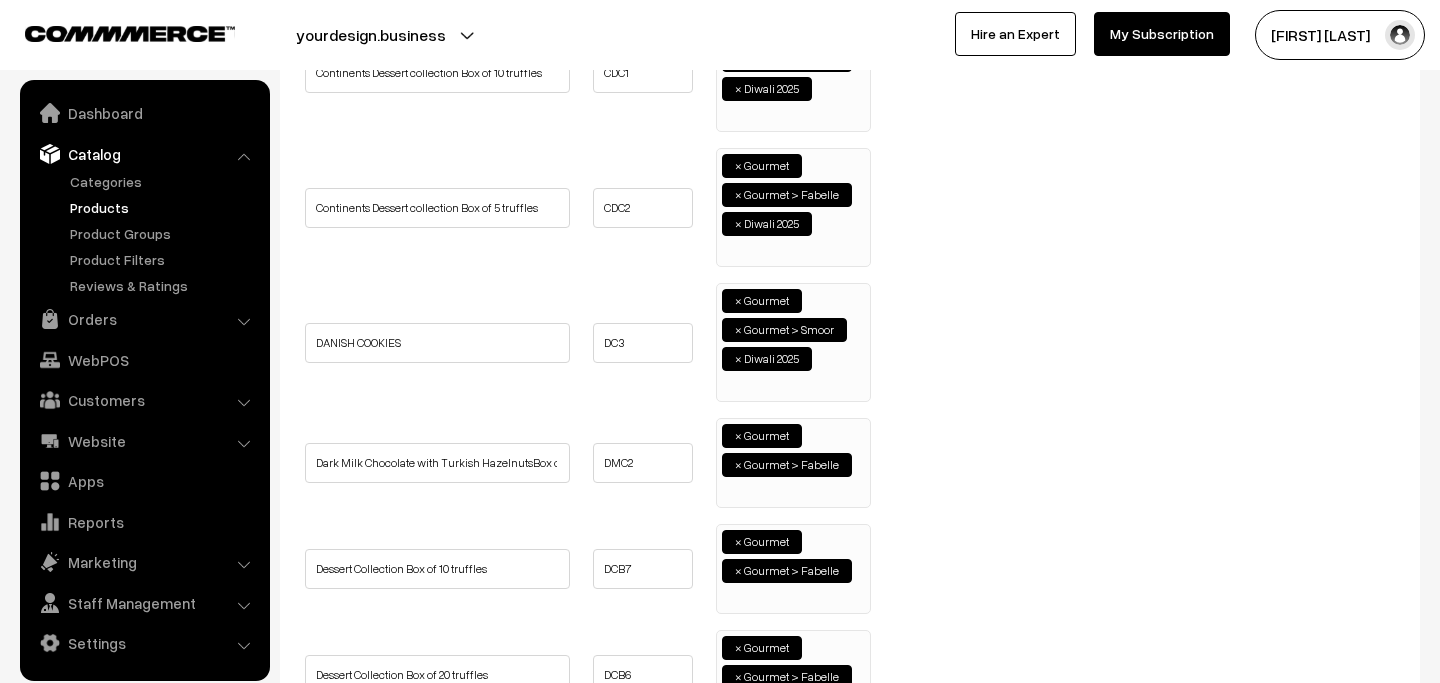 click at bounding box center [726, 492] 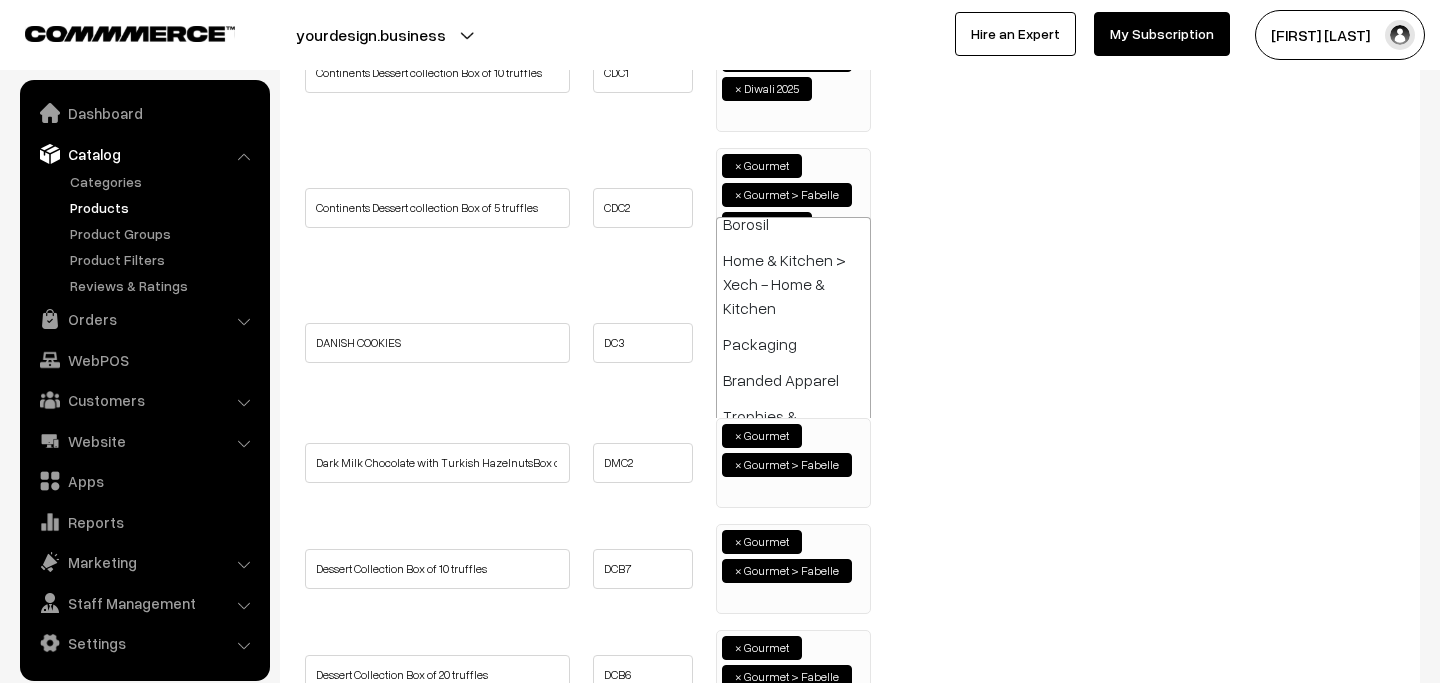 paste on "diwali 2025" 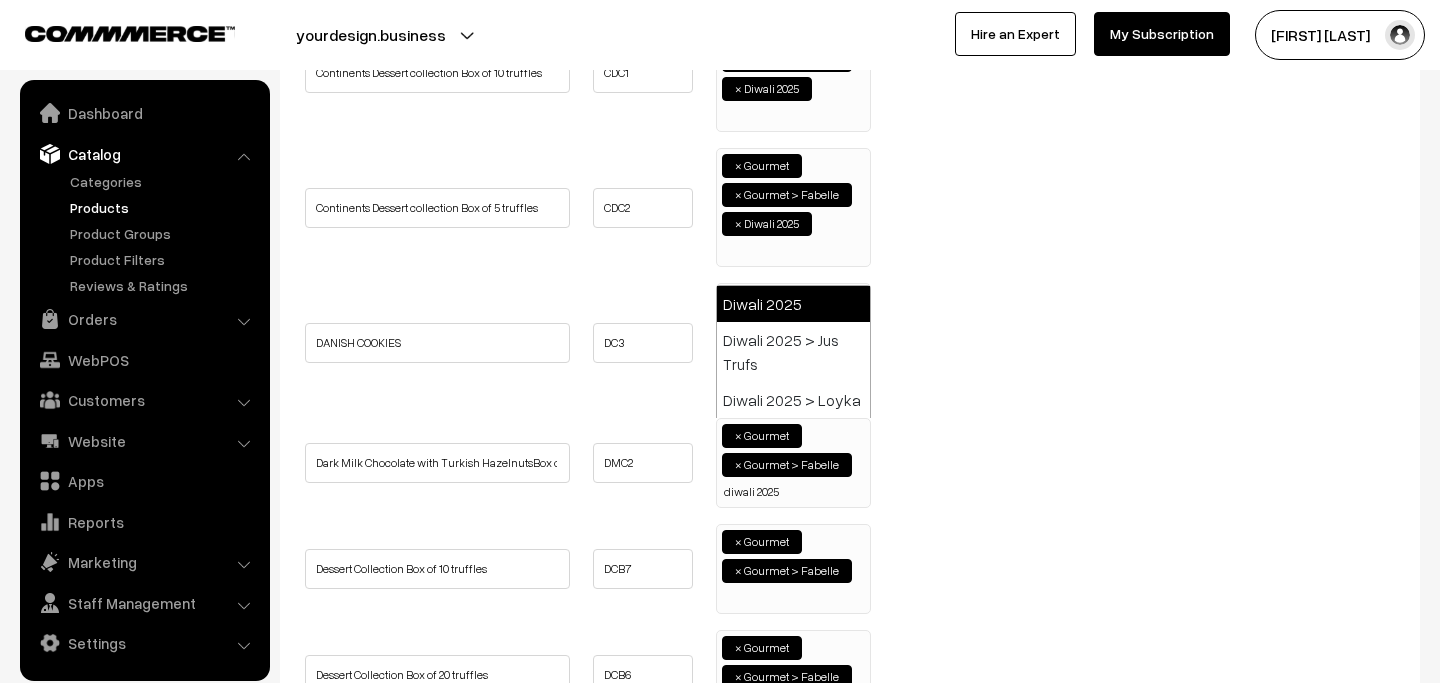 type on "diwali 2025" 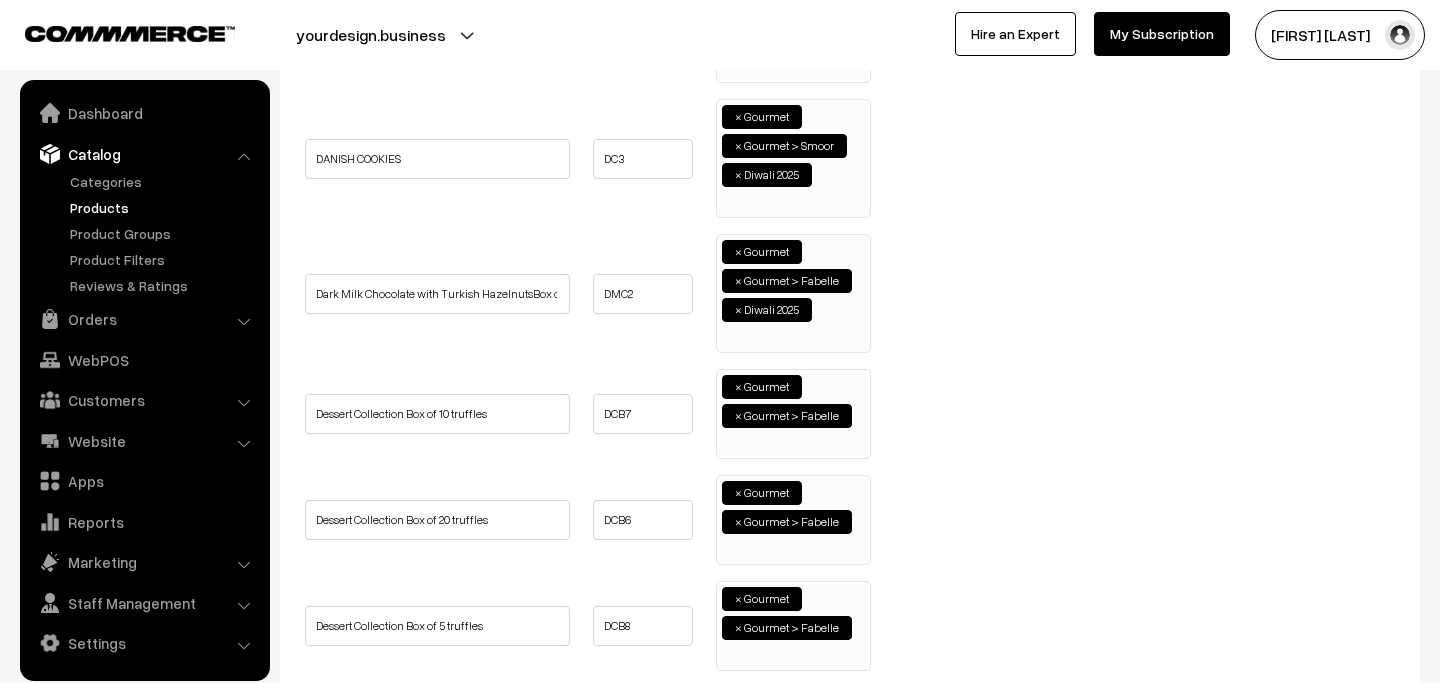 click on "× Gourmet × Gourmet > Fabelle" at bounding box center [793, 414] 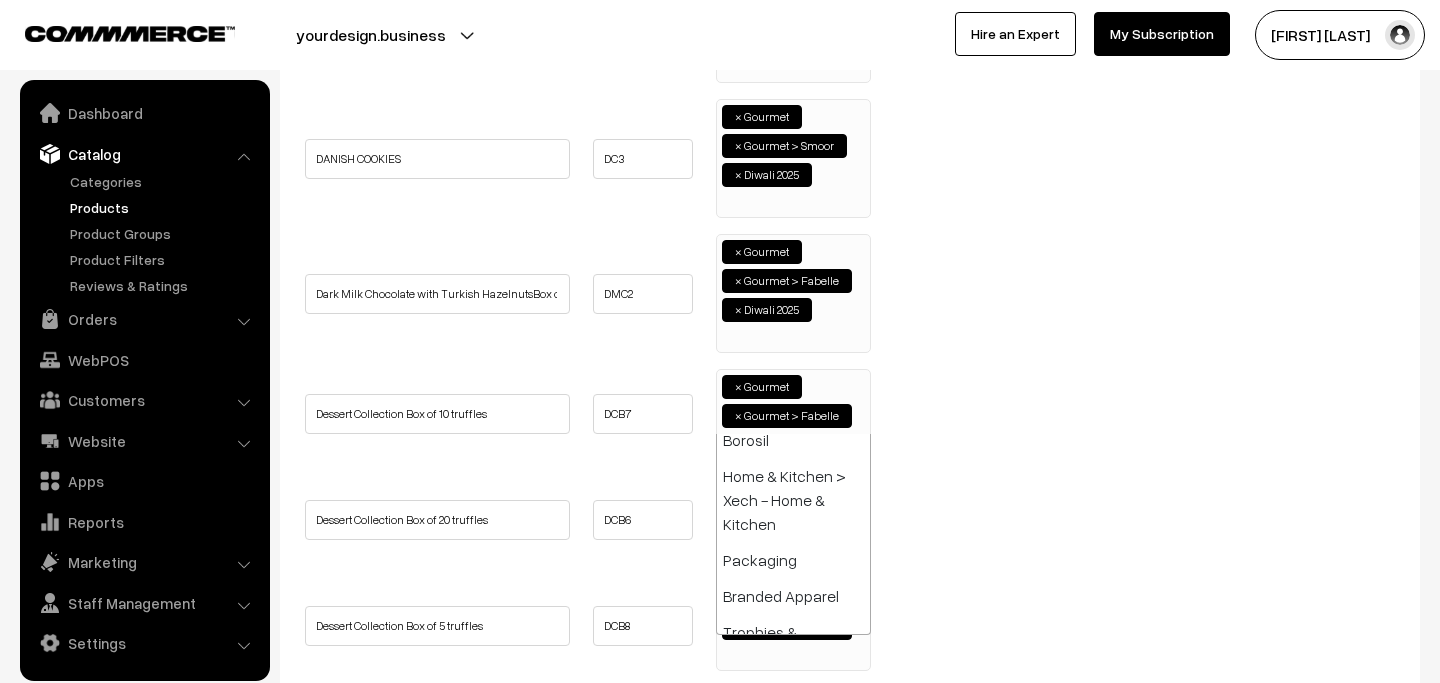 paste on "diwali 2025" 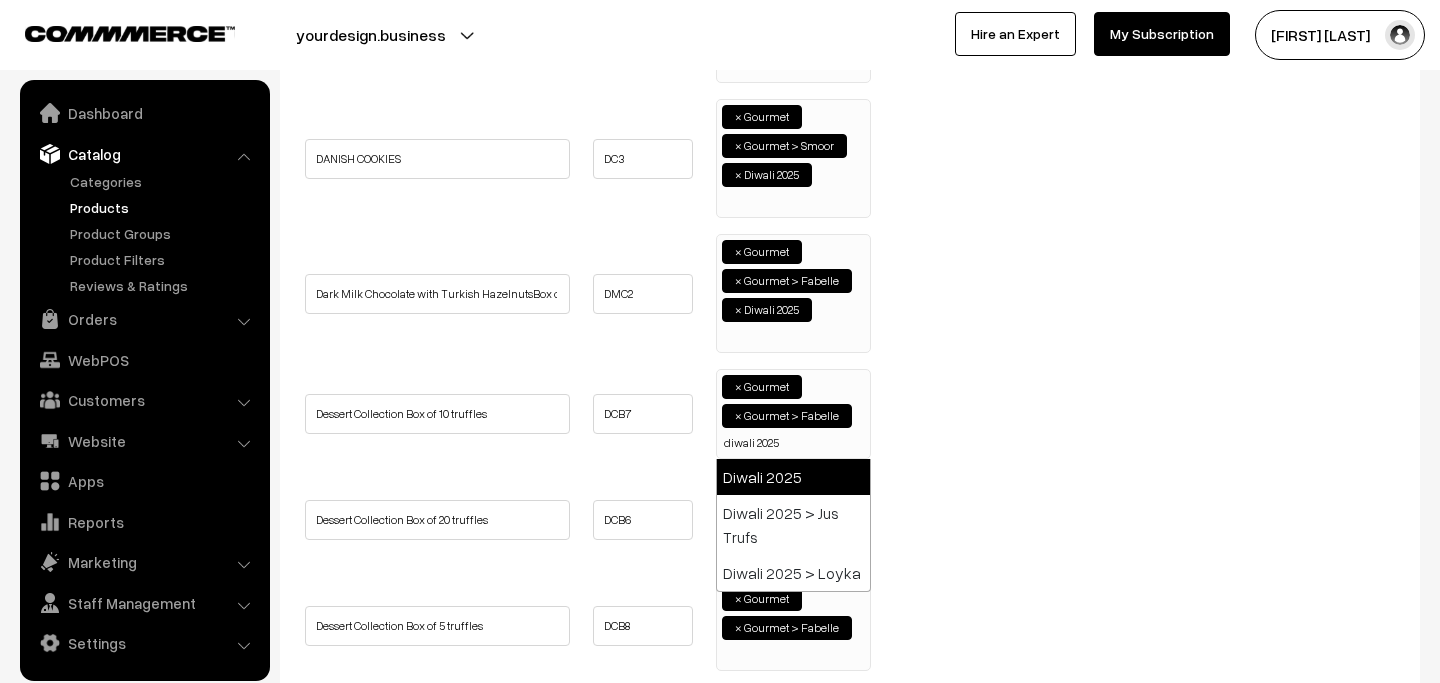 type on "diwali 2025" 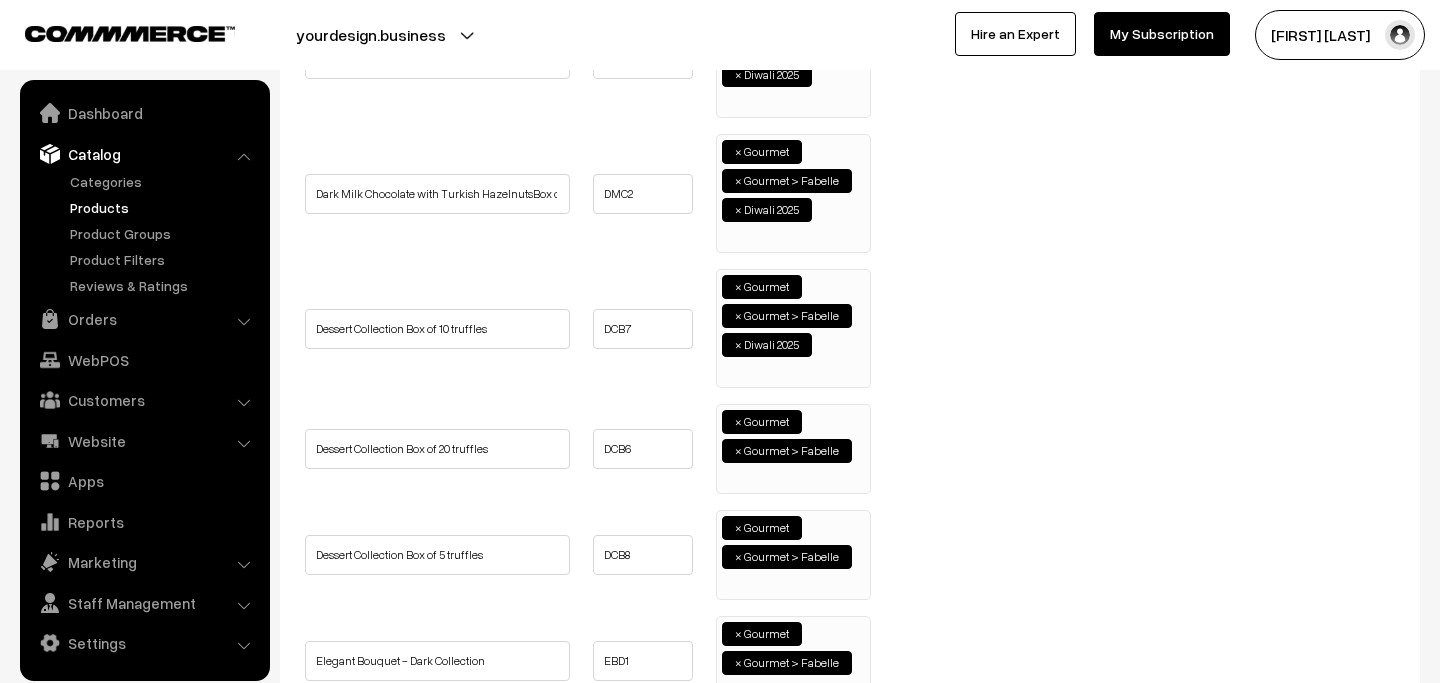 click at bounding box center [726, 478] 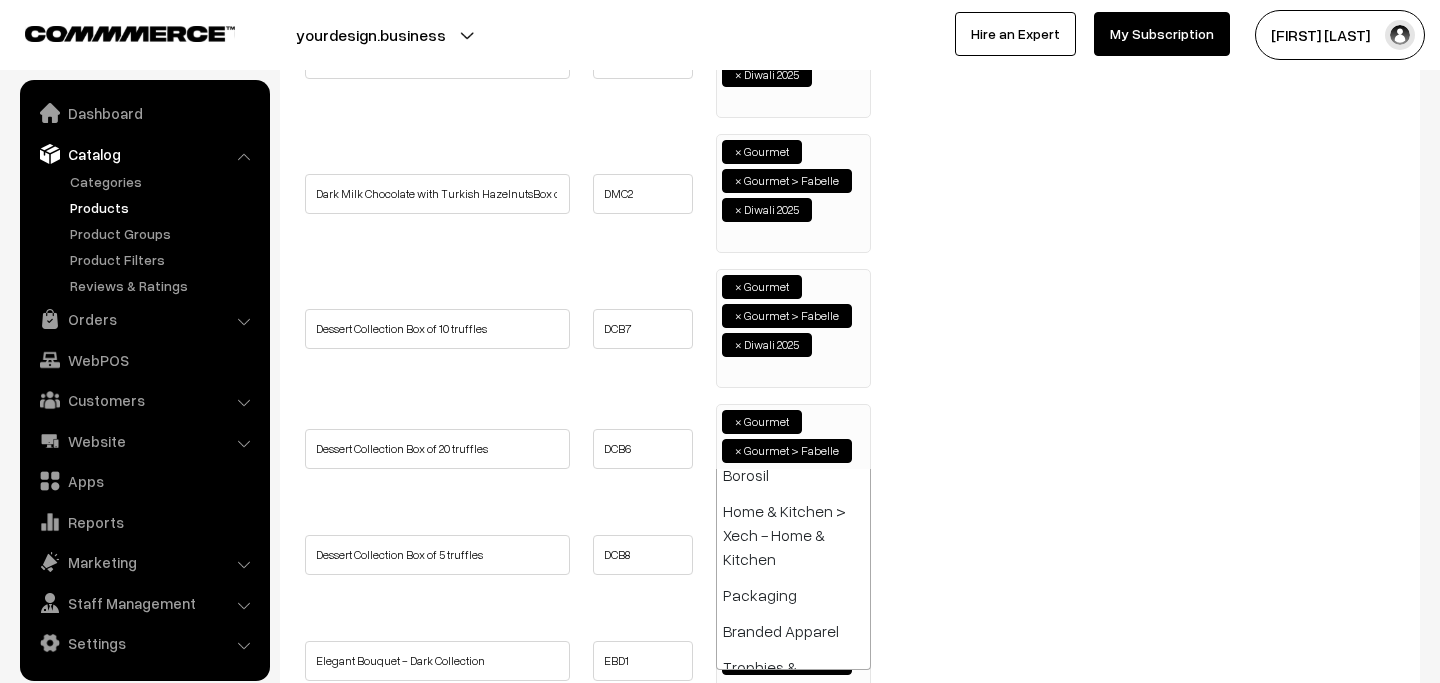 paste on "diwali 2025" 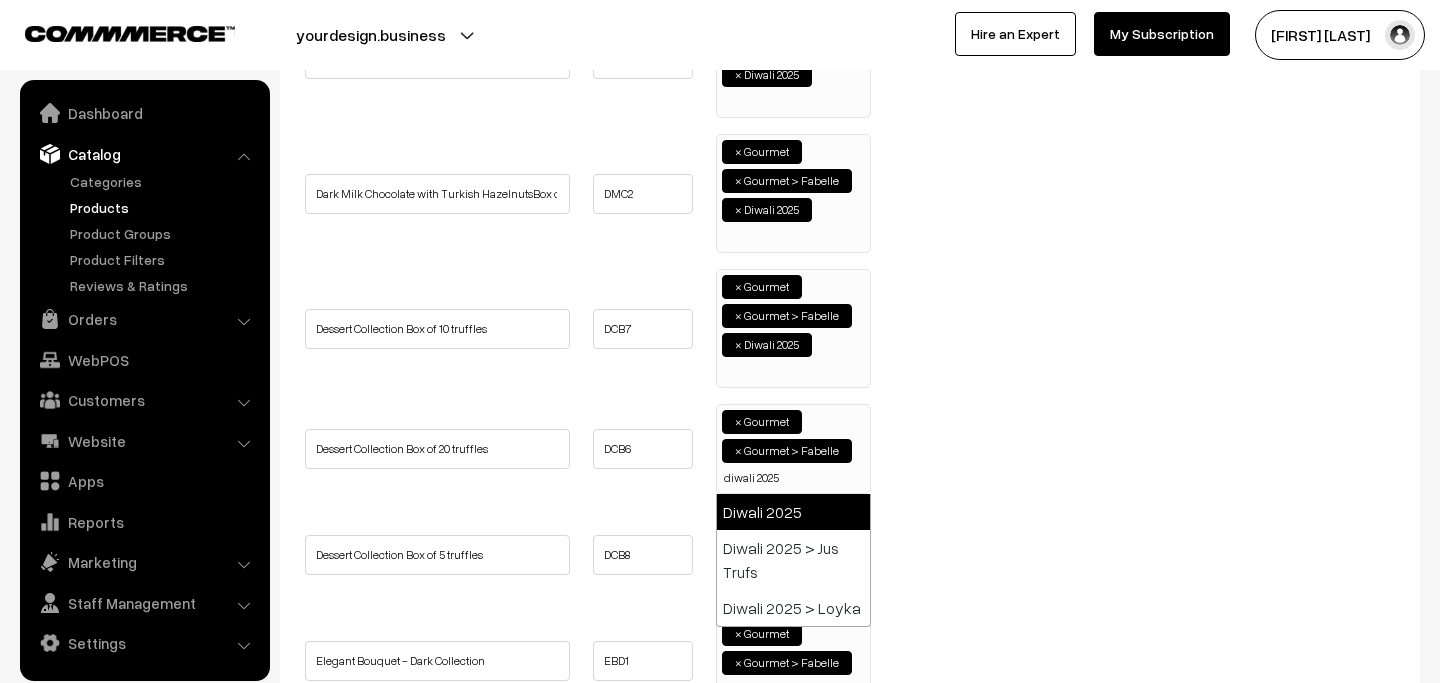 type on "diwali 2025" 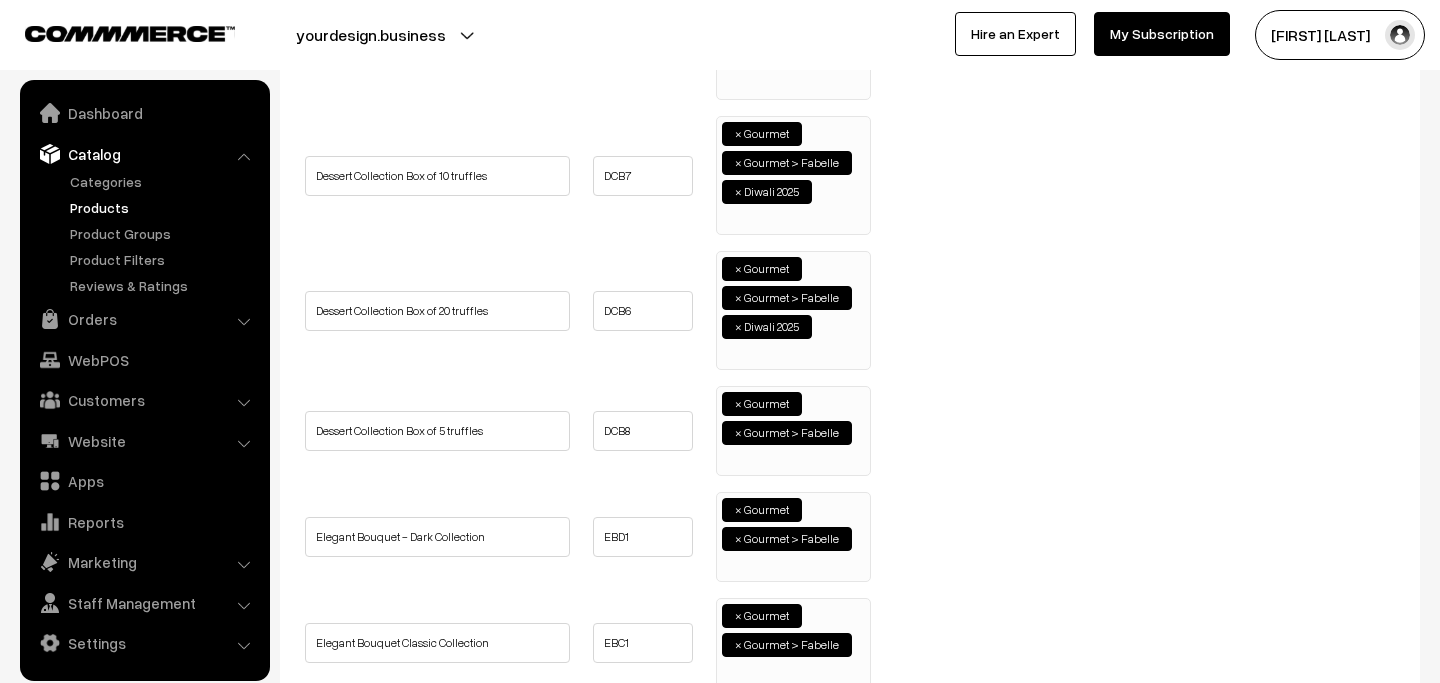 click at bounding box center (726, 460) 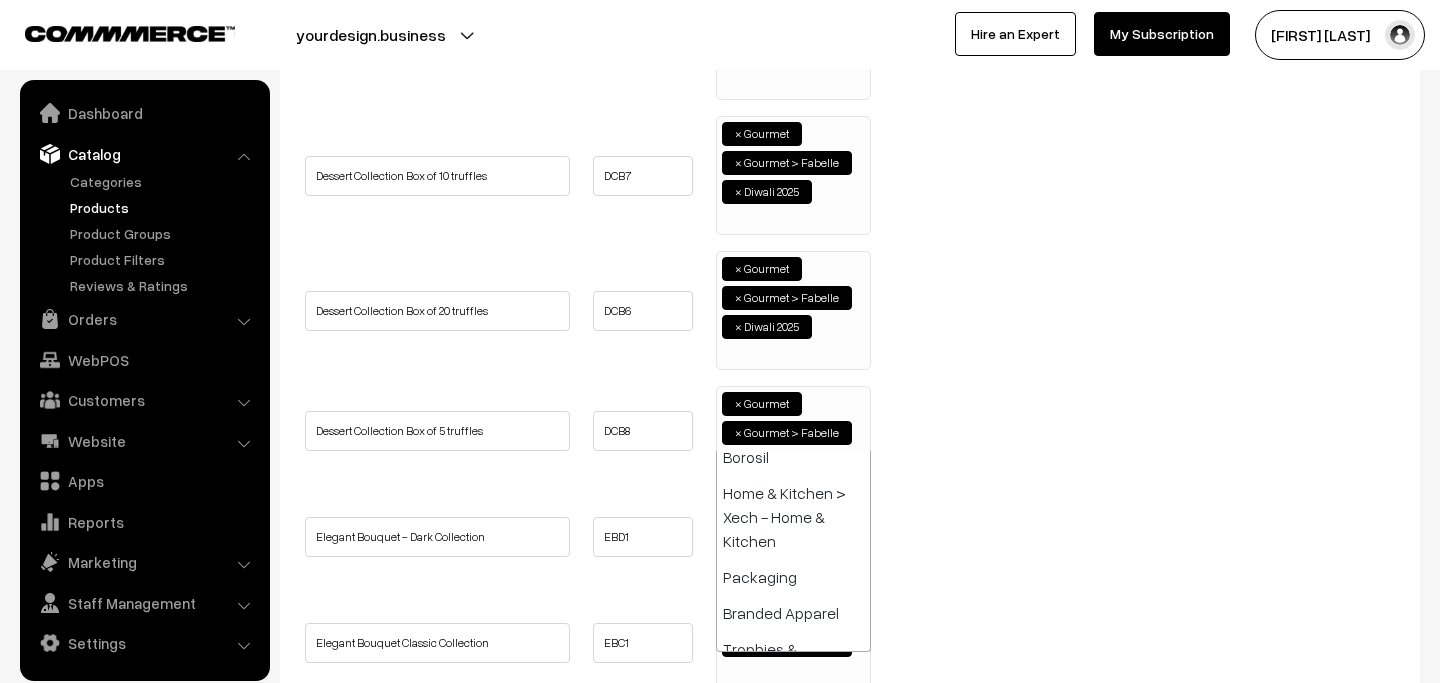 paste on "diwali 2025" 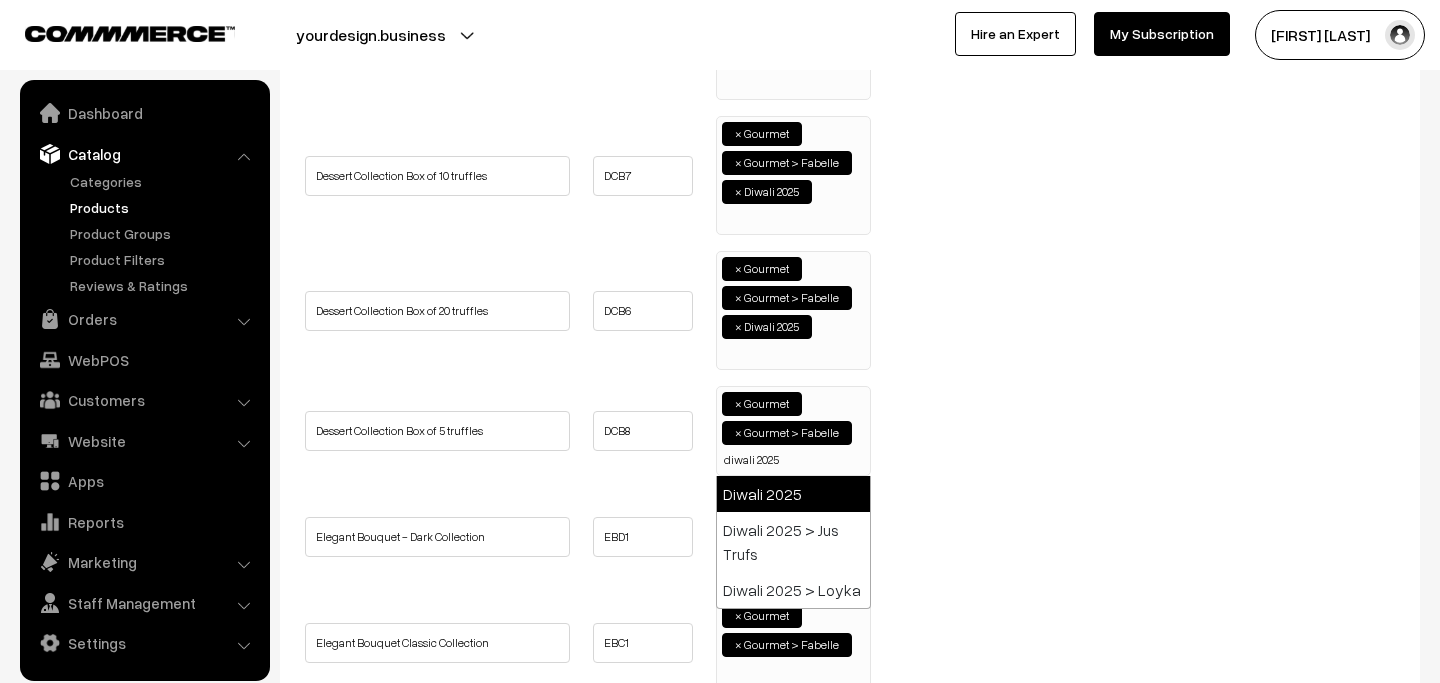 type on "diwali 2025" 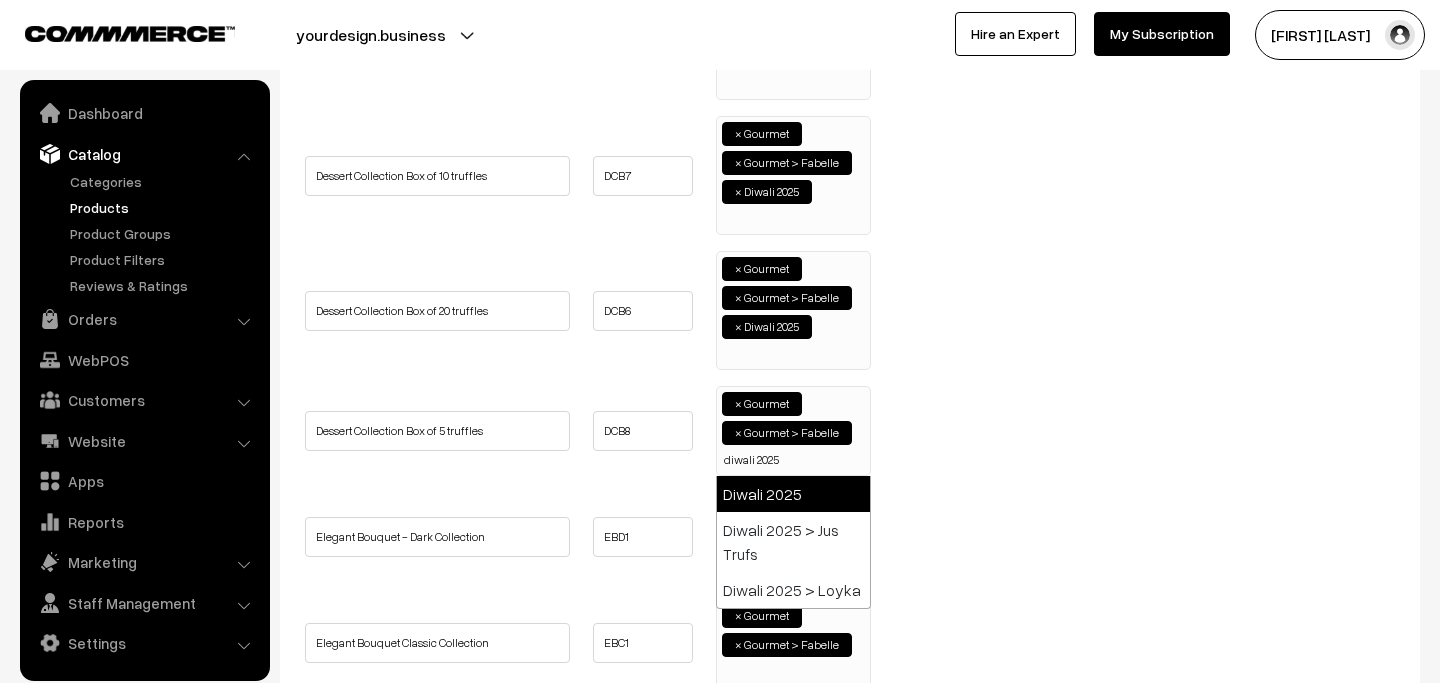 type 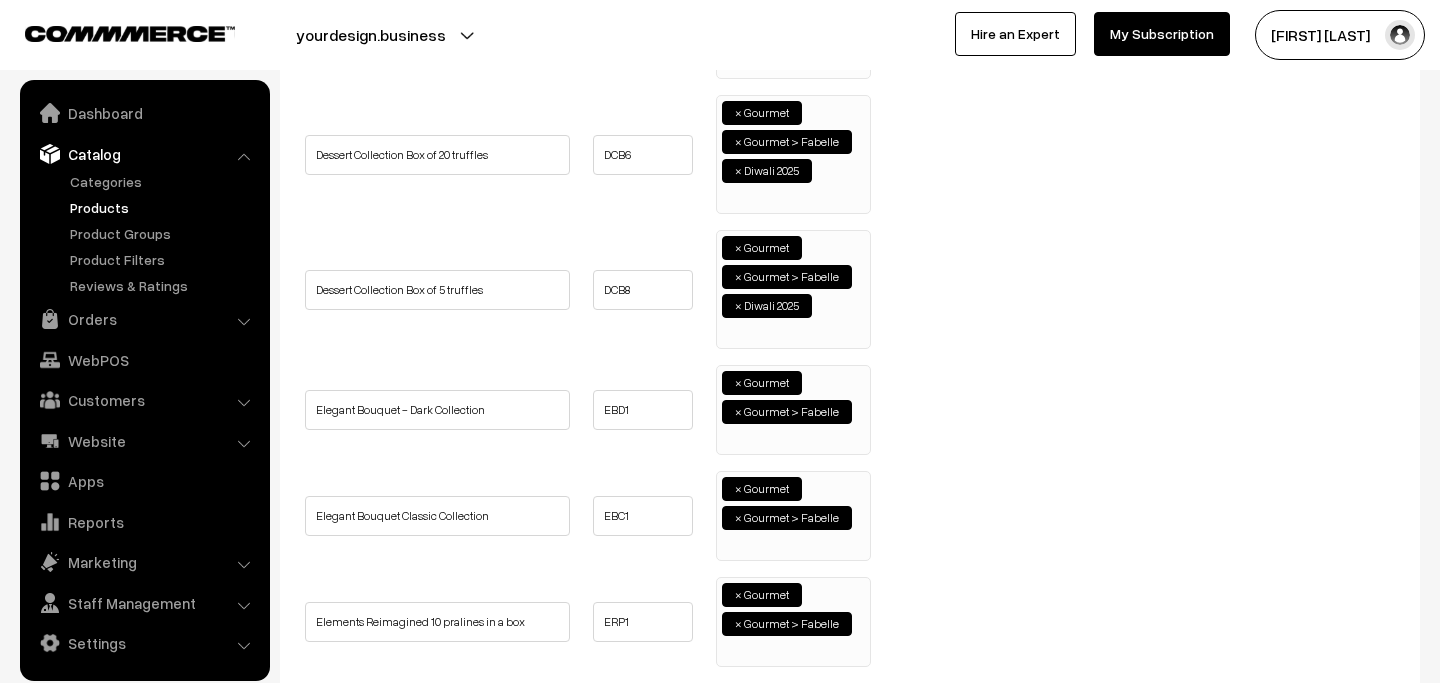 click on "× Gourmet × Gourmet > Fabelle" at bounding box center [793, 407] 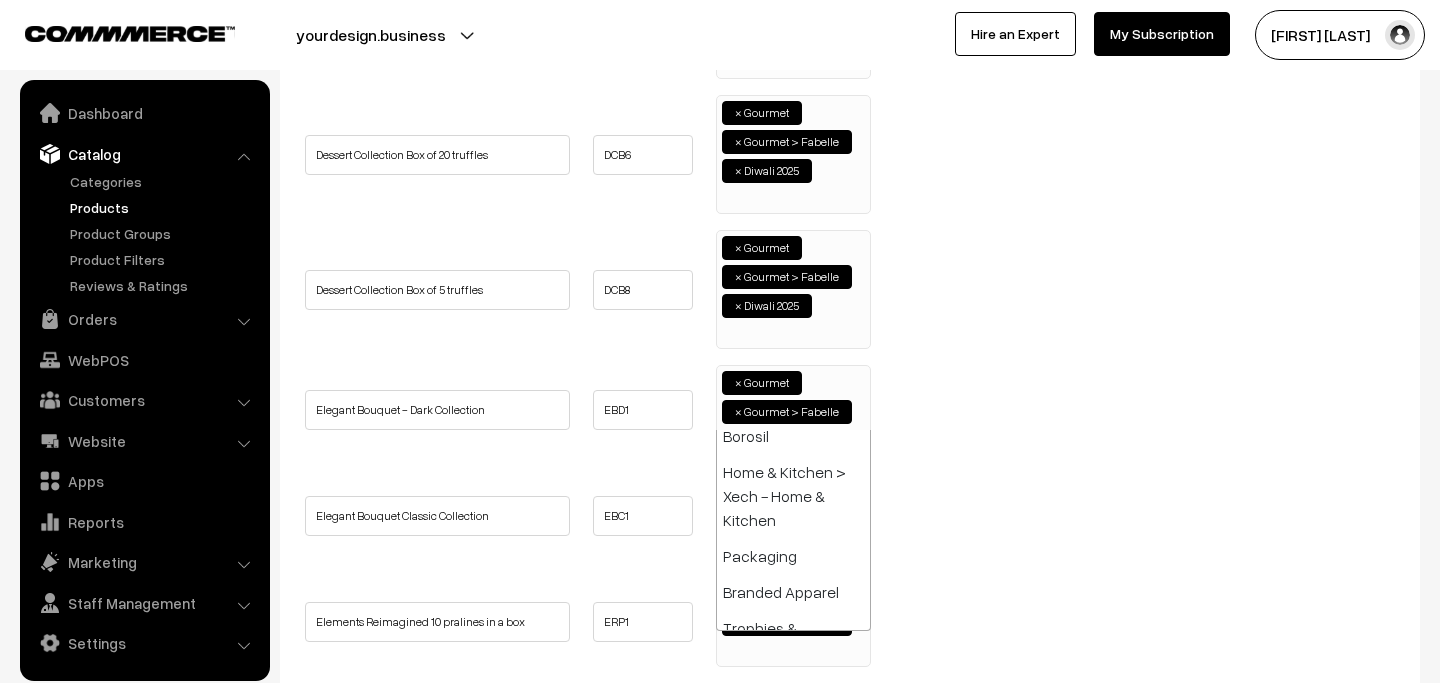 paste on "diwali 2025" 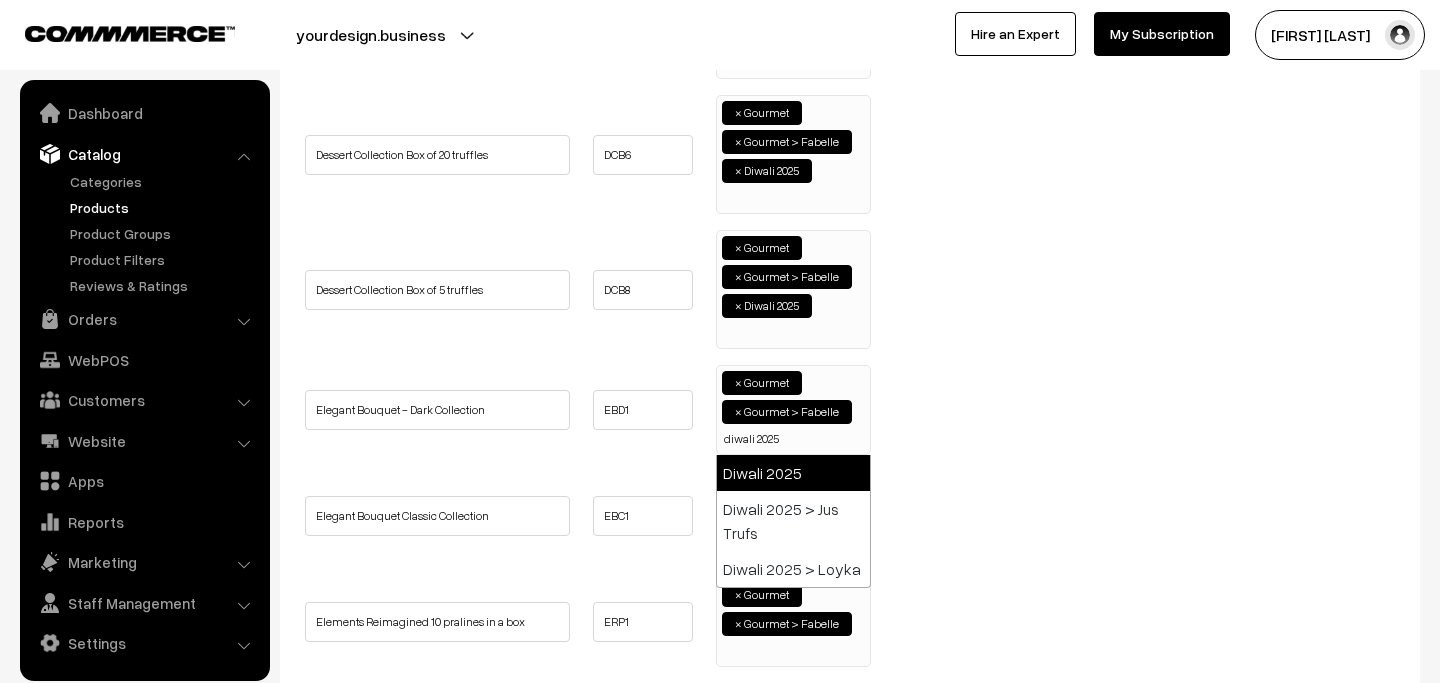 type on "diwali 2025" 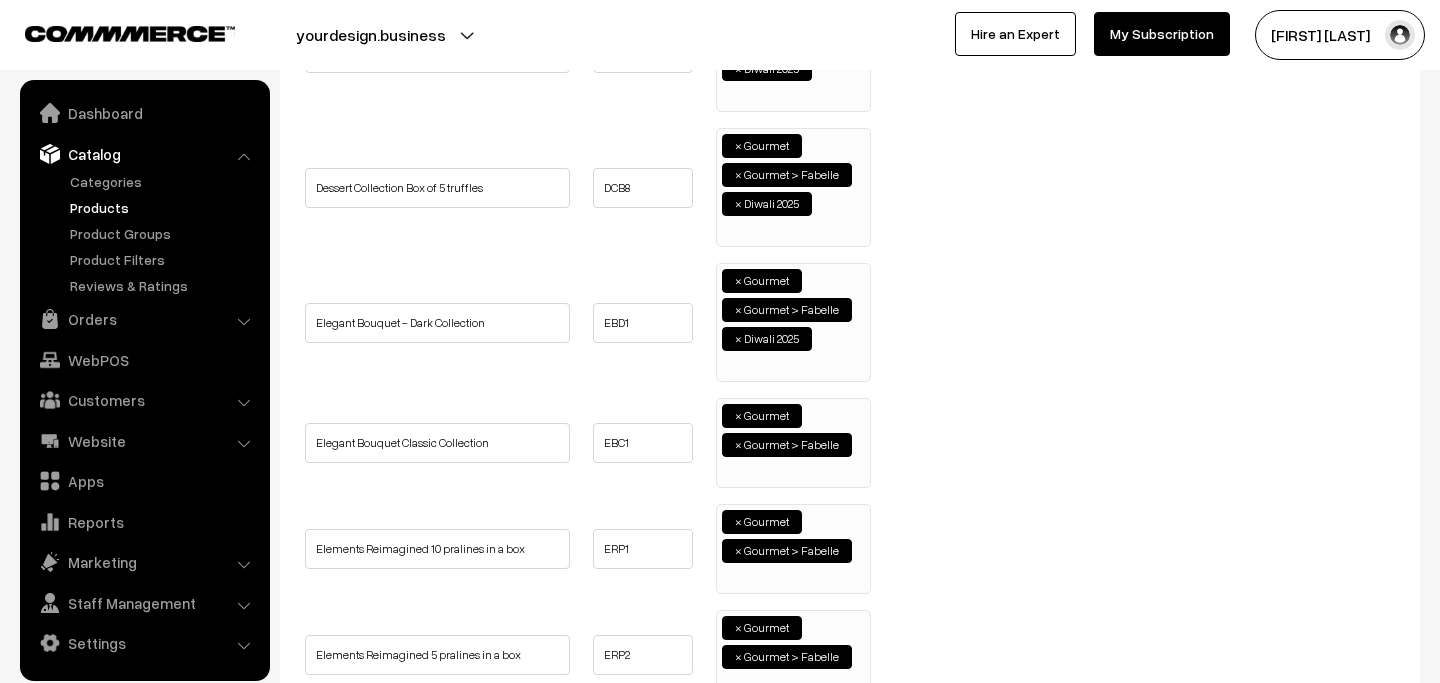 click on "× Gourmet > Fabelle" at bounding box center (787, 445) 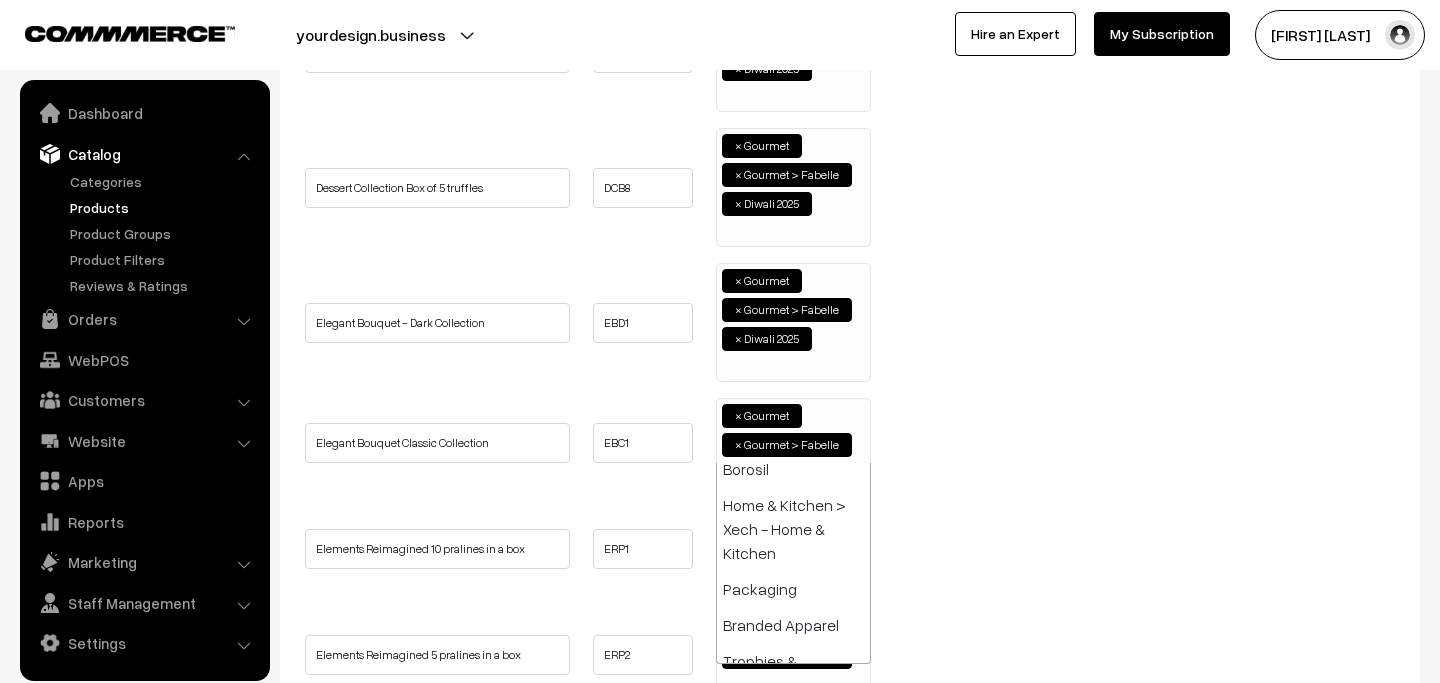 paste on "diwali 2025" 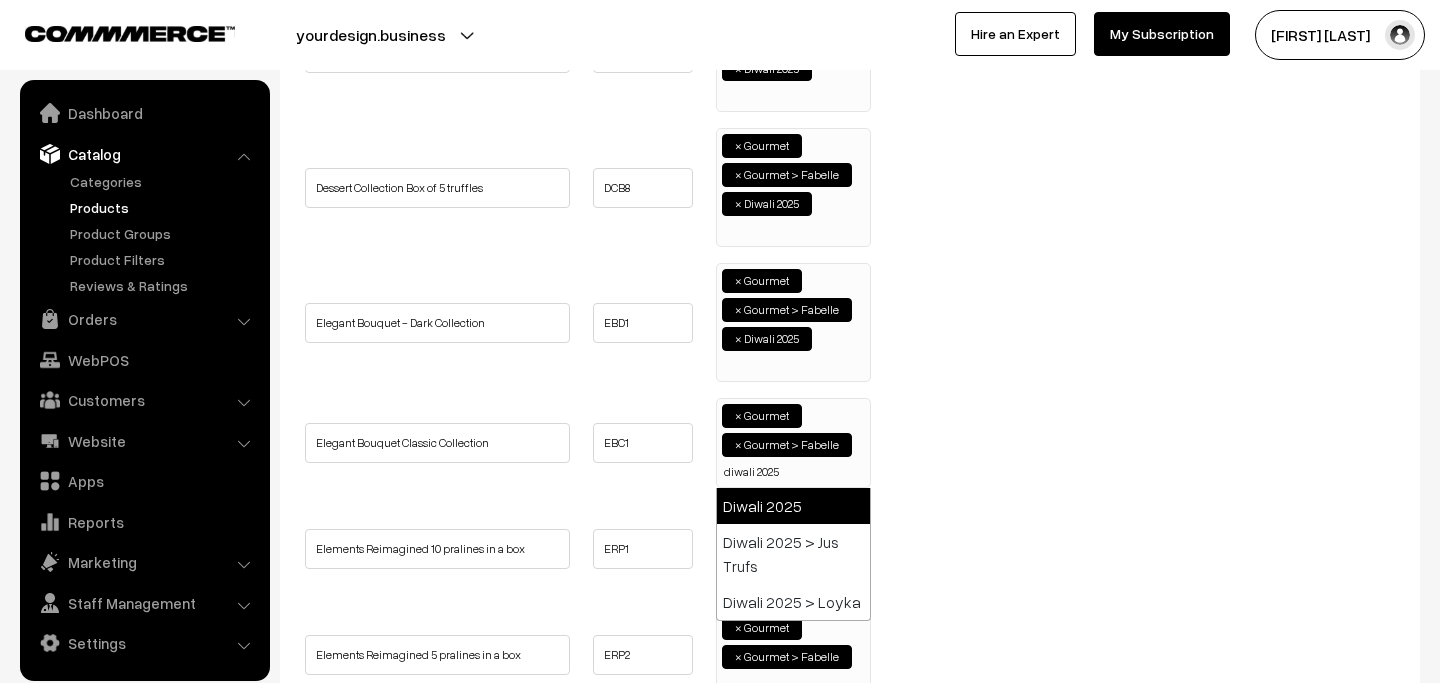 type on "diwali 2025" 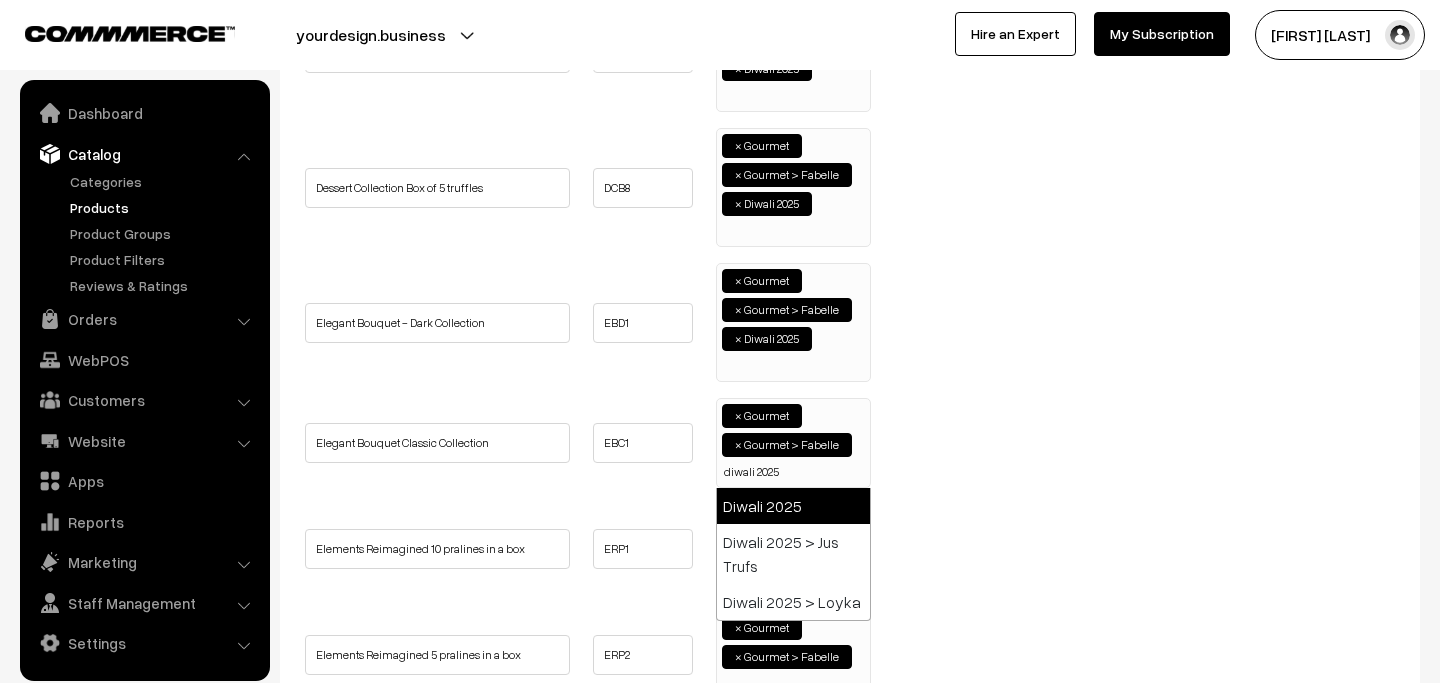 type 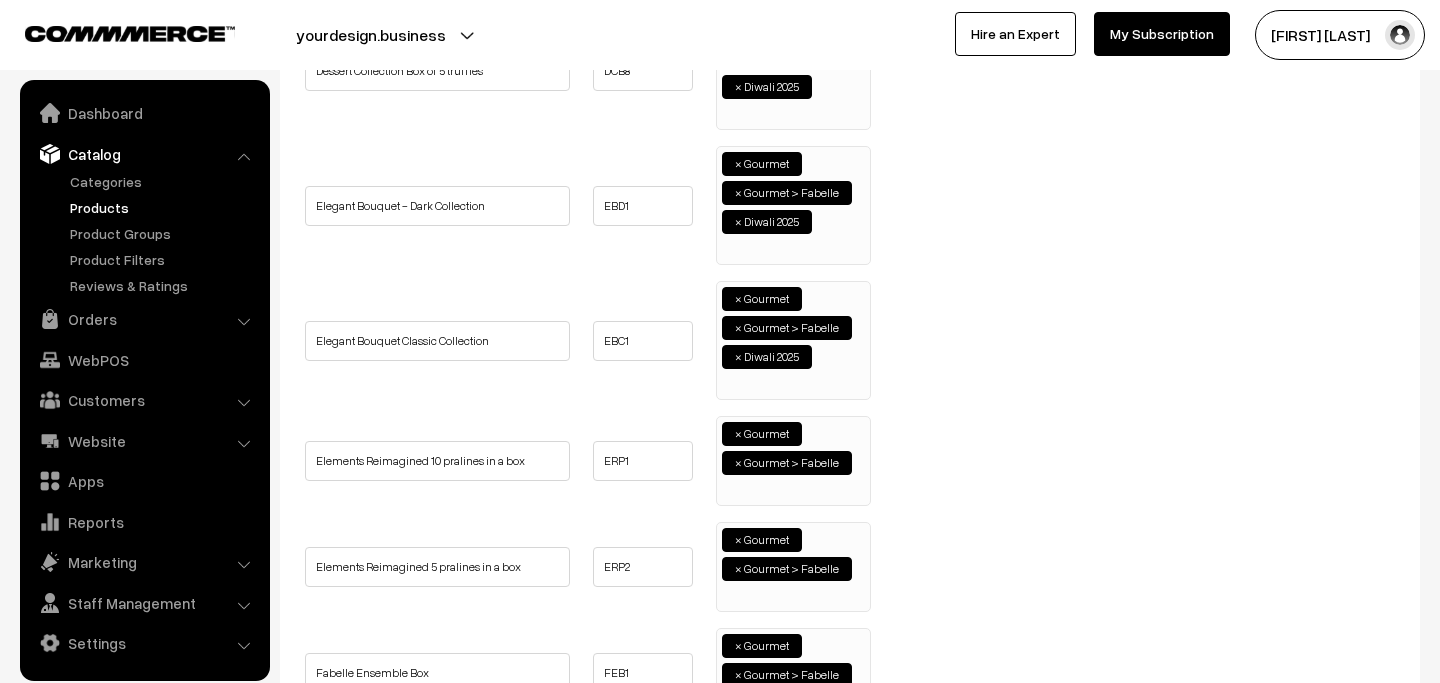 click at bounding box center (726, 490) 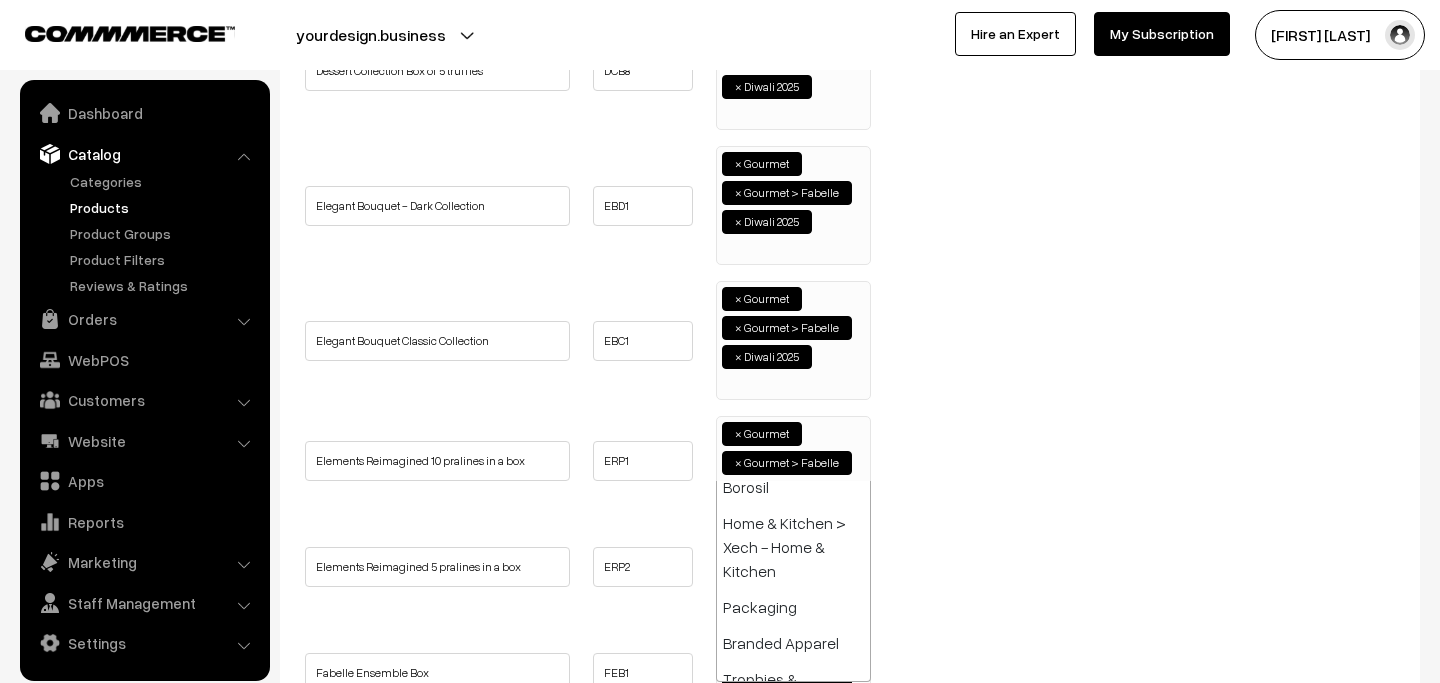 paste on "diwali 2025" 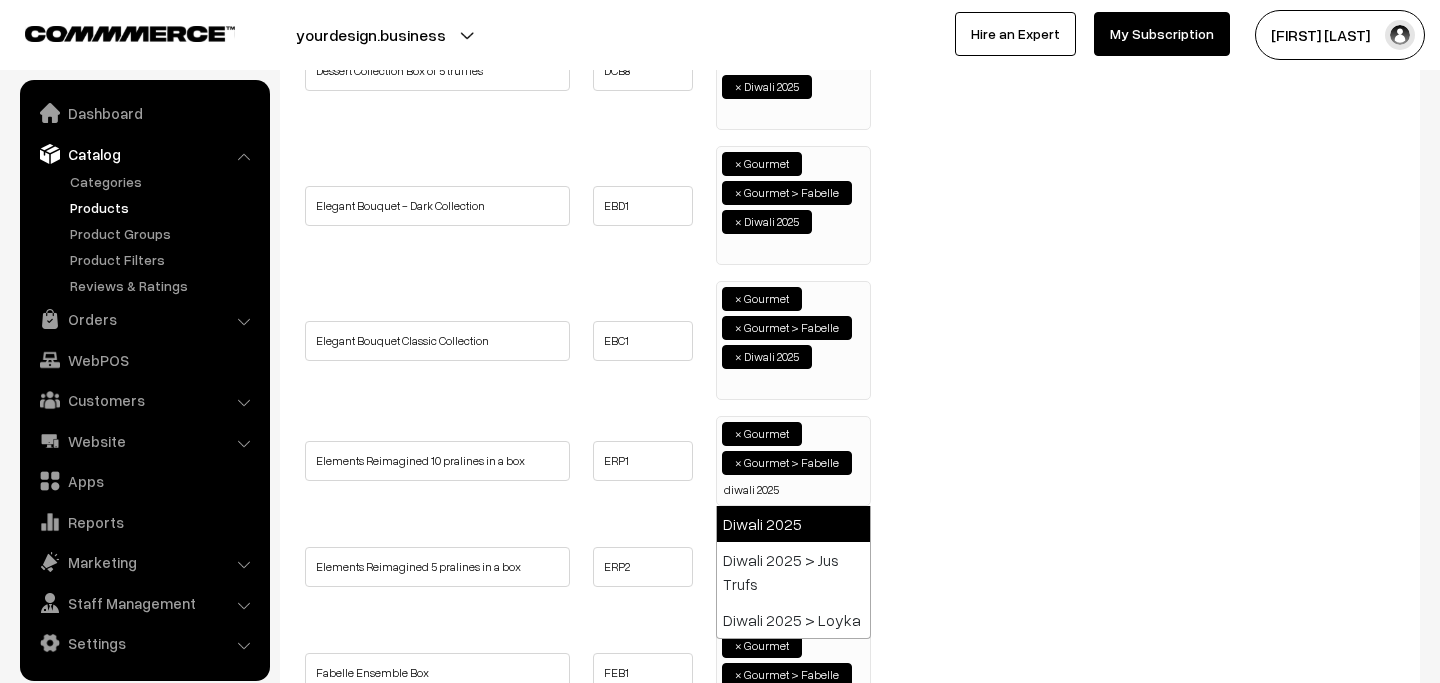 type on "diwali 2025" 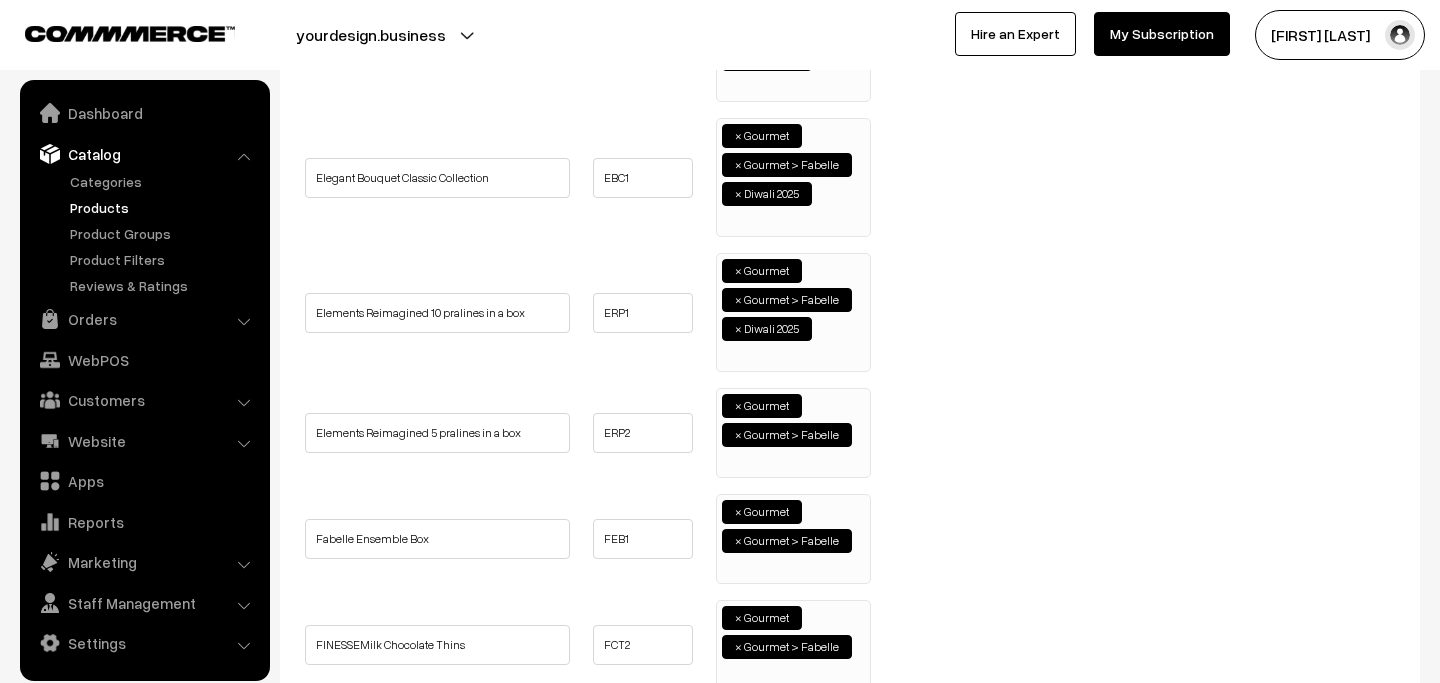 click at bounding box center (726, 462) 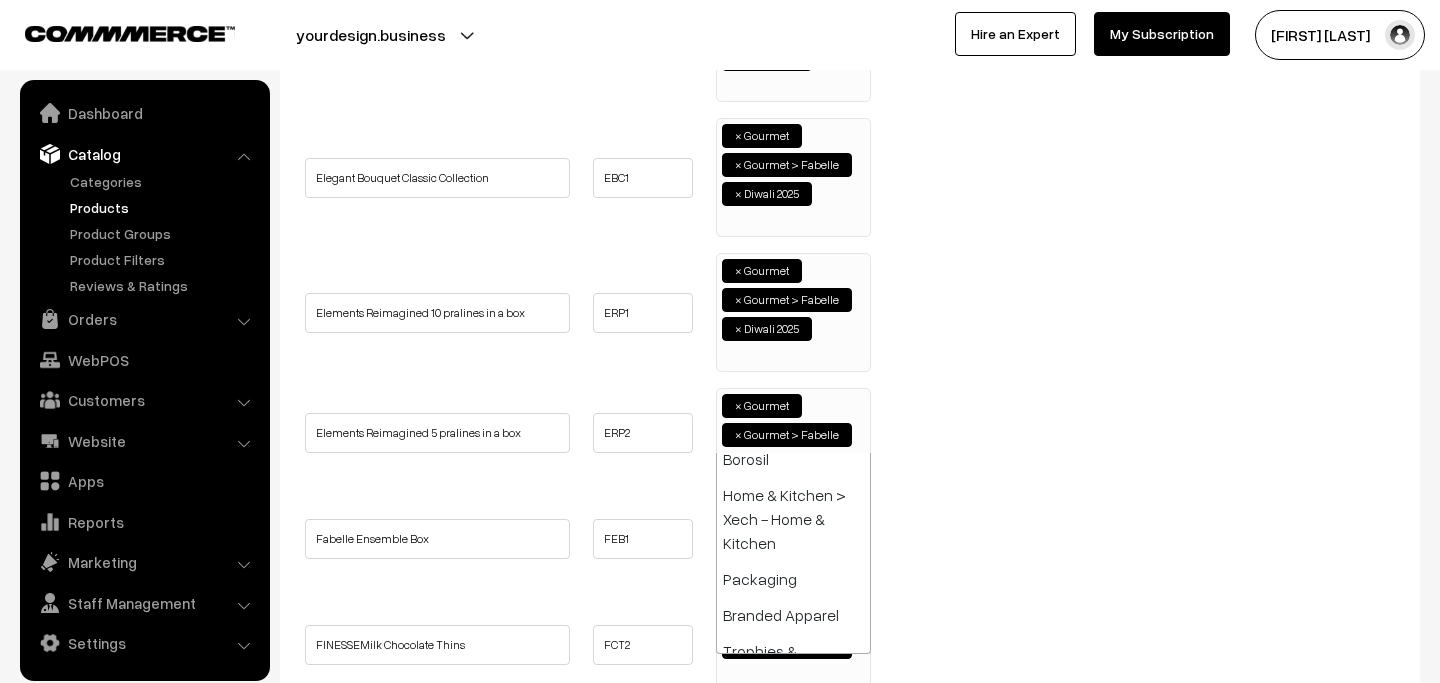 paste on "diwali 2025" 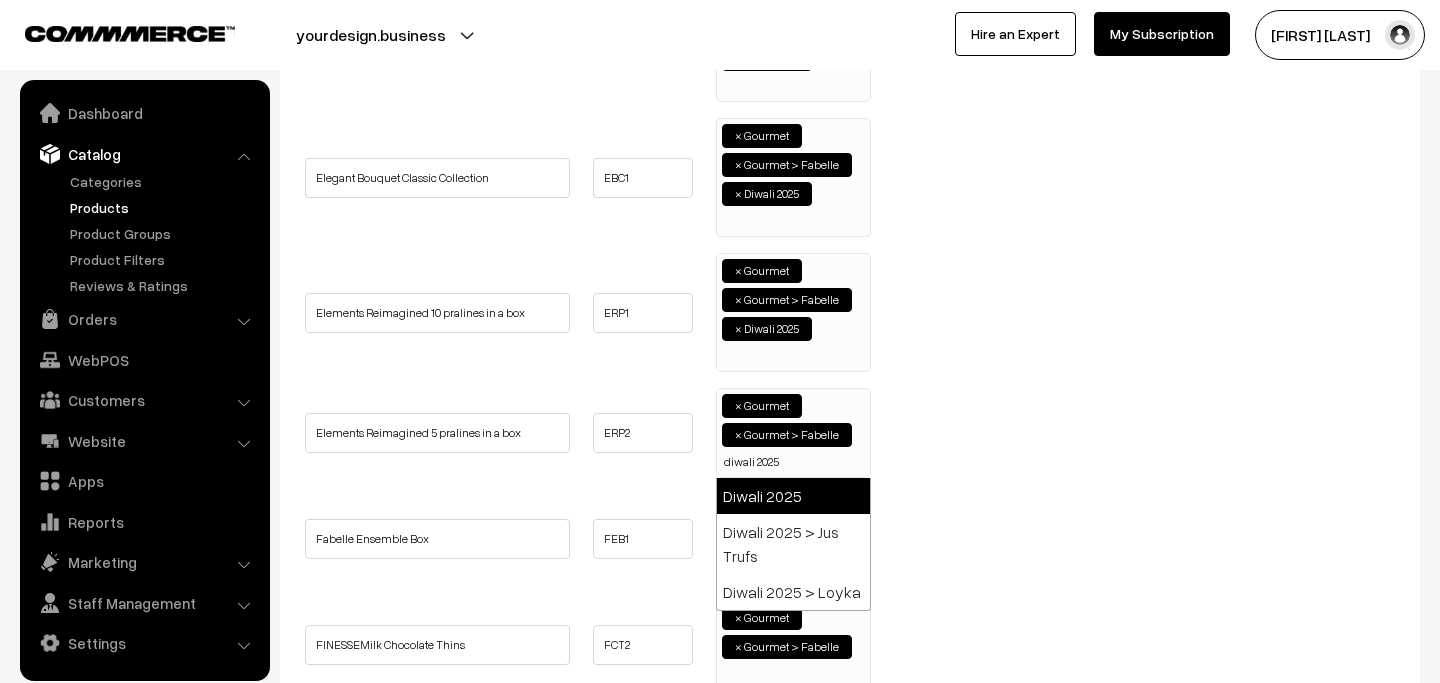type on "diwali 2025" 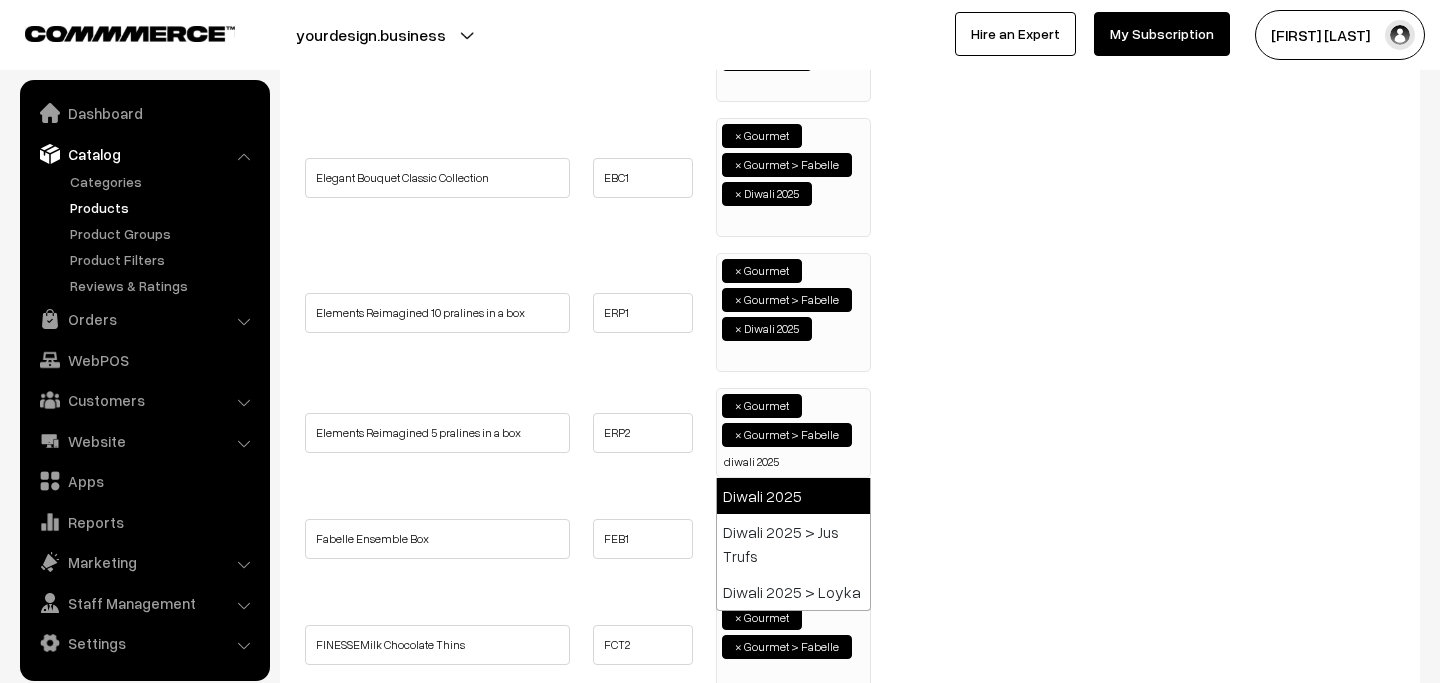 type 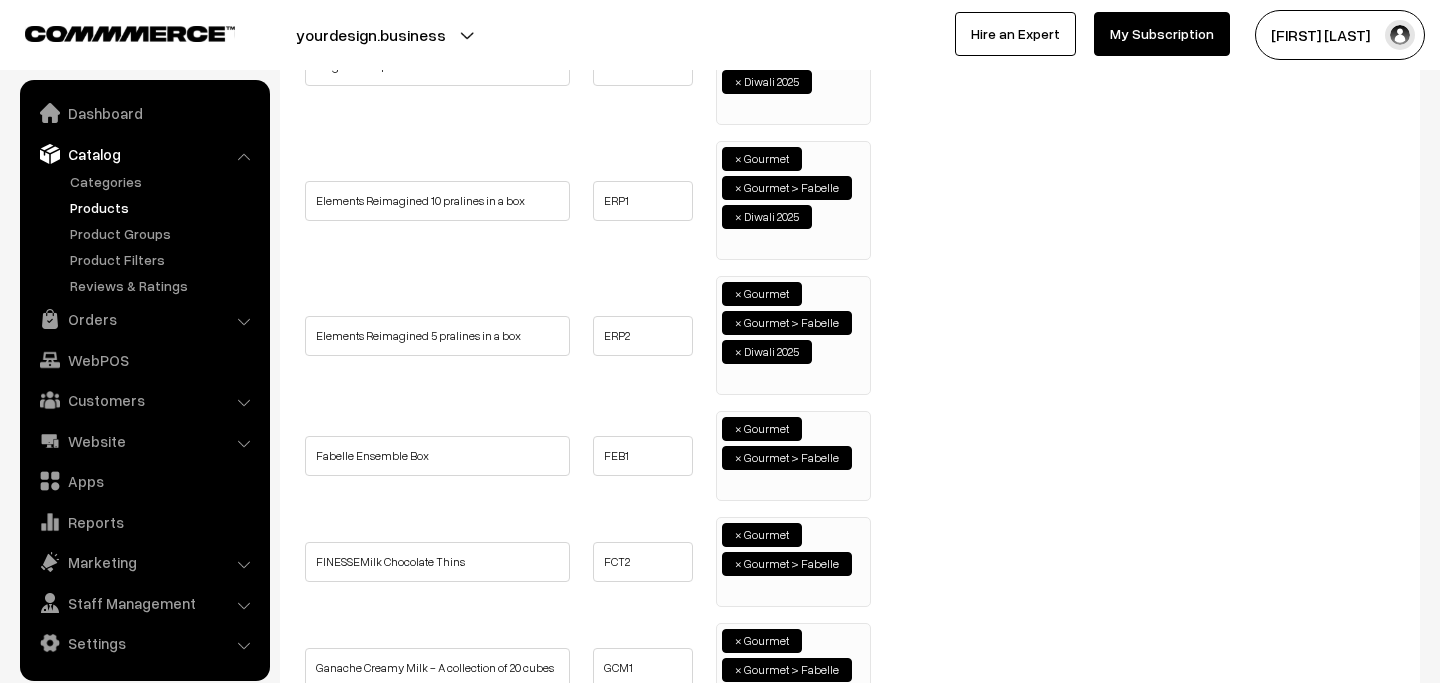 click at bounding box center (726, 485) 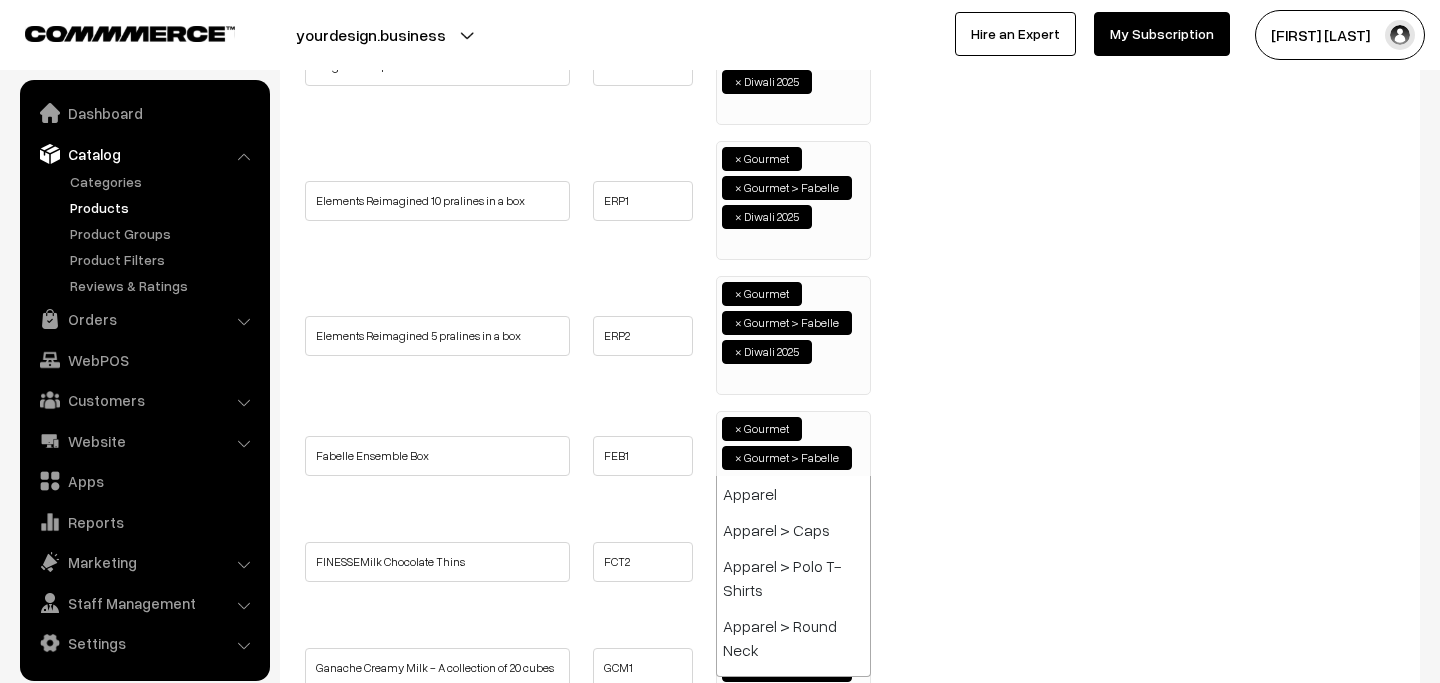 paste on "diwali 2025" 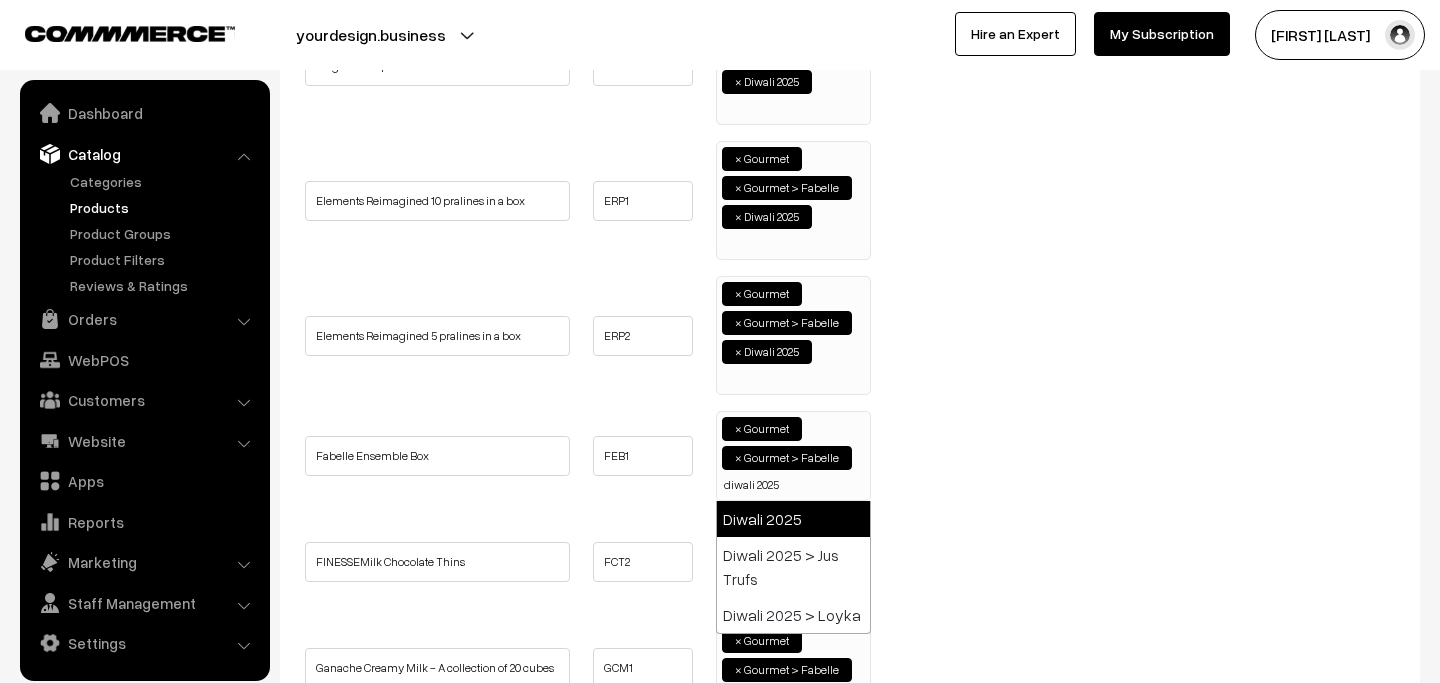 type on "diwali 2025" 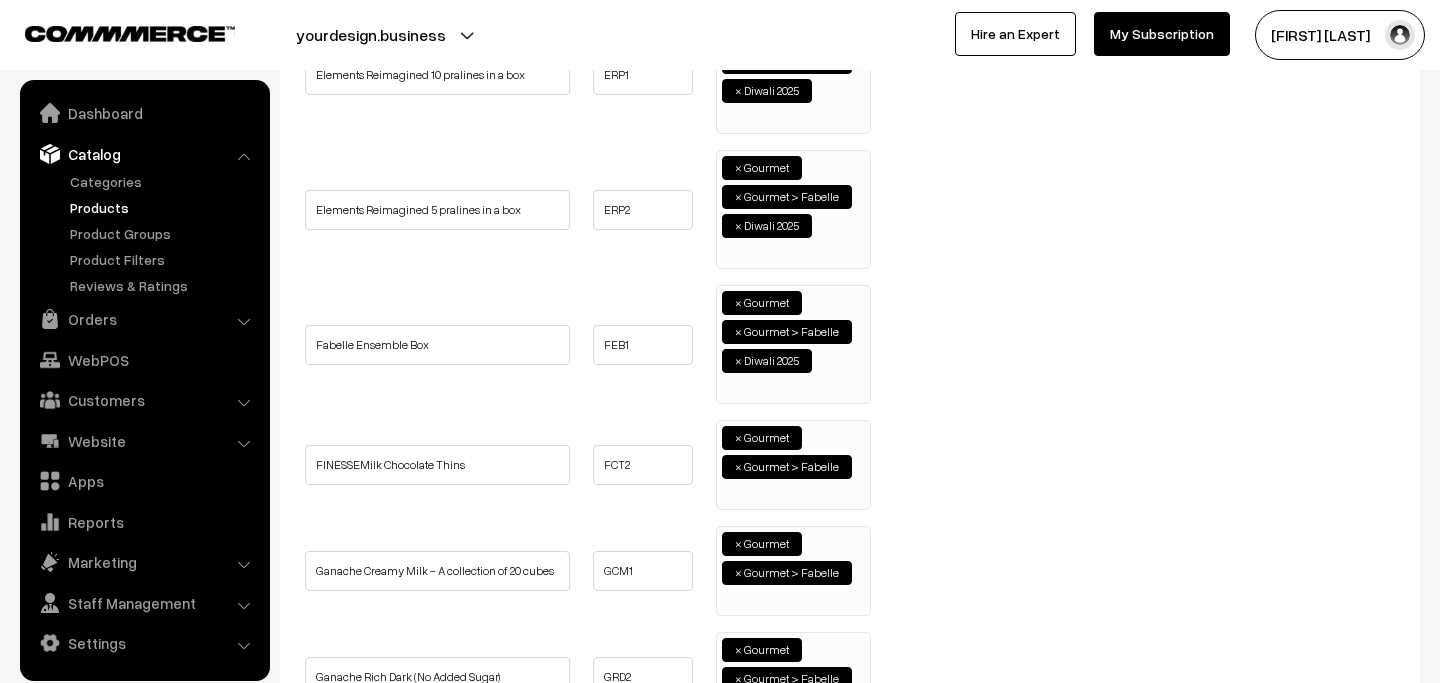 click at bounding box center (726, 494) 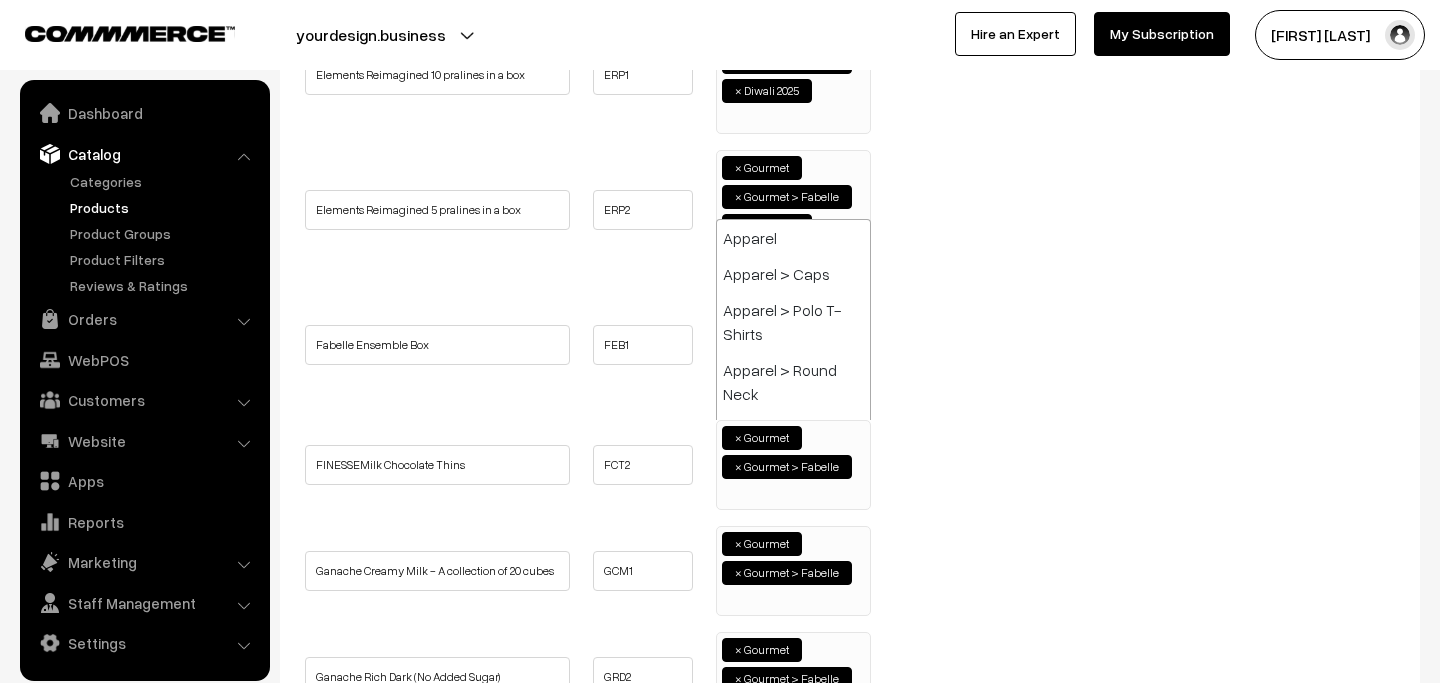 paste on "diwali 2025" 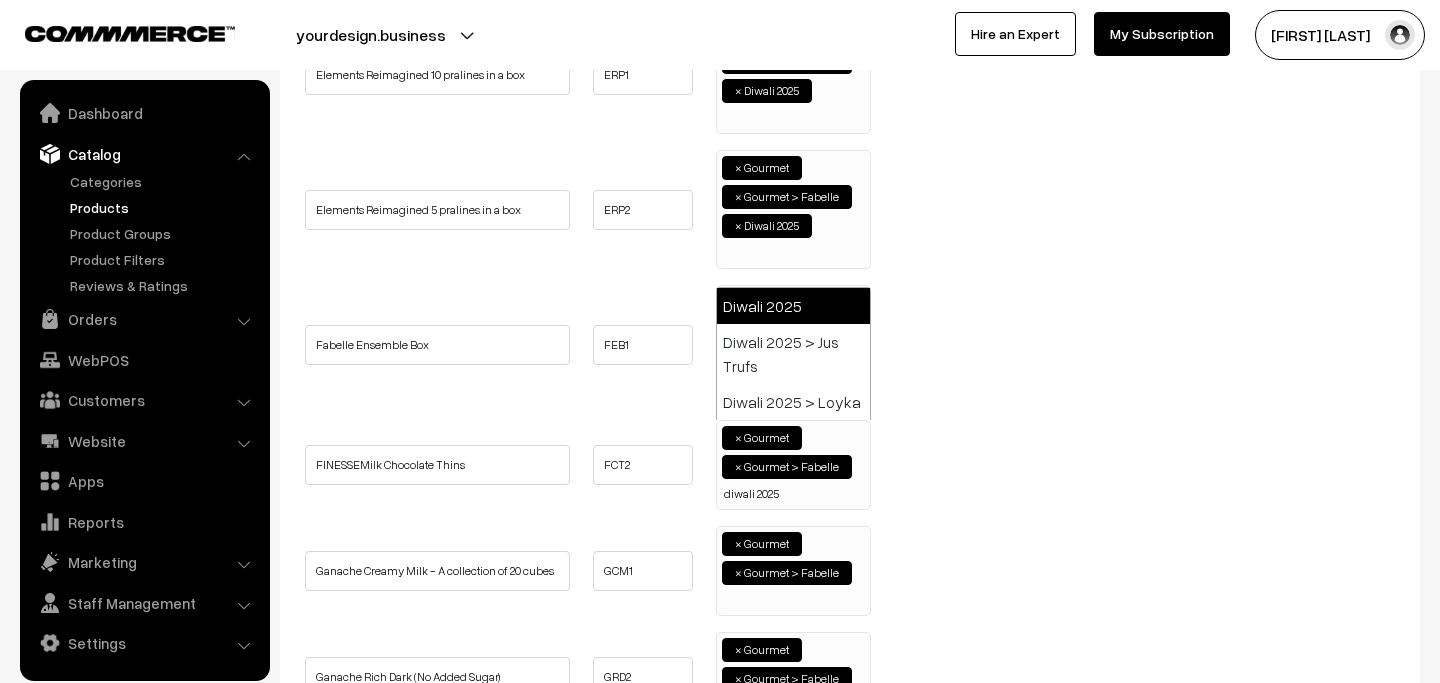 type on "diwali 2025" 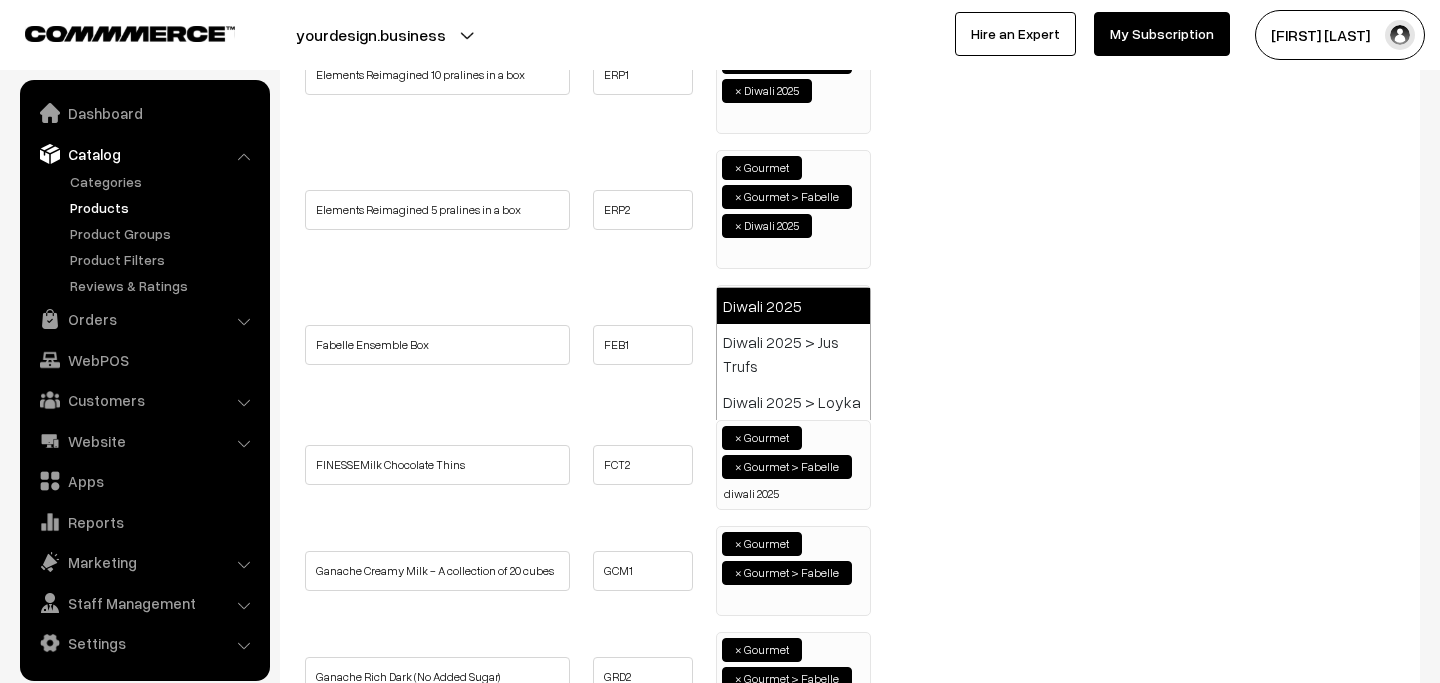 type 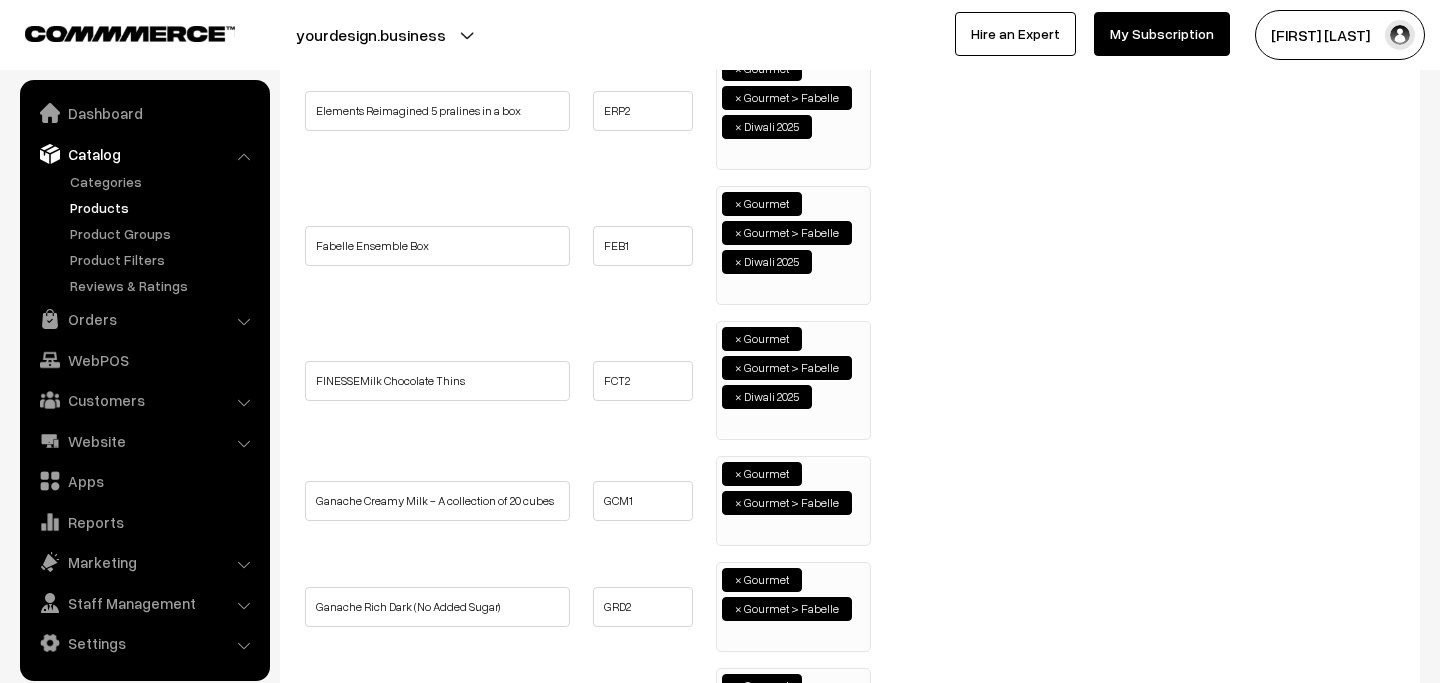 click at bounding box center [726, 530] 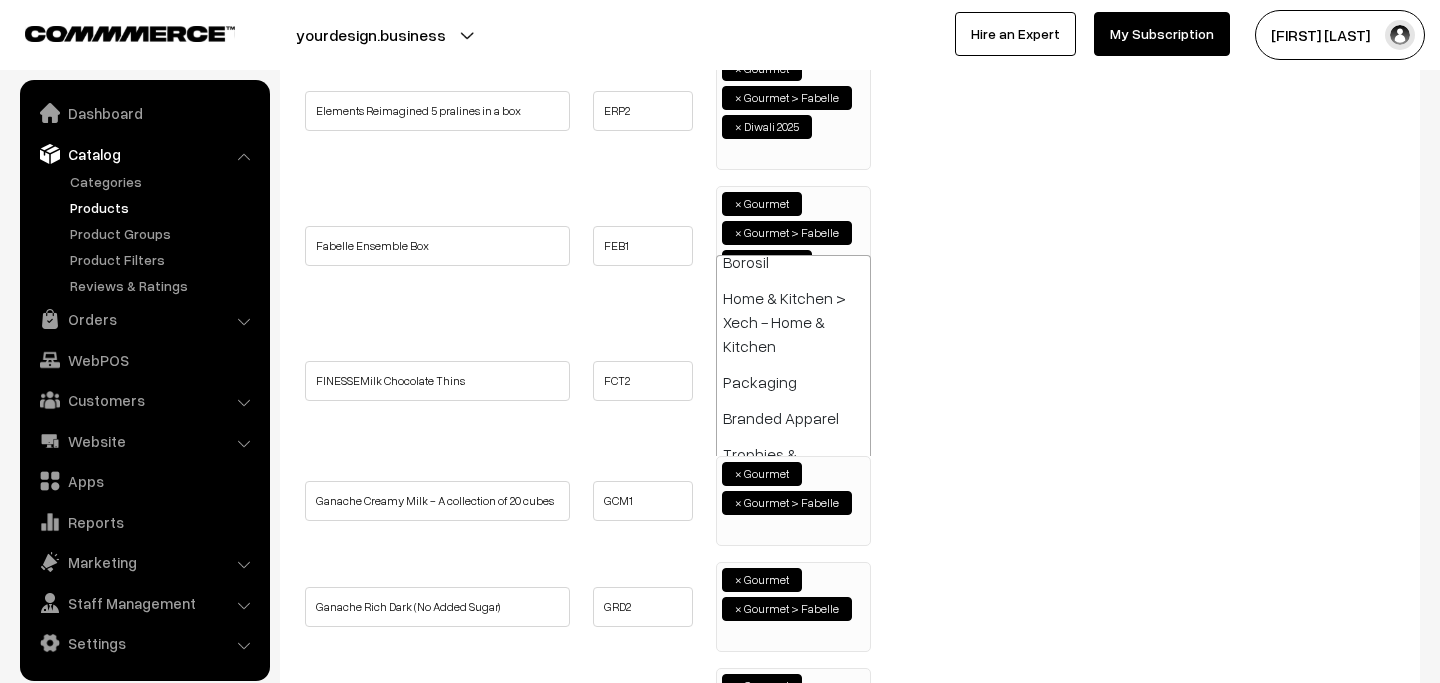 paste on "diwali 2025" 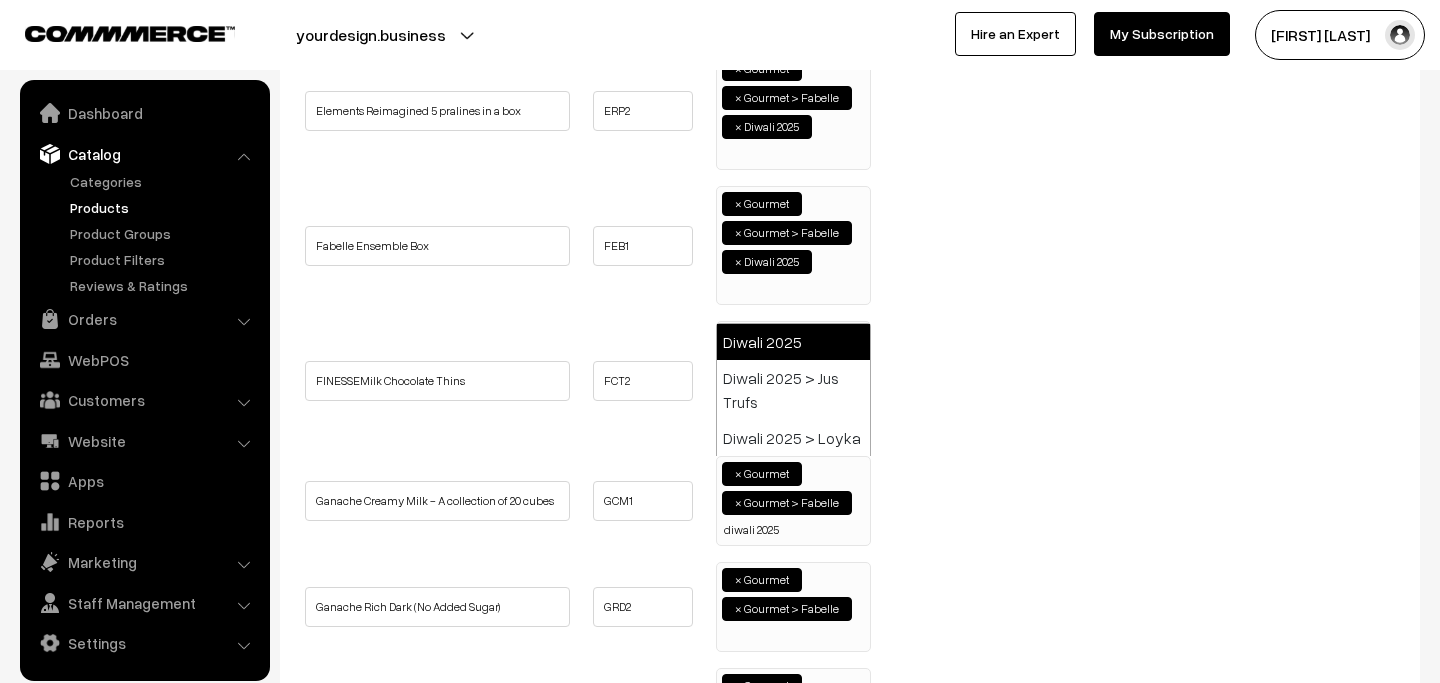 type on "diwali 2025" 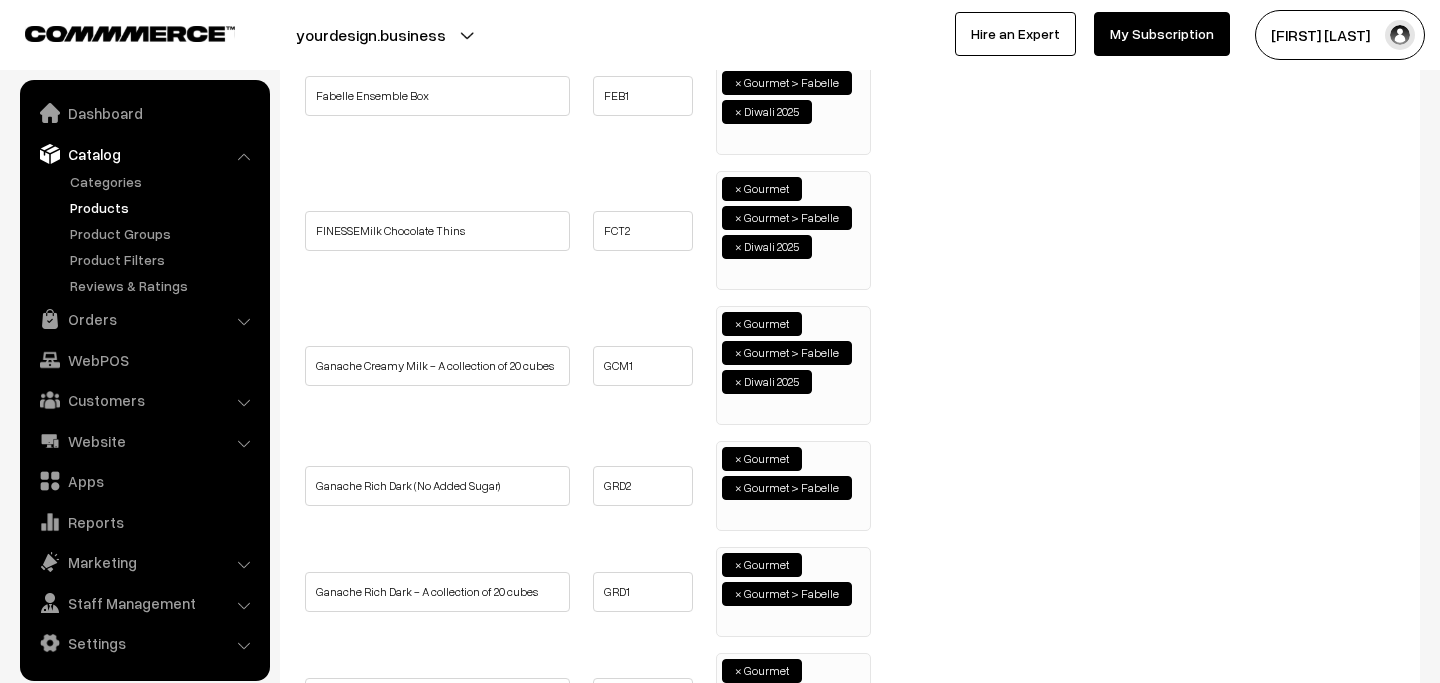 click at bounding box center (726, 515) 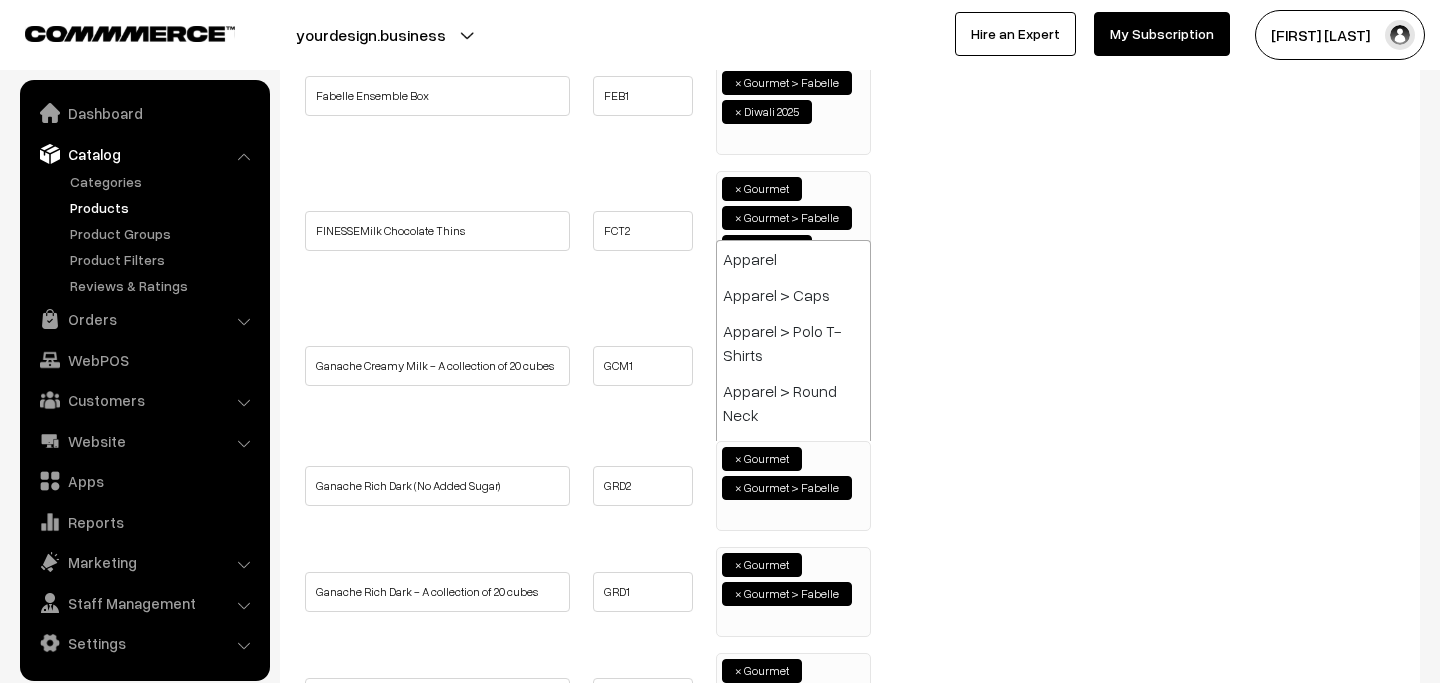 paste on "diwali 2025" 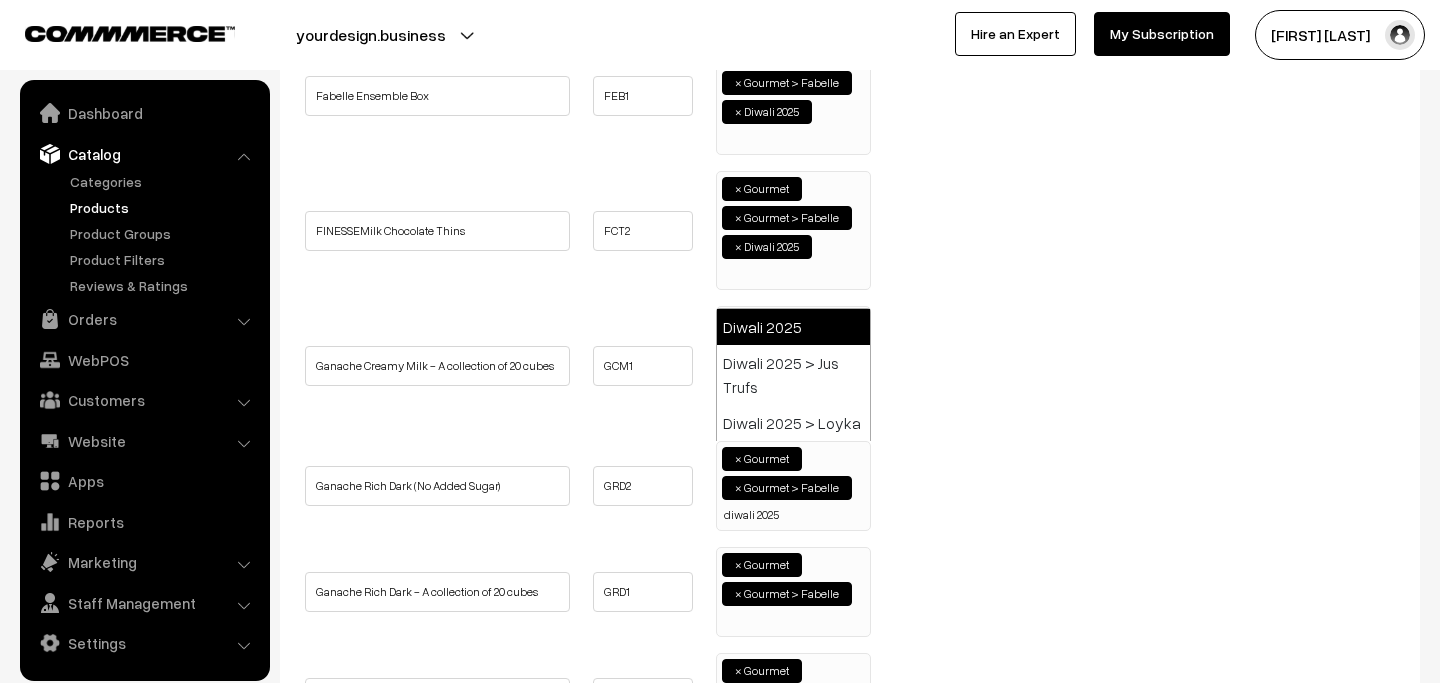 type on "diwali 2025" 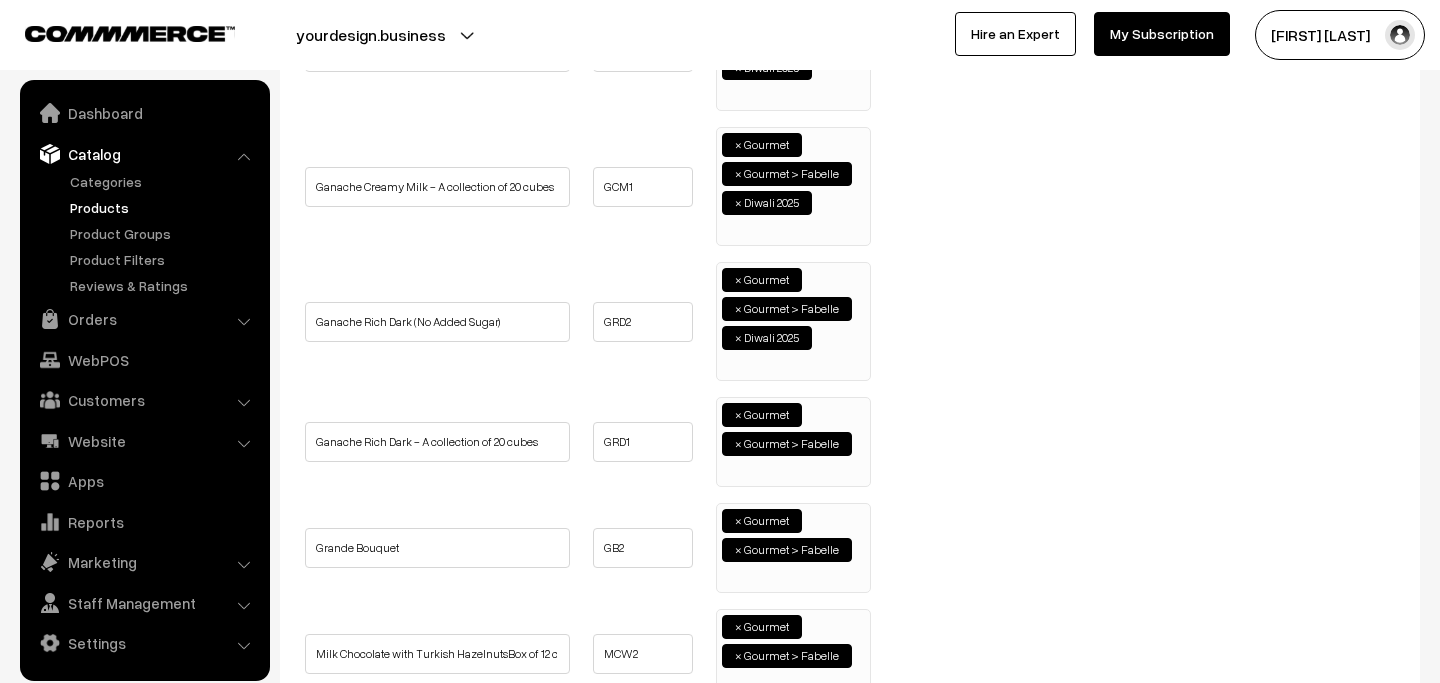 click at bounding box center [726, 471] 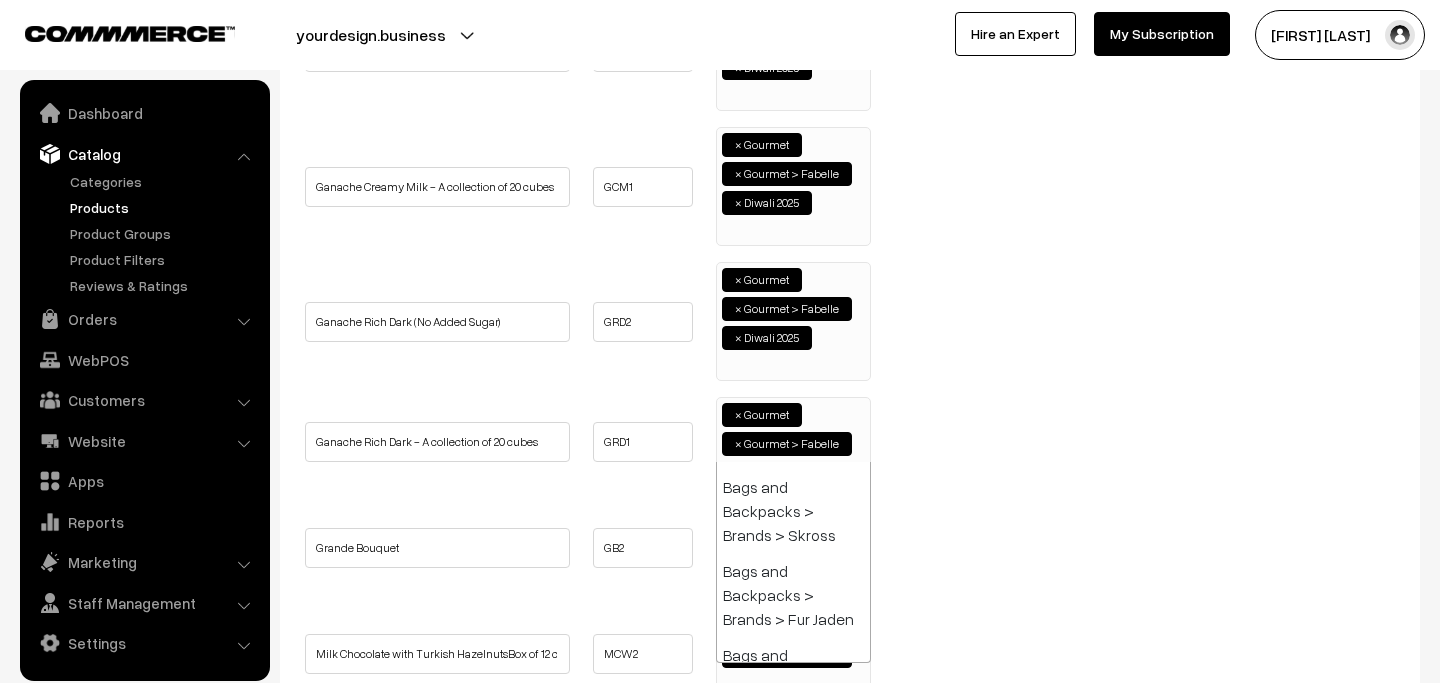 paste on "diwali 2025" 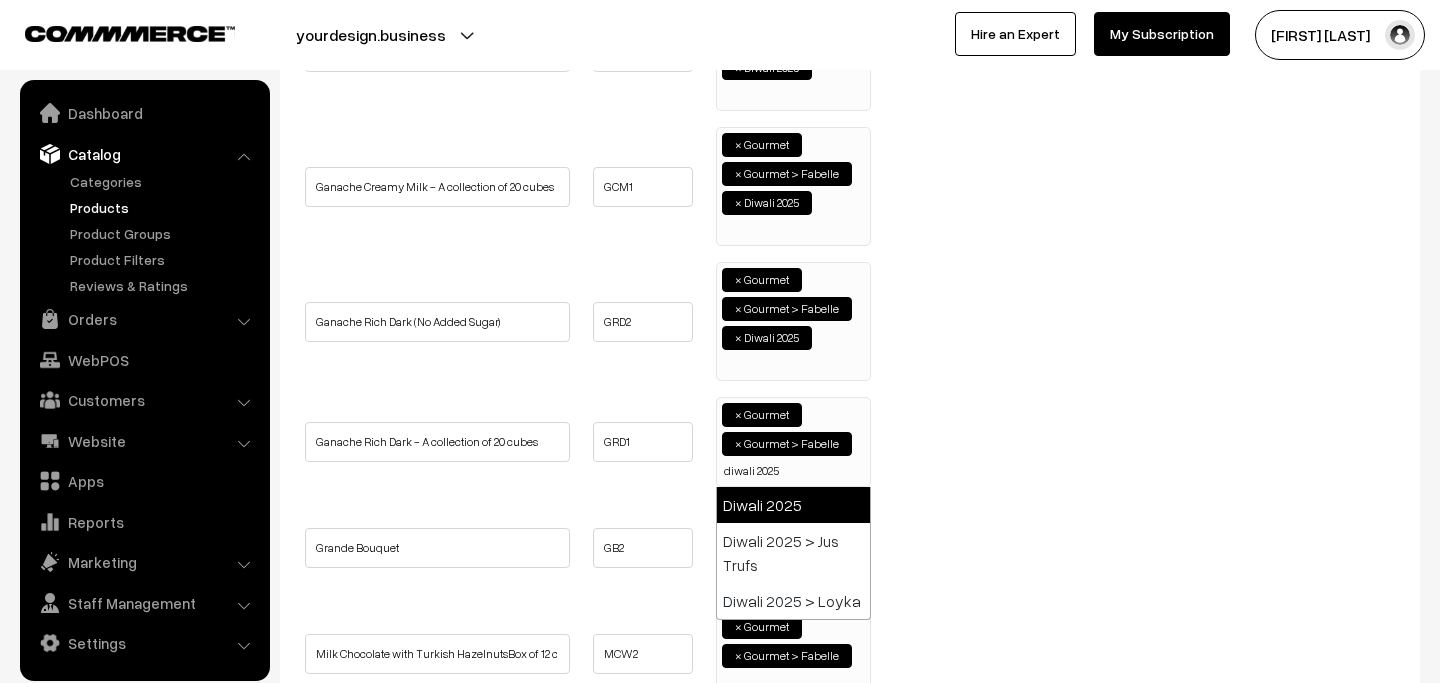 type on "diwali 2025" 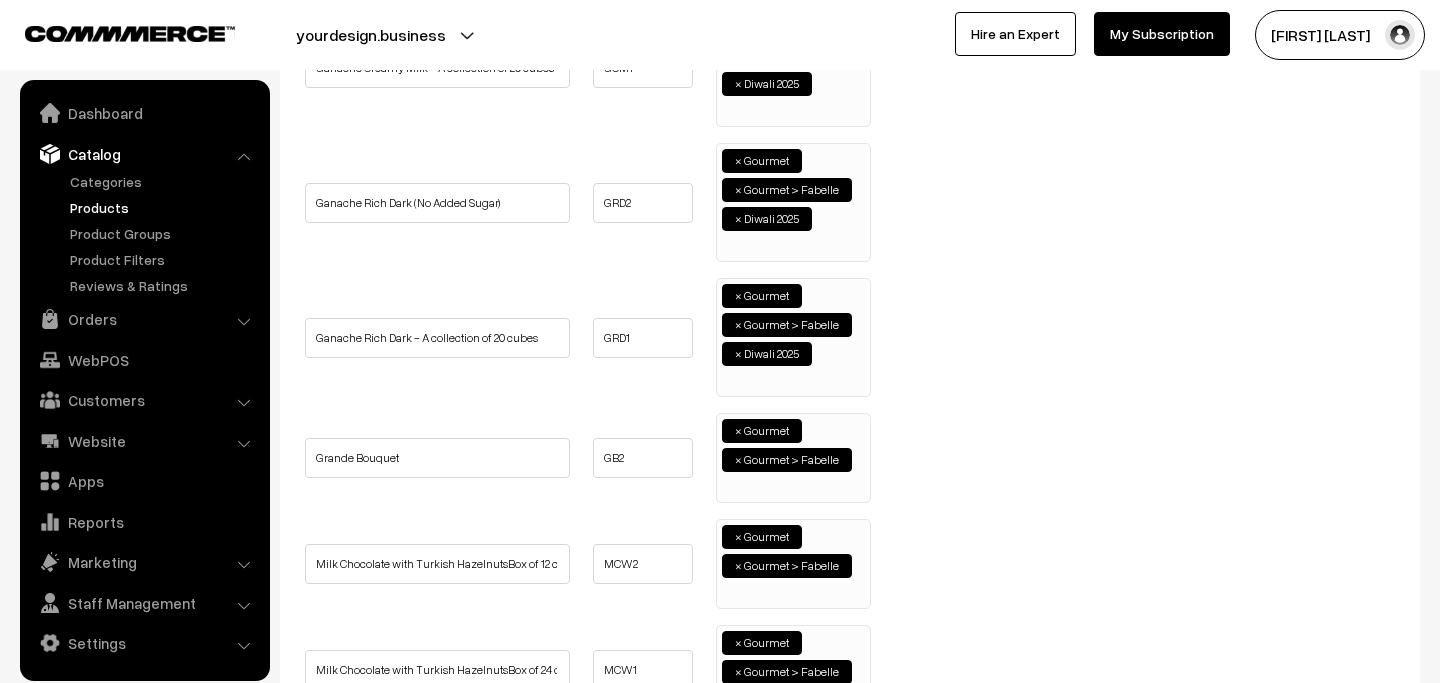 click at bounding box center [726, 484] 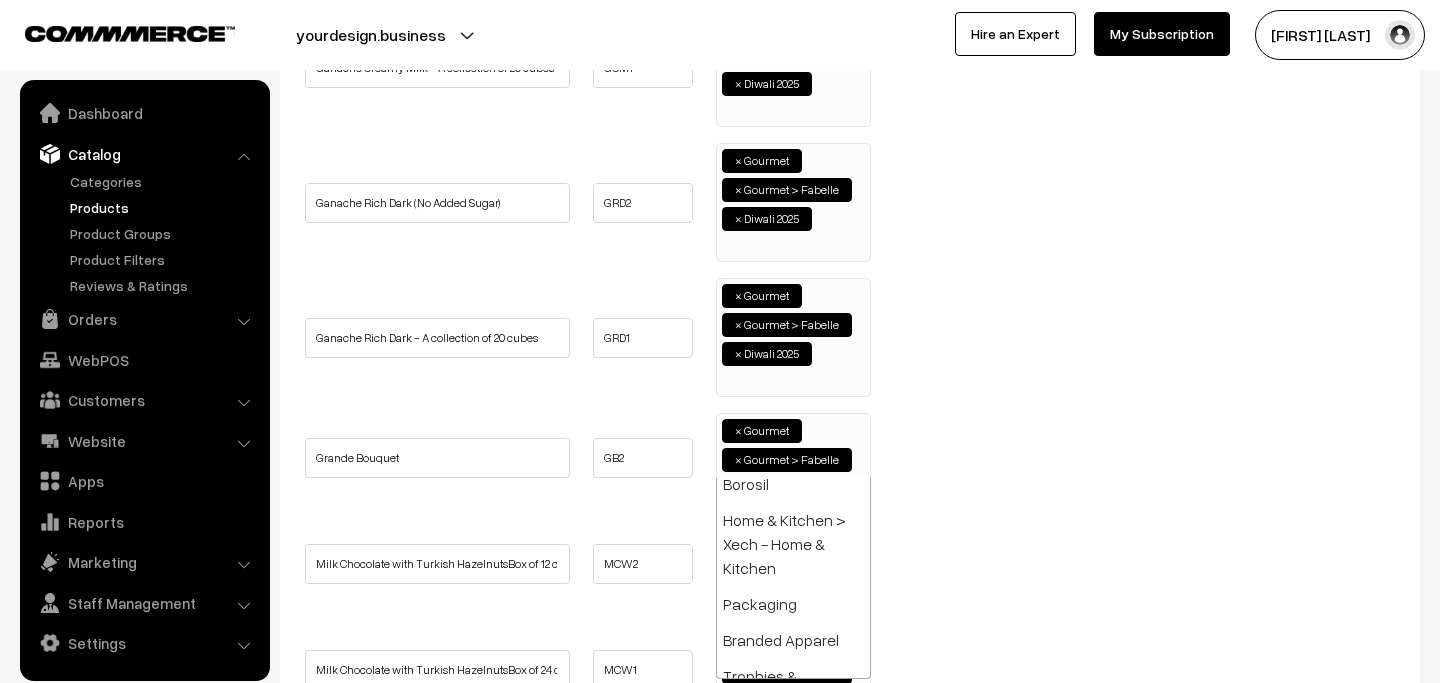 paste on "diwali 2025" 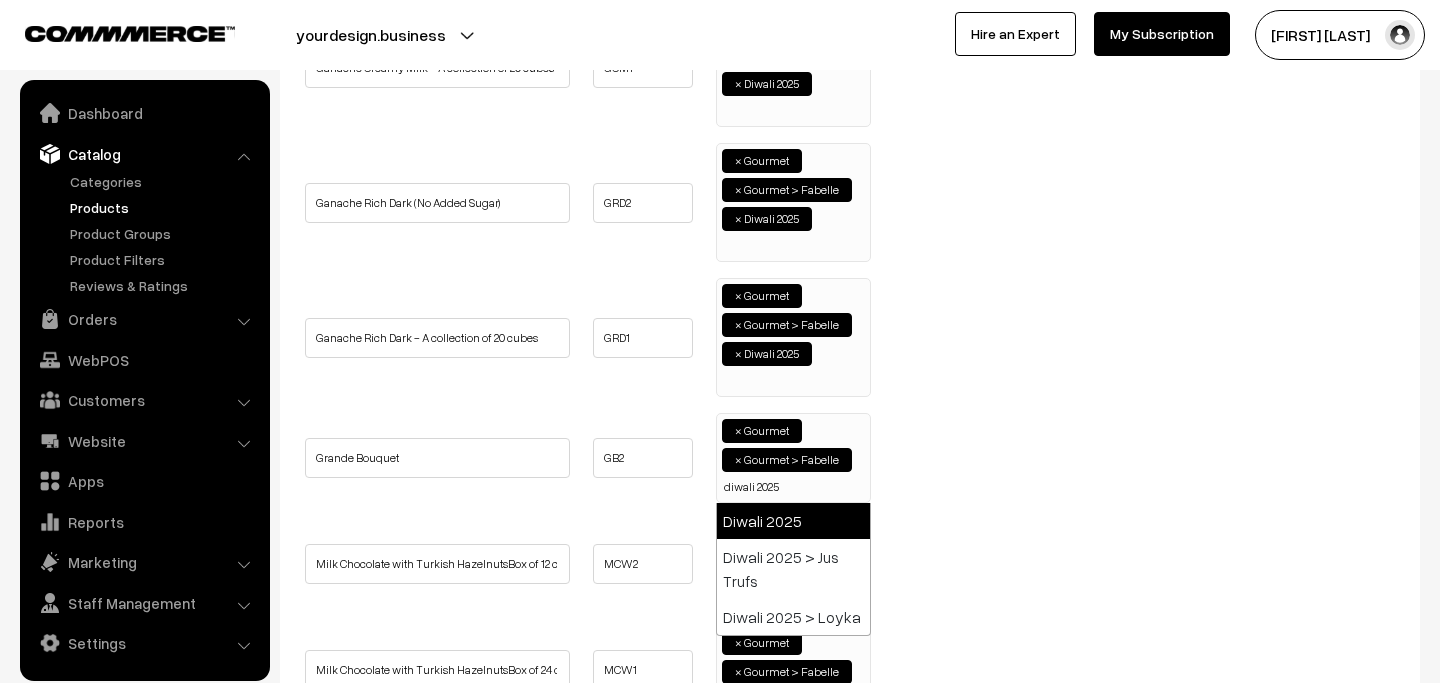type on "diwali 2025" 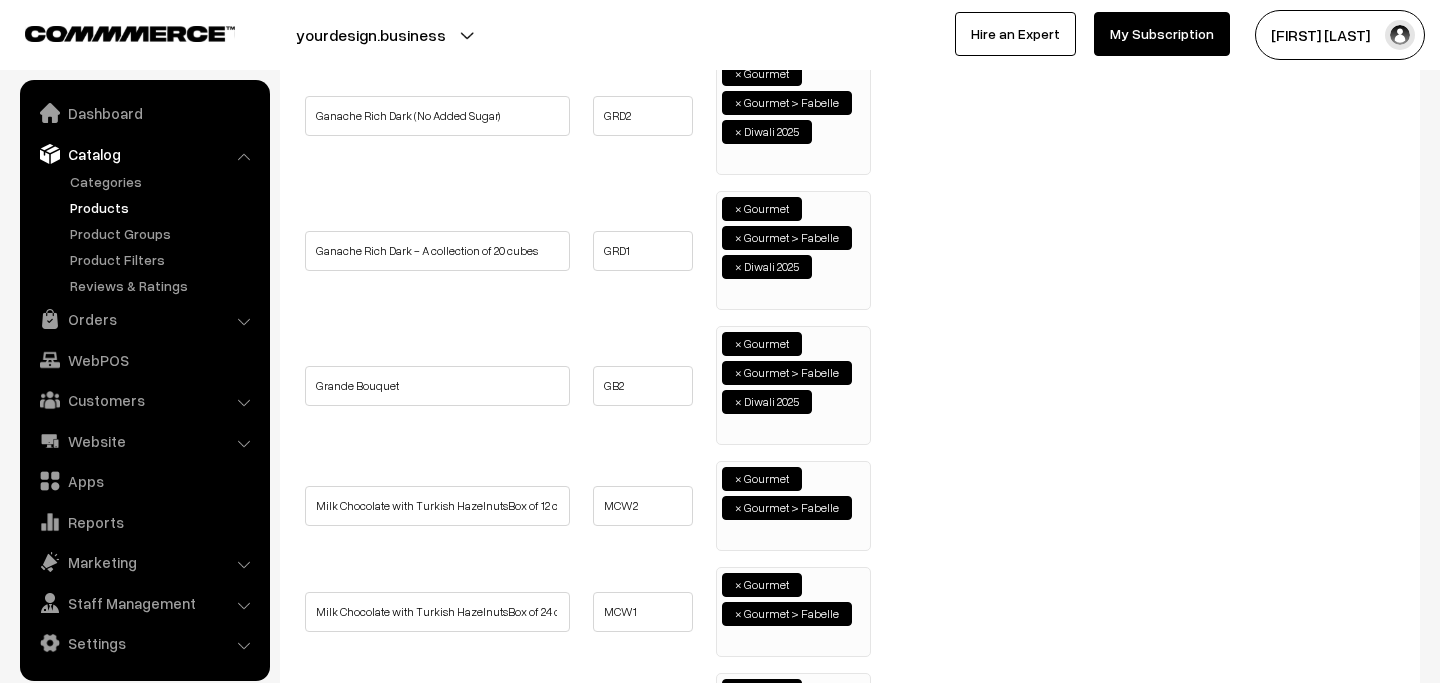 click at bounding box center (726, 535) 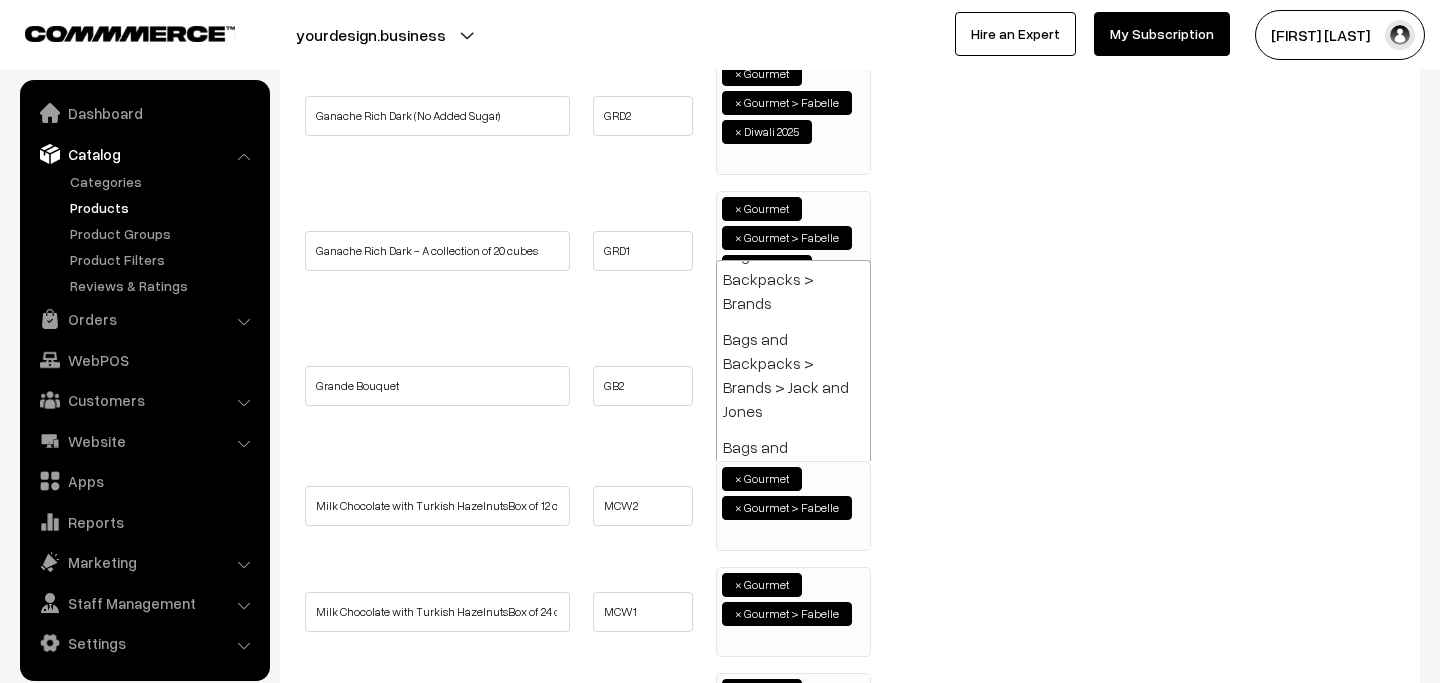 paste on "diwali 2025" 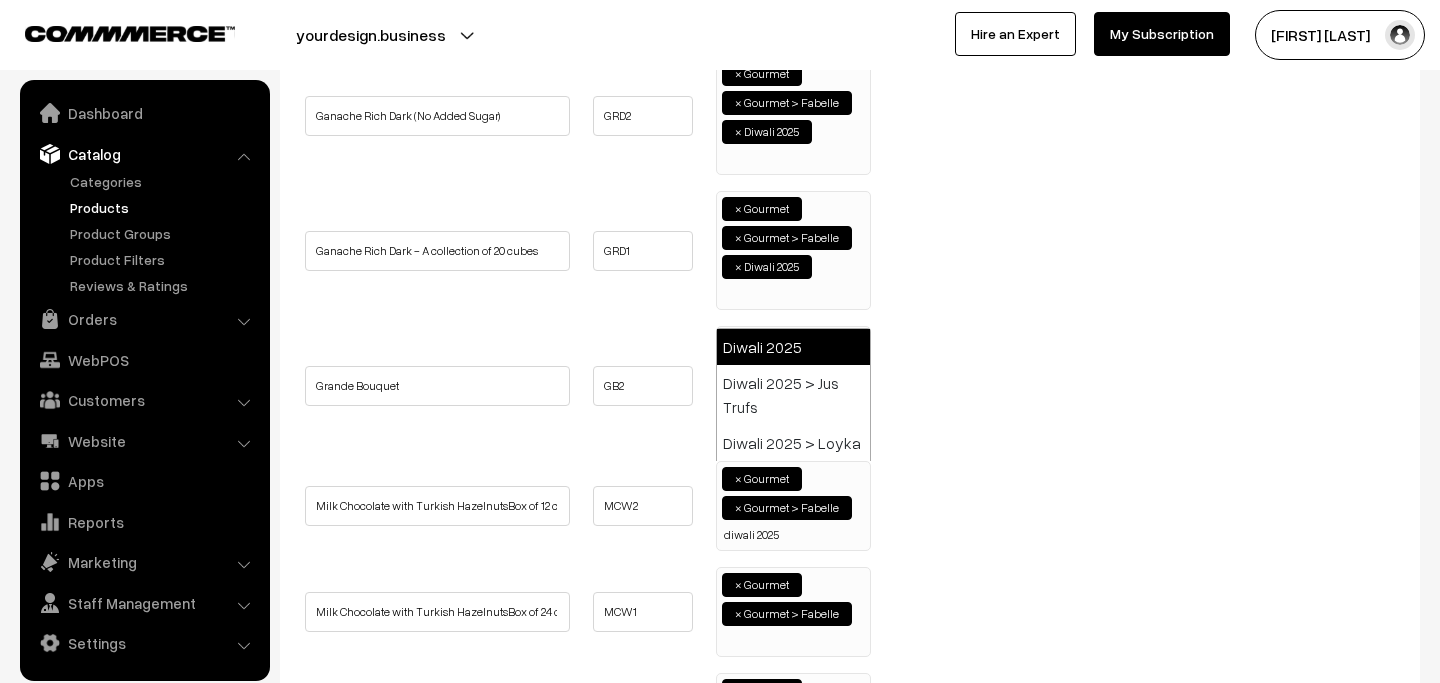 type on "diwali 2025" 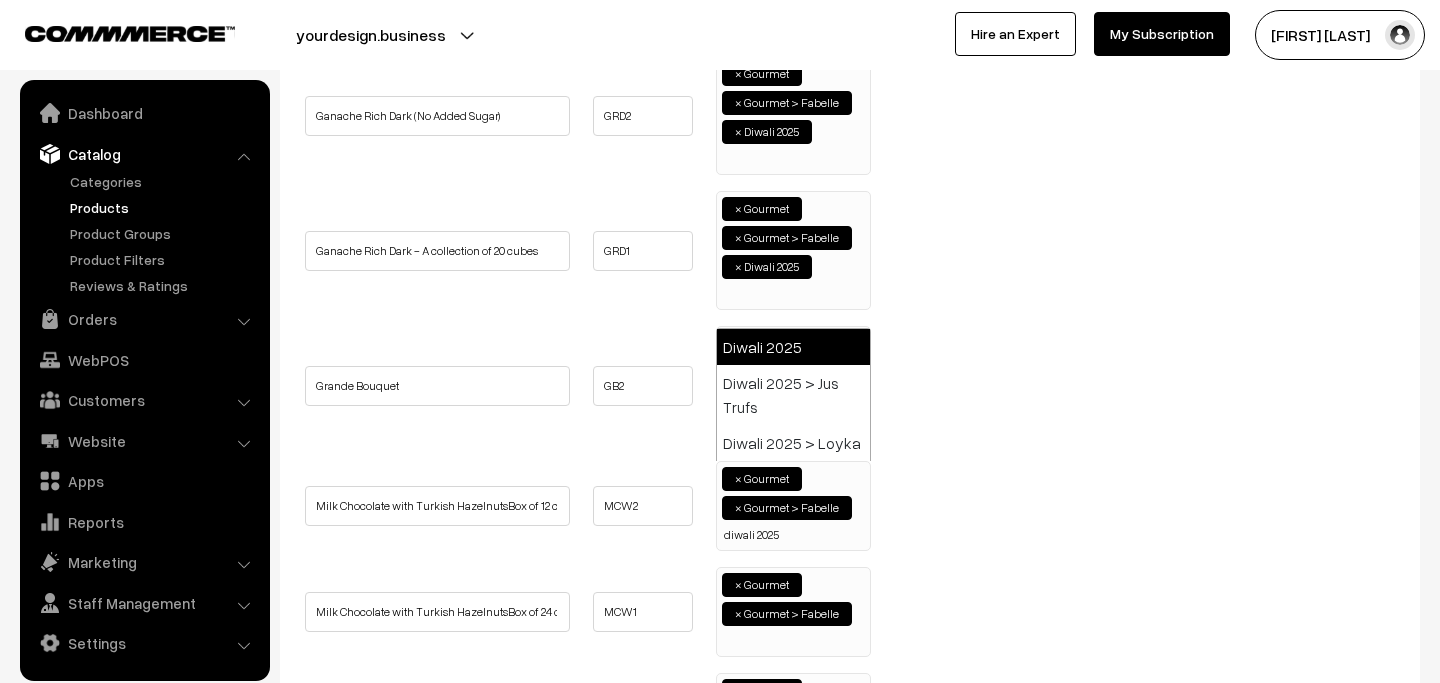 type 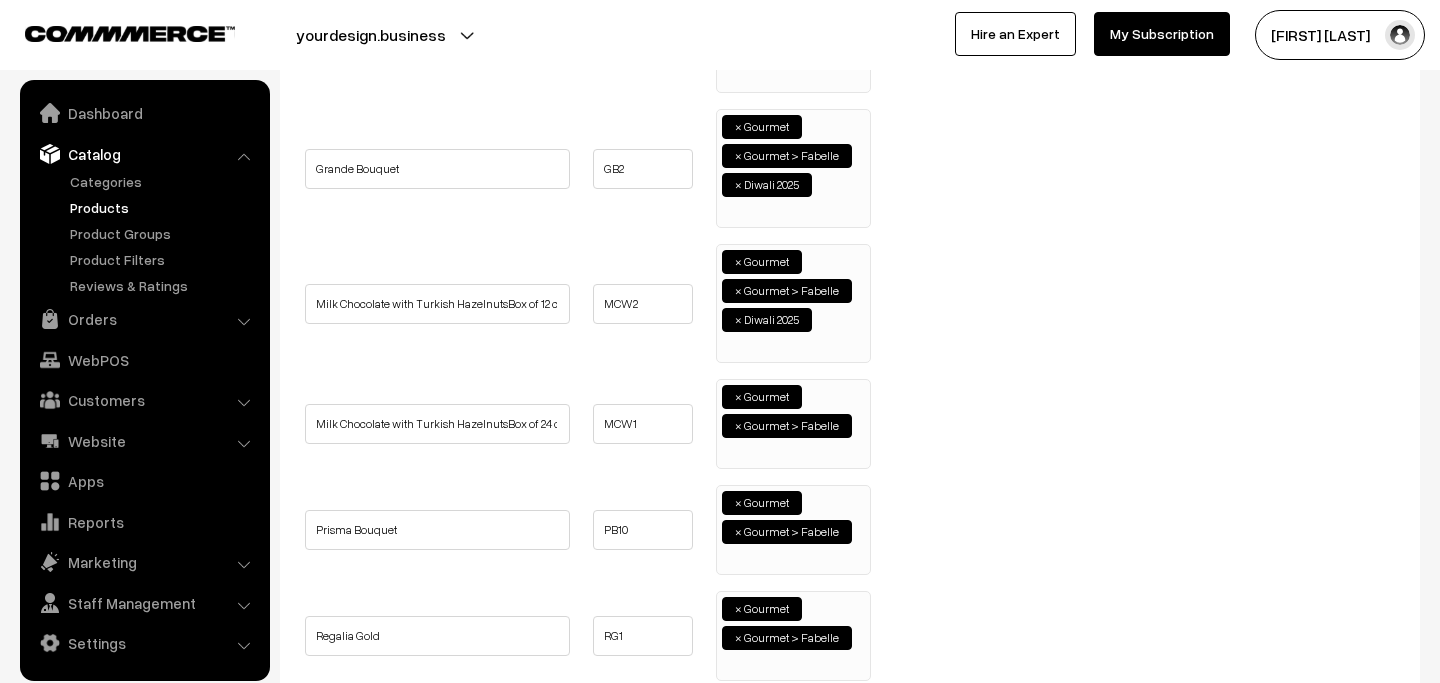 click at bounding box center (726, 453) 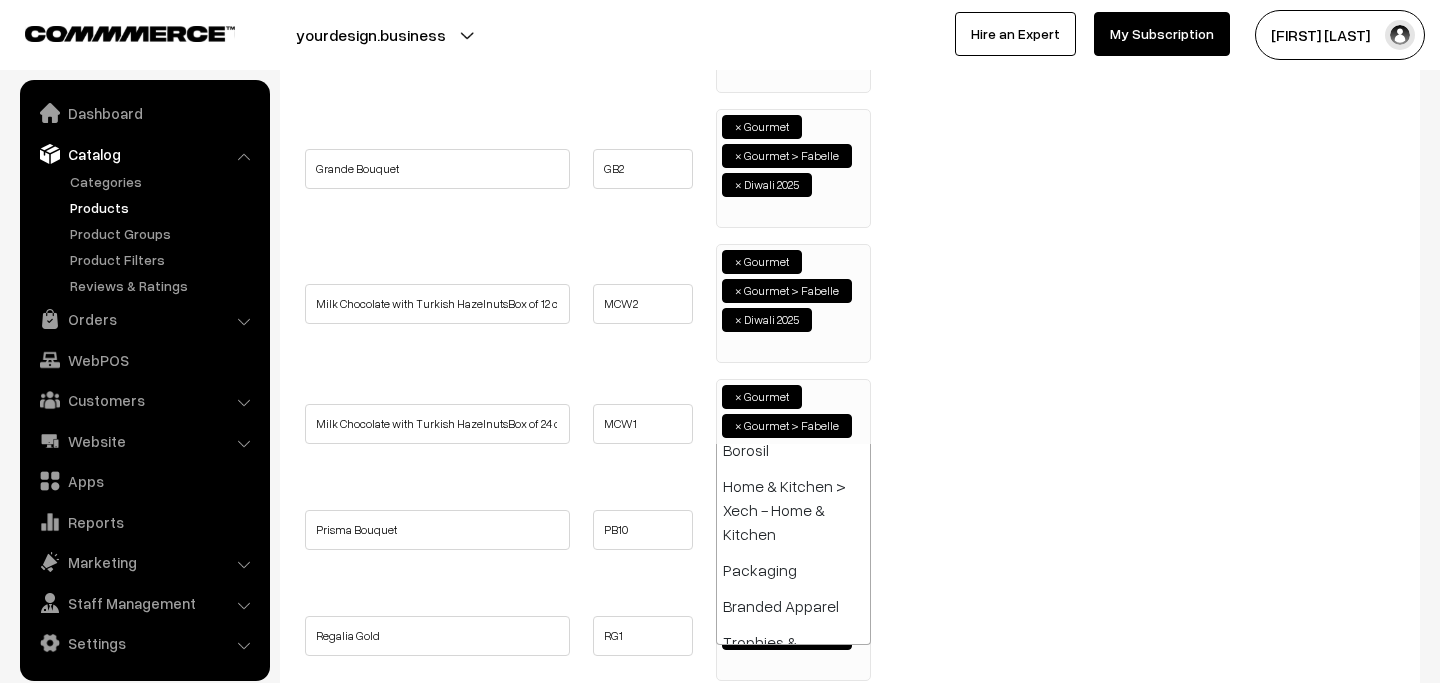 paste on "diwali 2025" 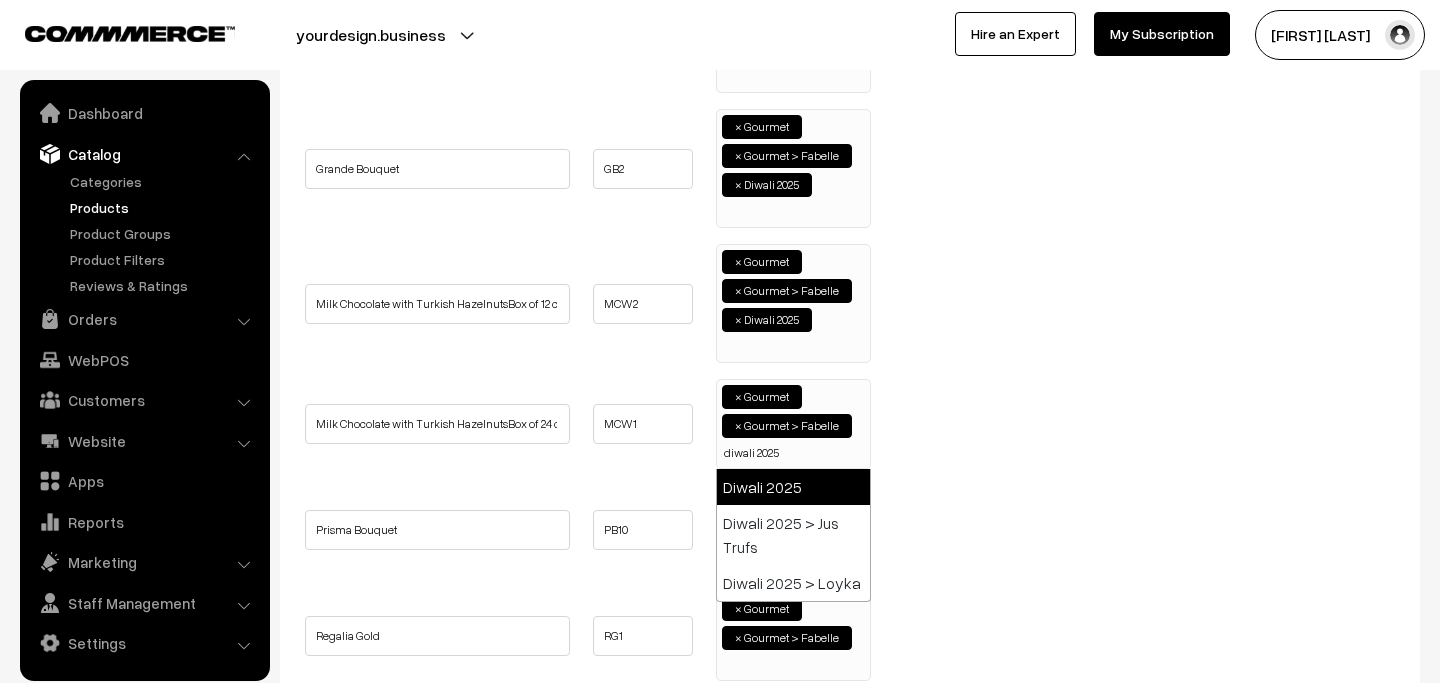 type on "diwali 2025" 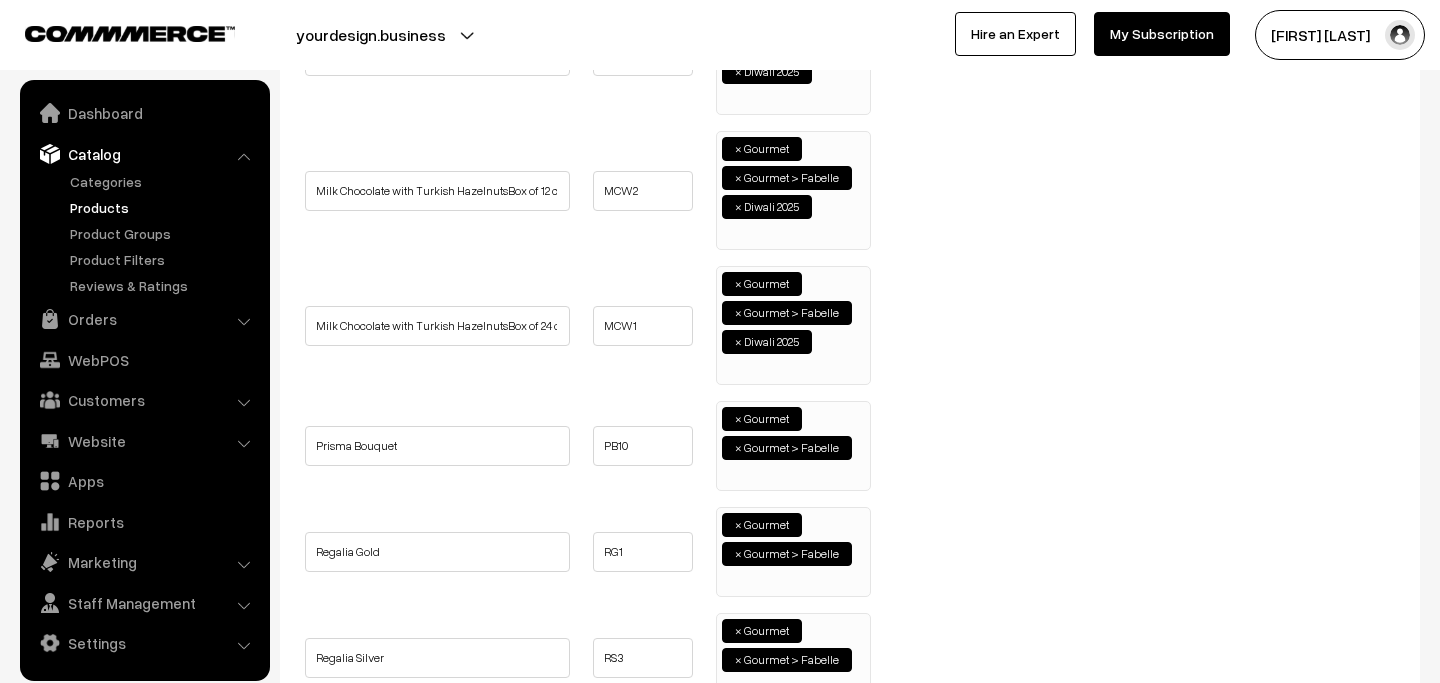 click at bounding box center (726, 475) 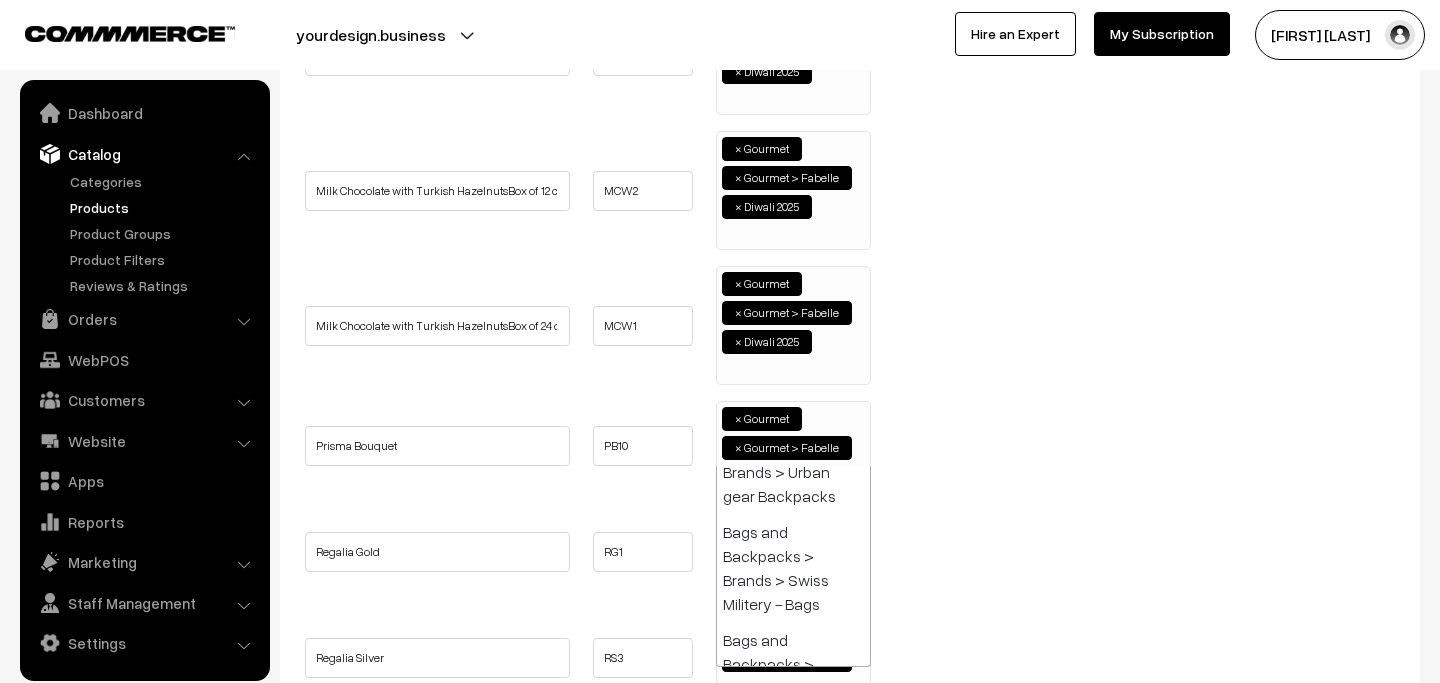 paste on "diwali 2025" 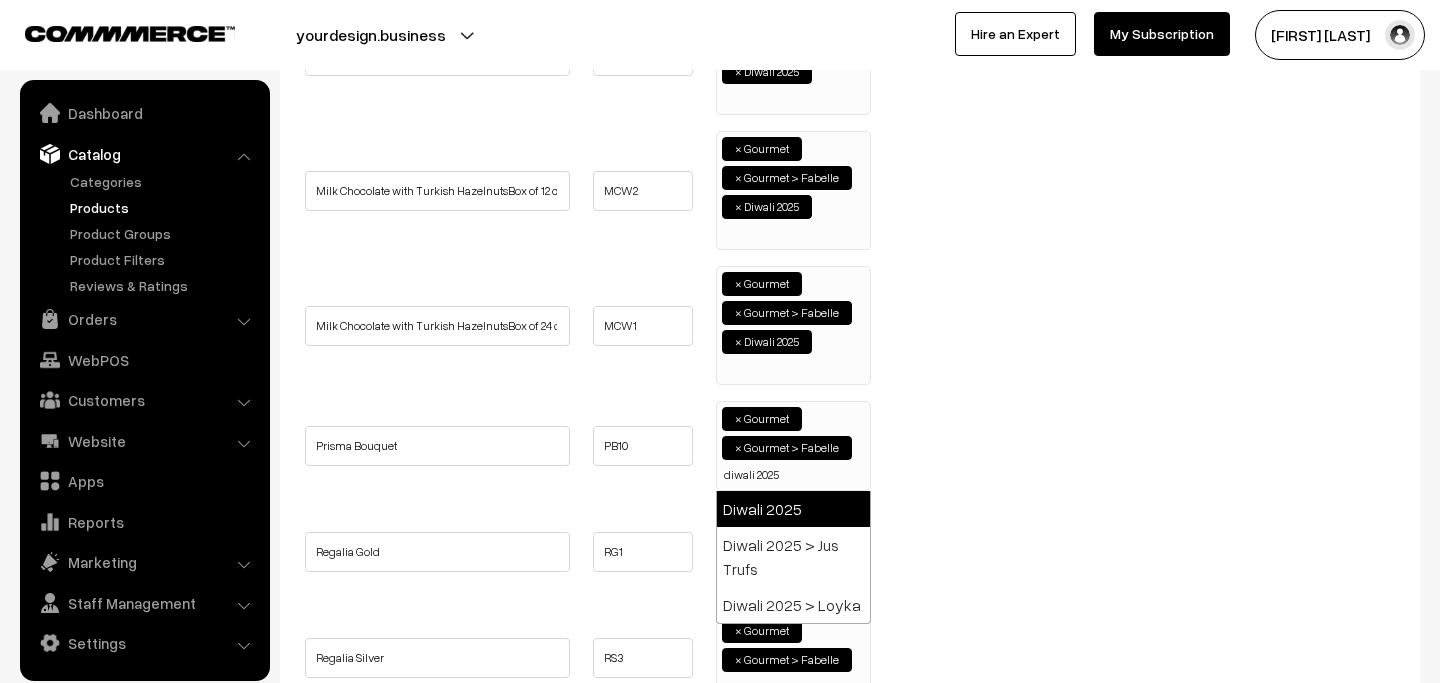type on "diwali 2025" 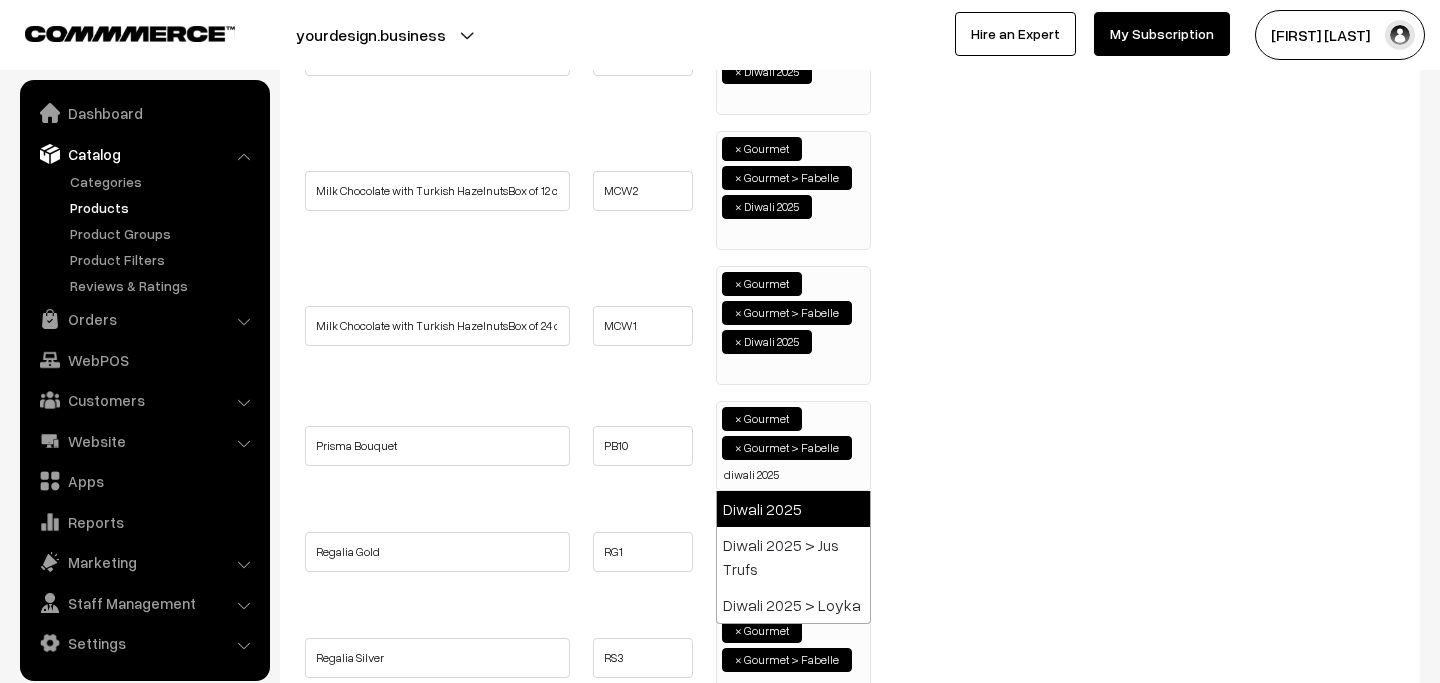 type 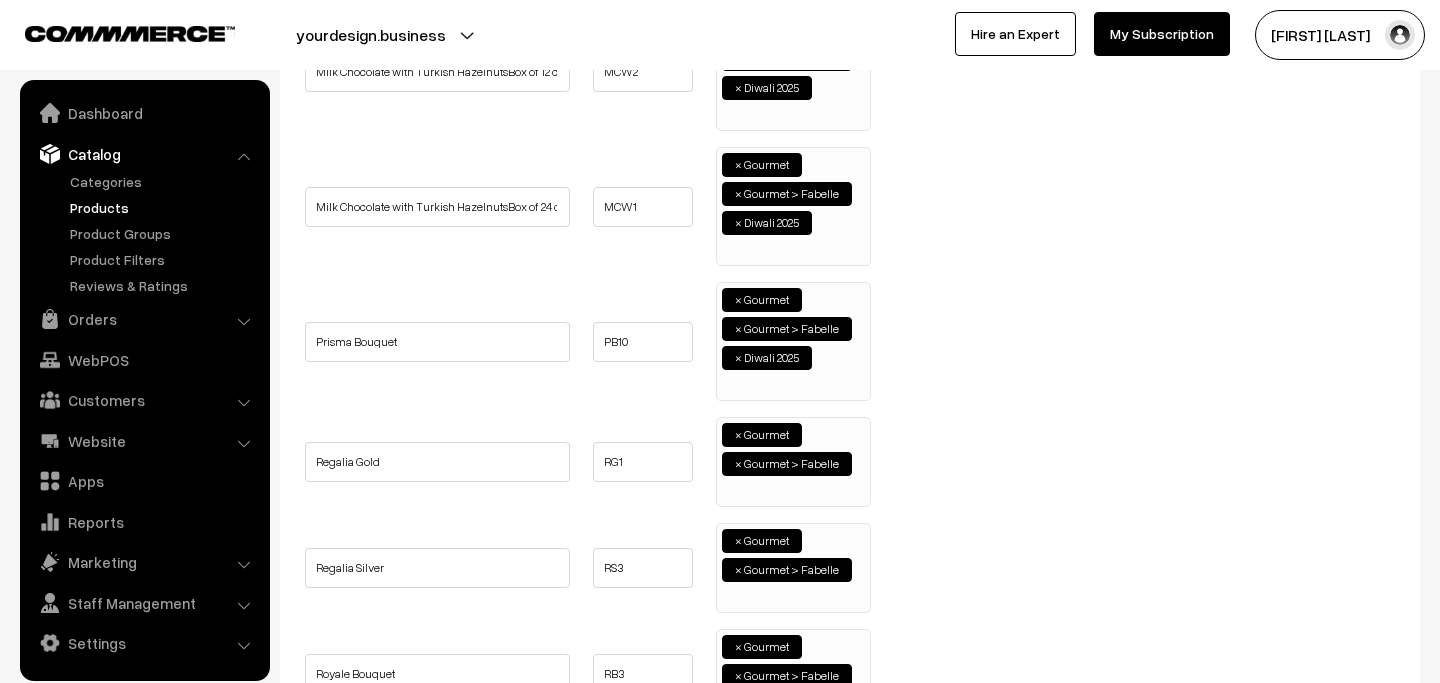 click at bounding box center [726, 491] 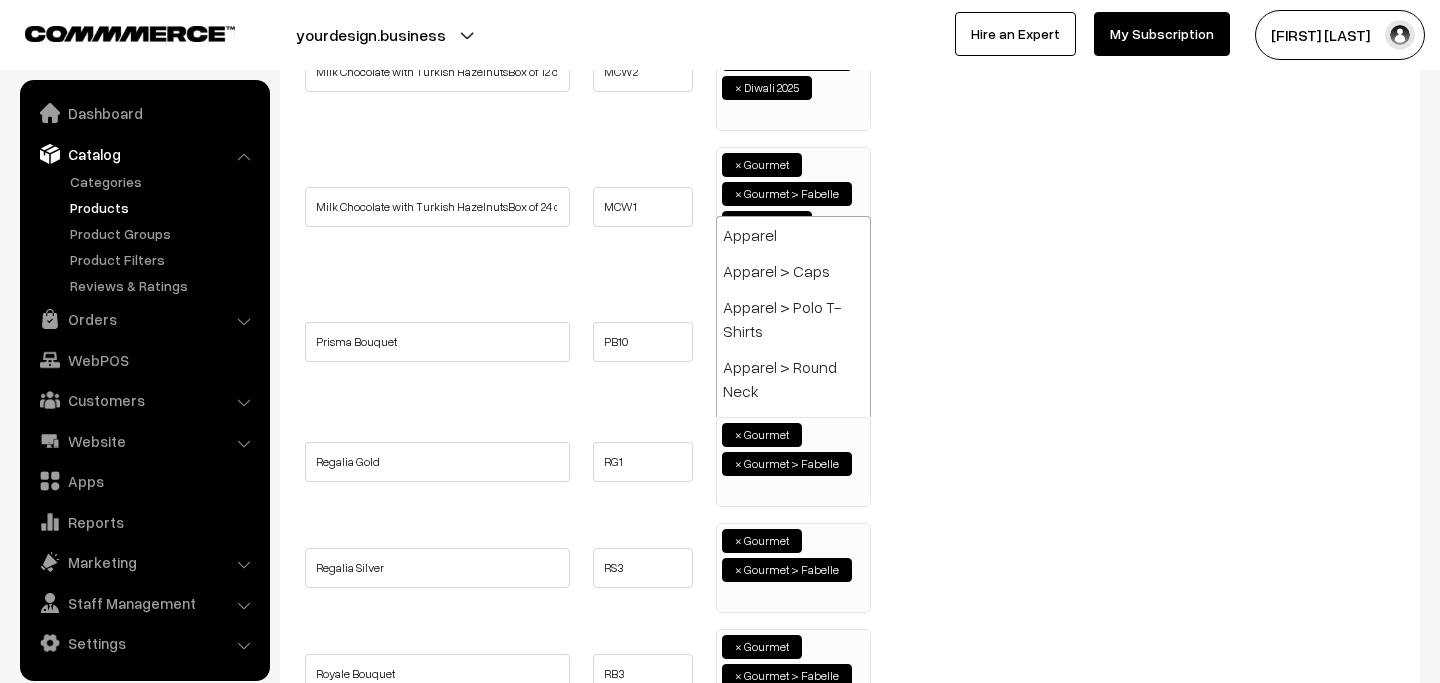 paste on "diwali 2025" 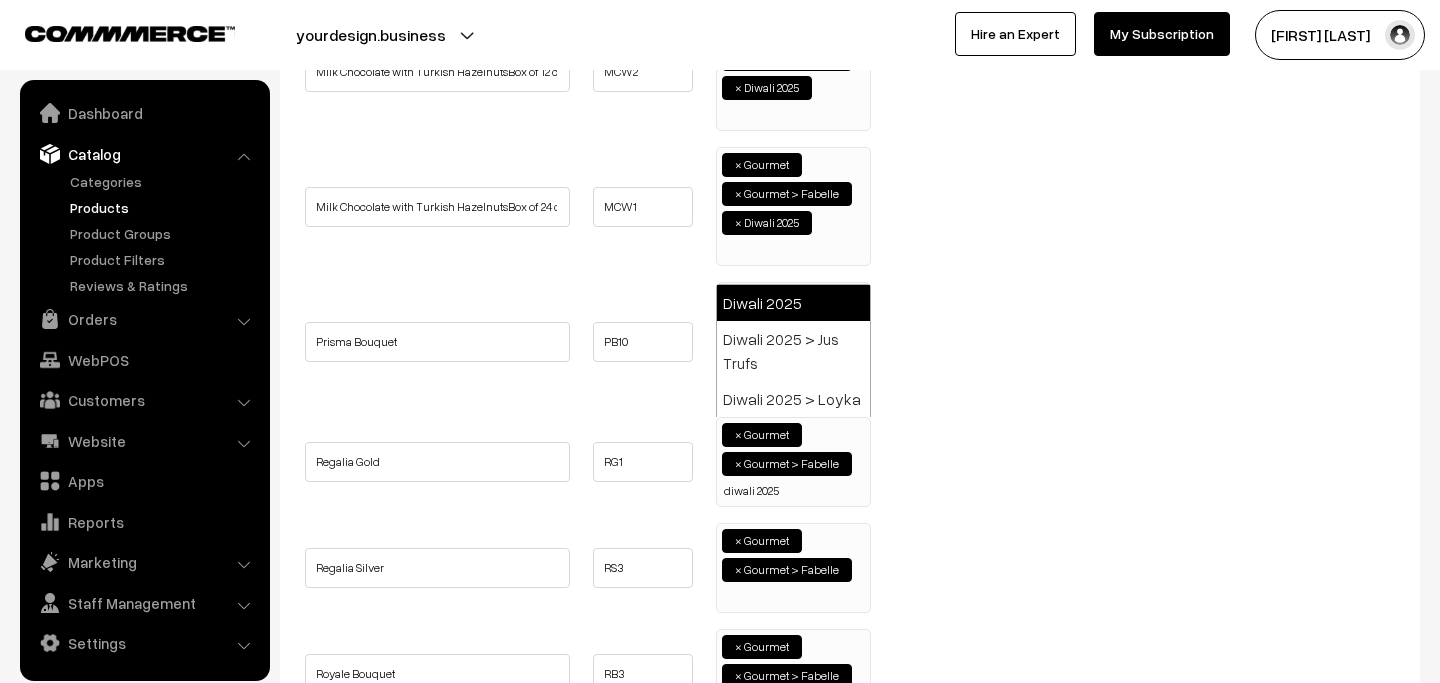 type on "diwali 2025" 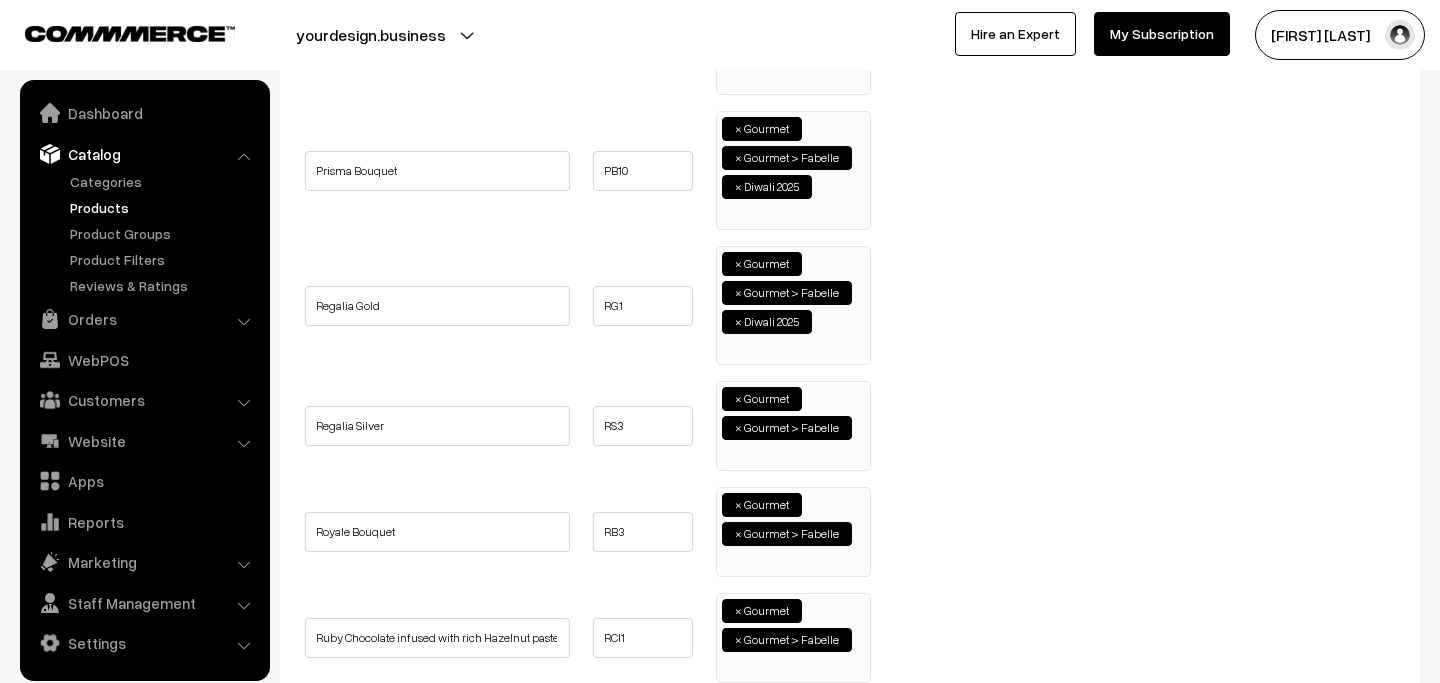 click on "× Gourmet × Gourmet > Fabelle" at bounding box center [793, 423] 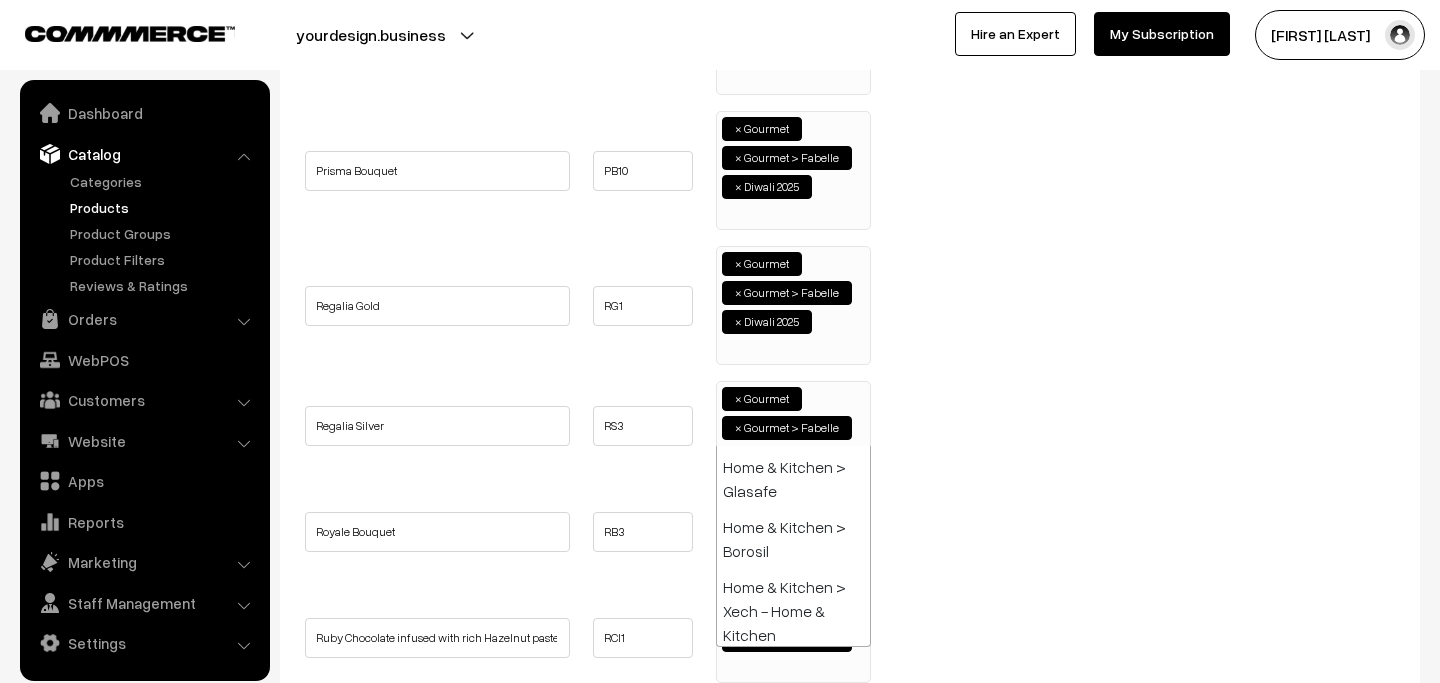 paste on "diwali 2025" 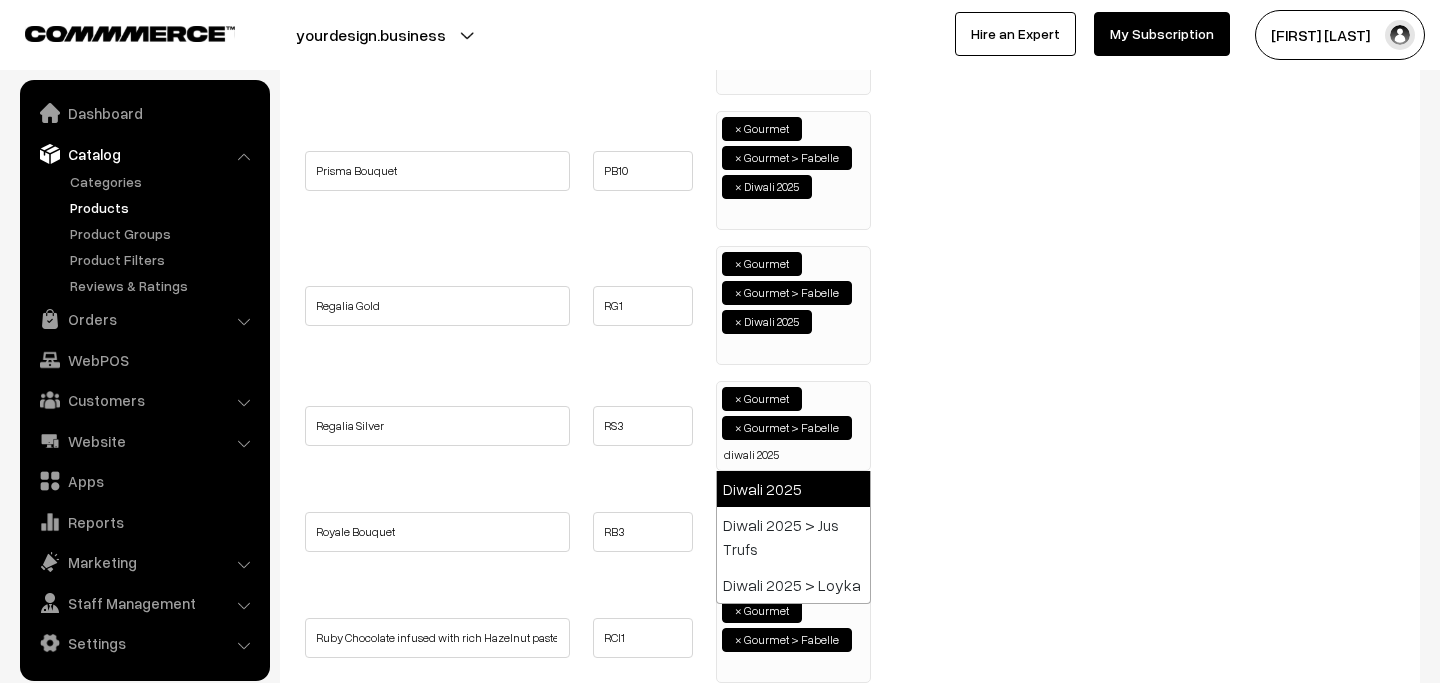 type on "diwali 2025" 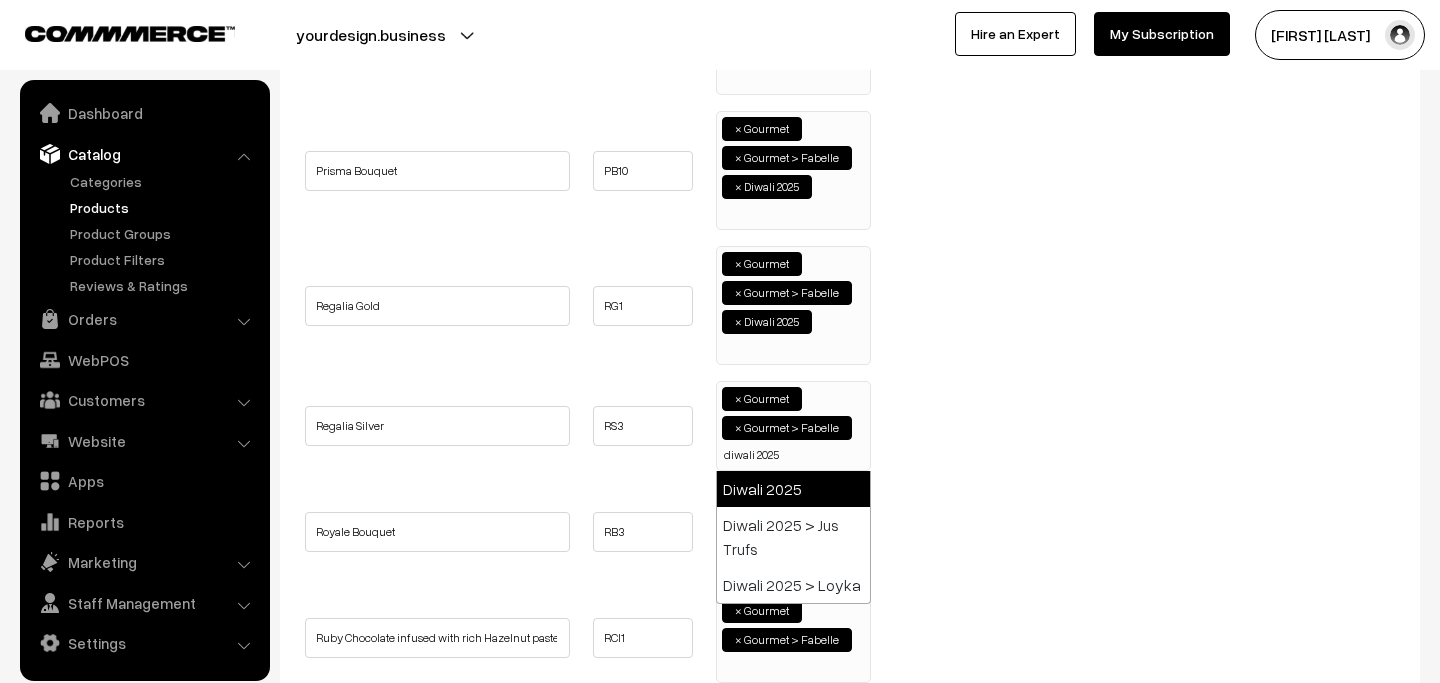 type 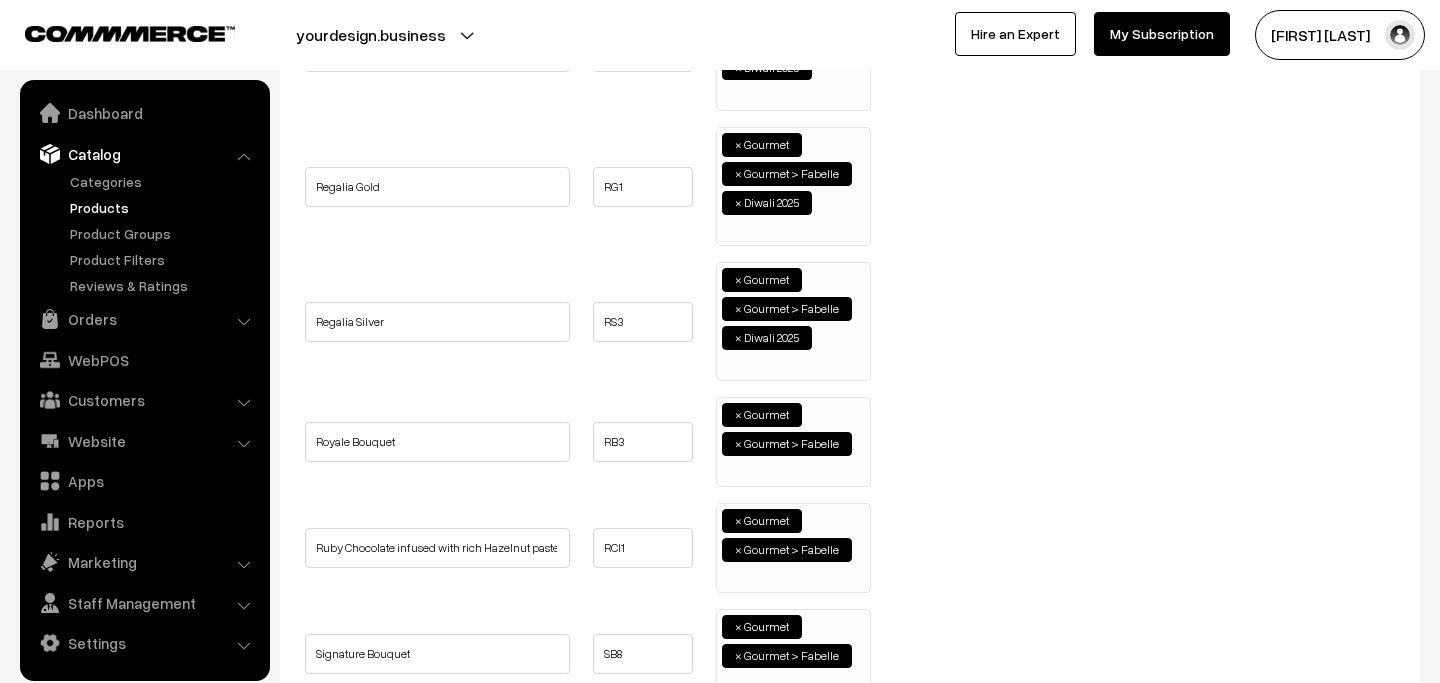 click on "× Gourmet × Gourmet > Fabelle" at bounding box center [793, 439] 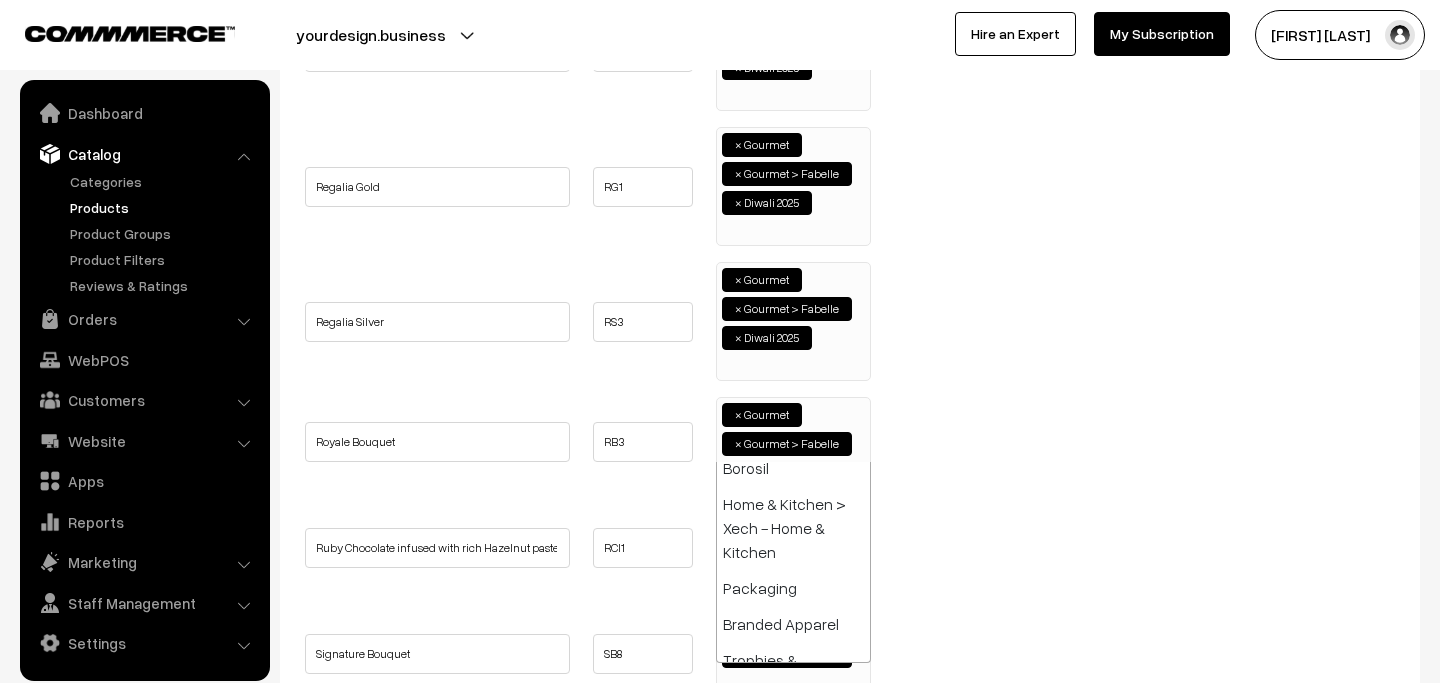 paste on "diwali 2025" 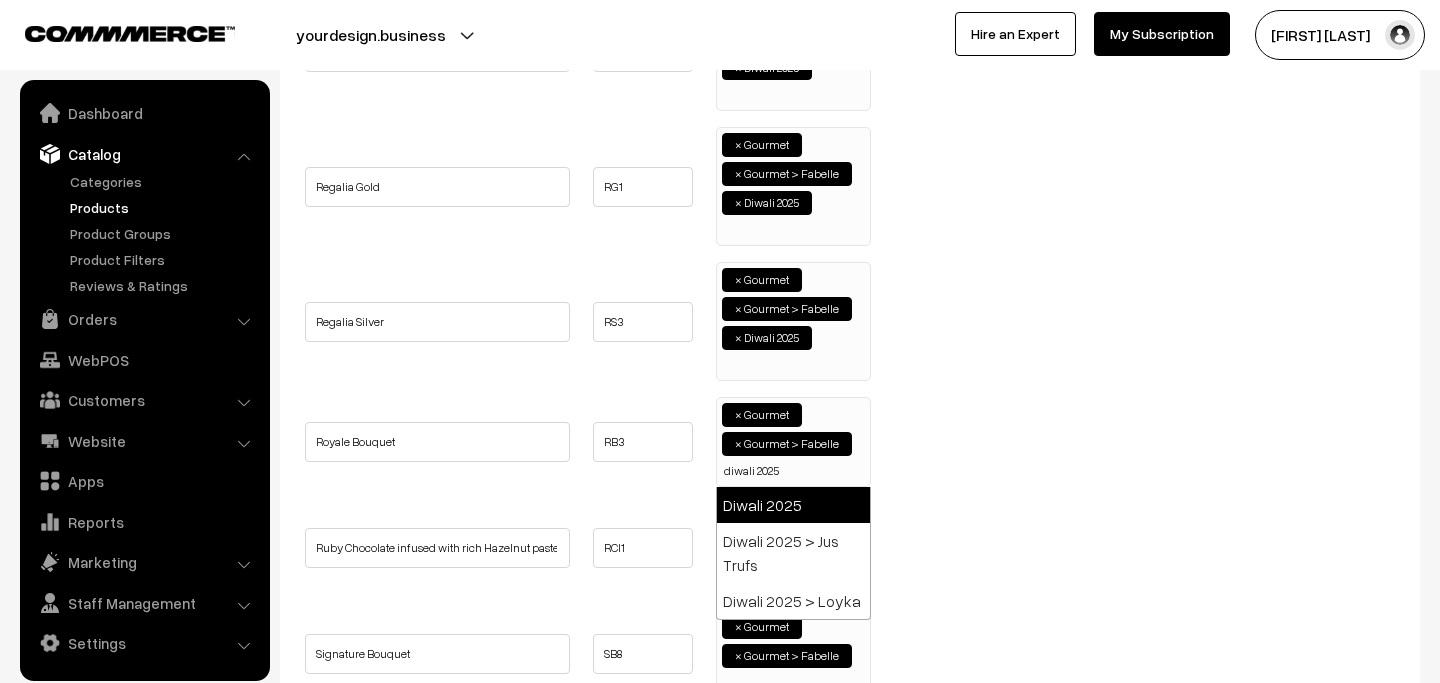 type on "diwali 2025" 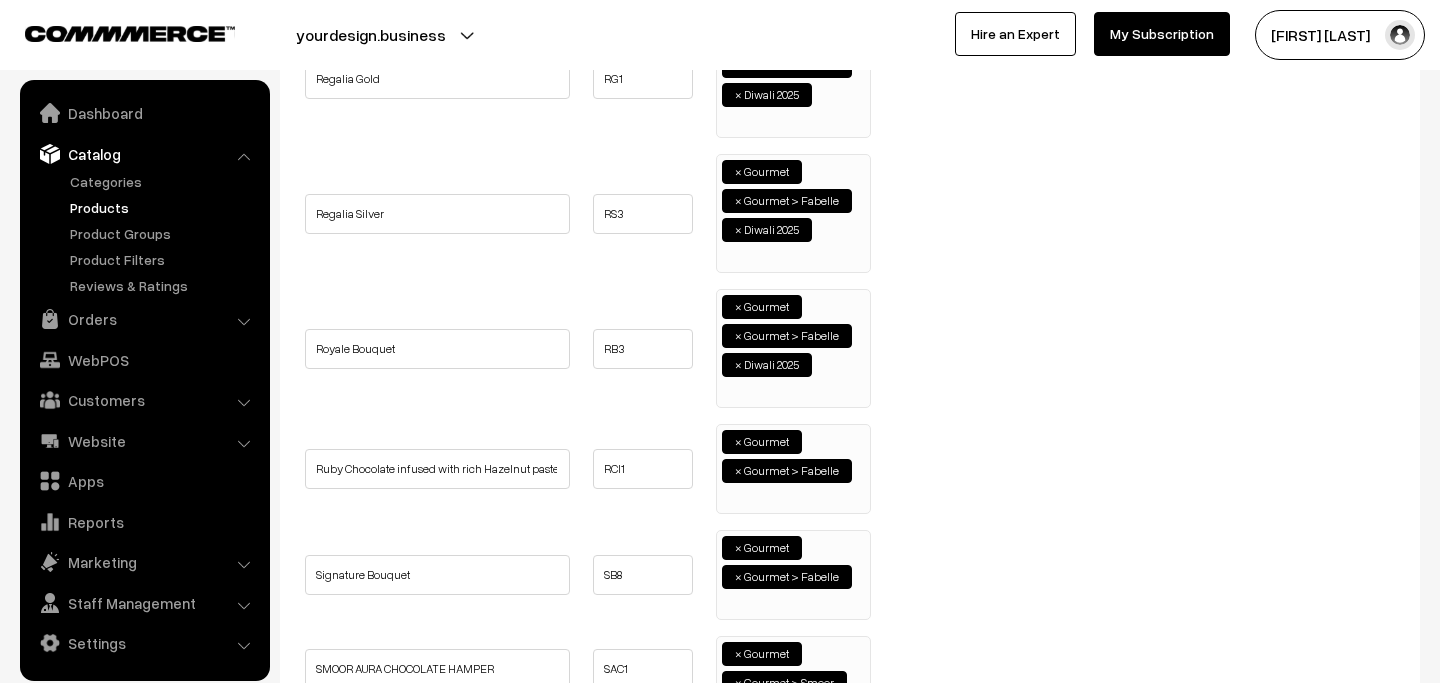 click at bounding box center [726, 498] 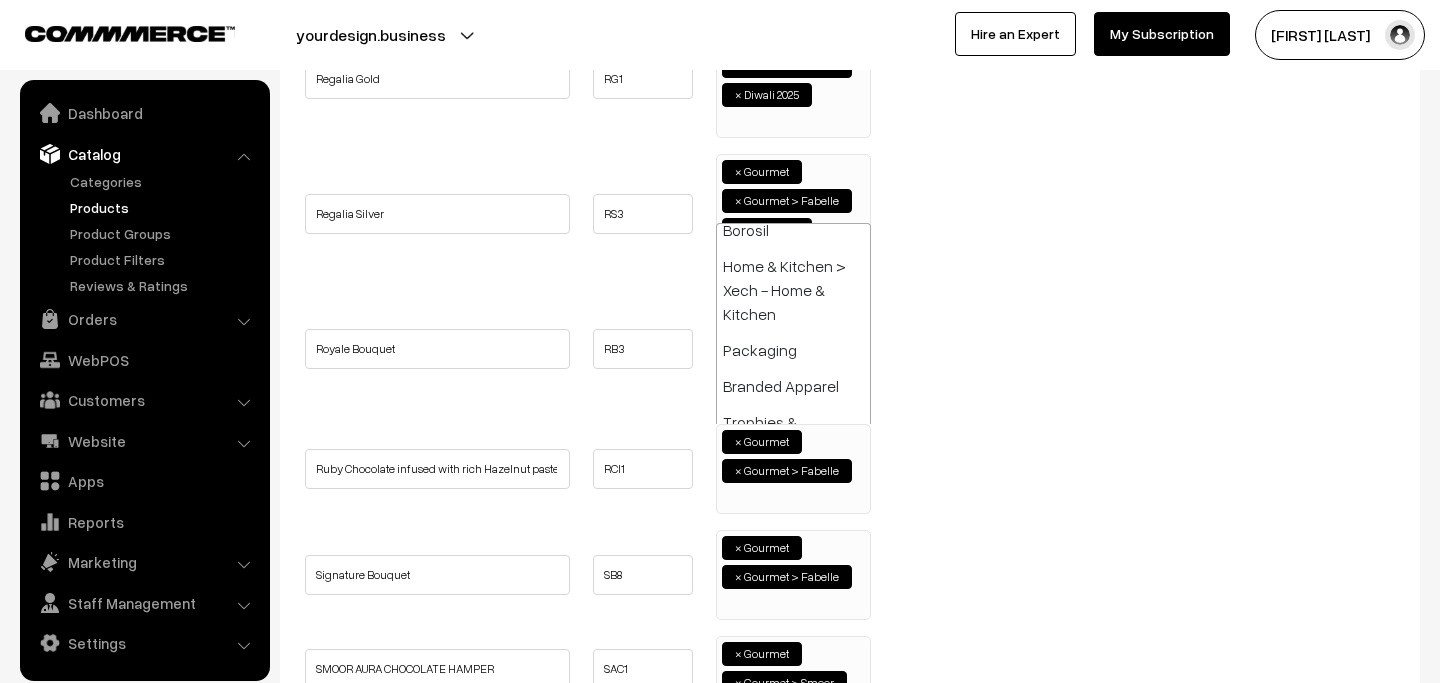 paste on "diwali 2025" 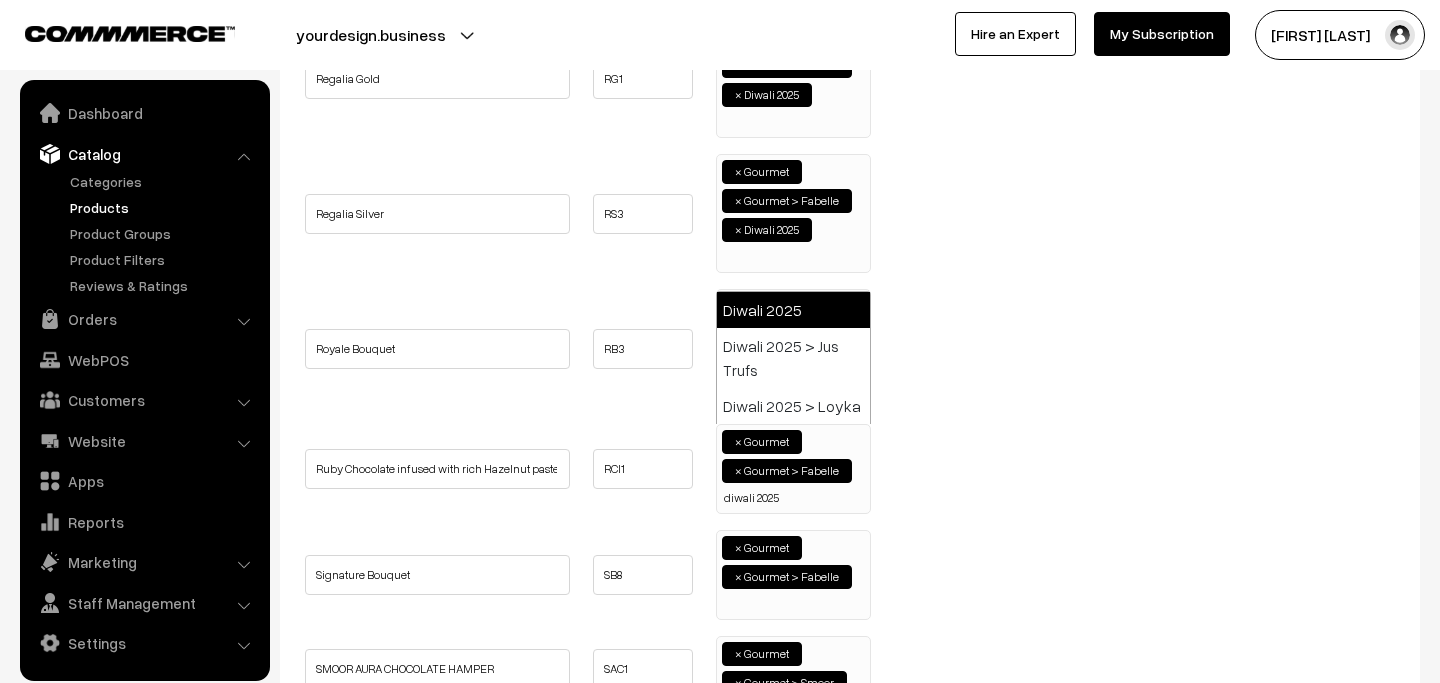 type on "diwali 2025" 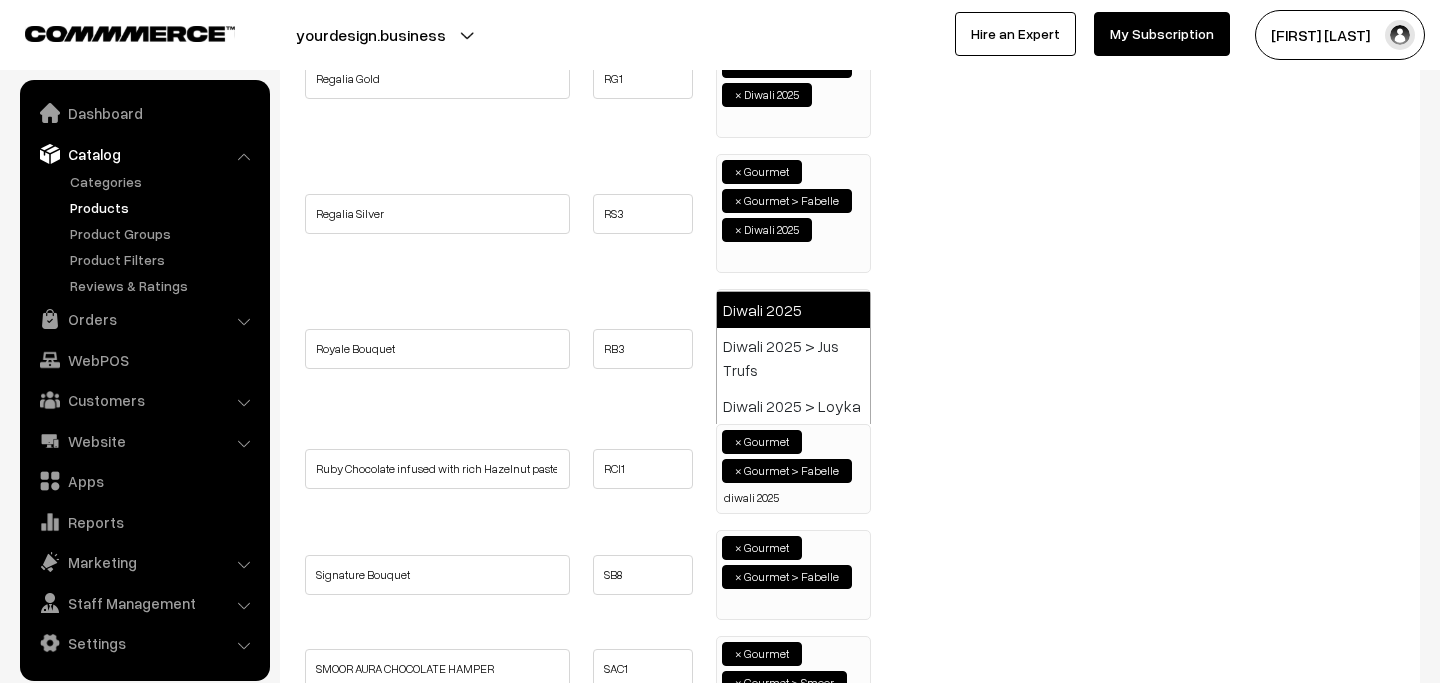 type 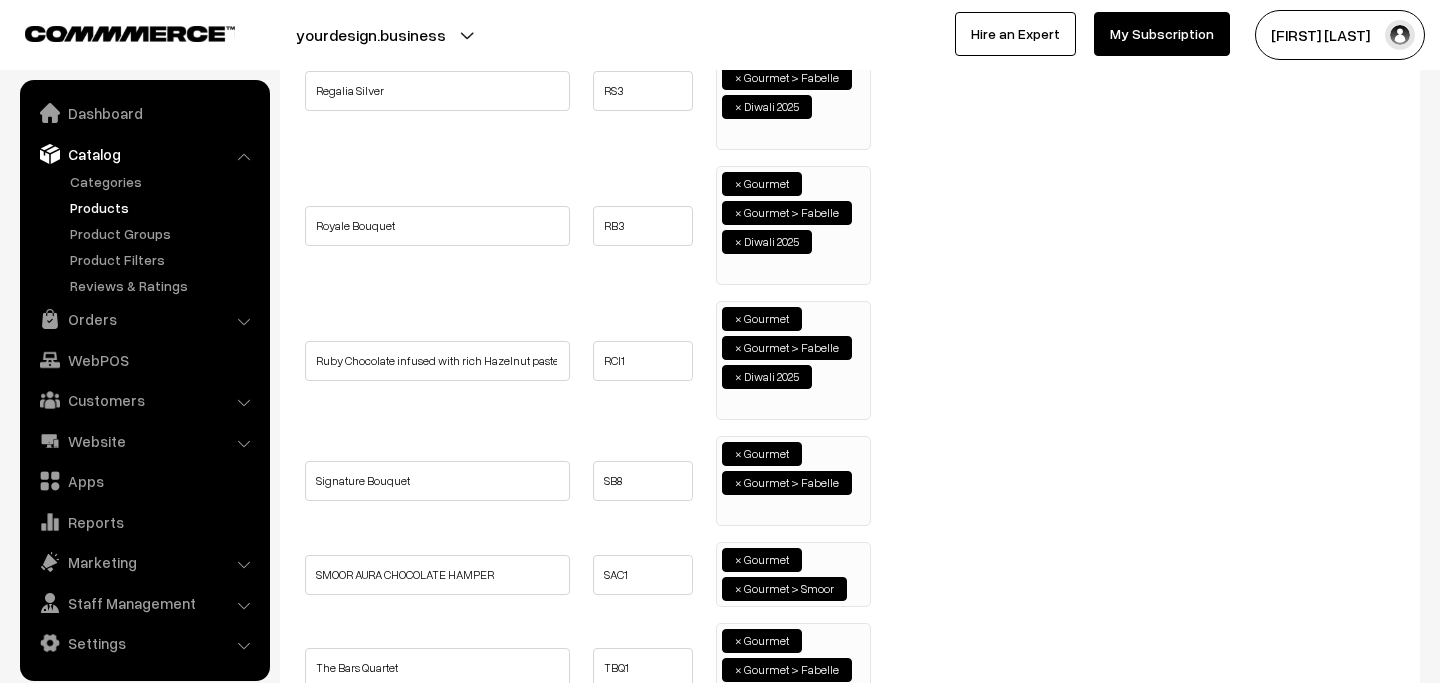 click at bounding box center [726, 510] 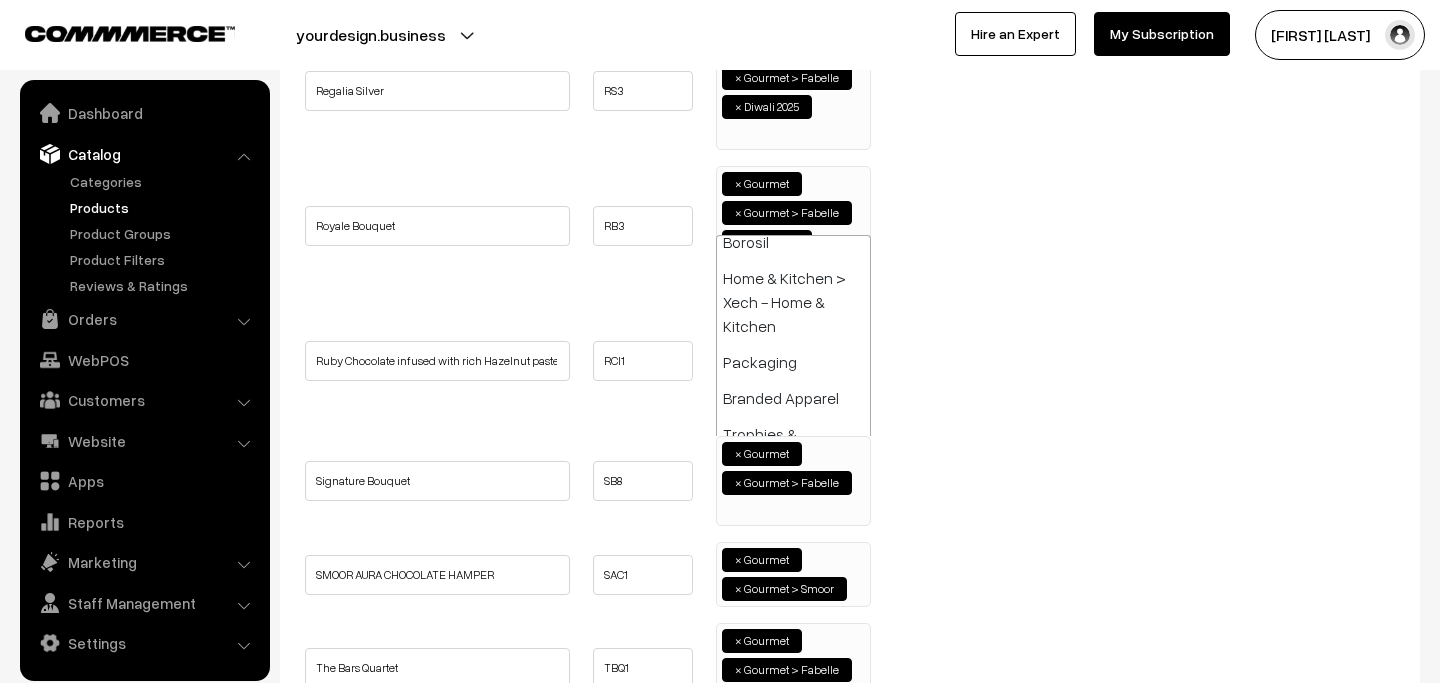 paste on "diwali 2025" 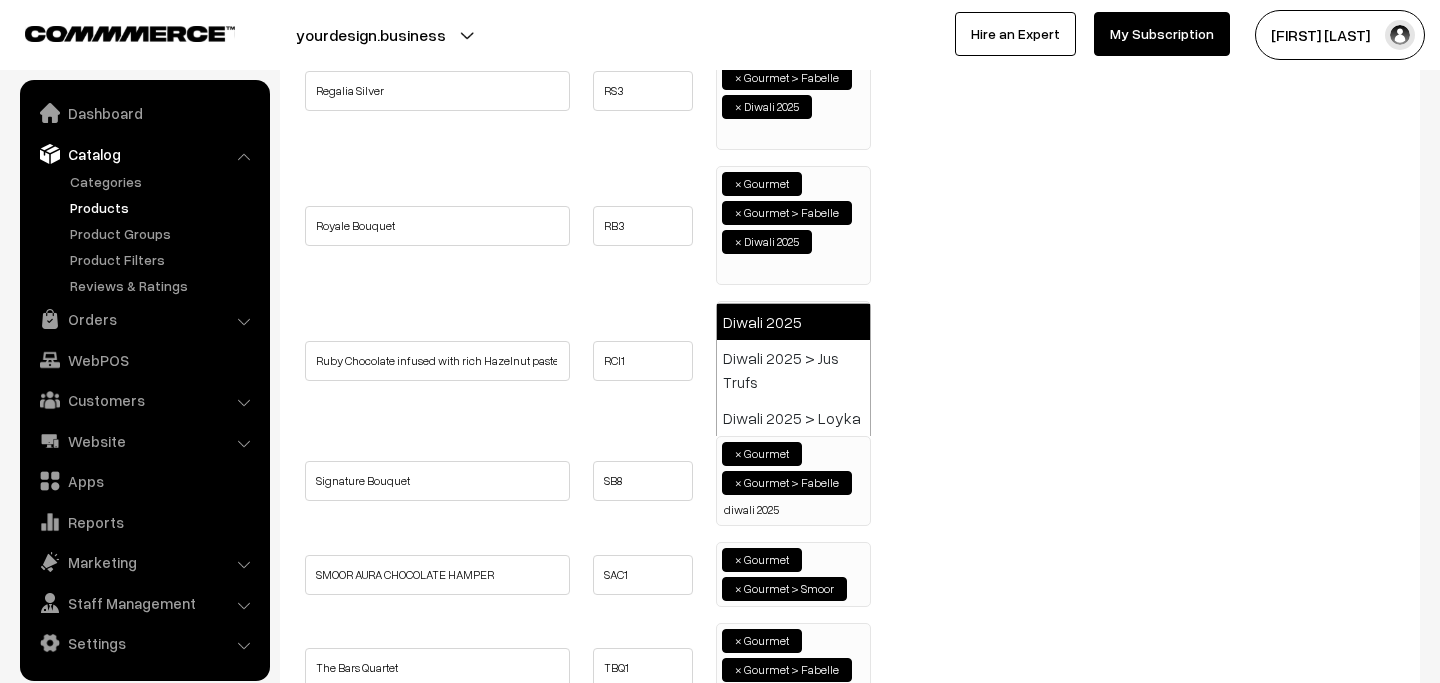 type on "diwali 2025" 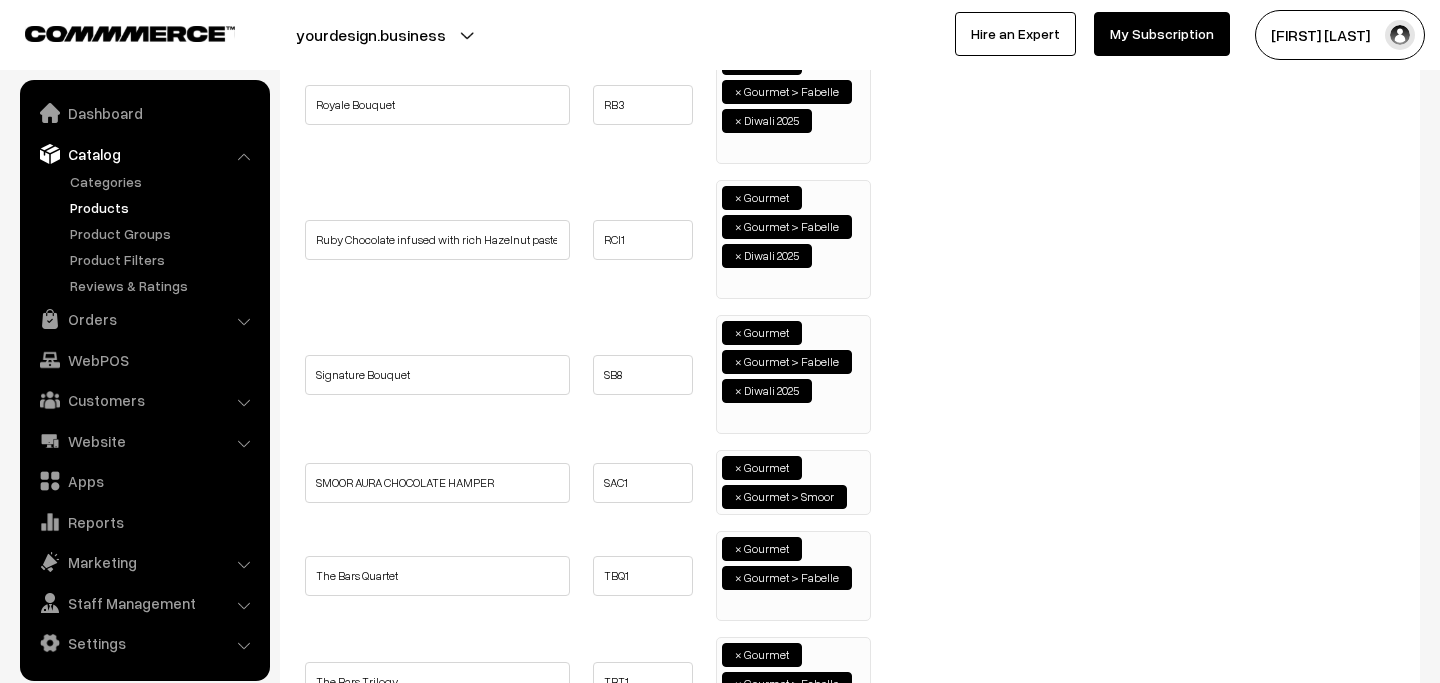 click at bounding box center [856, 495] 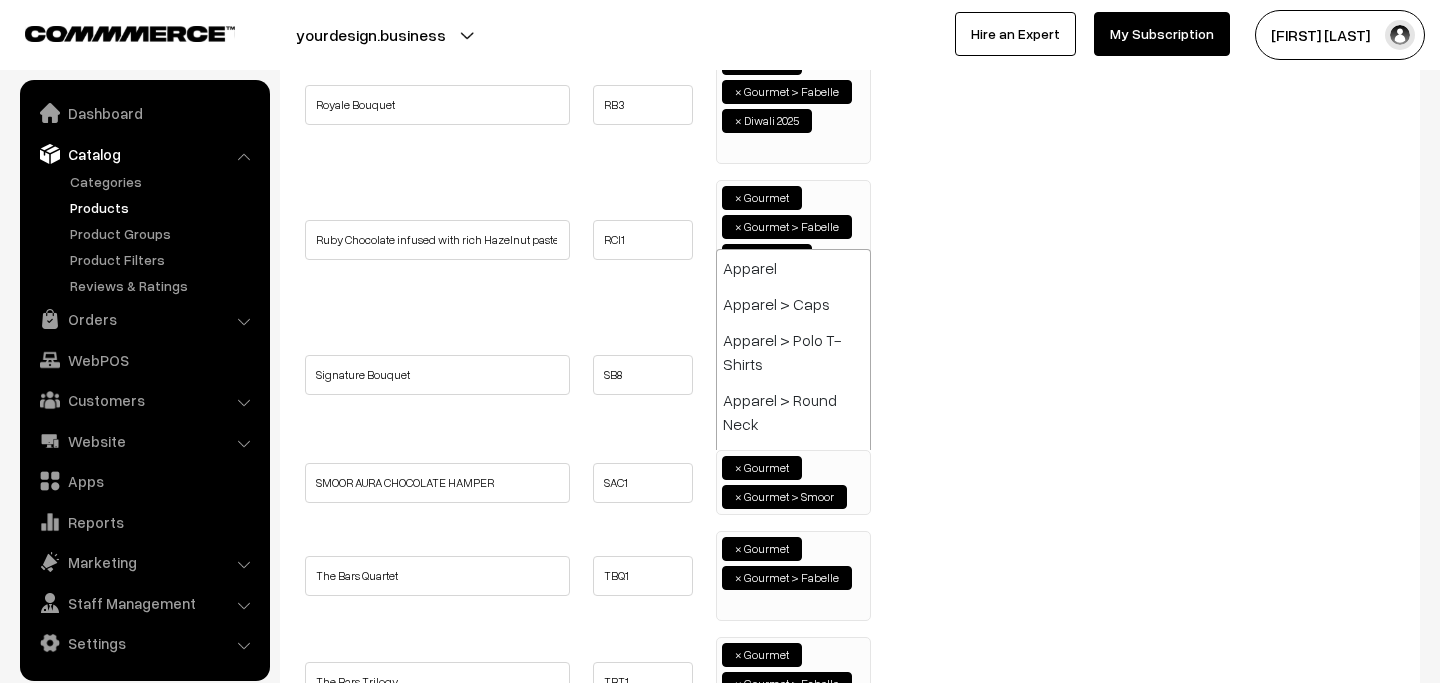 paste on "diwali 2025" 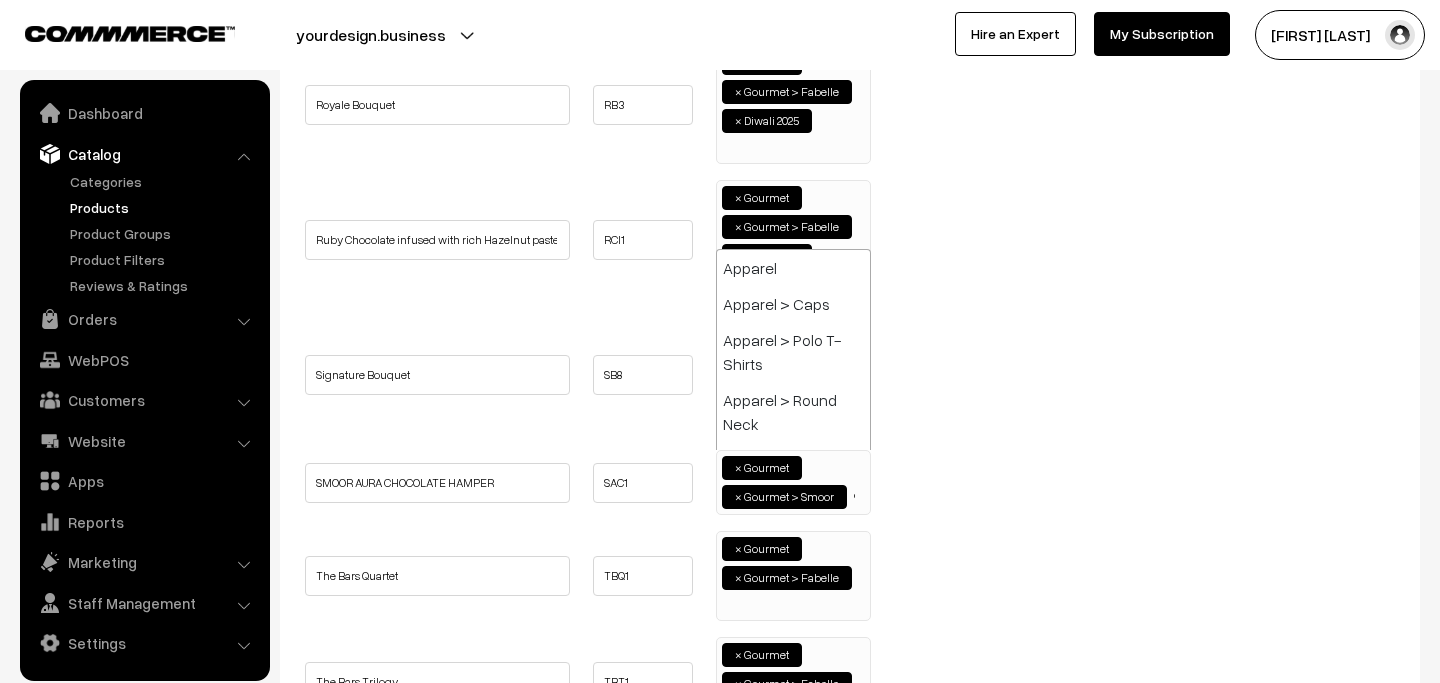 type on "diwali 2025" 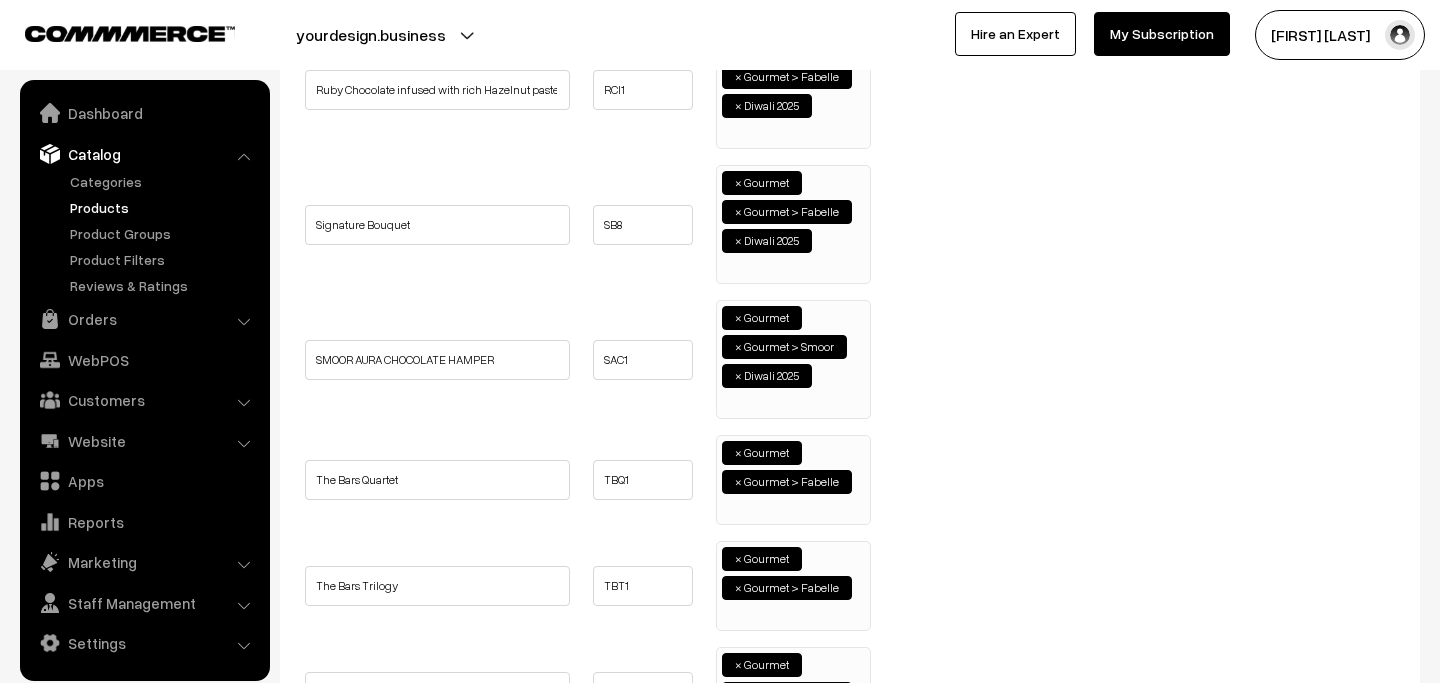 click on "× Gourmet × Gourmet > Fabelle" at bounding box center (793, 477) 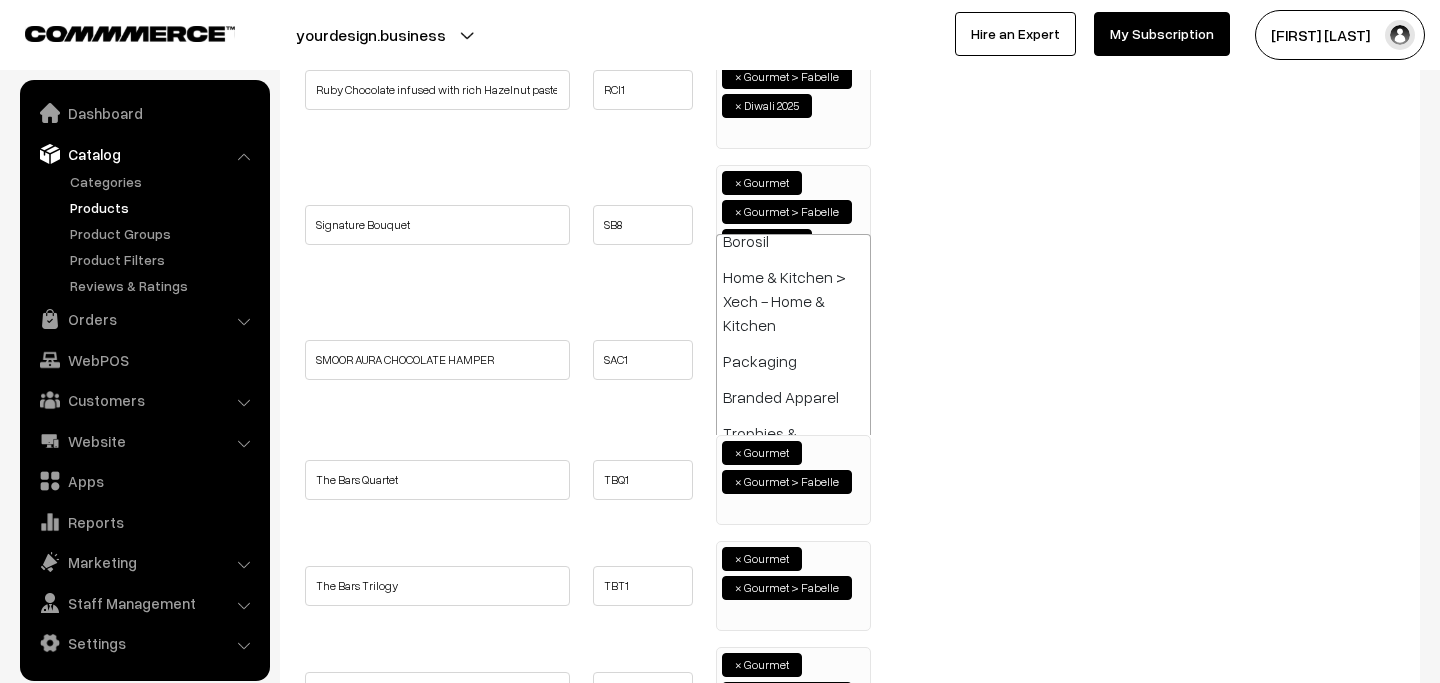 paste on "diwali 2025" 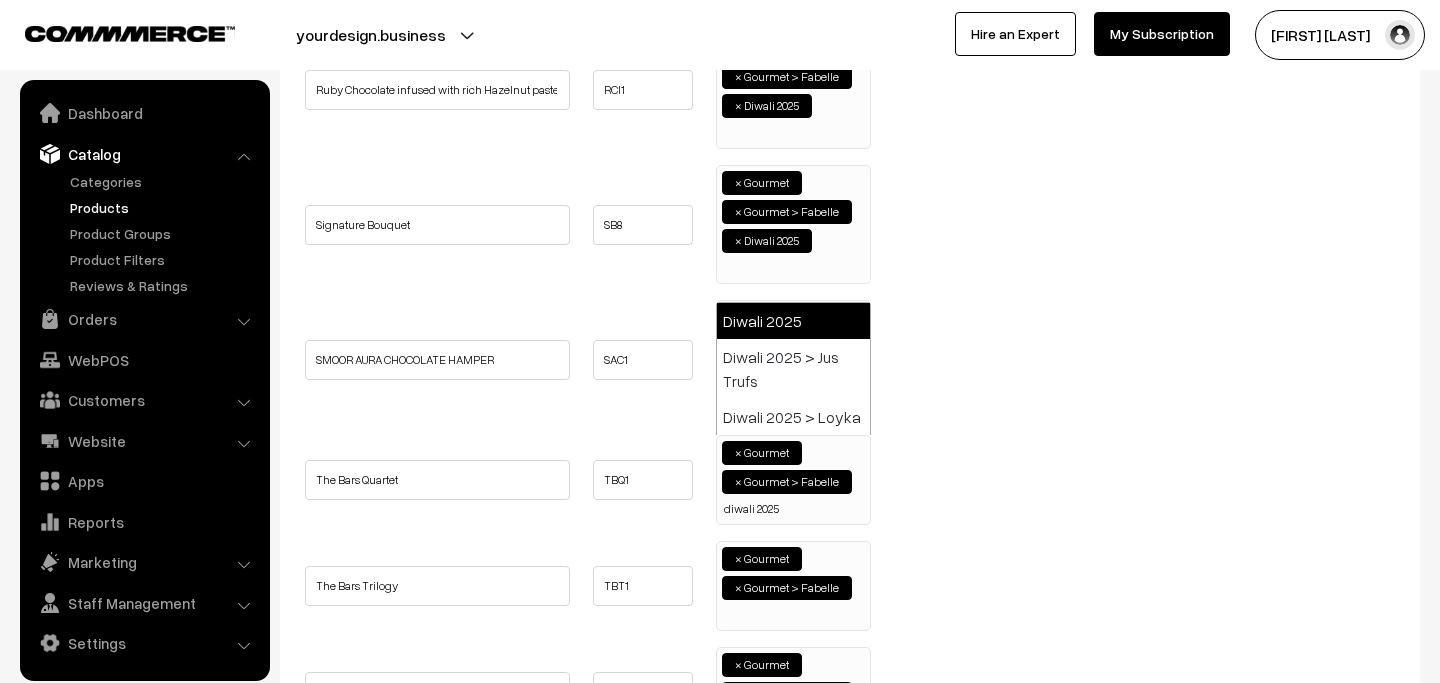 type on "diwali 2025" 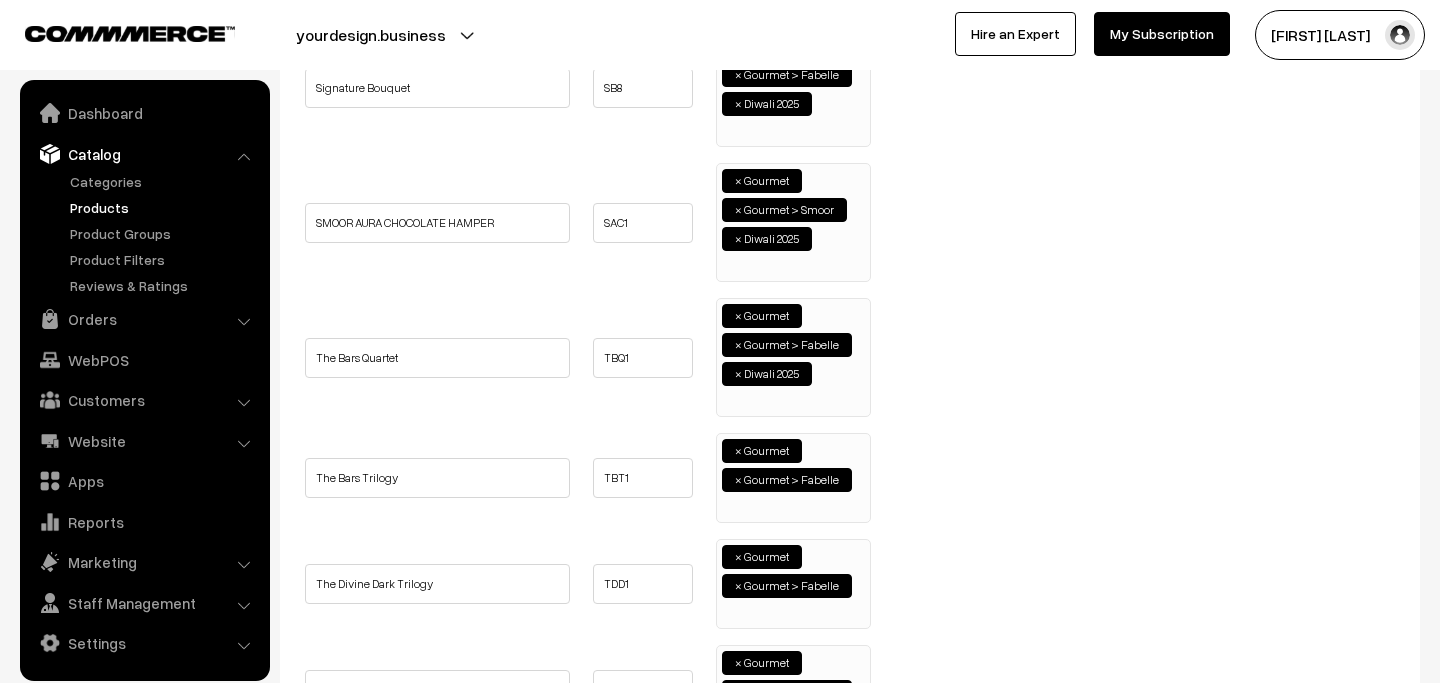 click at bounding box center (726, 507) 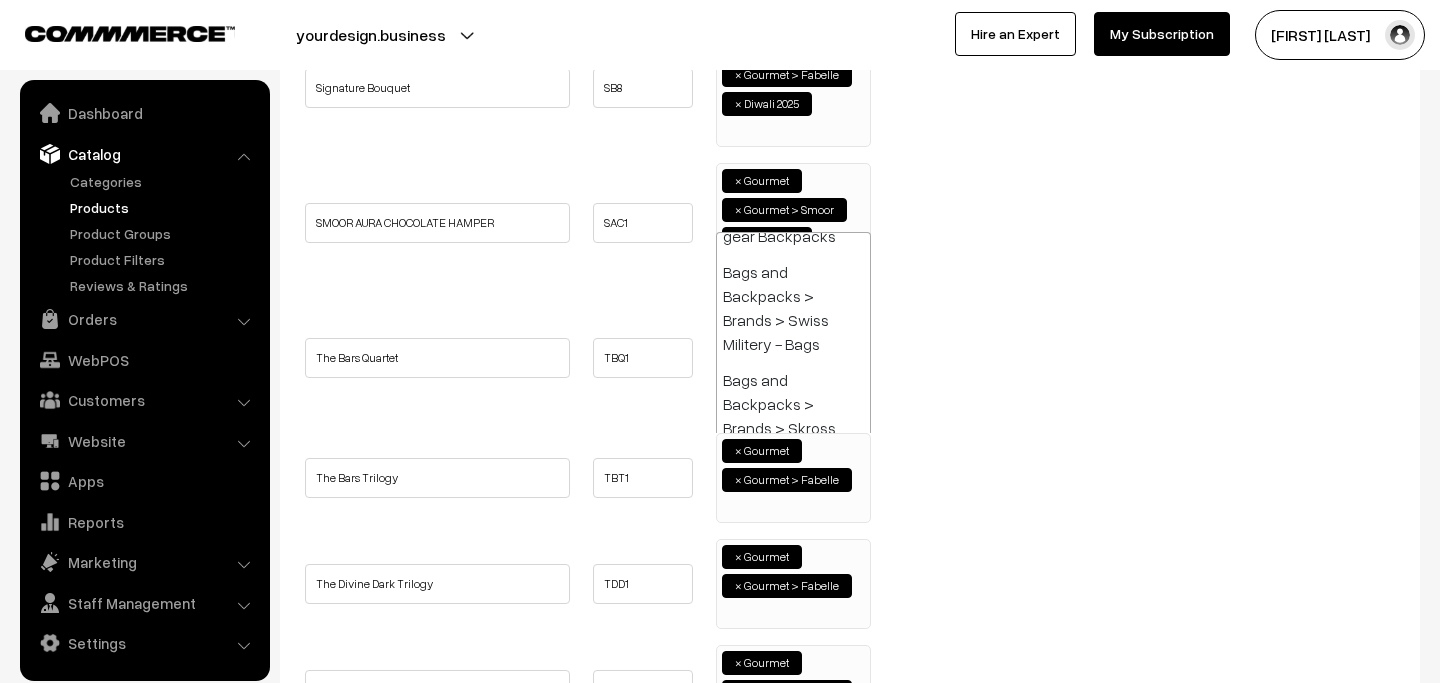 paste on "diwali 2025" 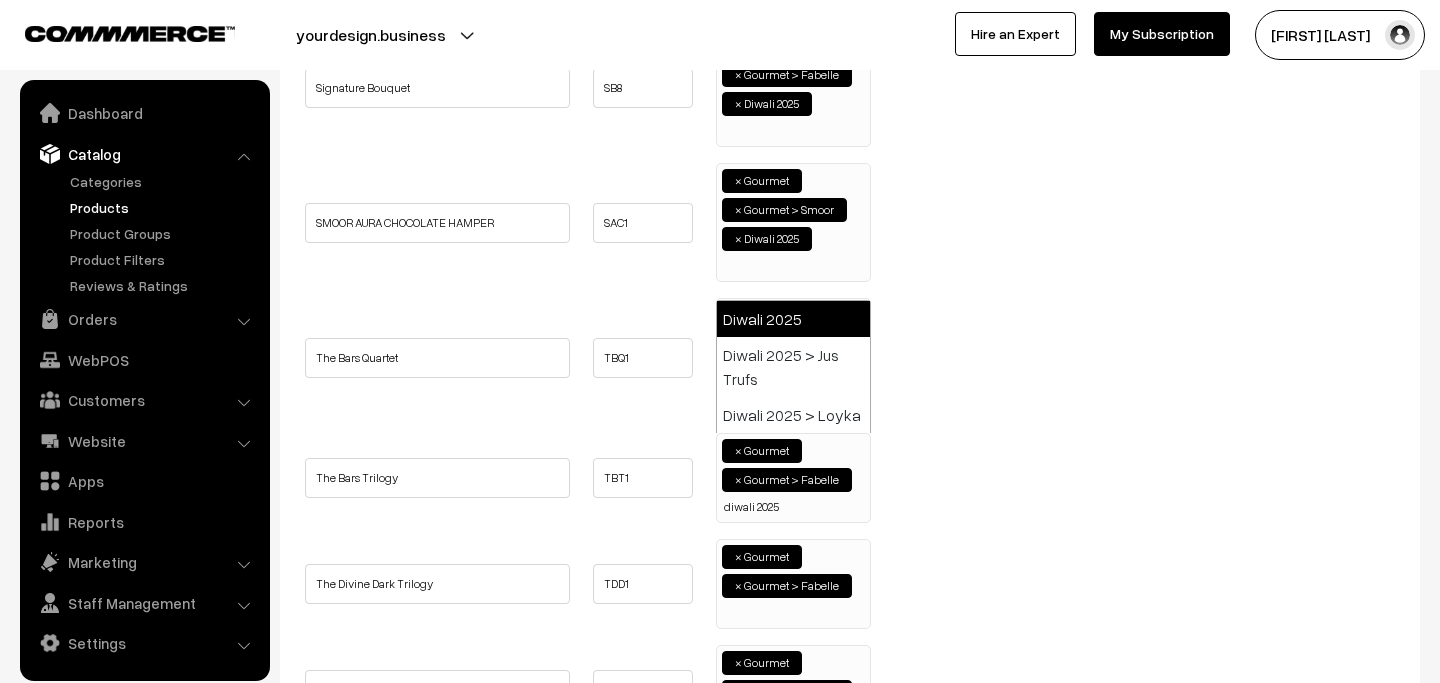 type on "diwali 2025" 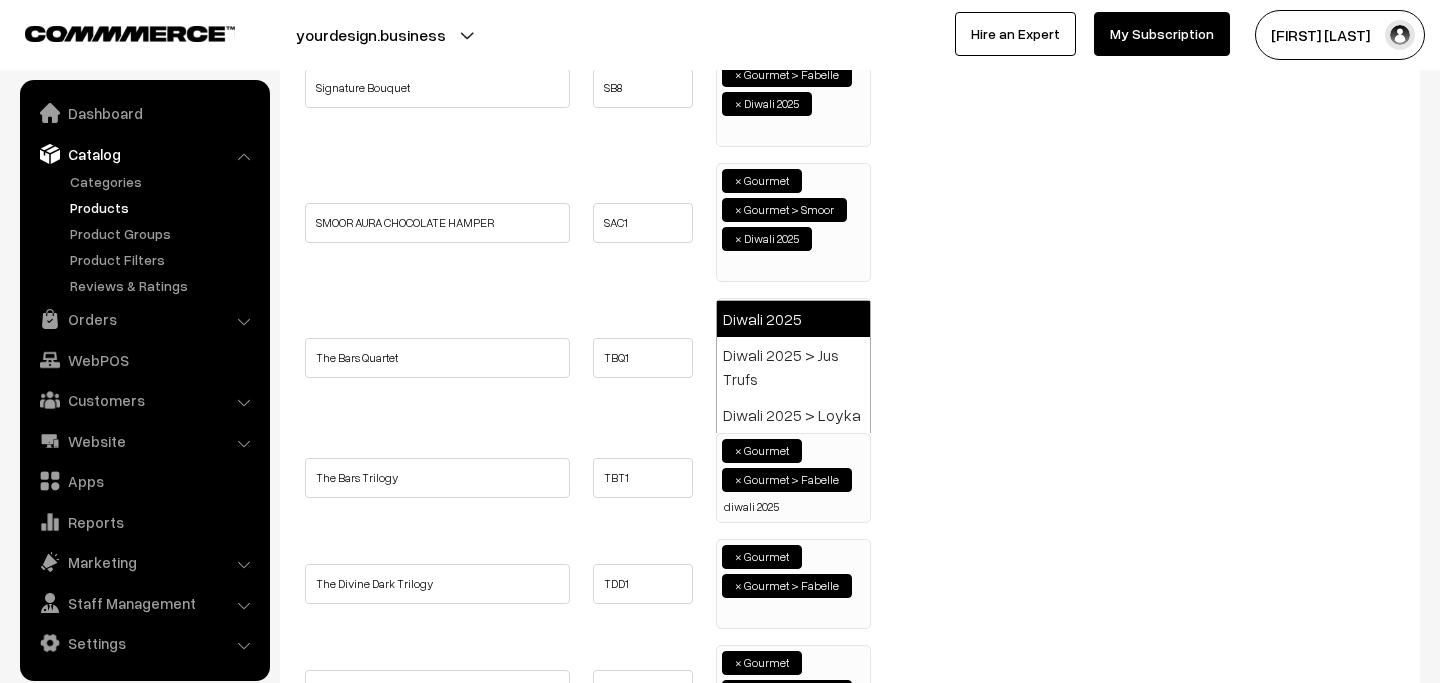 type 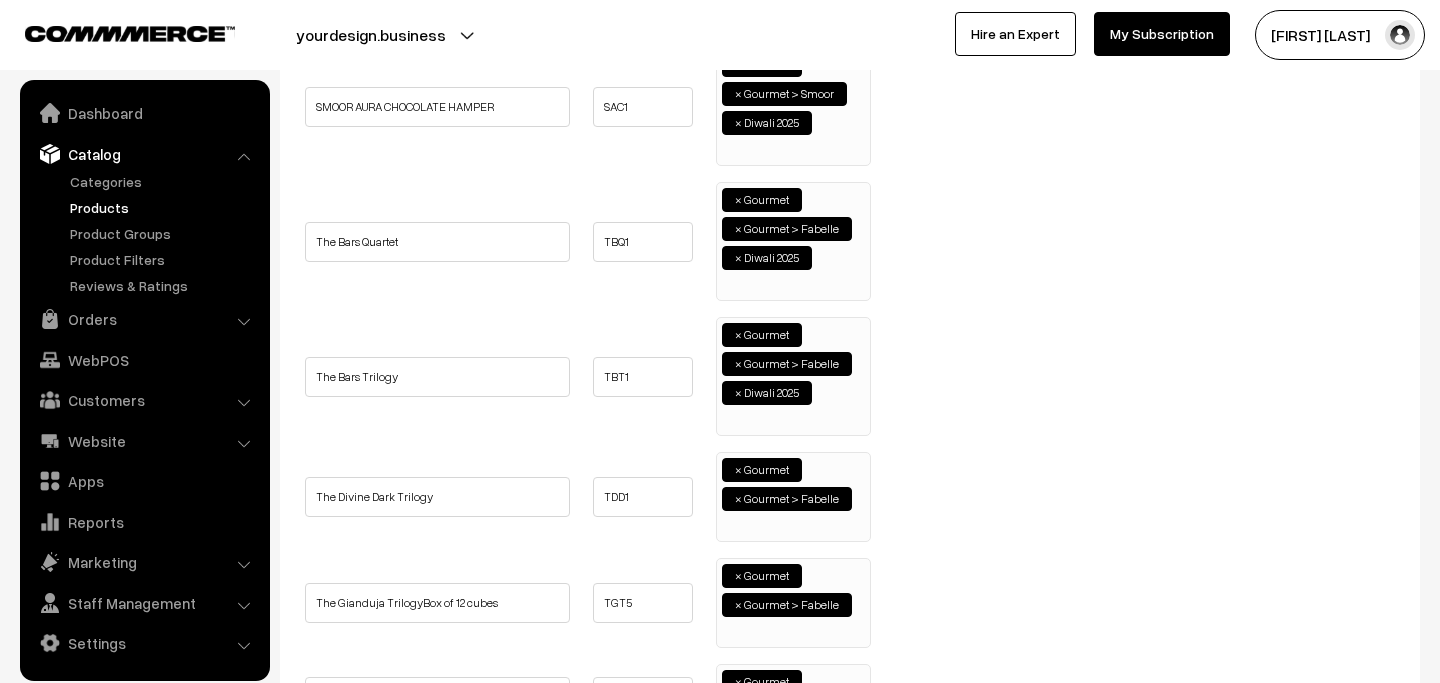 click at bounding box center (726, 526) 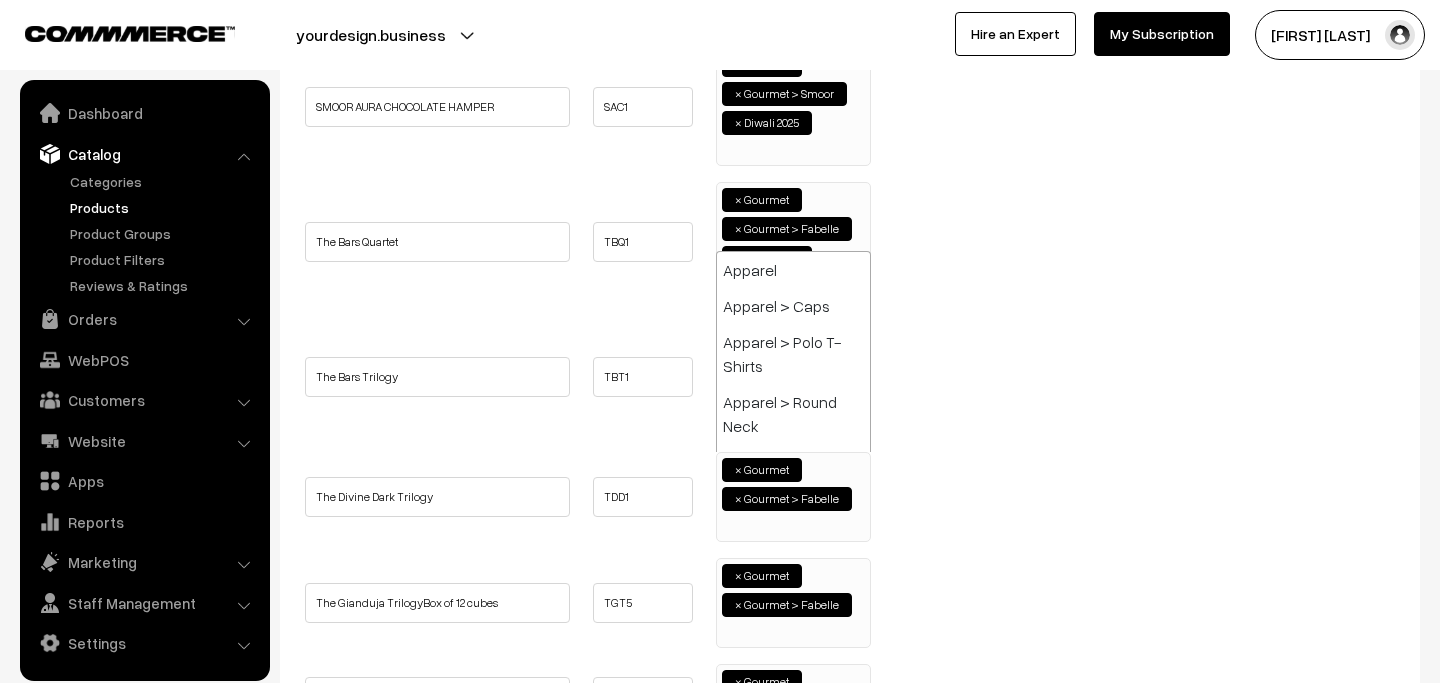 paste on "diwali 2025" 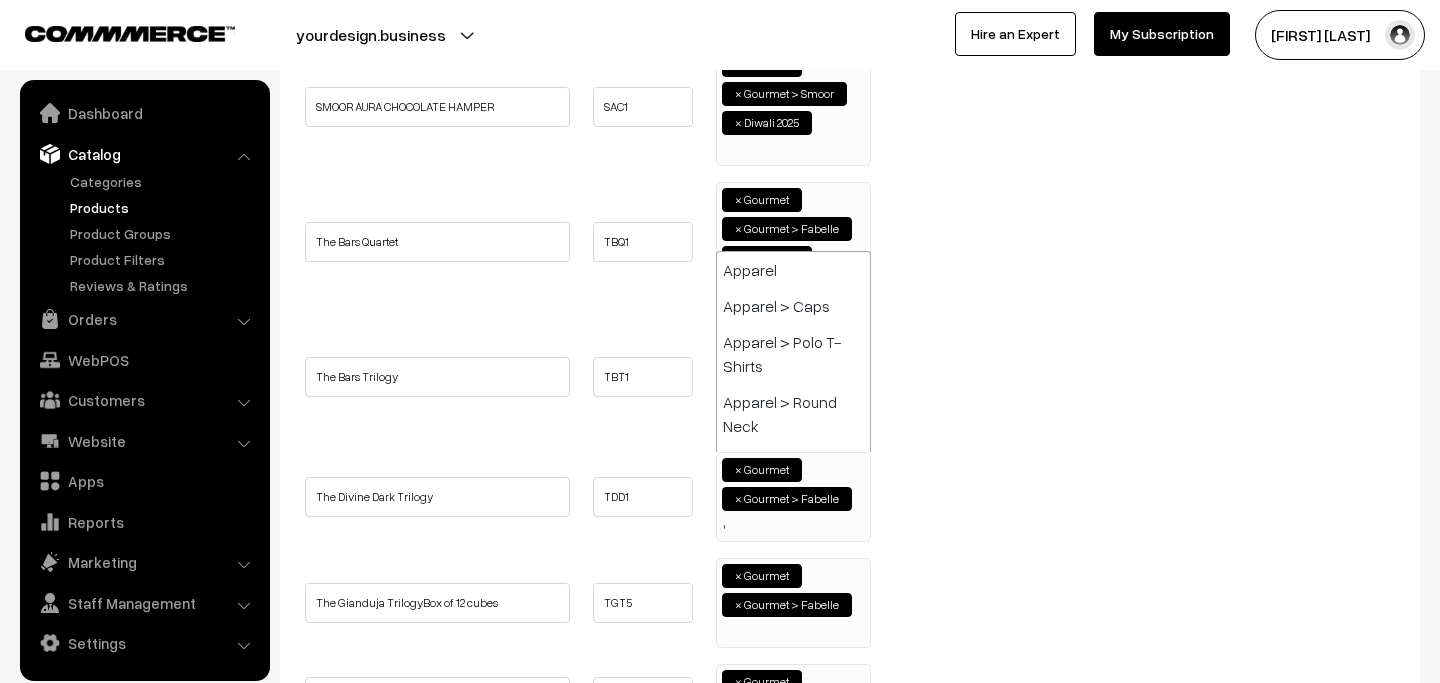 type on "diwali 2025" 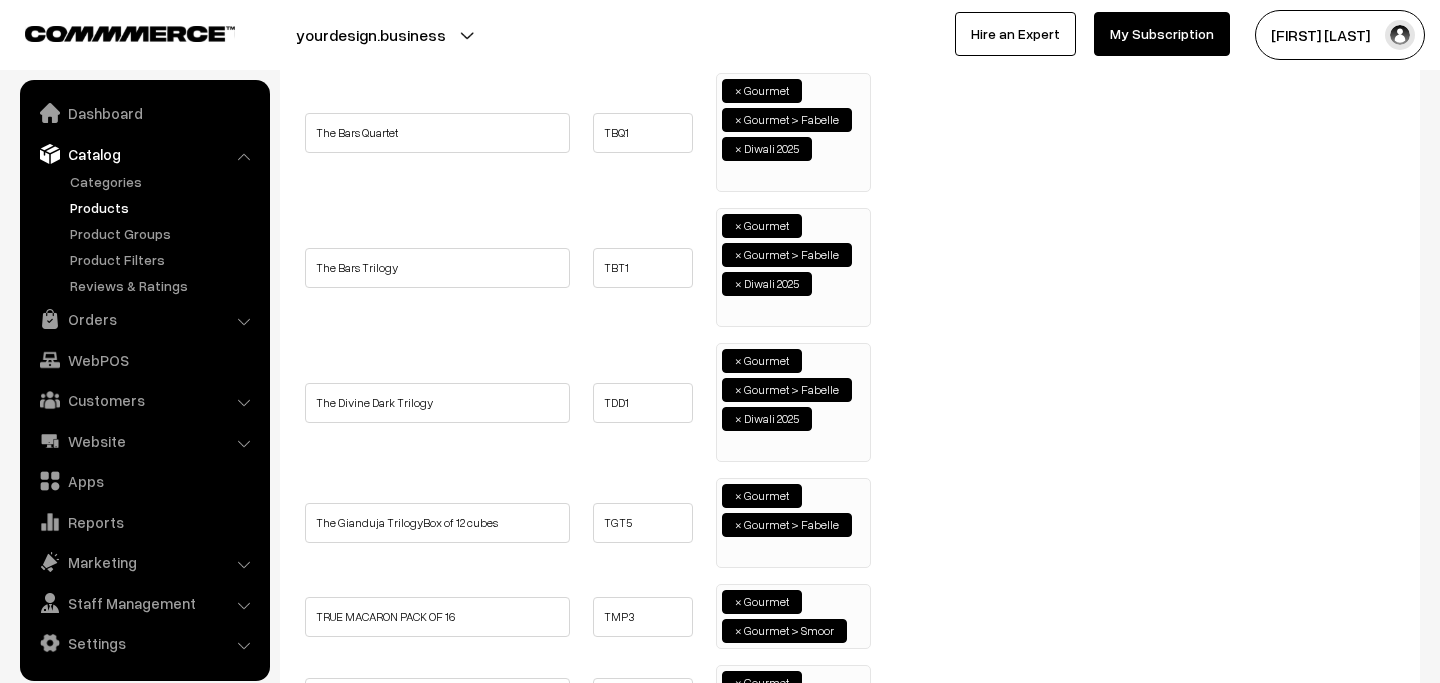 click at bounding box center (726, 549) 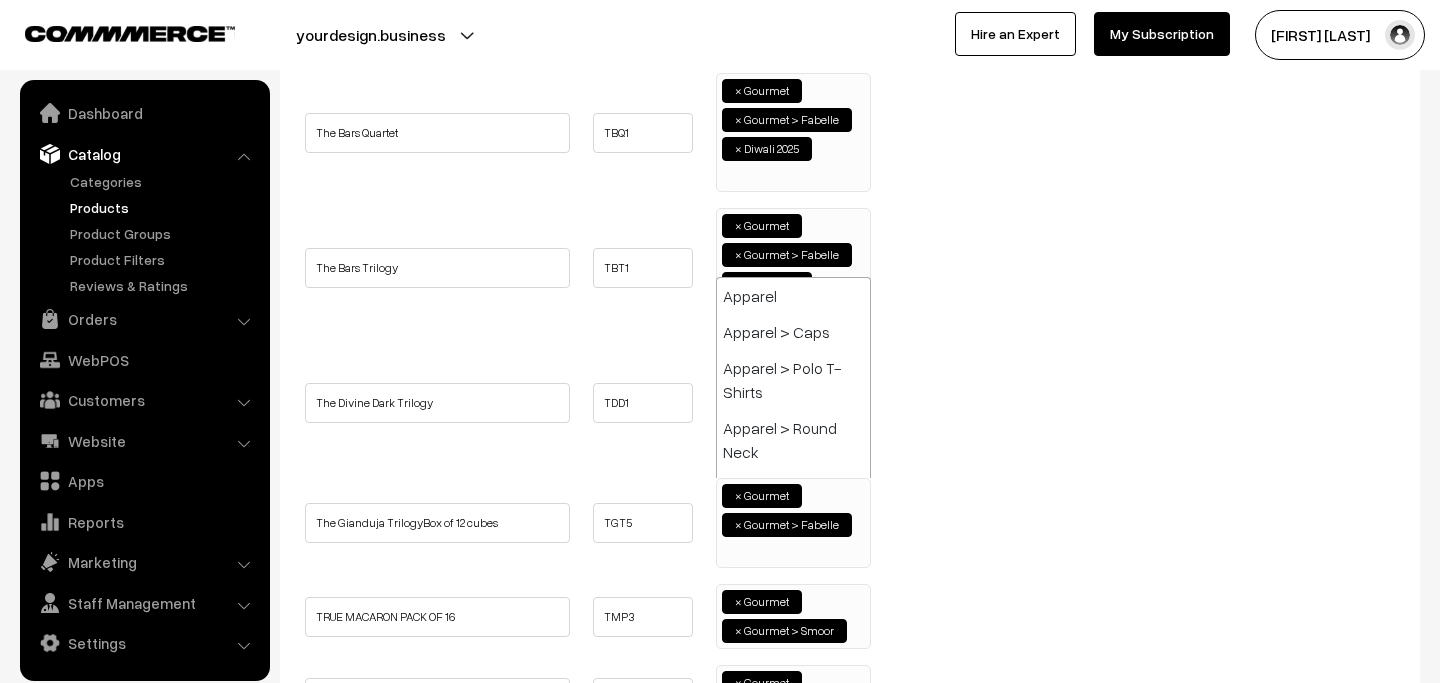 paste on "diwali 2025" 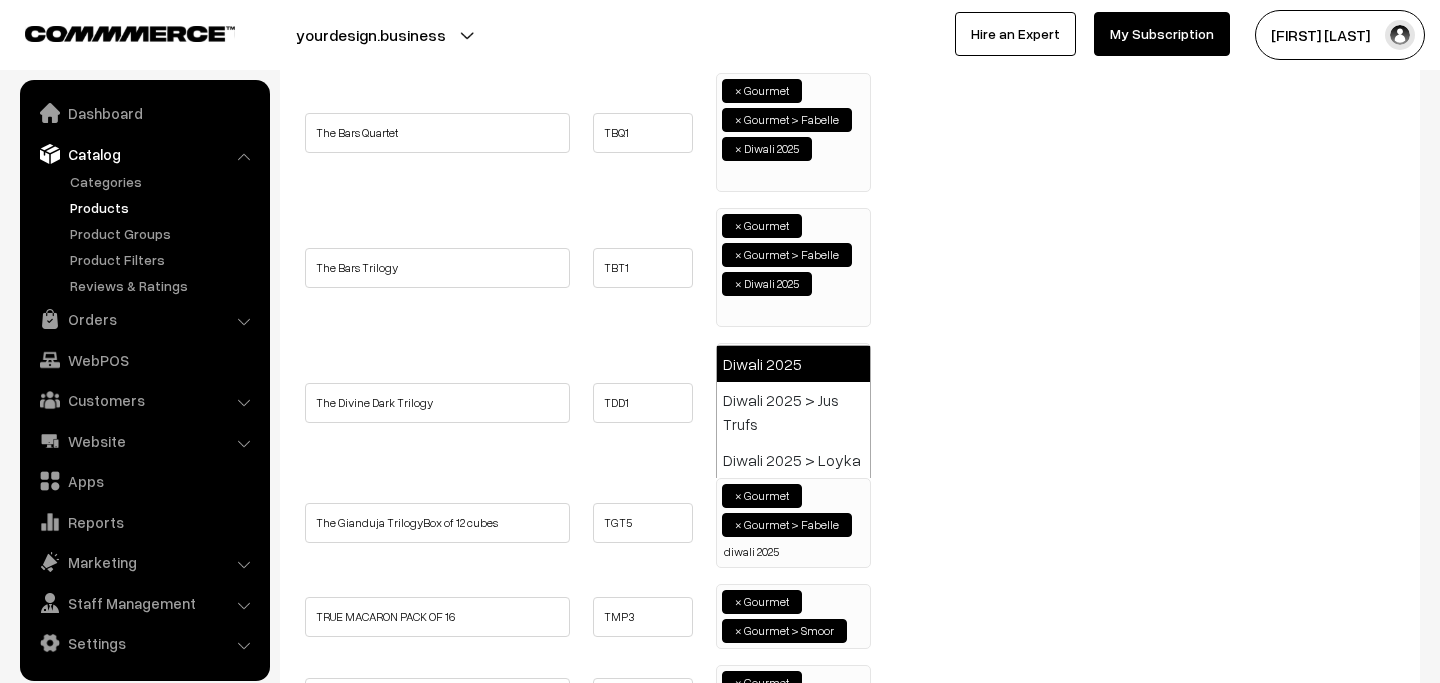 type on "diwali 2025" 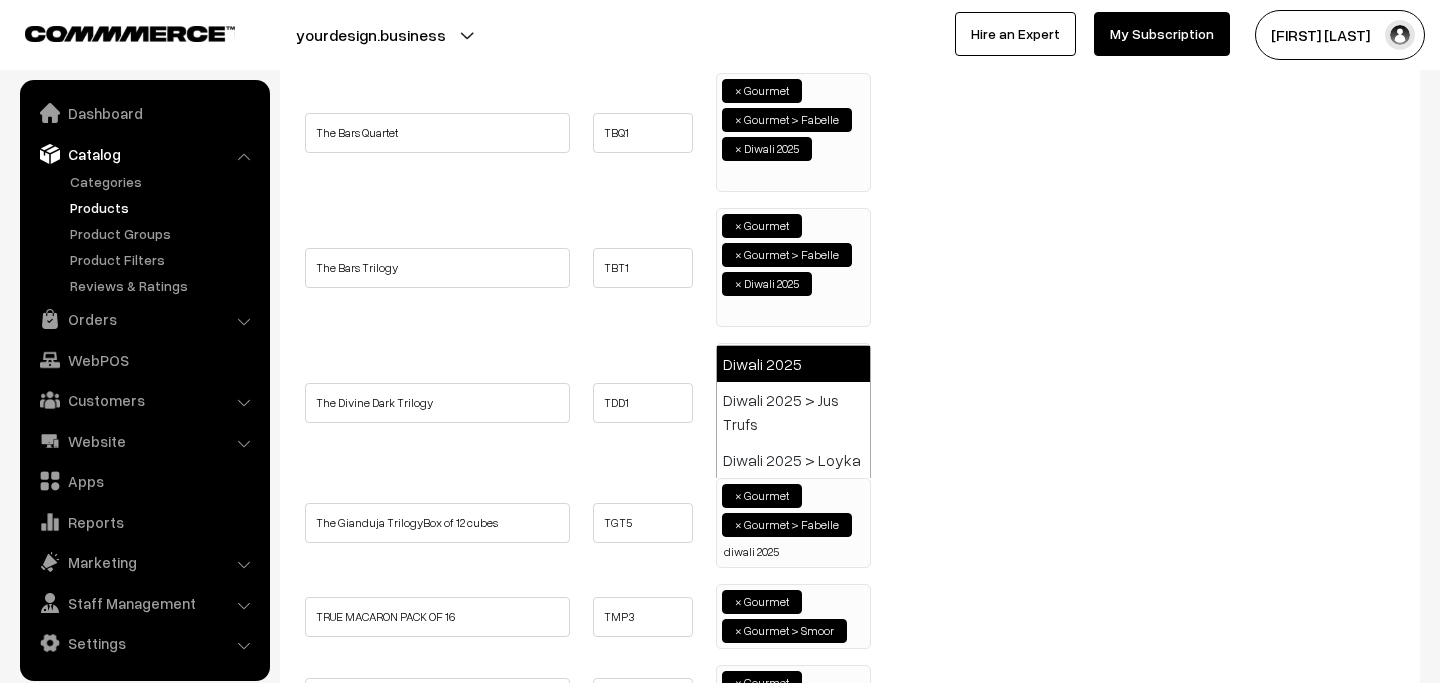 type 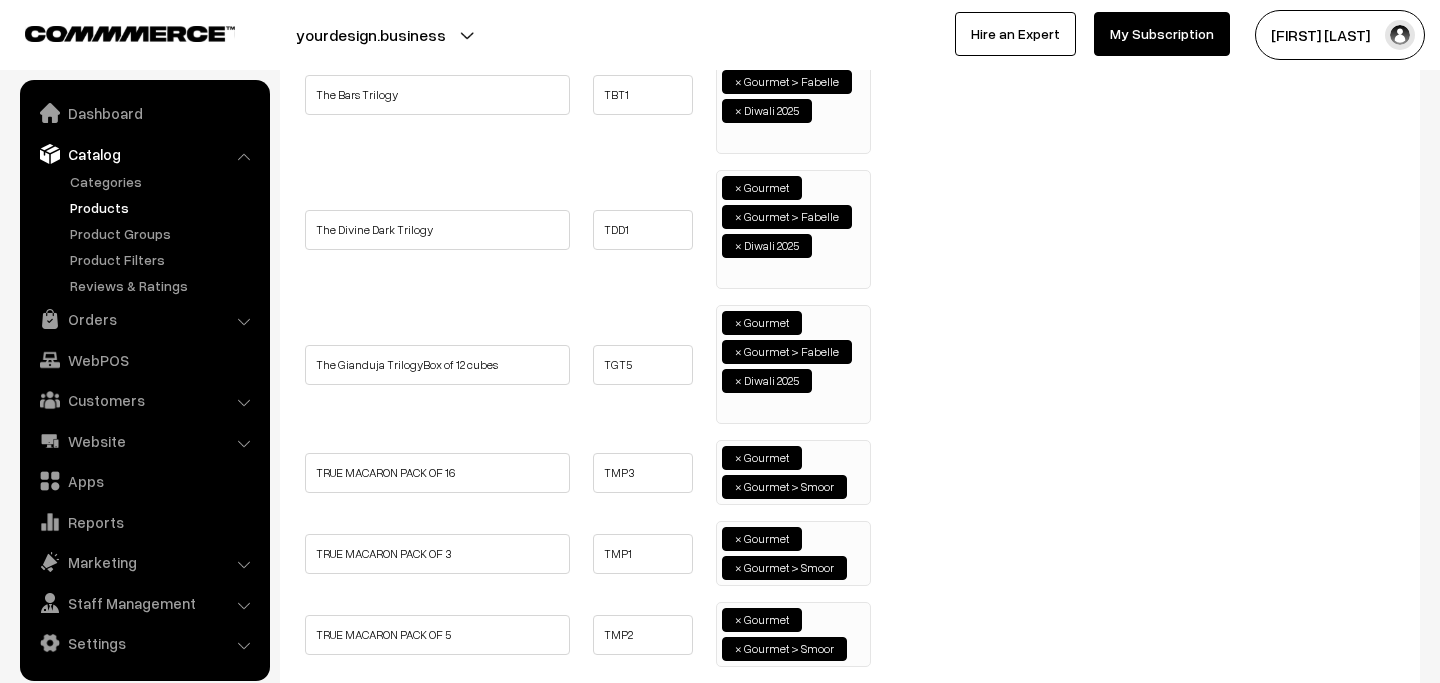 click at bounding box center [856, 485] 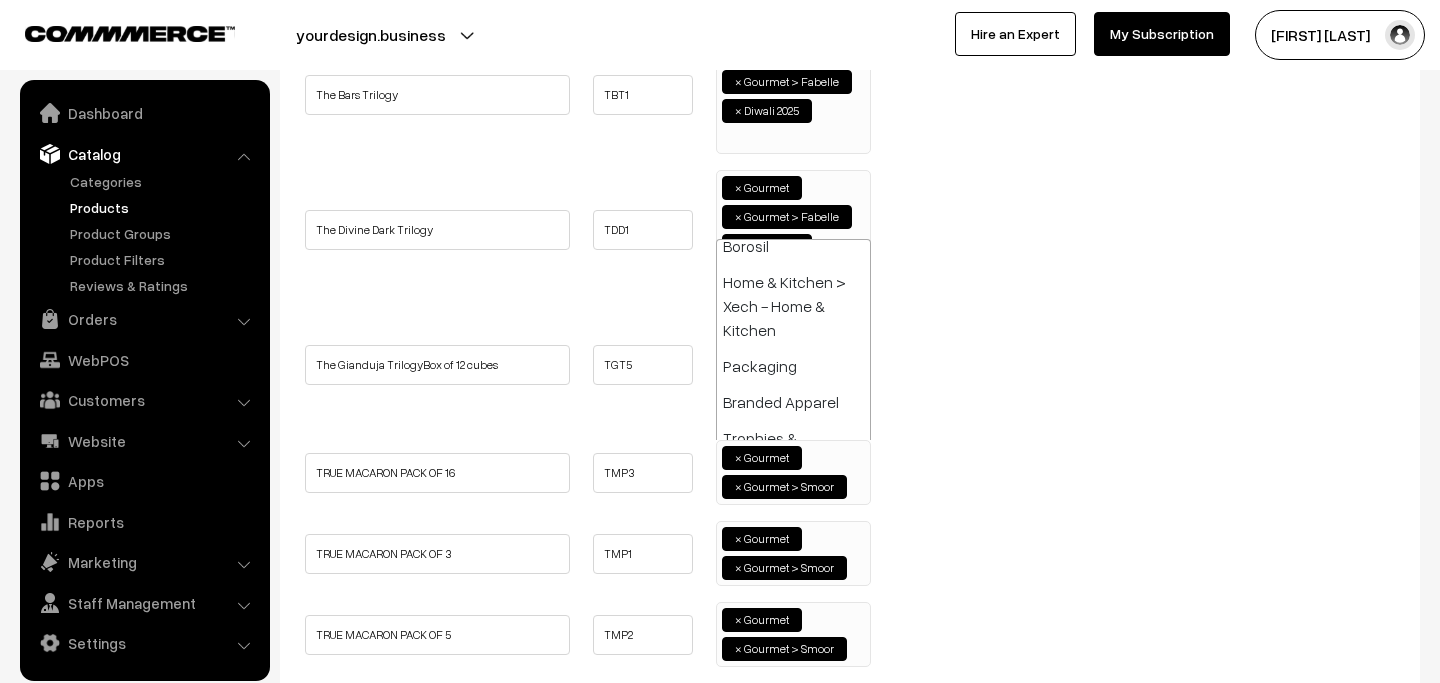 paste on "diwali 2025" 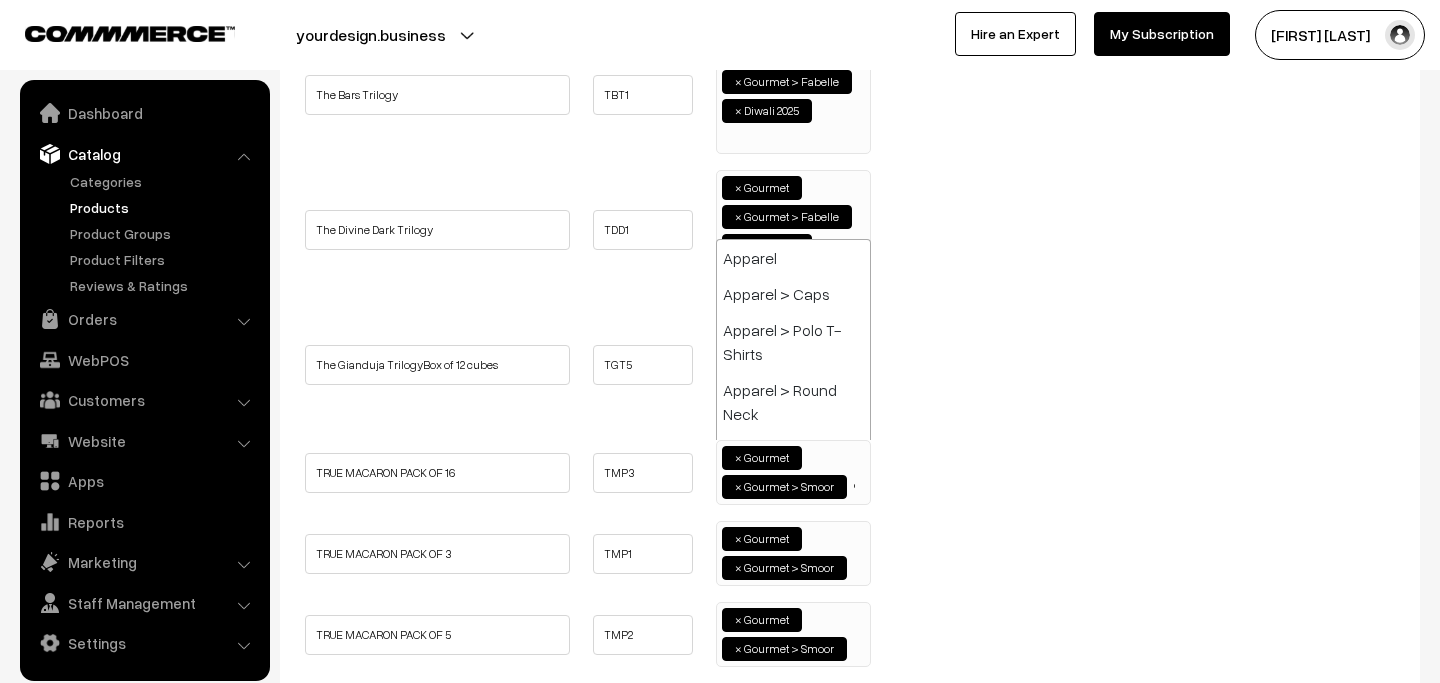 type on "diwali 2025" 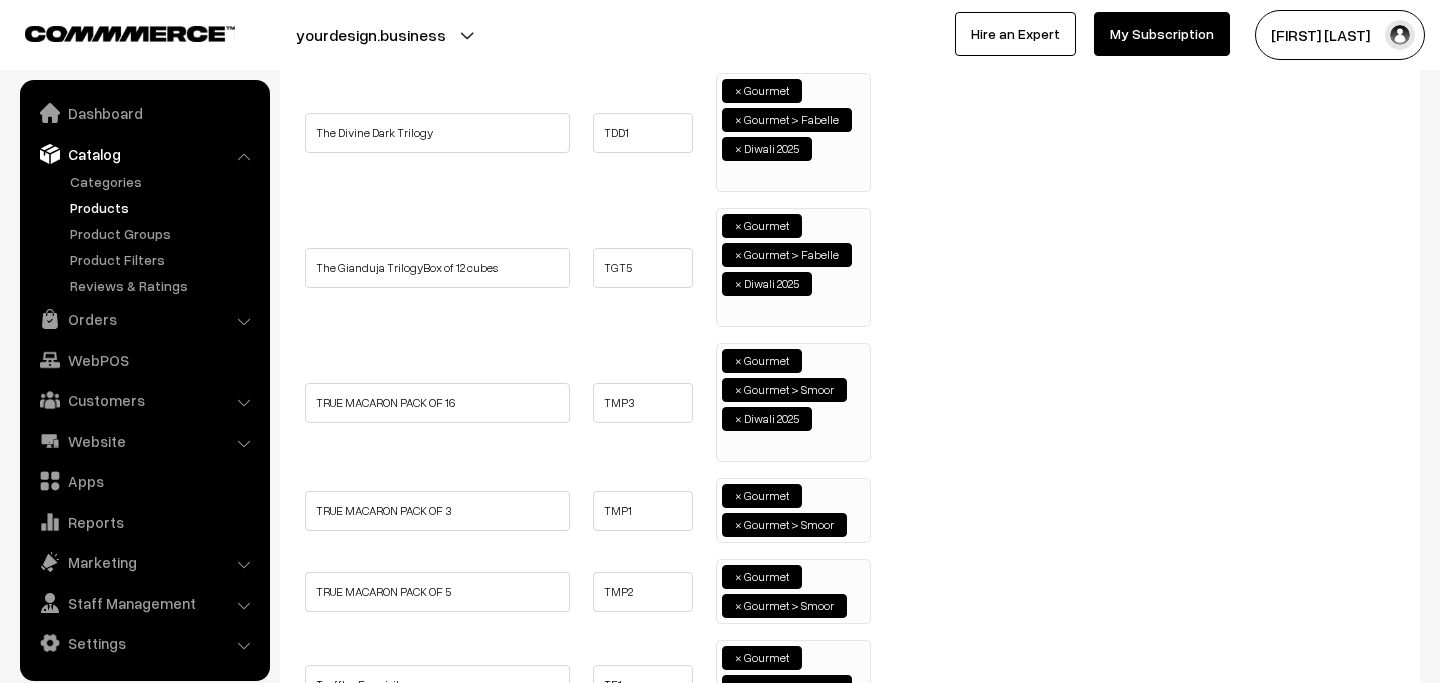 click at bounding box center [856, 523] 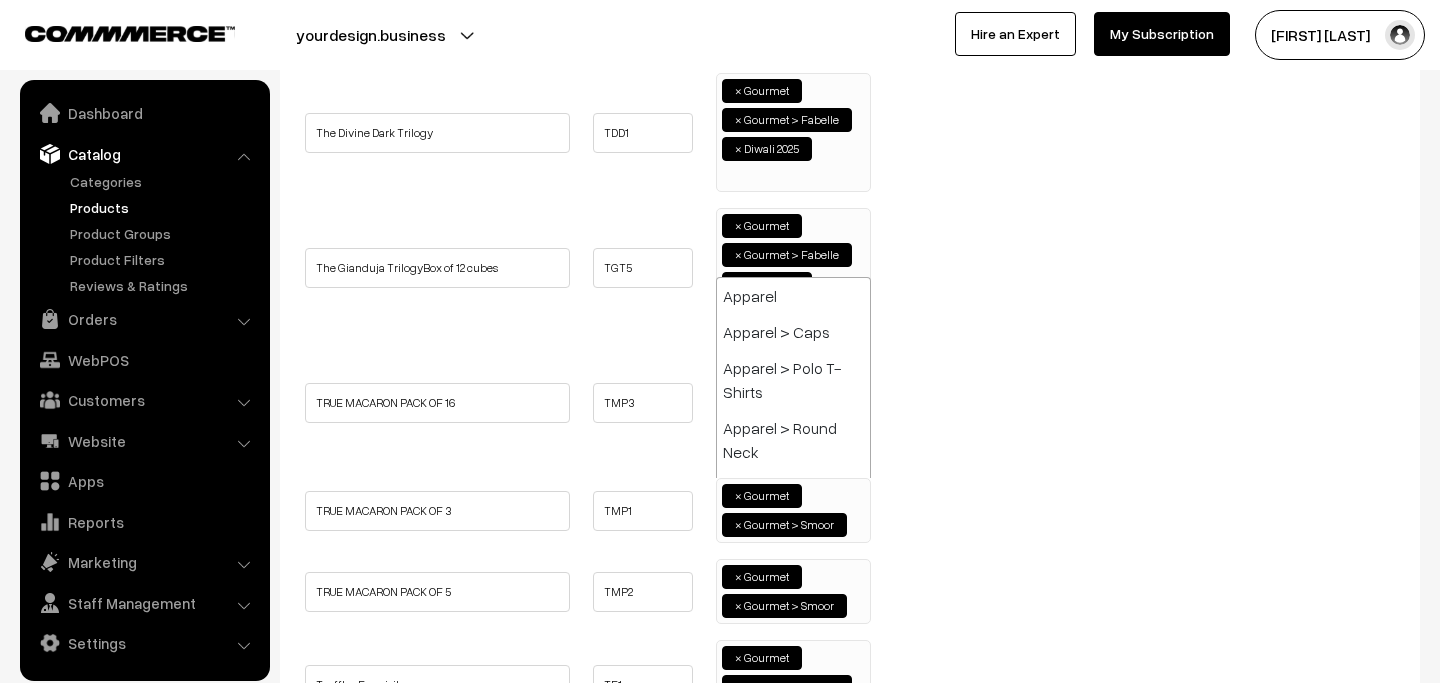 paste on "diwali 2025" 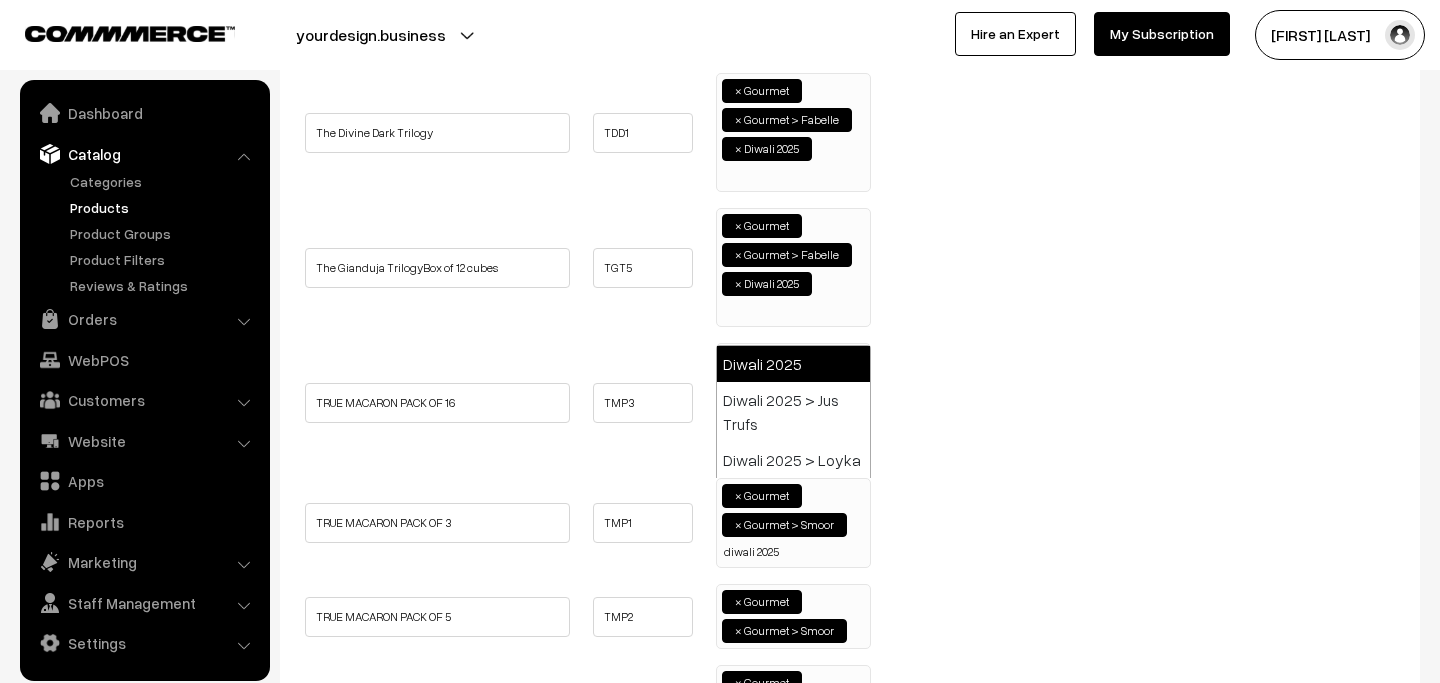 type on "diwali 2025" 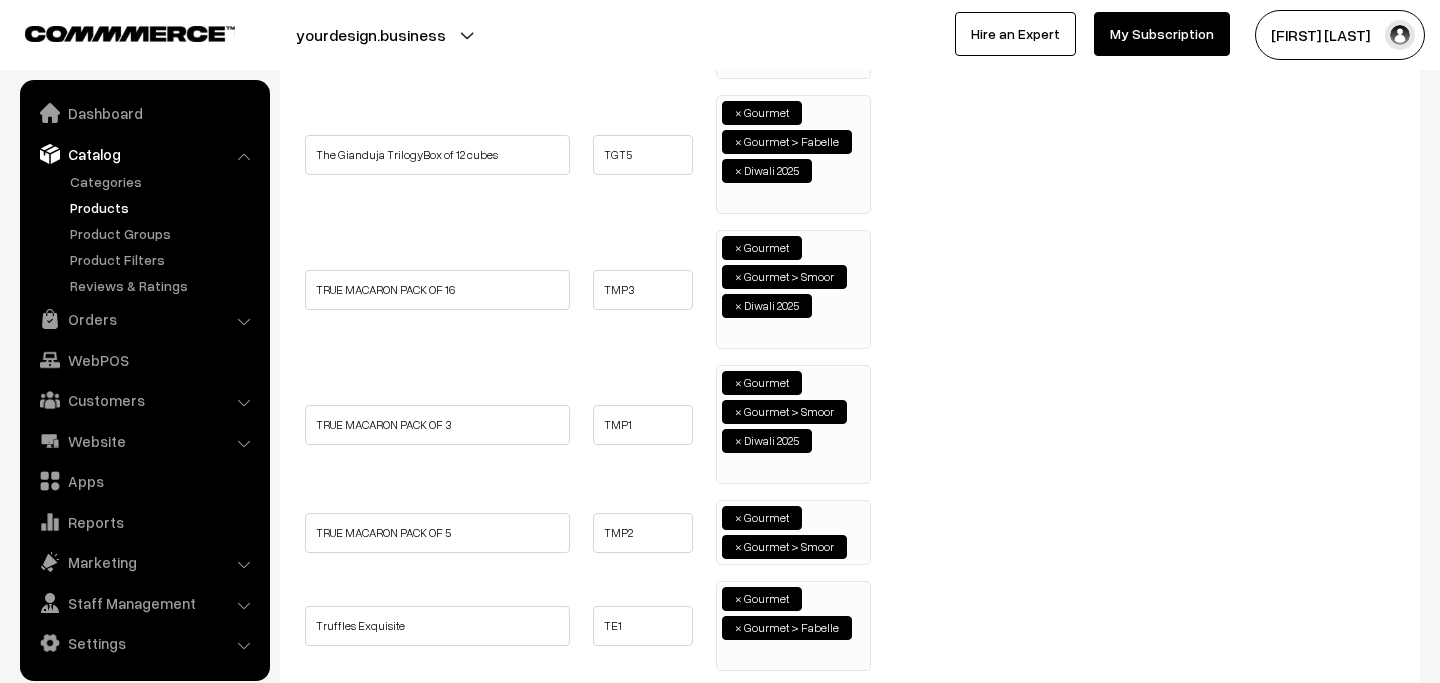 click at bounding box center [856, 545] 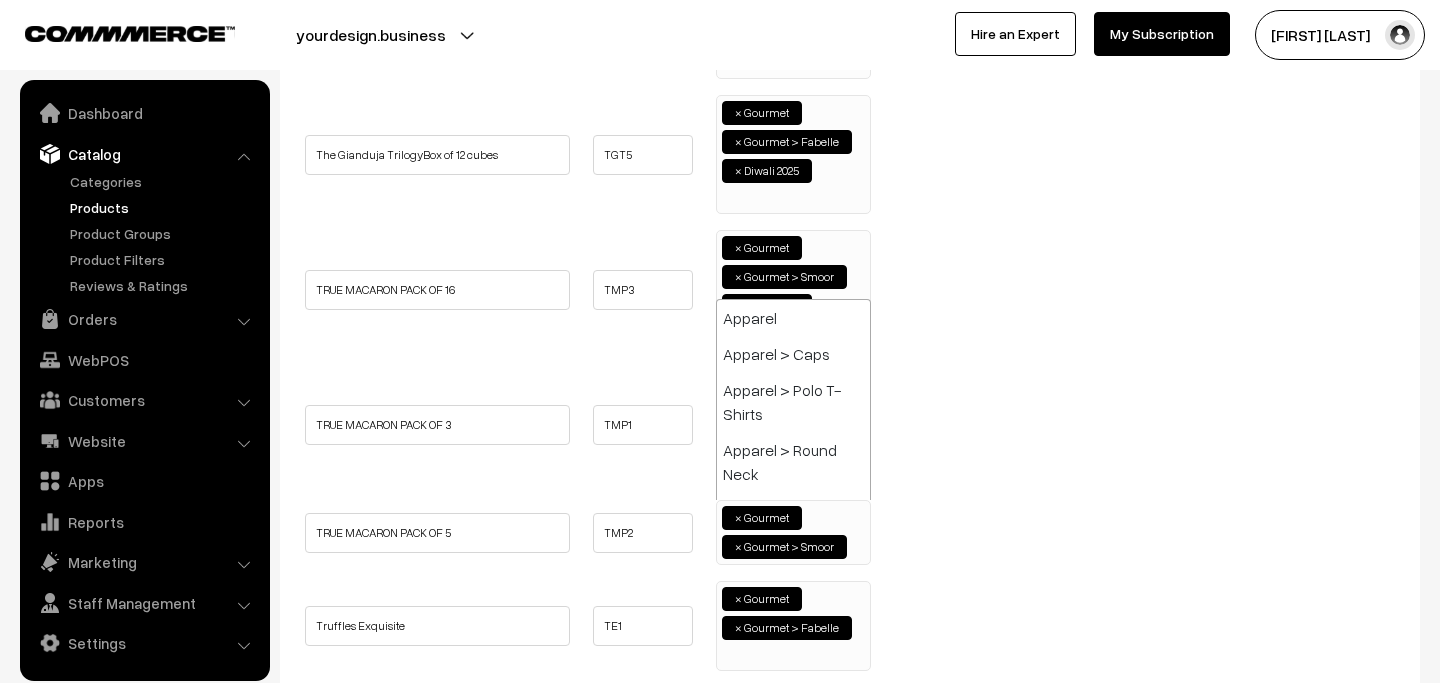 paste on "diwali 2025" 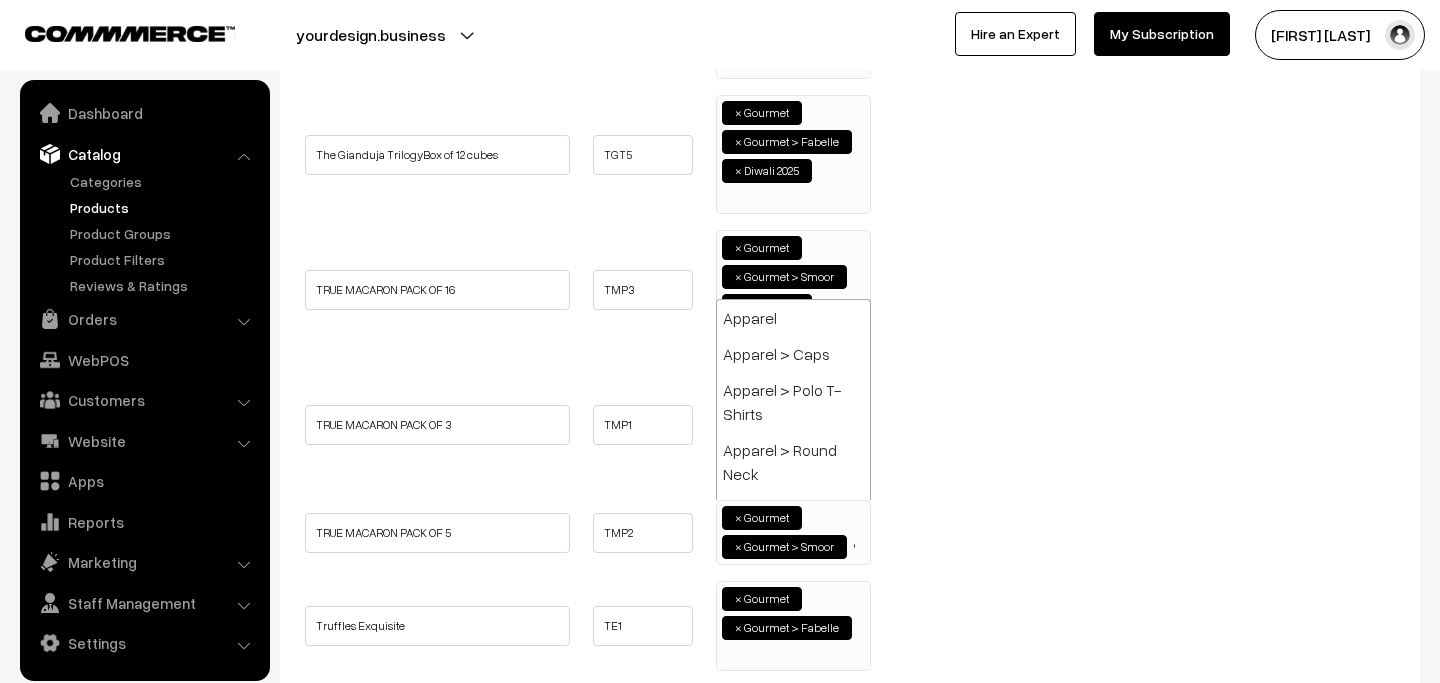 type on "diwali 2025" 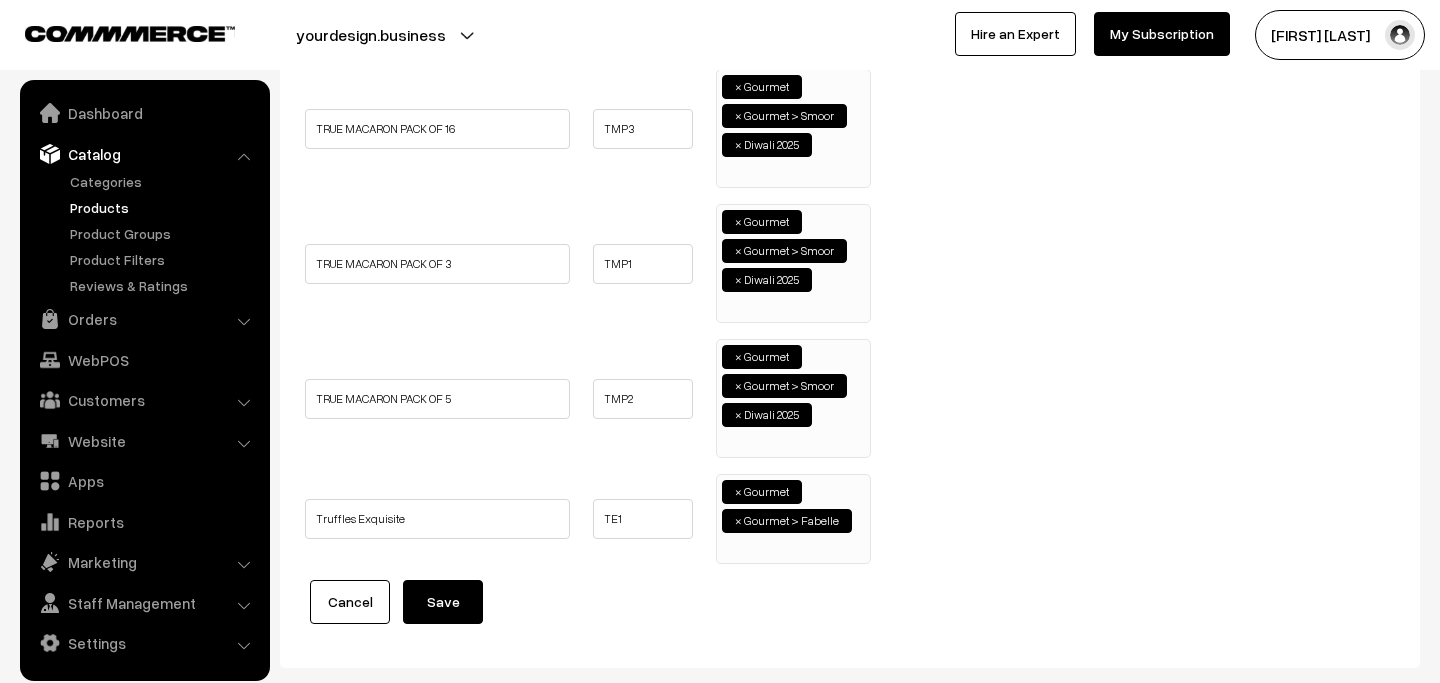 click on "× Gourmet × Gourmet > Fabelle" at bounding box center (793, 516) 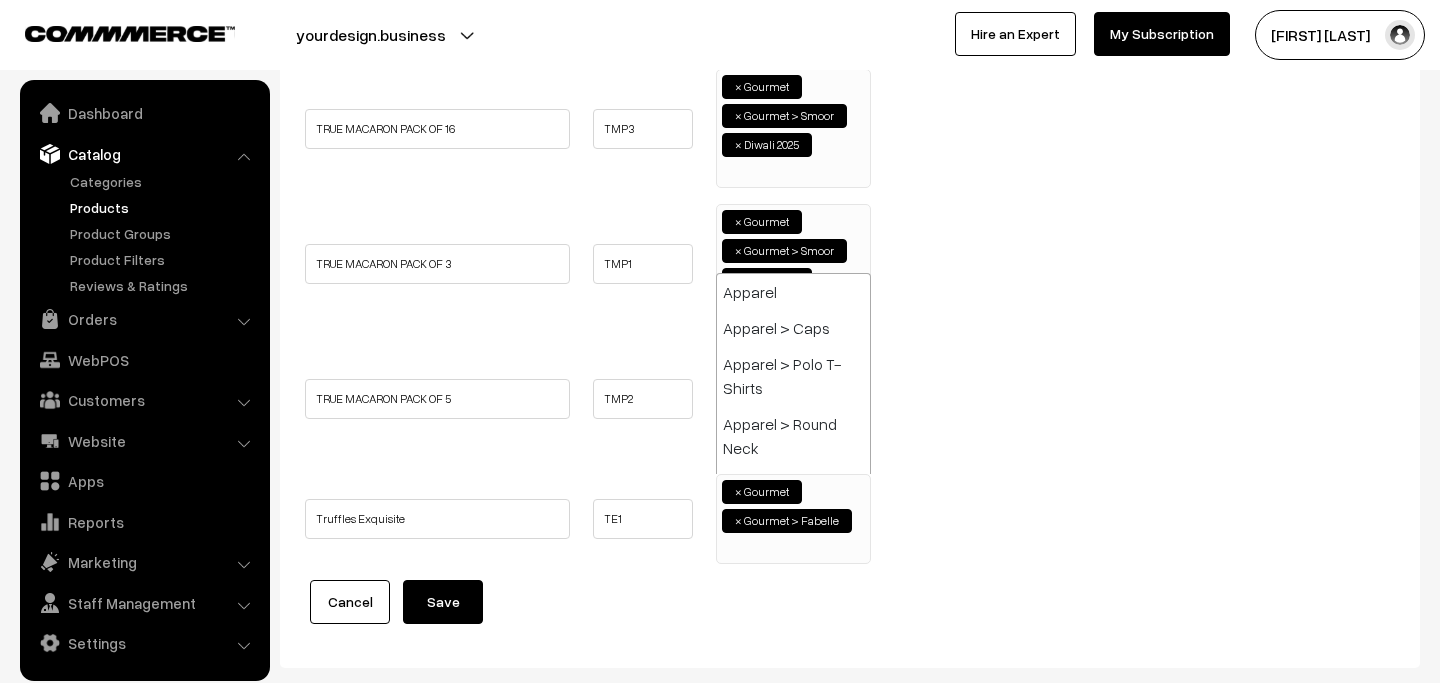 paste on "diwali 2025" 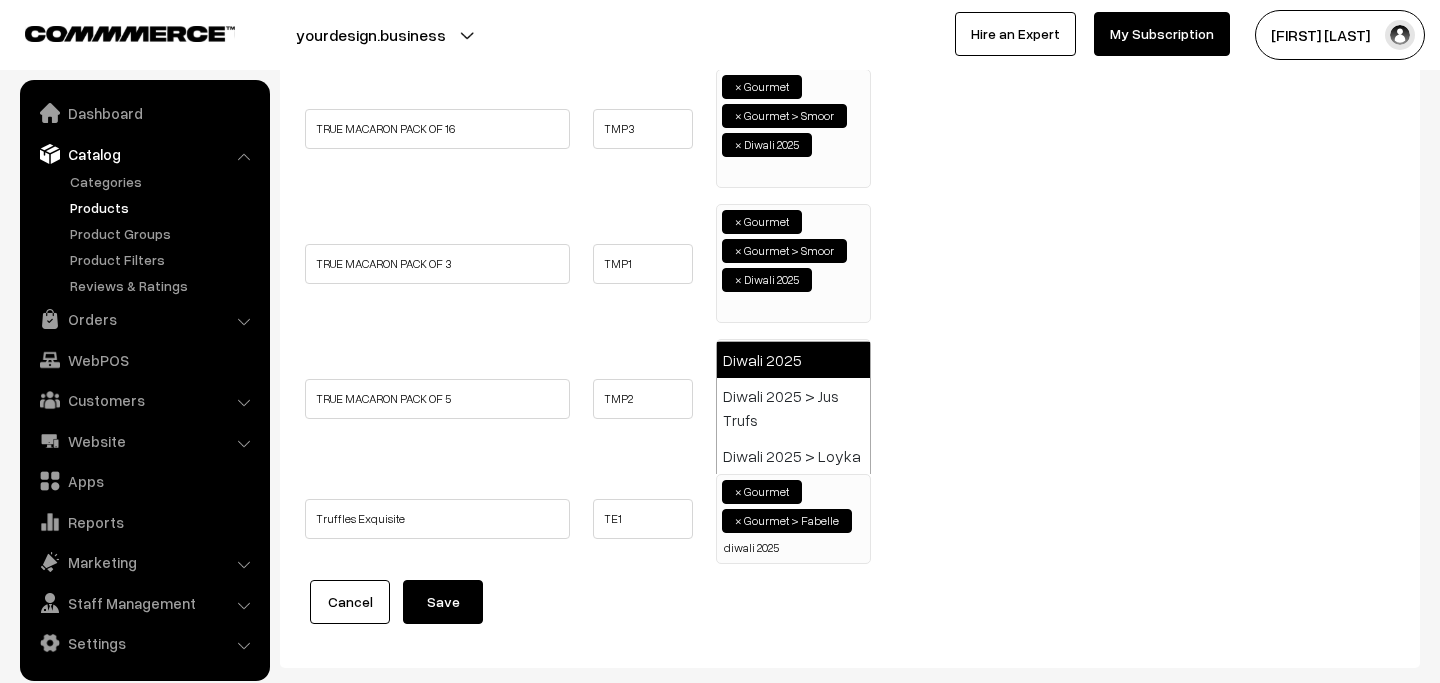 type on "diwali 2025" 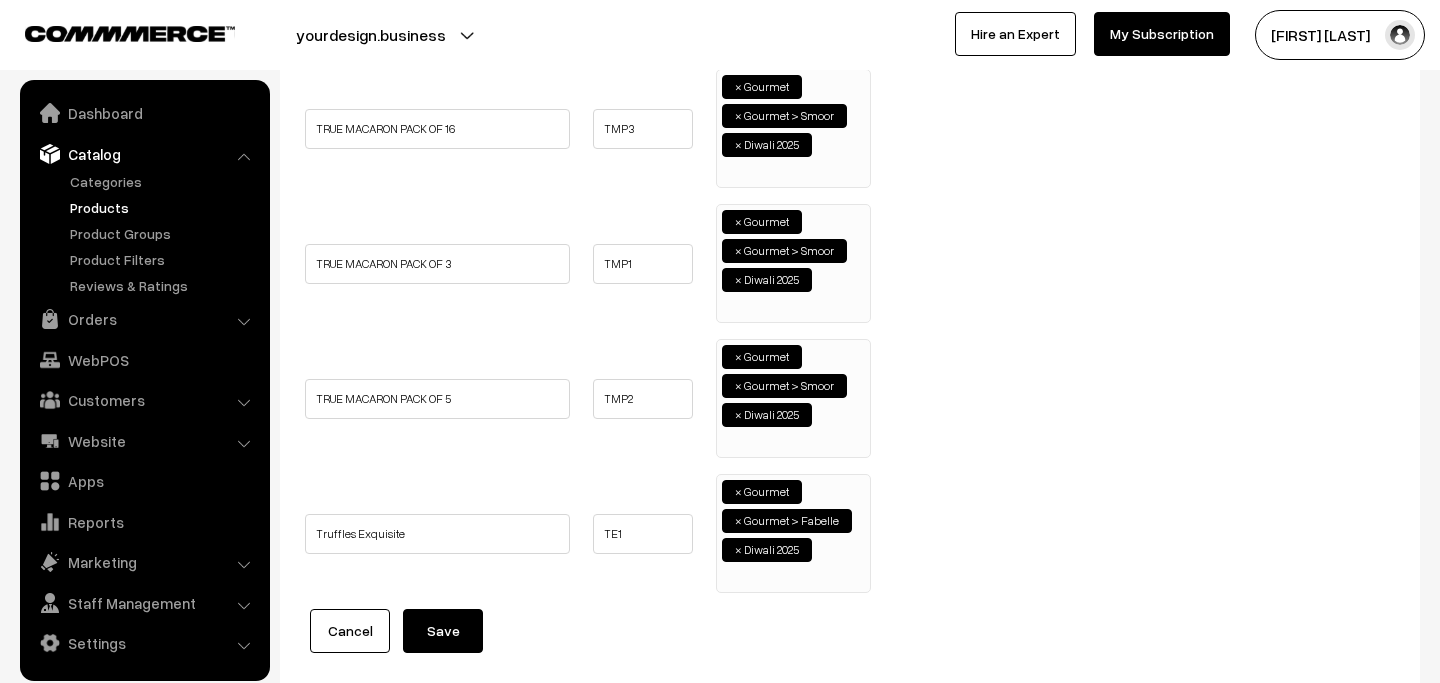 click on "Save" at bounding box center [443, 631] 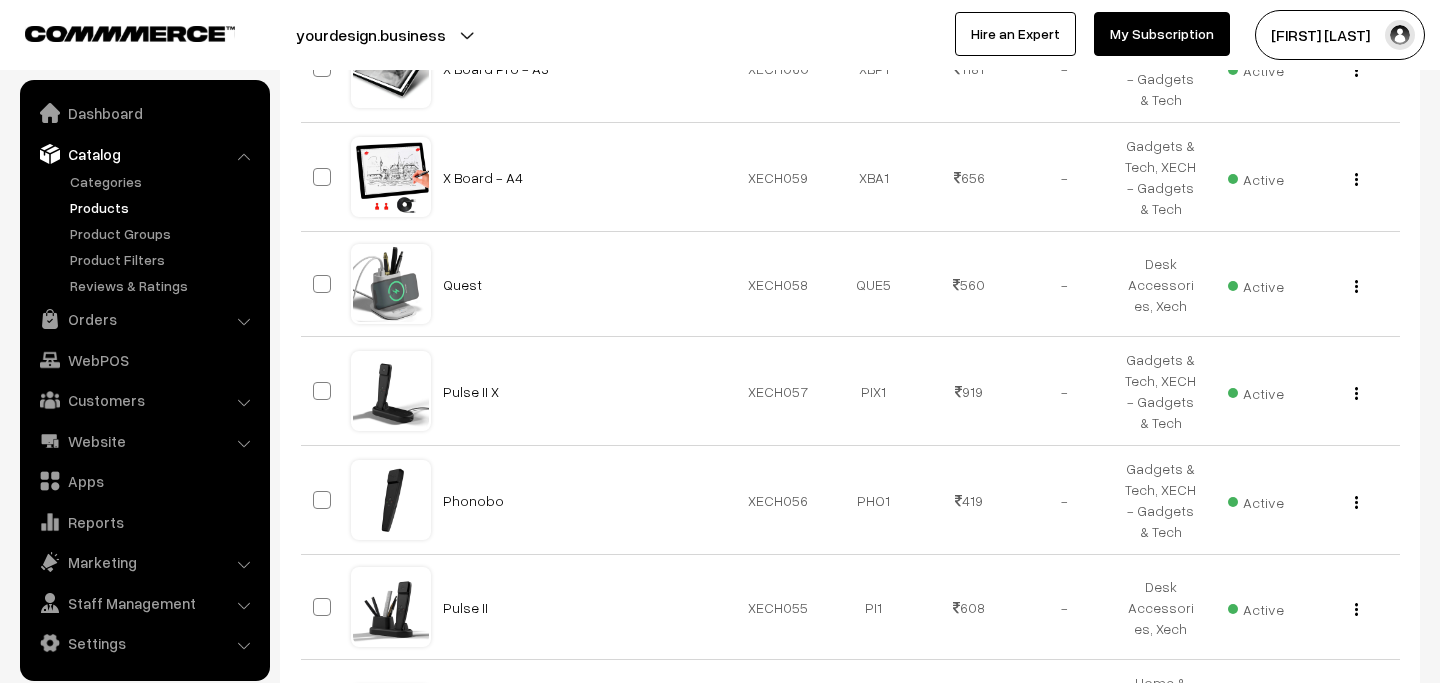 scroll, scrollTop: 0, scrollLeft: 0, axis: both 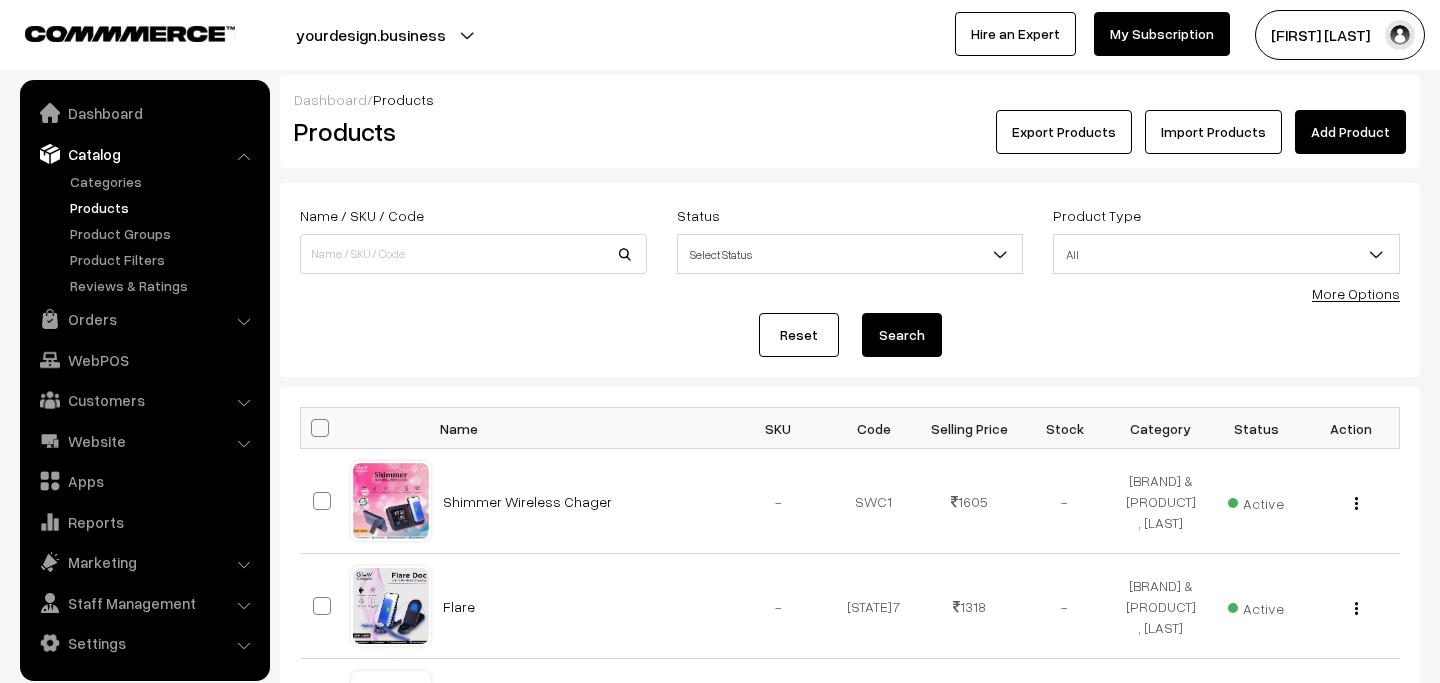 click on "More Options" at bounding box center (1356, 293) 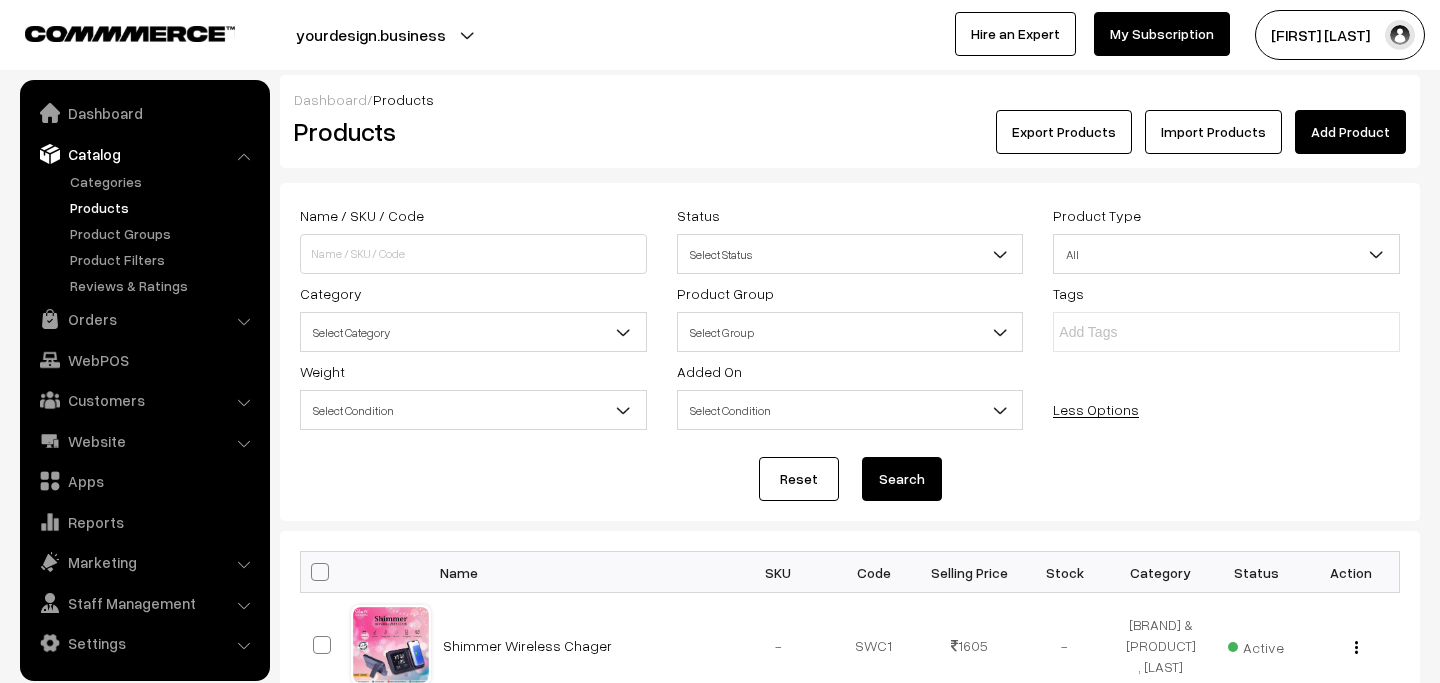 click on "Select Category" at bounding box center (473, 332) 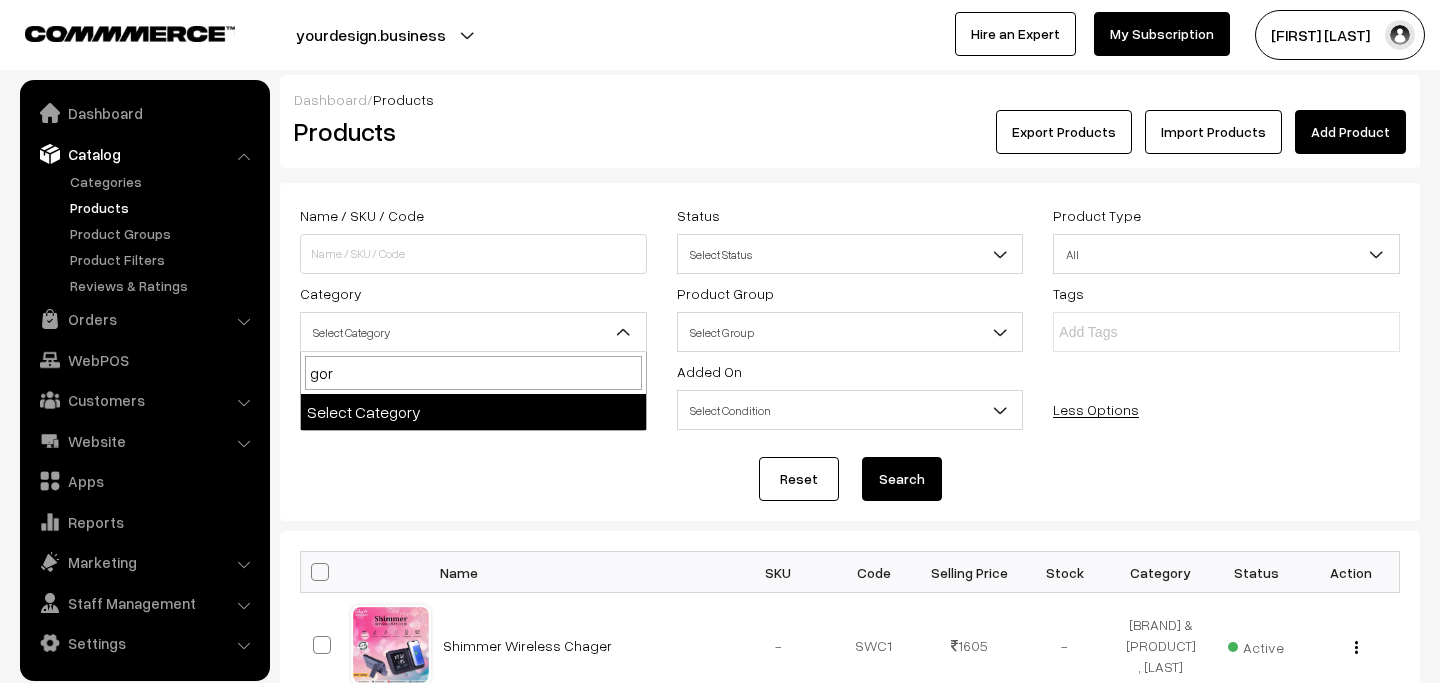 type on "go" 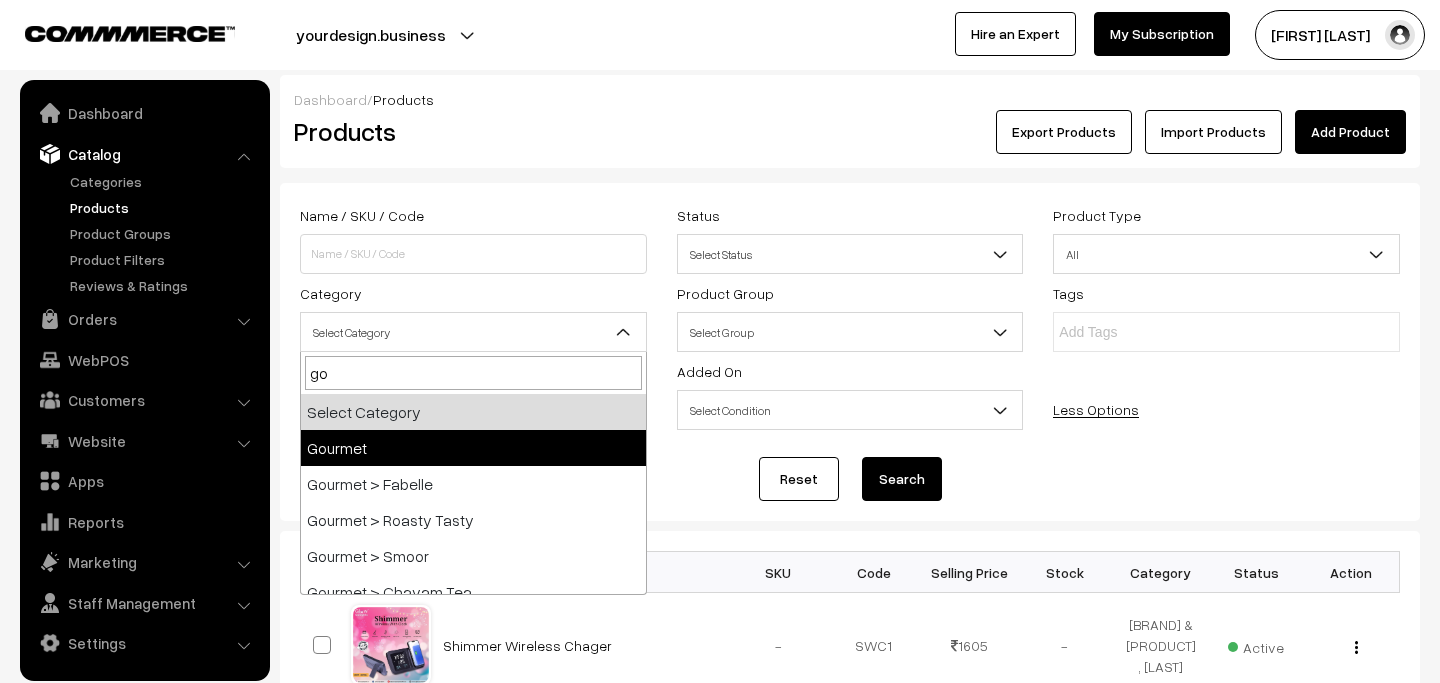select on "31" 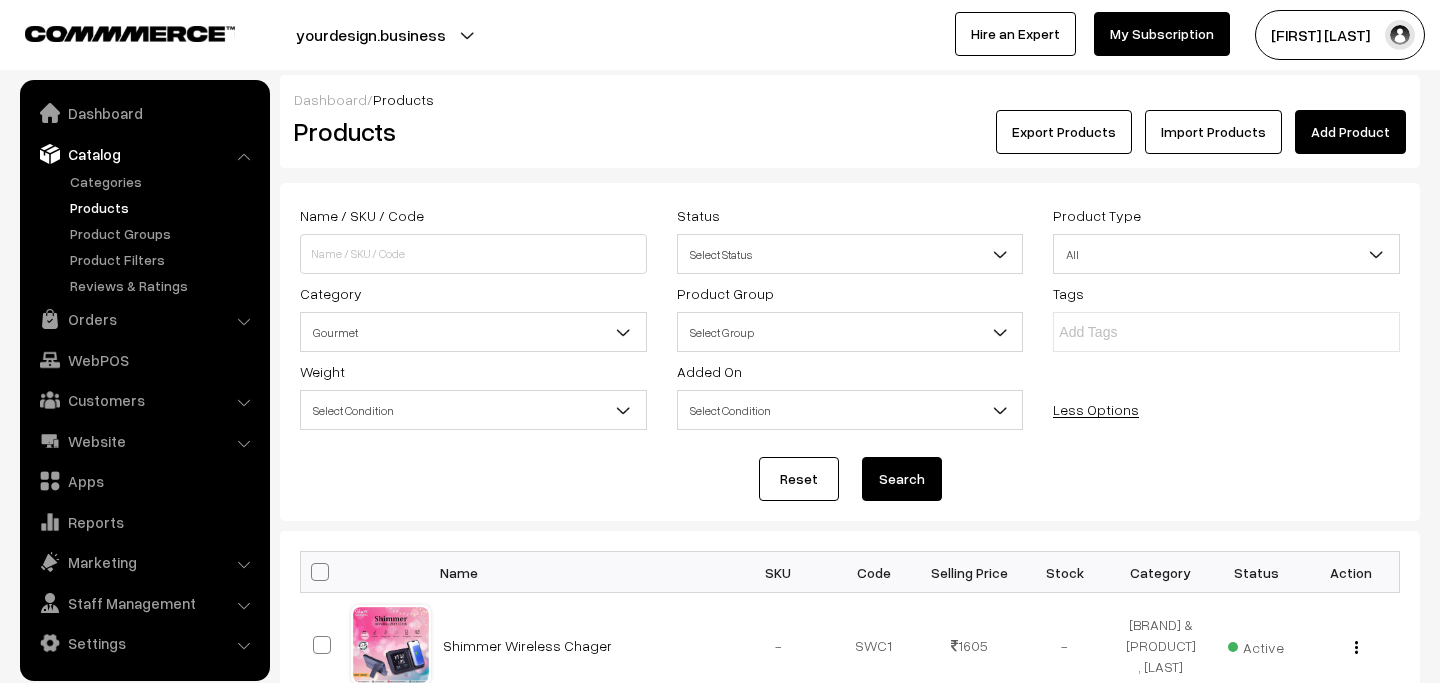 click on "Search" at bounding box center (902, 479) 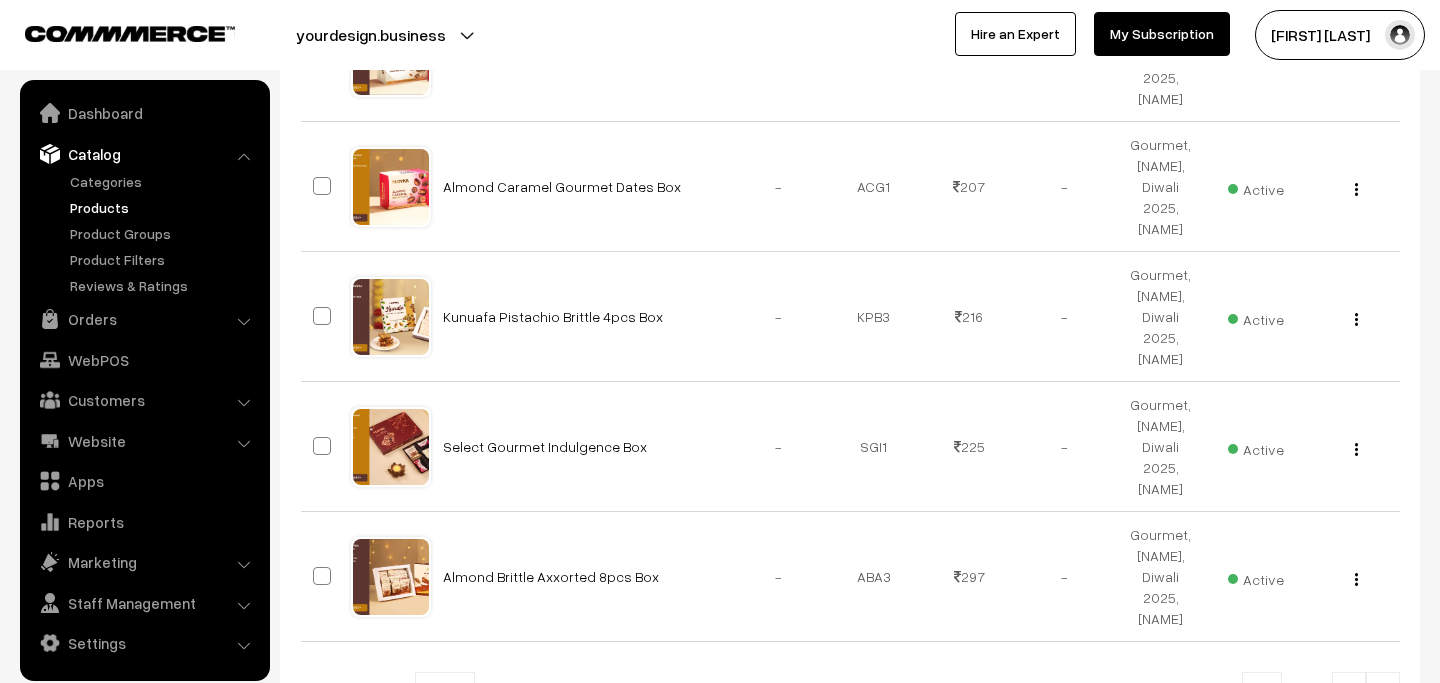 scroll, scrollTop: 1251, scrollLeft: 0, axis: vertical 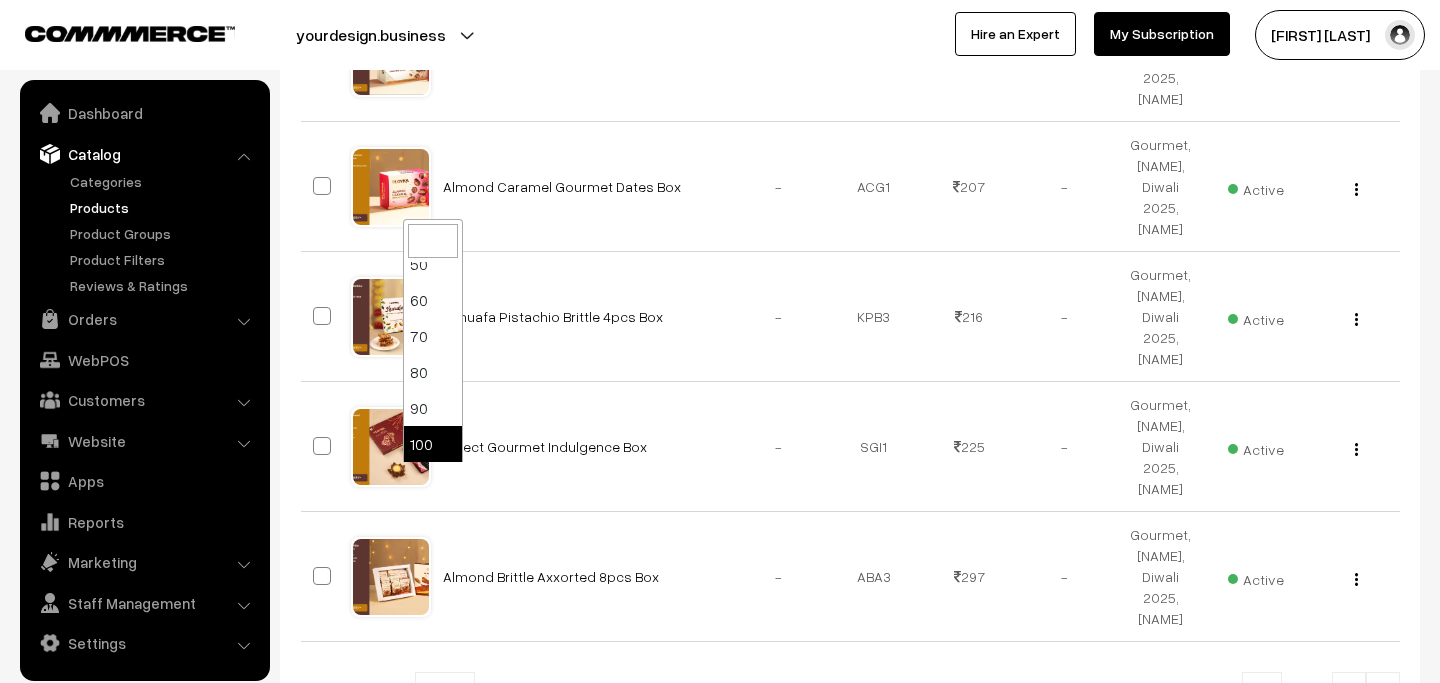select on "100" 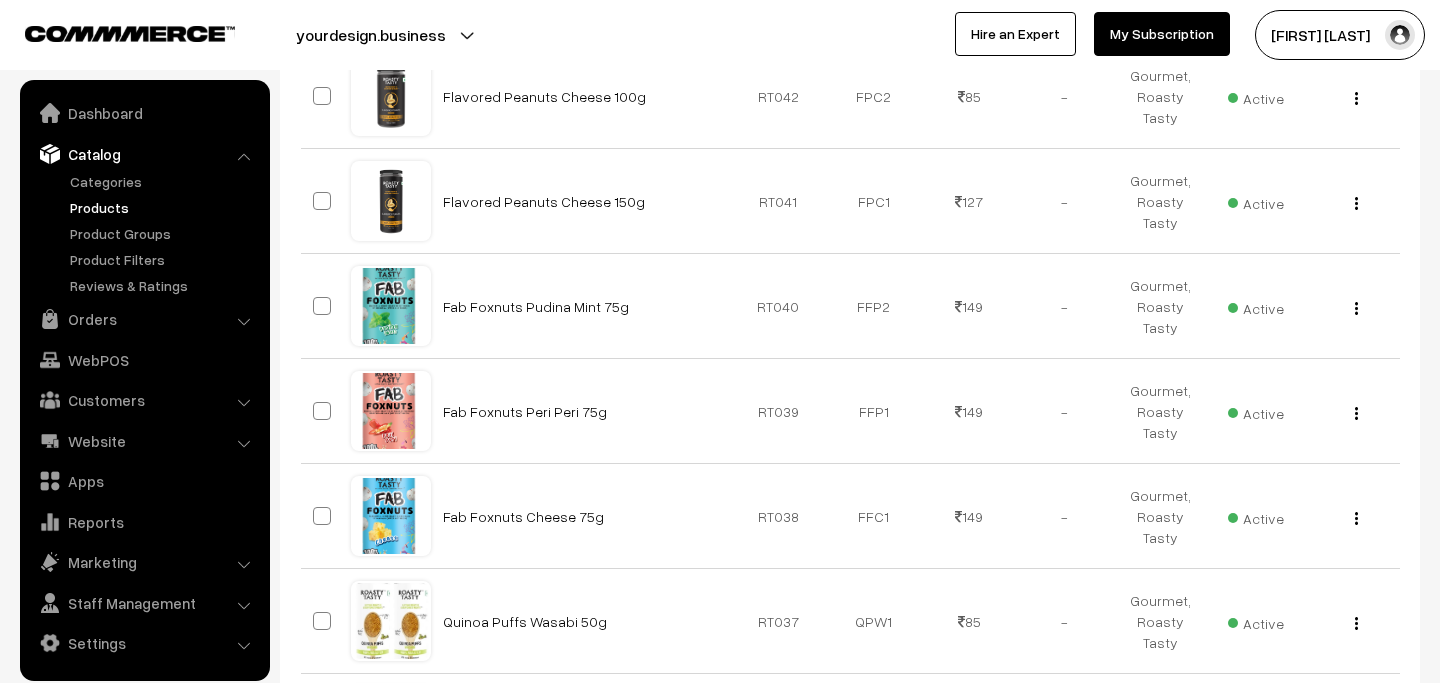 scroll, scrollTop: 10809, scrollLeft: 0, axis: vertical 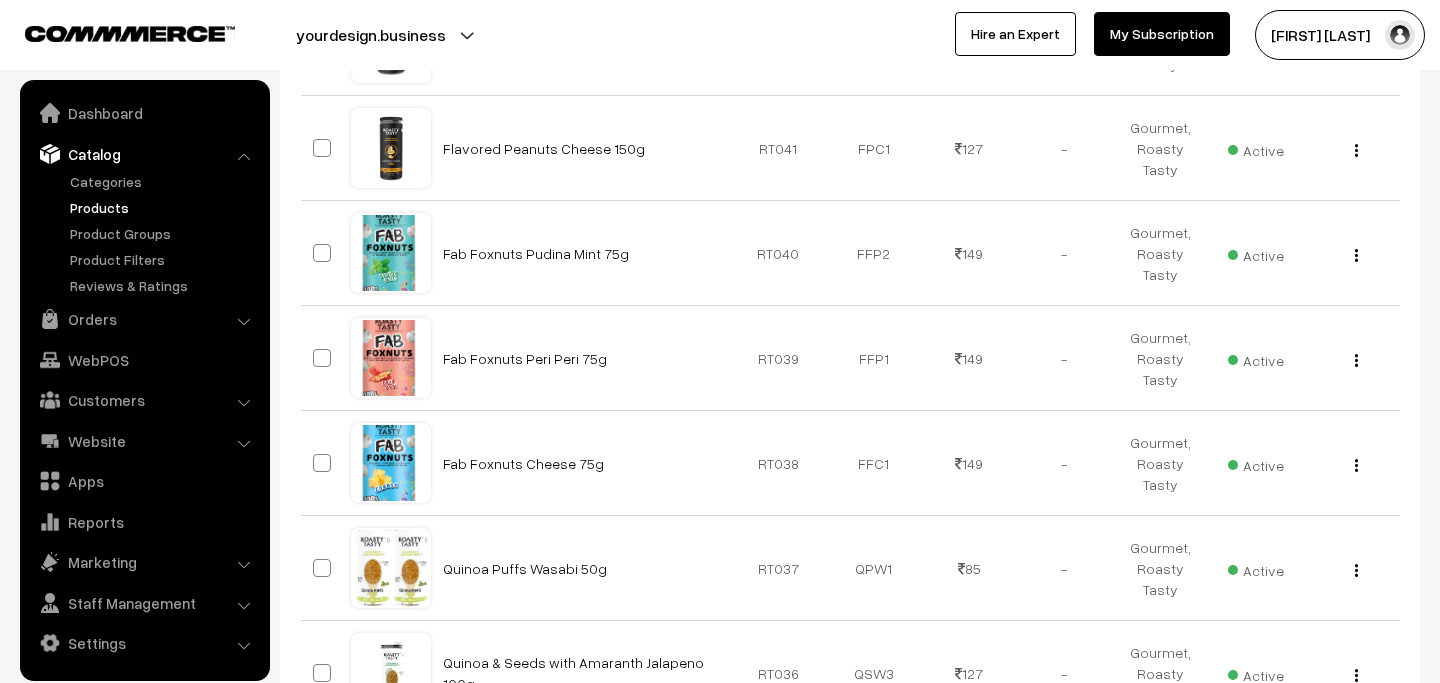 click at bounding box center (1383, 2038) 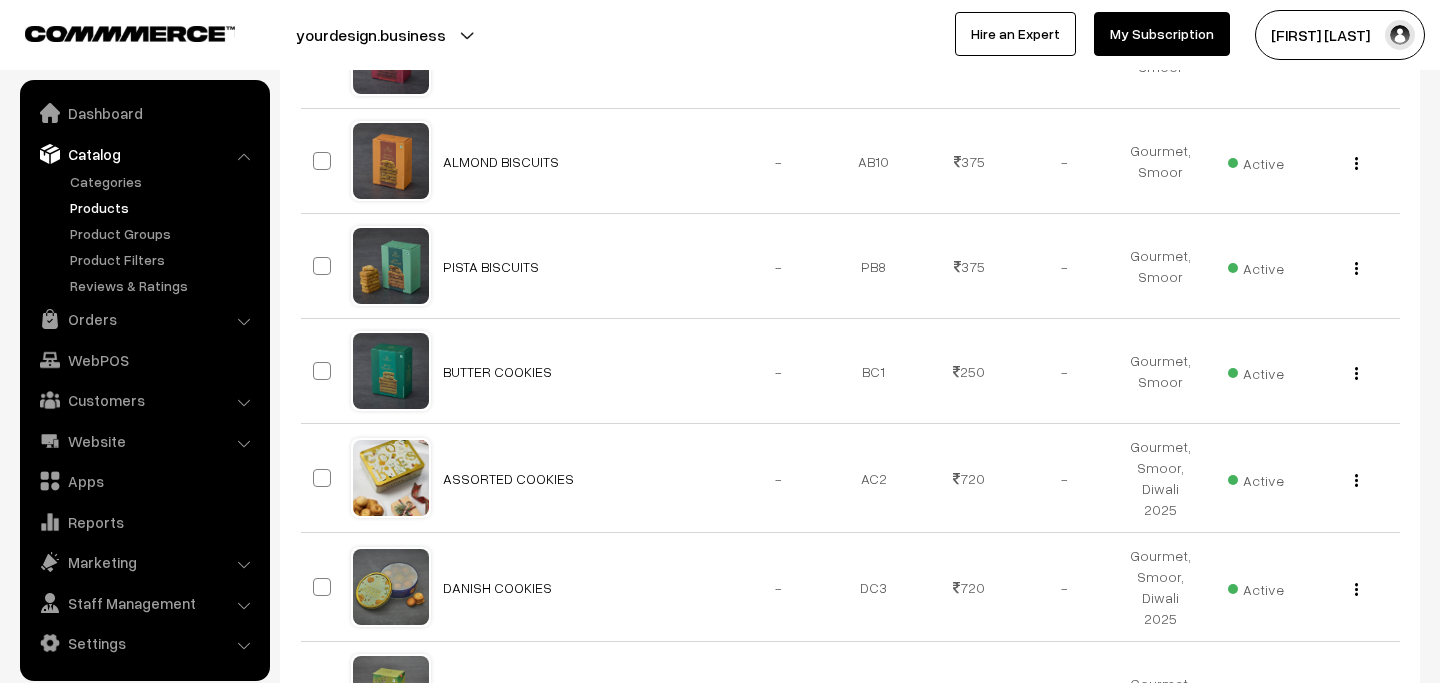 scroll, scrollTop: 10661, scrollLeft: 0, axis: vertical 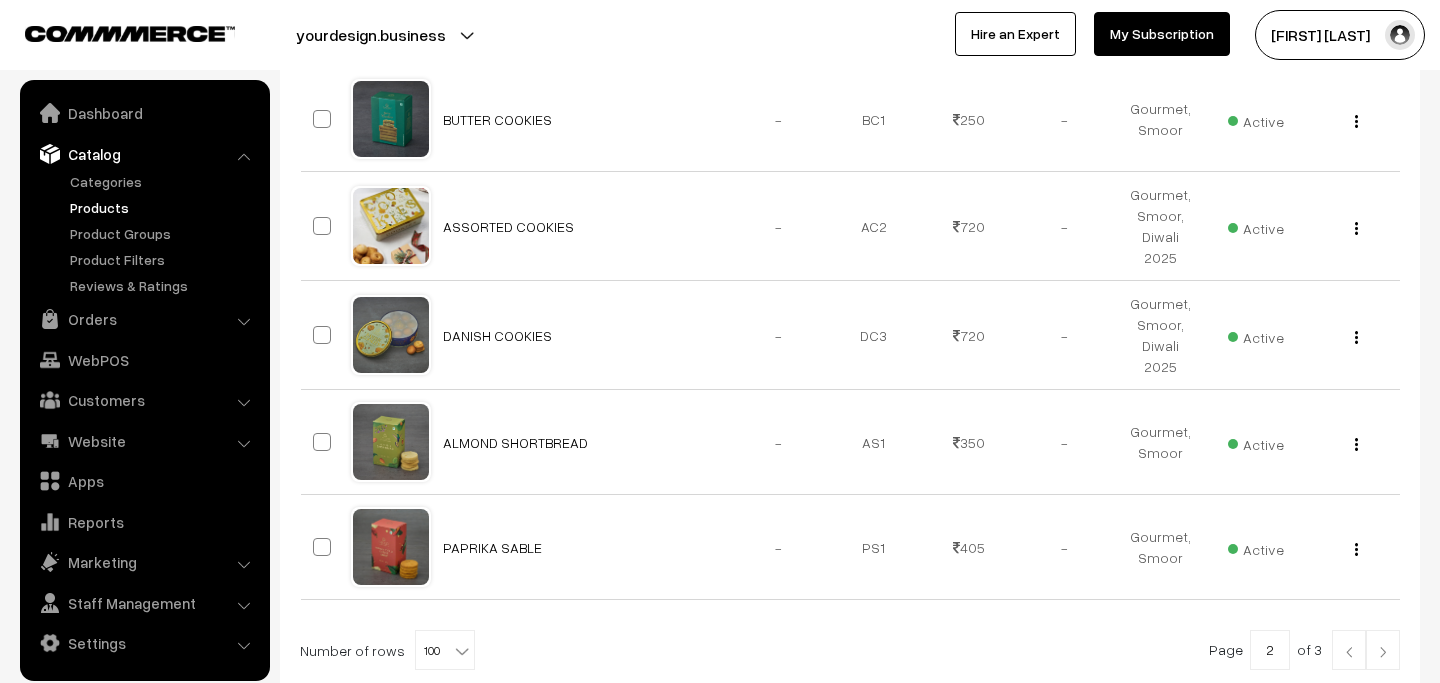click at bounding box center (1383, 650) 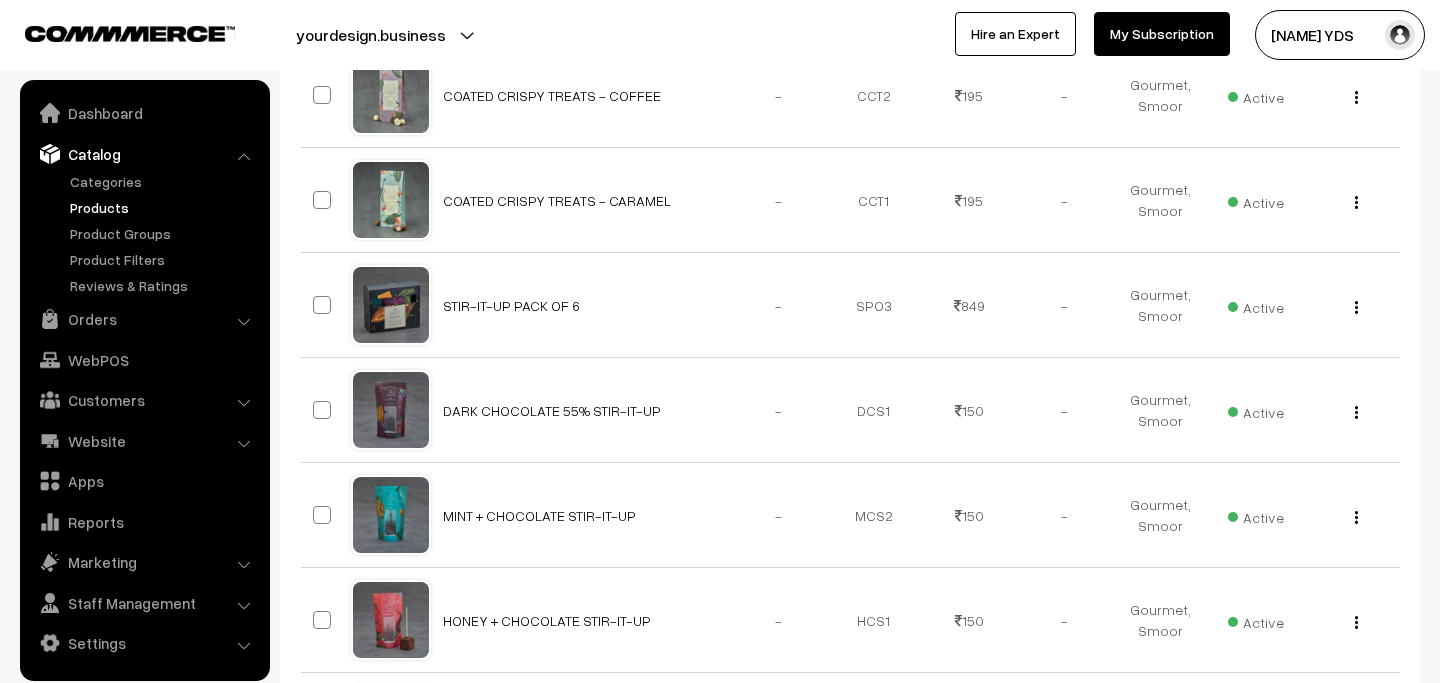 scroll, scrollTop: 1398, scrollLeft: 0, axis: vertical 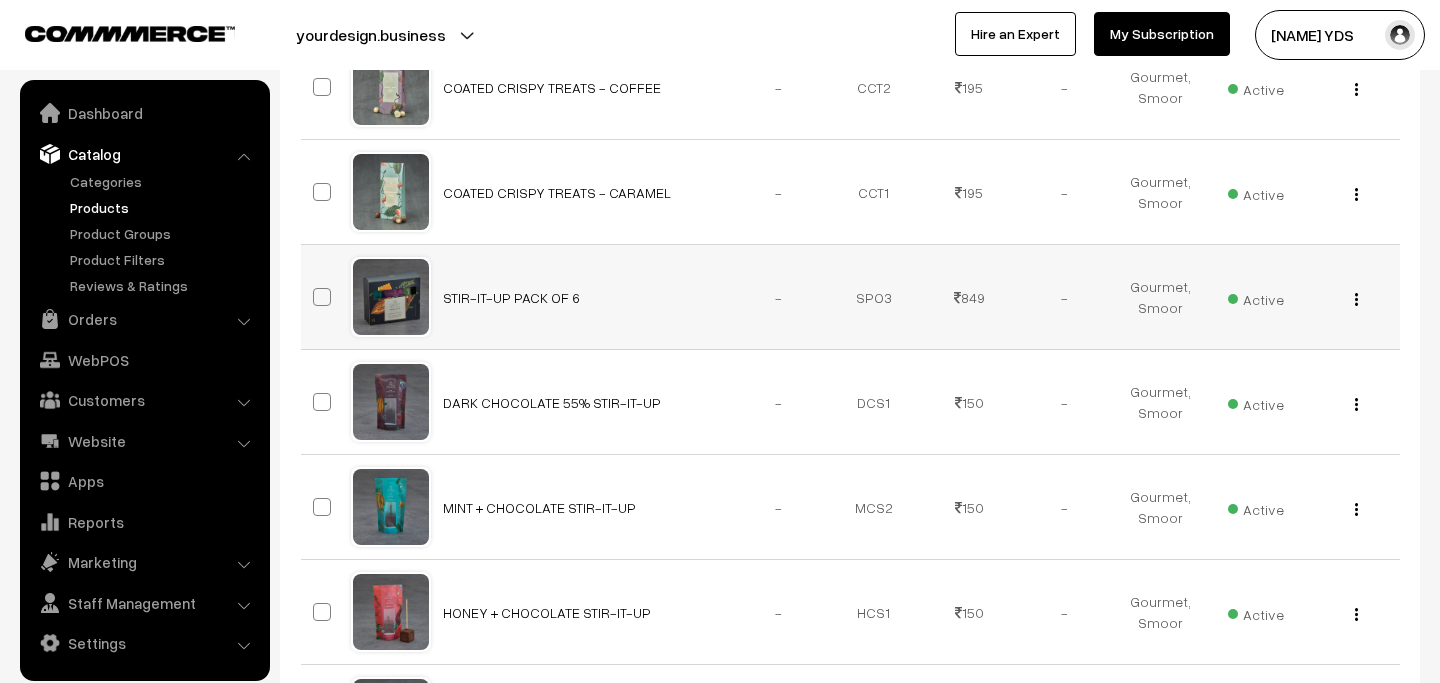 click at bounding box center (325, 297) 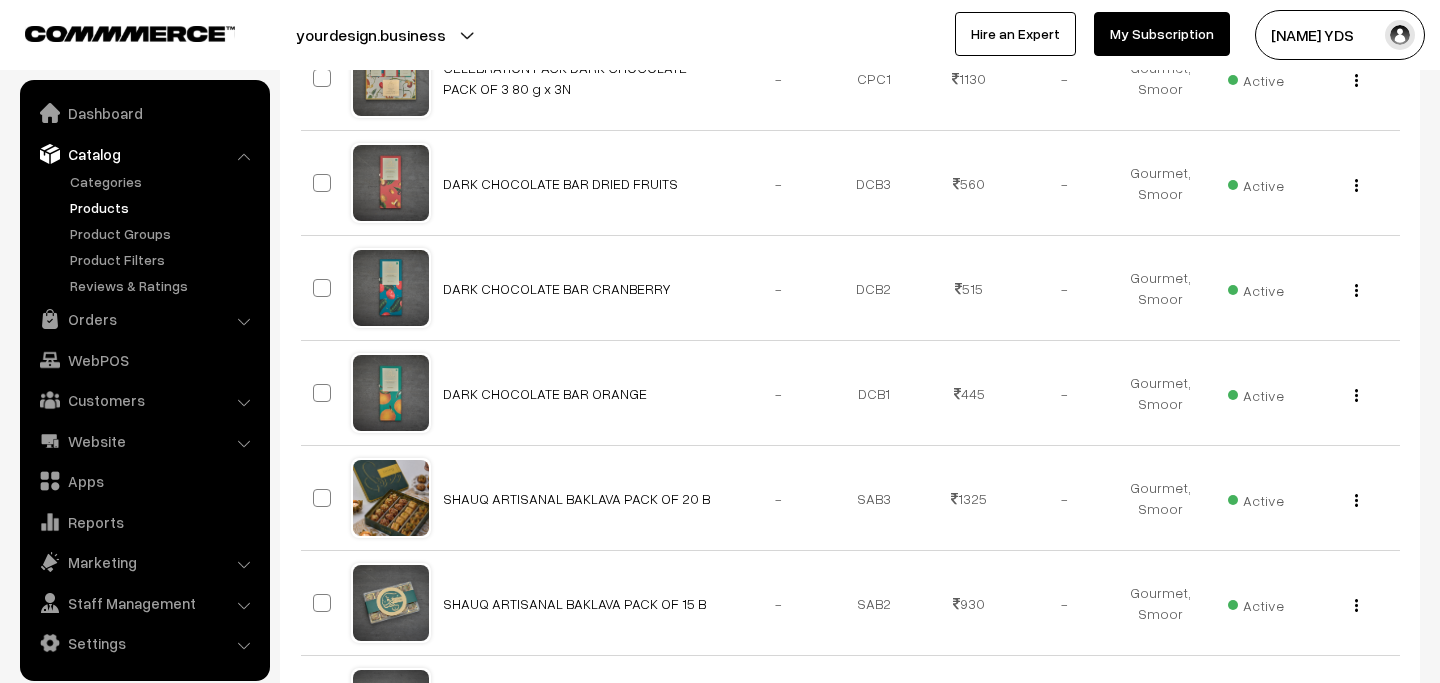 scroll, scrollTop: 4191, scrollLeft: 0, axis: vertical 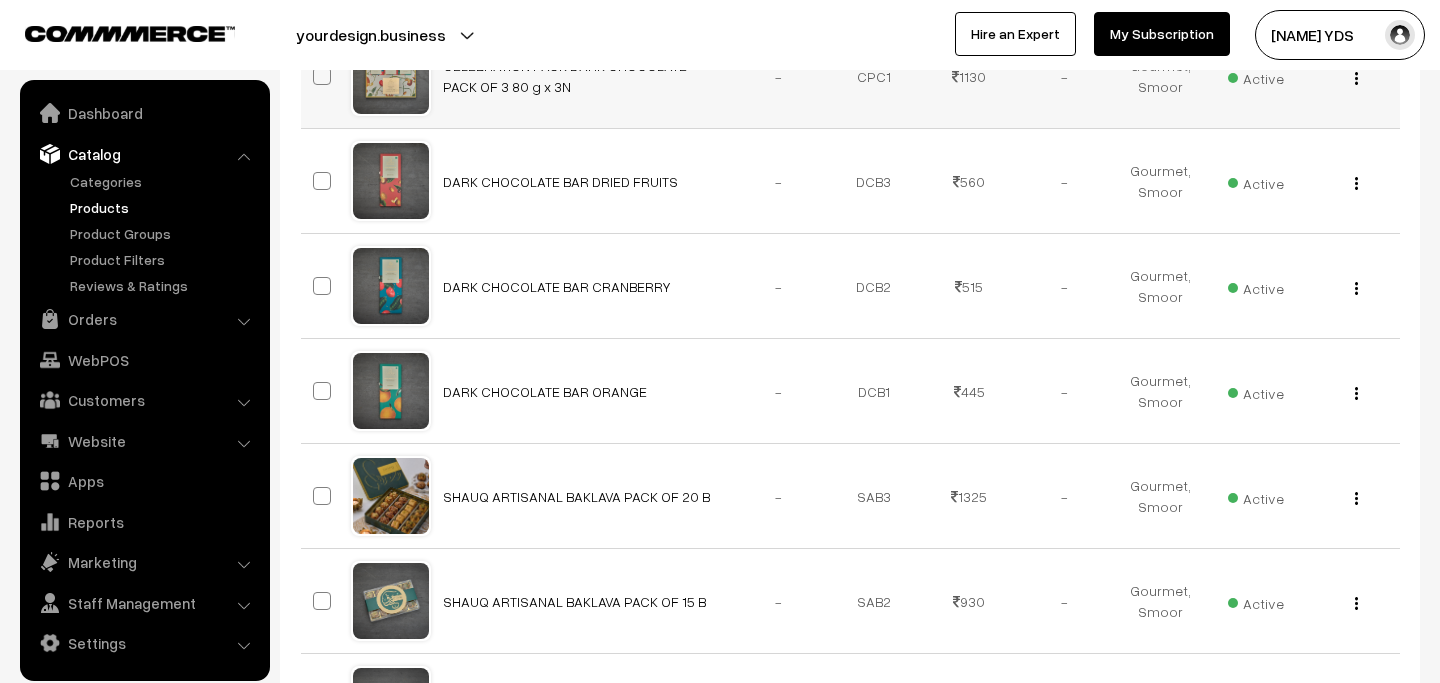click at bounding box center (322, 76) 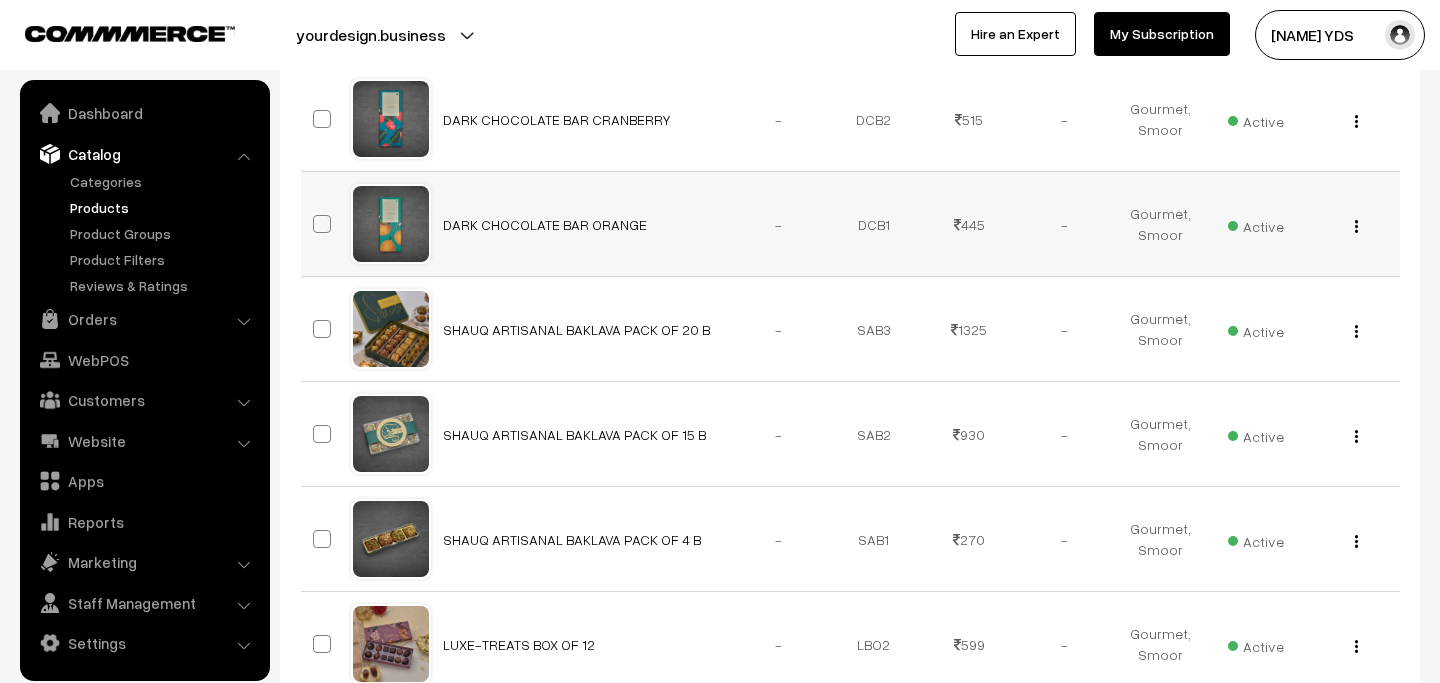 scroll, scrollTop: 4363, scrollLeft: 0, axis: vertical 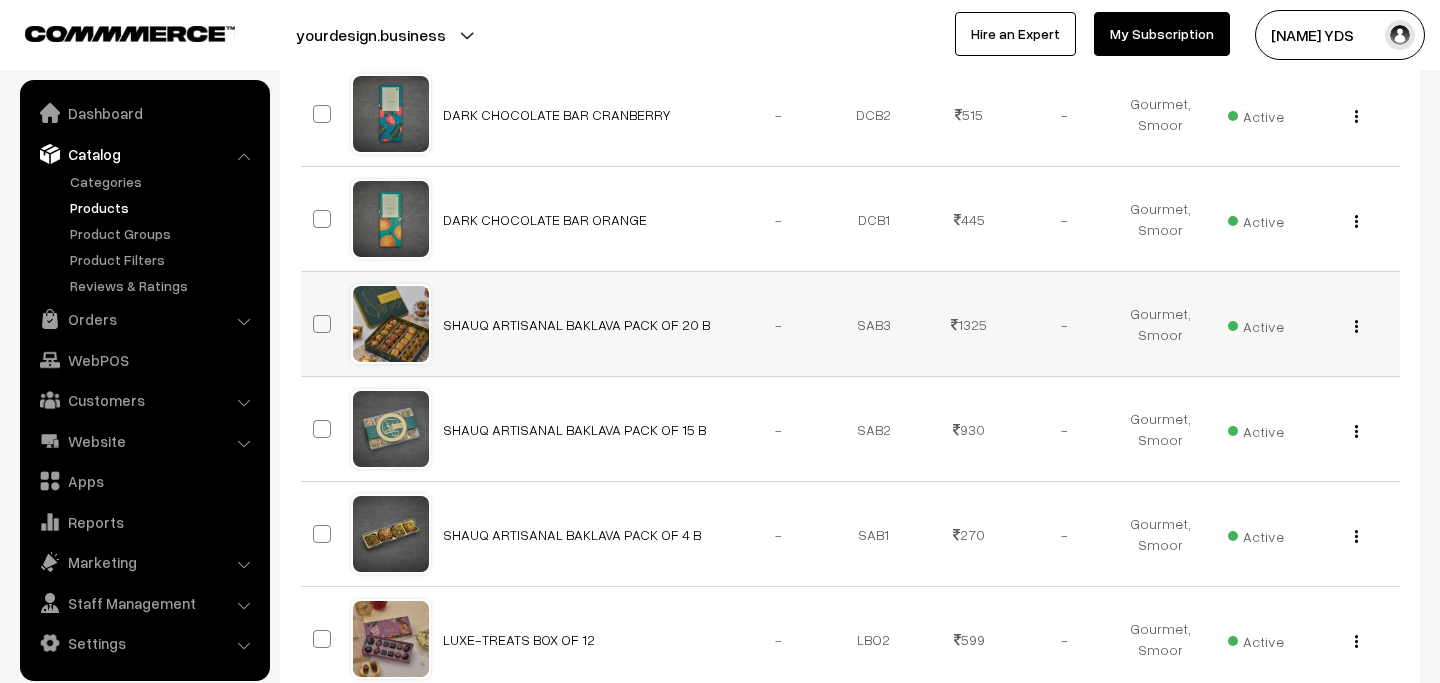 click at bounding box center [322, 324] 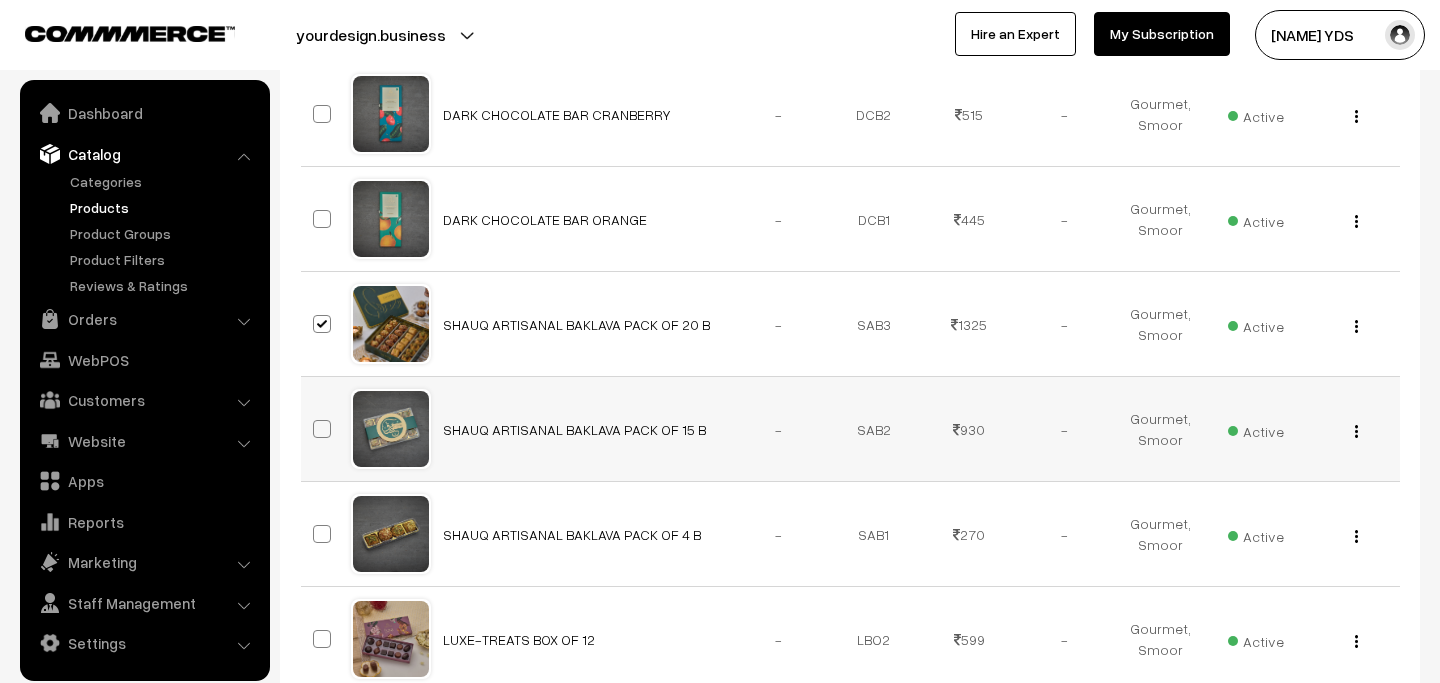 click at bounding box center [322, 429] 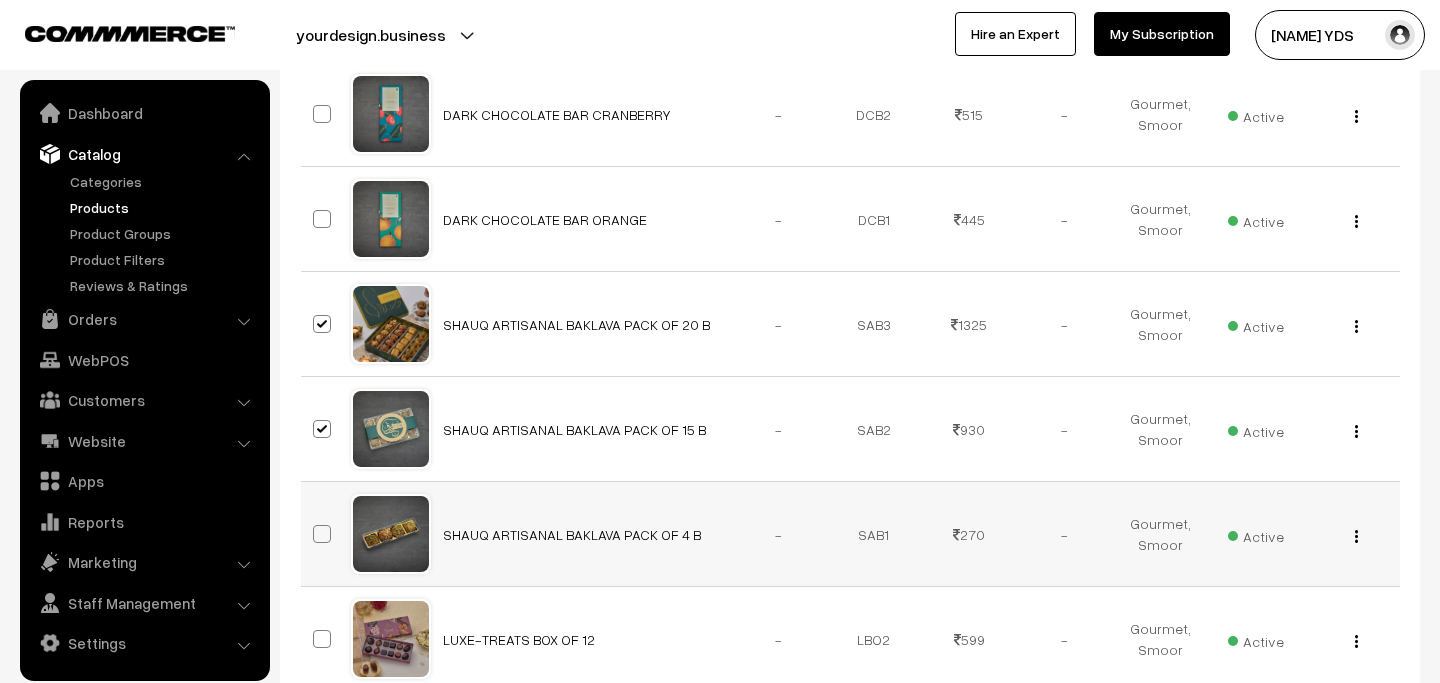 click at bounding box center (322, 534) 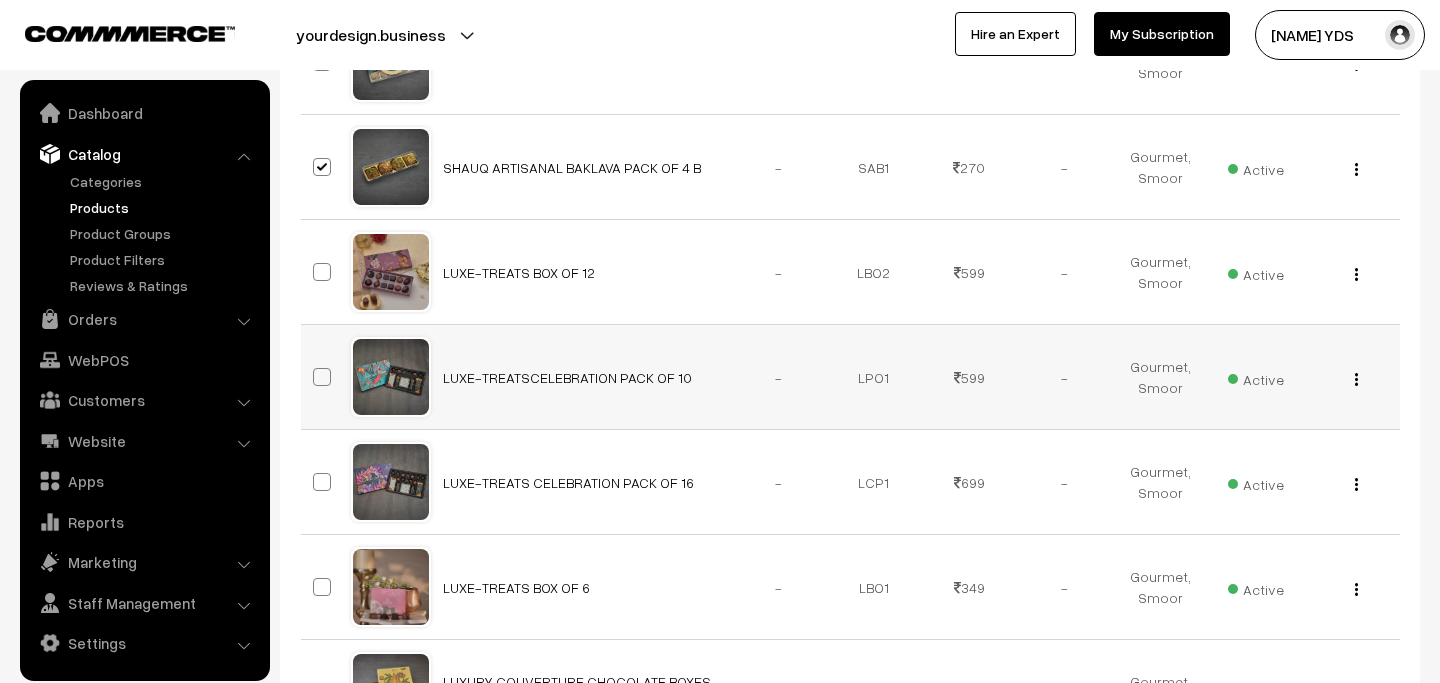 scroll, scrollTop: 4735, scrollLeft: 0, axis: vertical 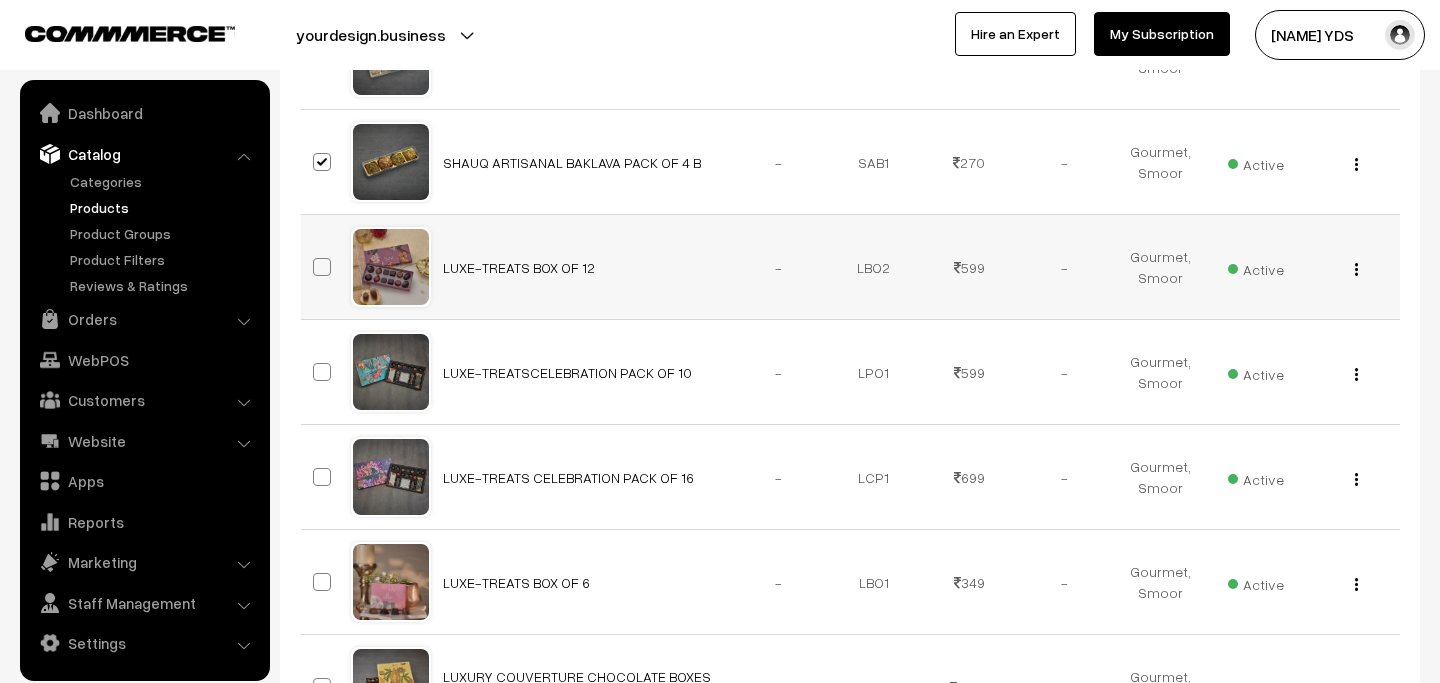 click at bounding box center (322, 267) 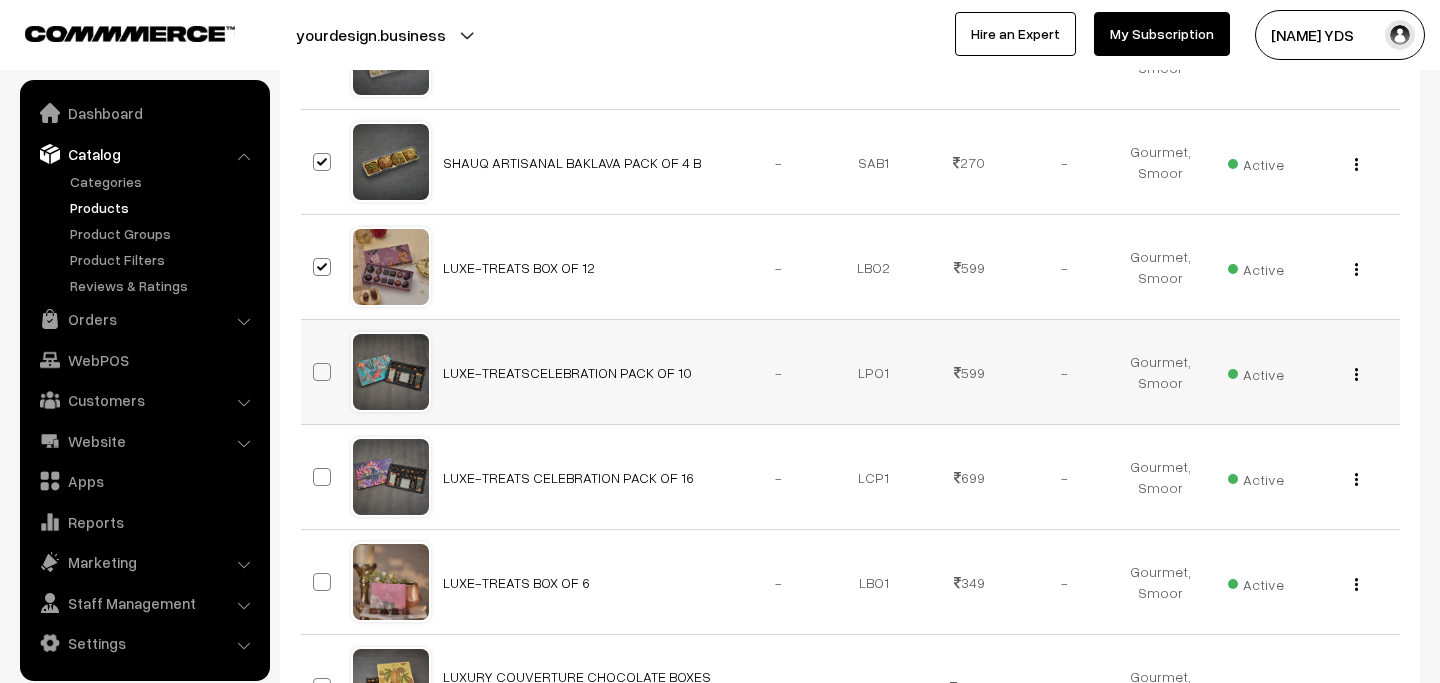 click at bounding box center [322, 372] 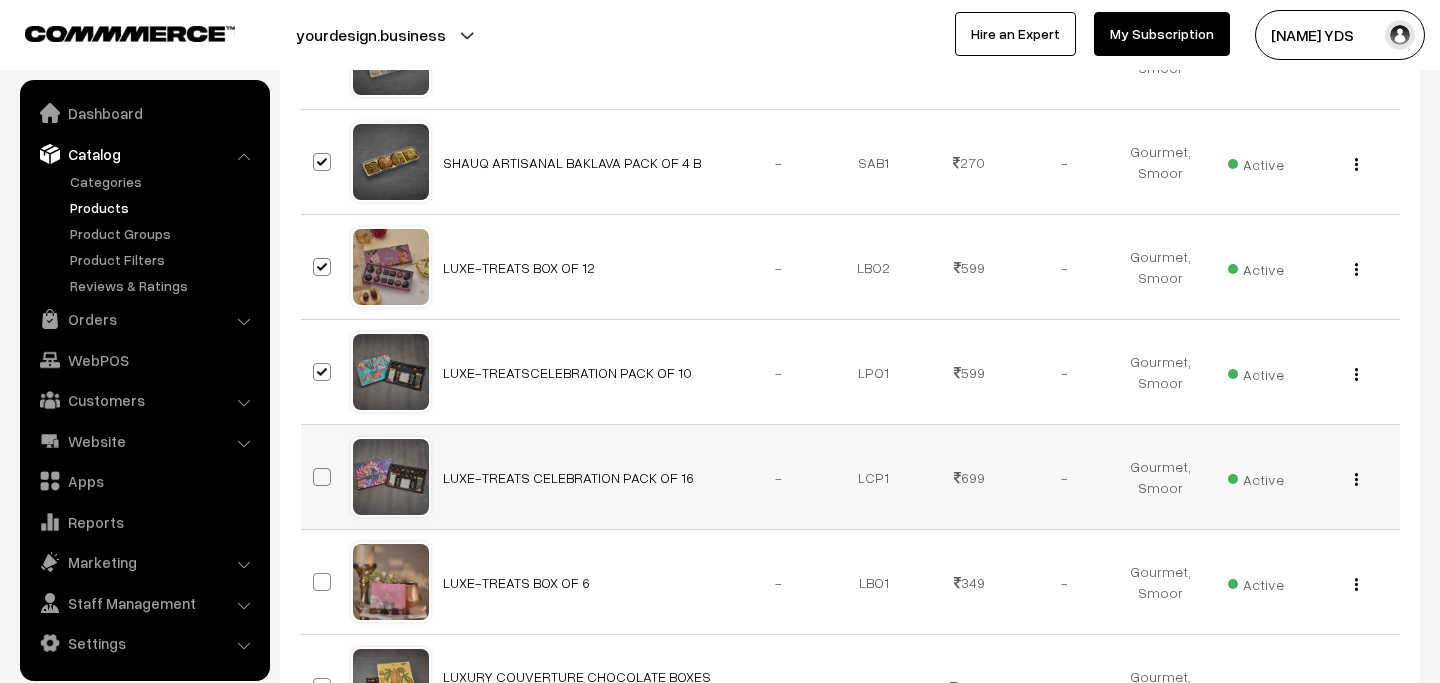 click at bounding box center [322, 477] 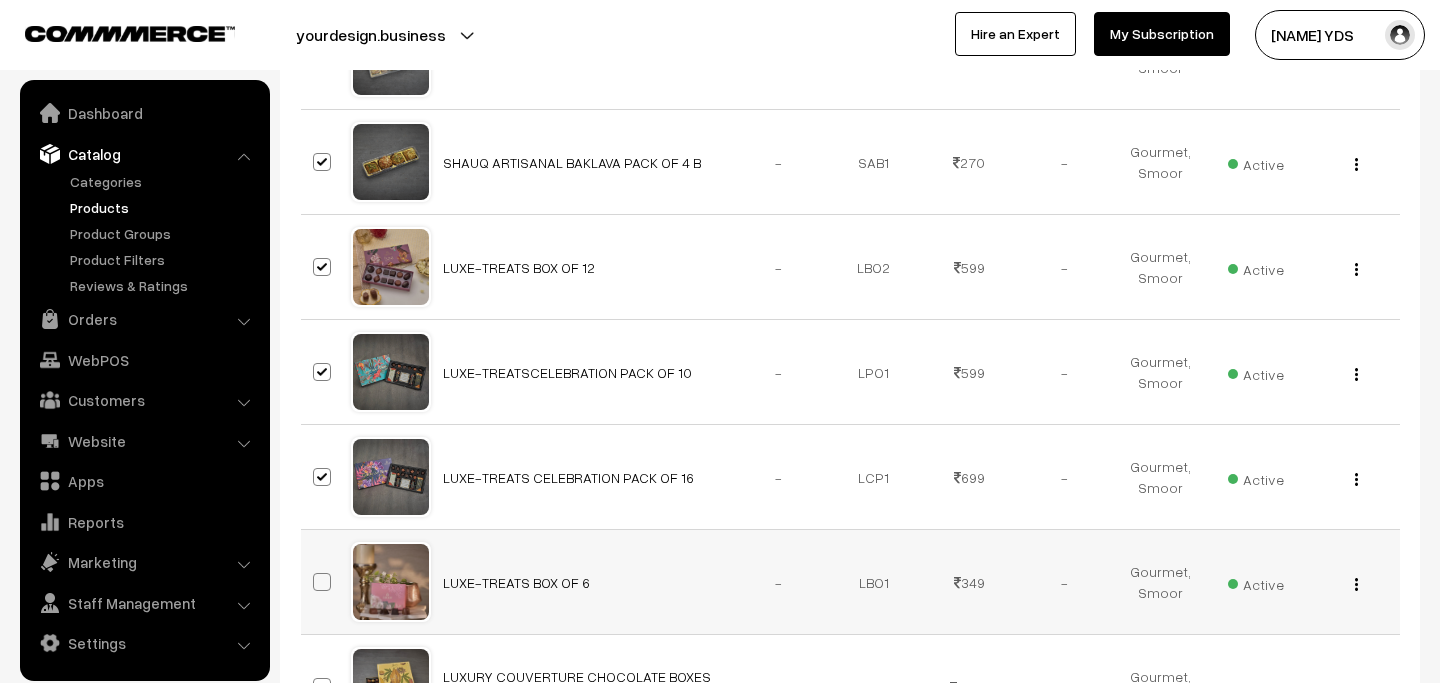 click at bounding box center (322, 582) 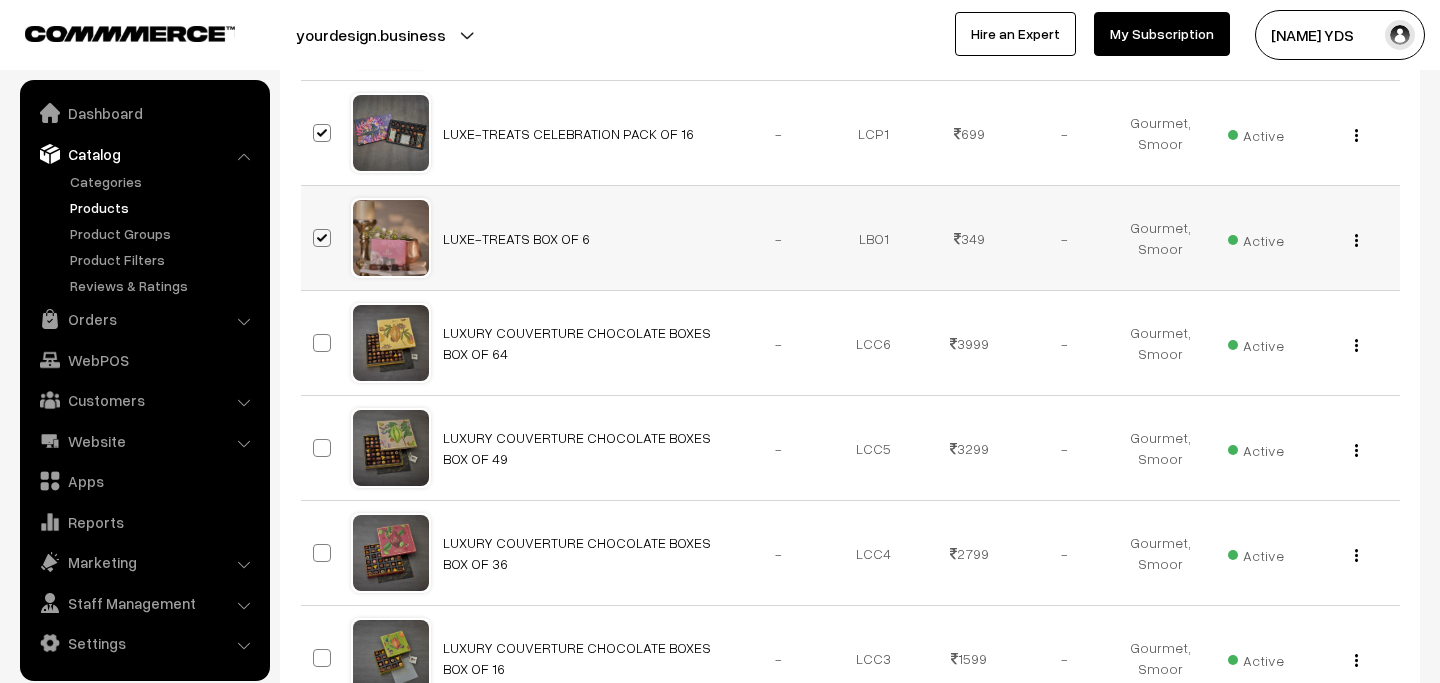 scroll, scrollTop: 5082, scrollLeft: 0, axis: vertical 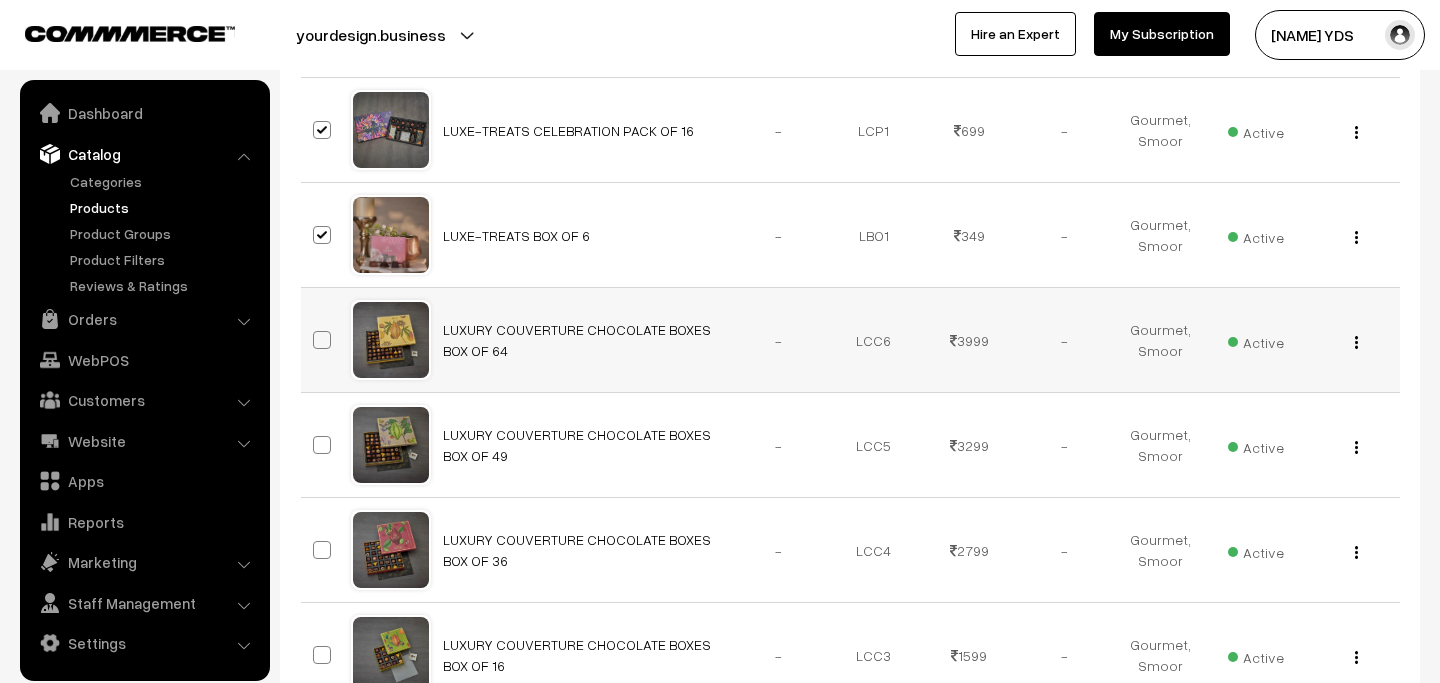 click at bounding box center (322, 340) 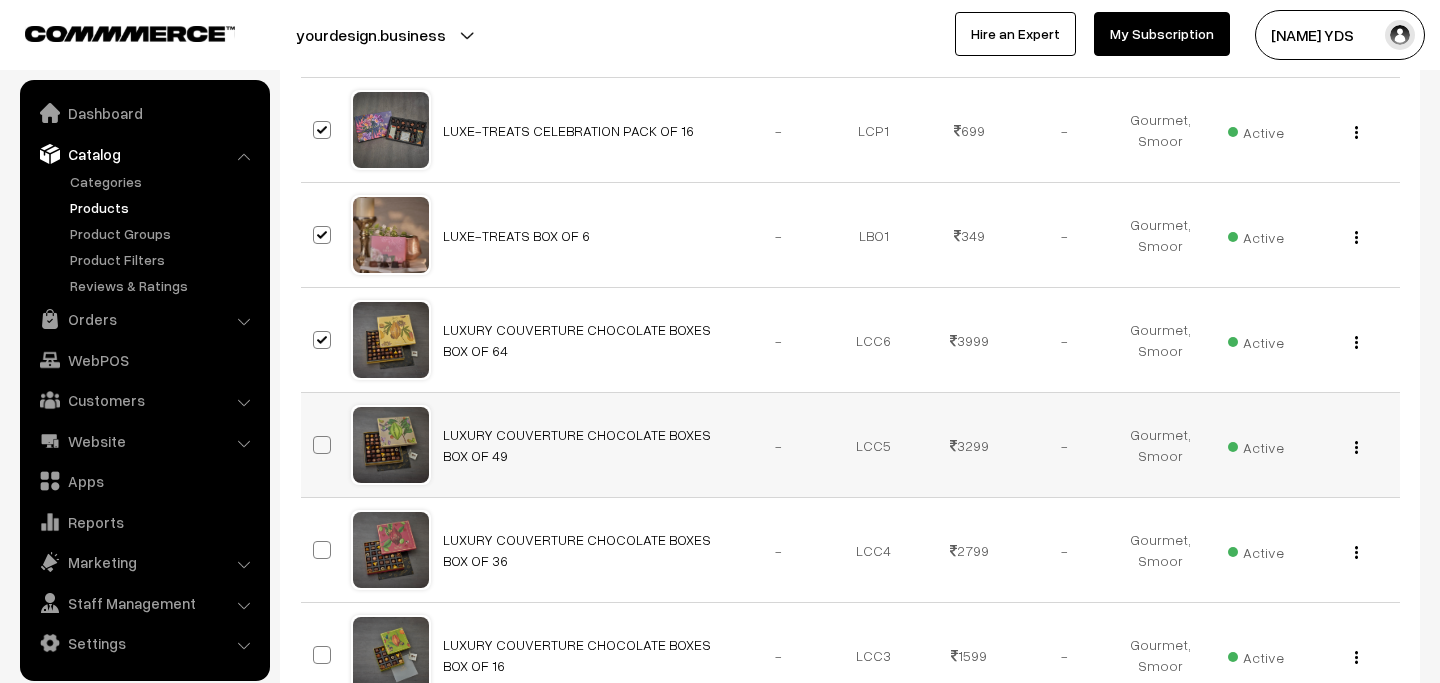 click at bounding box center (322, 445) 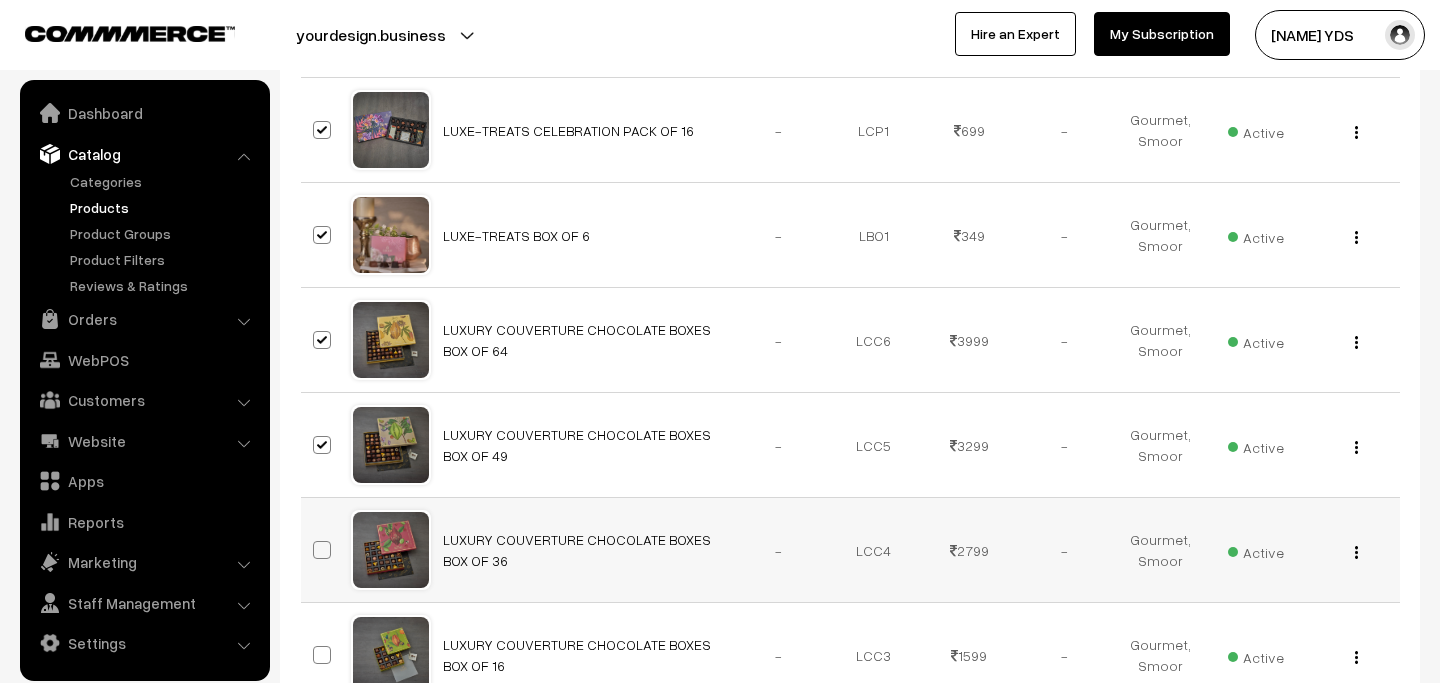 click at bounding box center (325, 550) 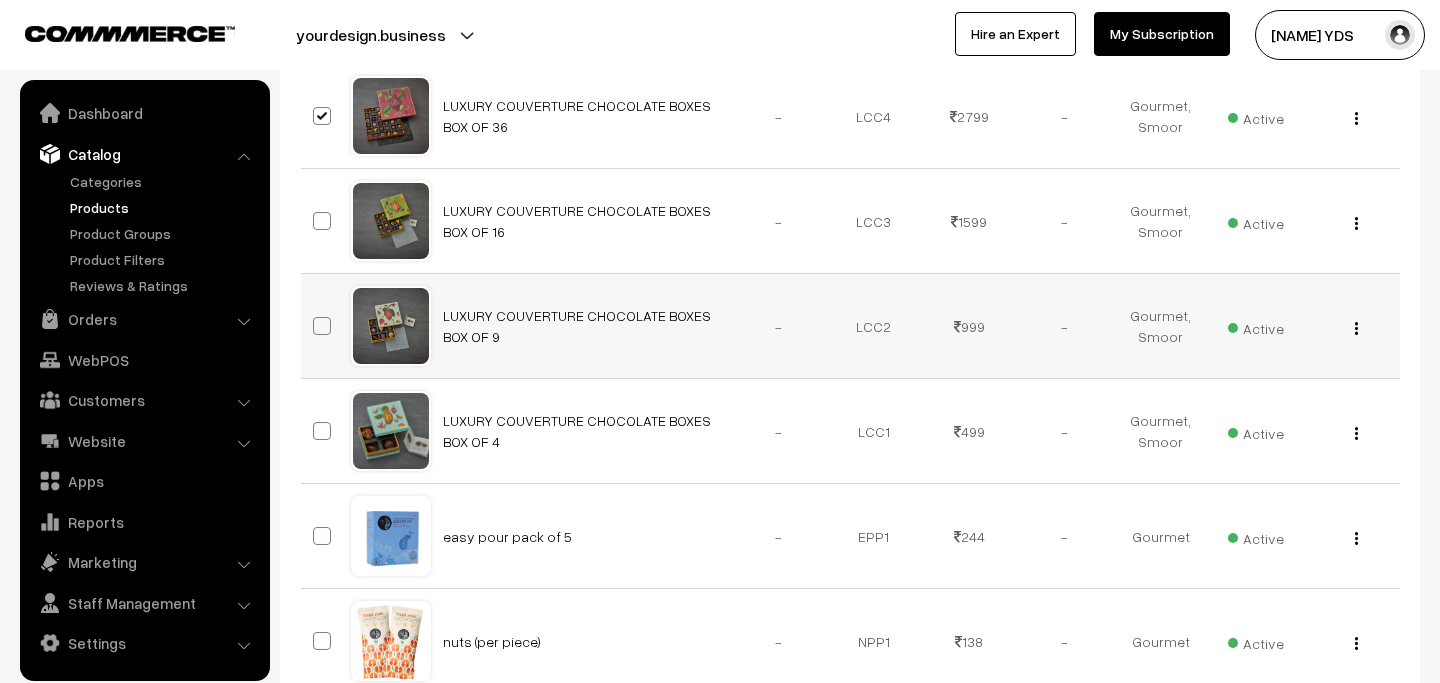scroll, scrollTop: 5522, scrollLeft: 0, axis: vertical 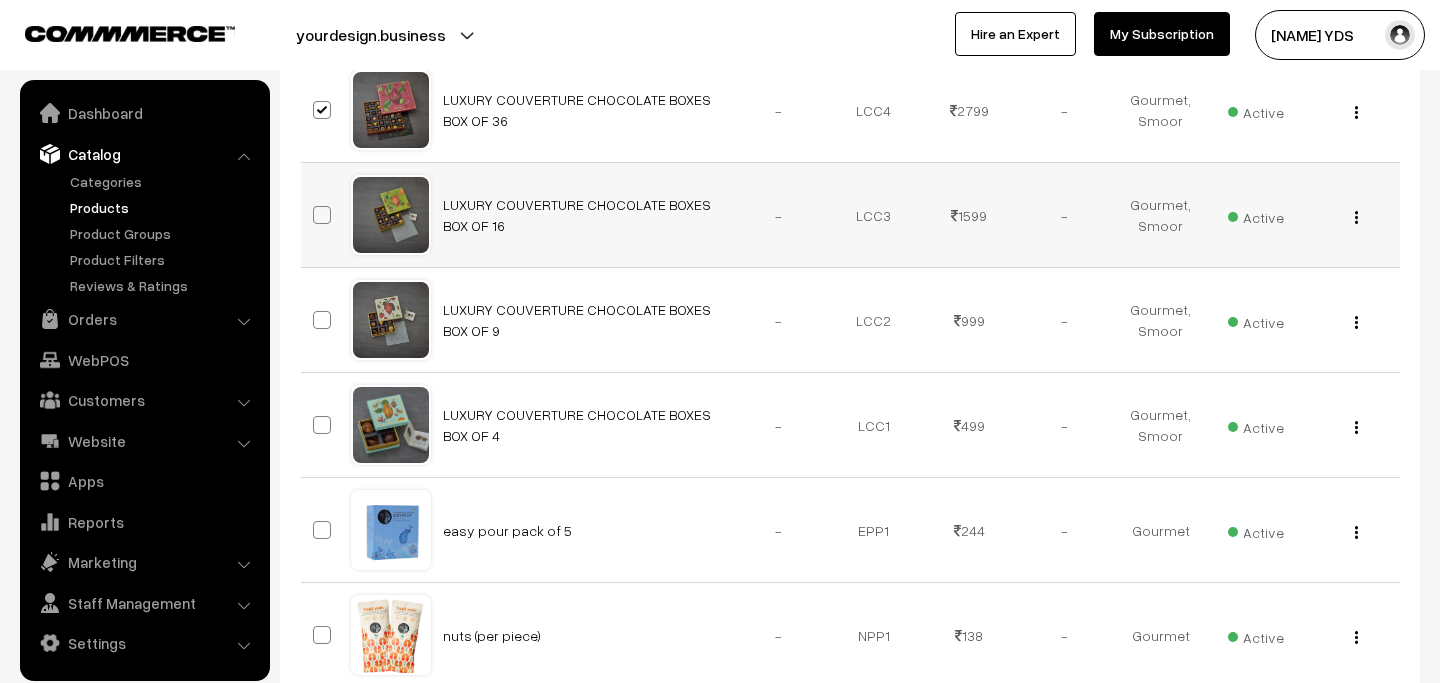 click at bounding box center (322, 215) 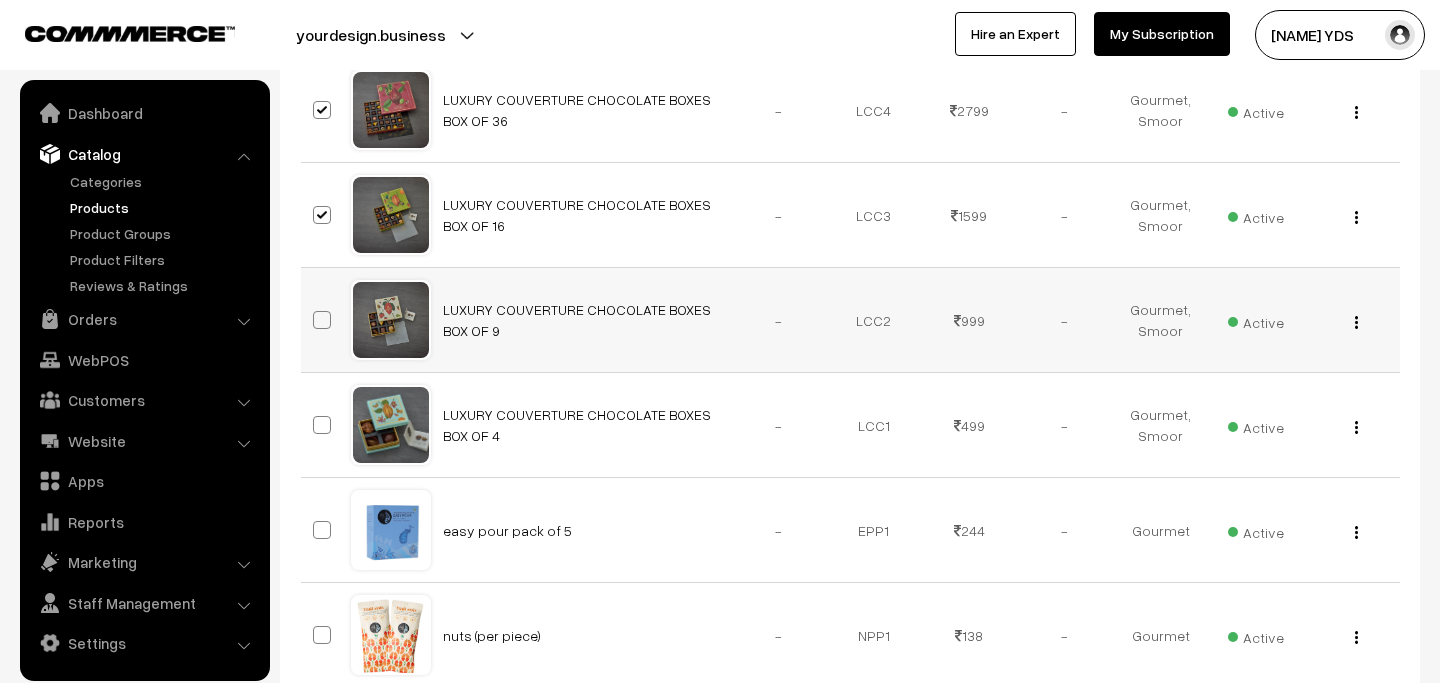 click at bounding box center (322, 320) 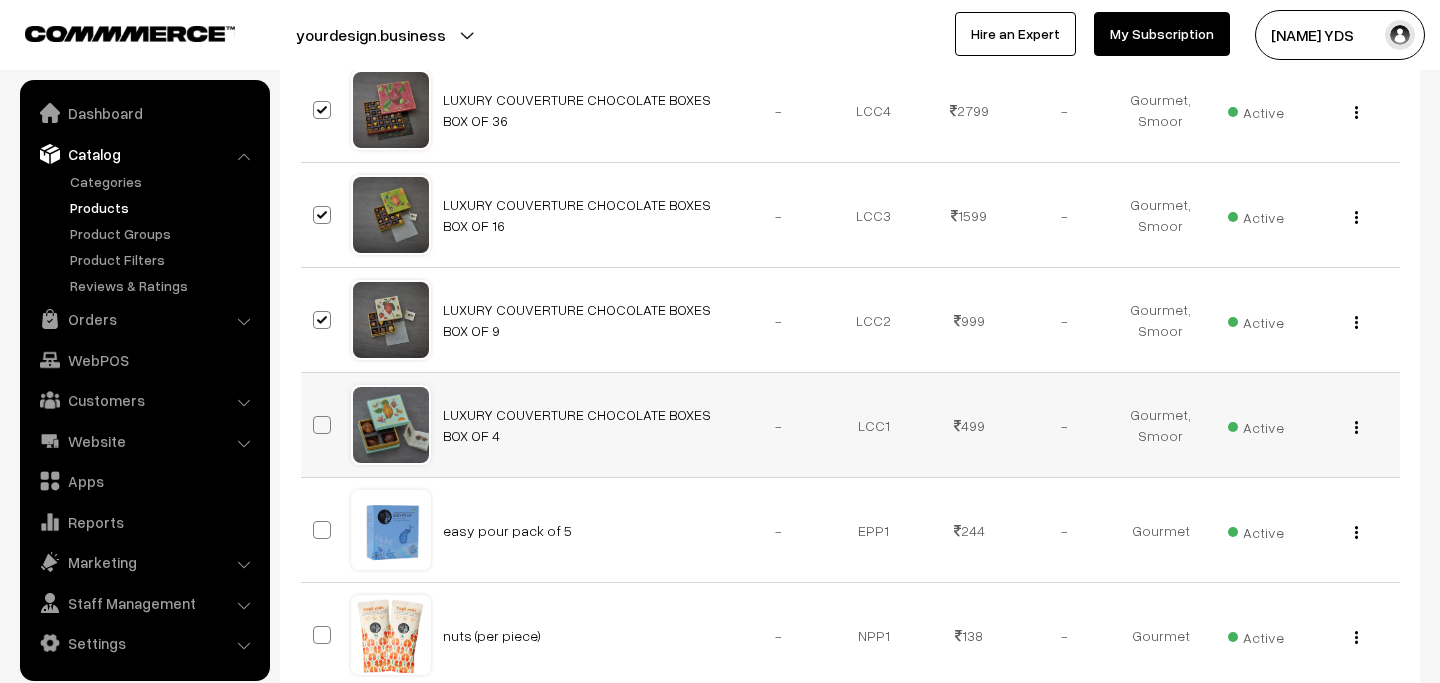 click at bounding box center (322, 425) 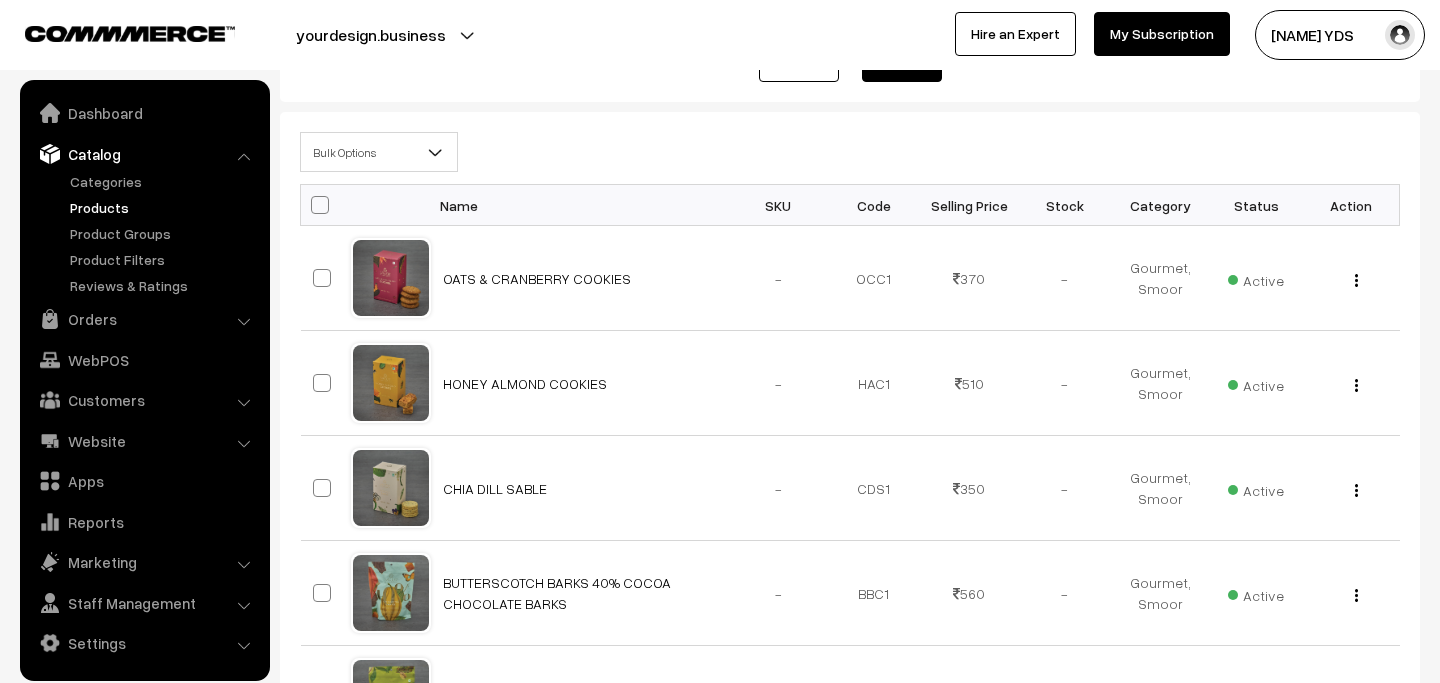 scroll, scrollTop: 0, scrollLeft: 0, axis: both 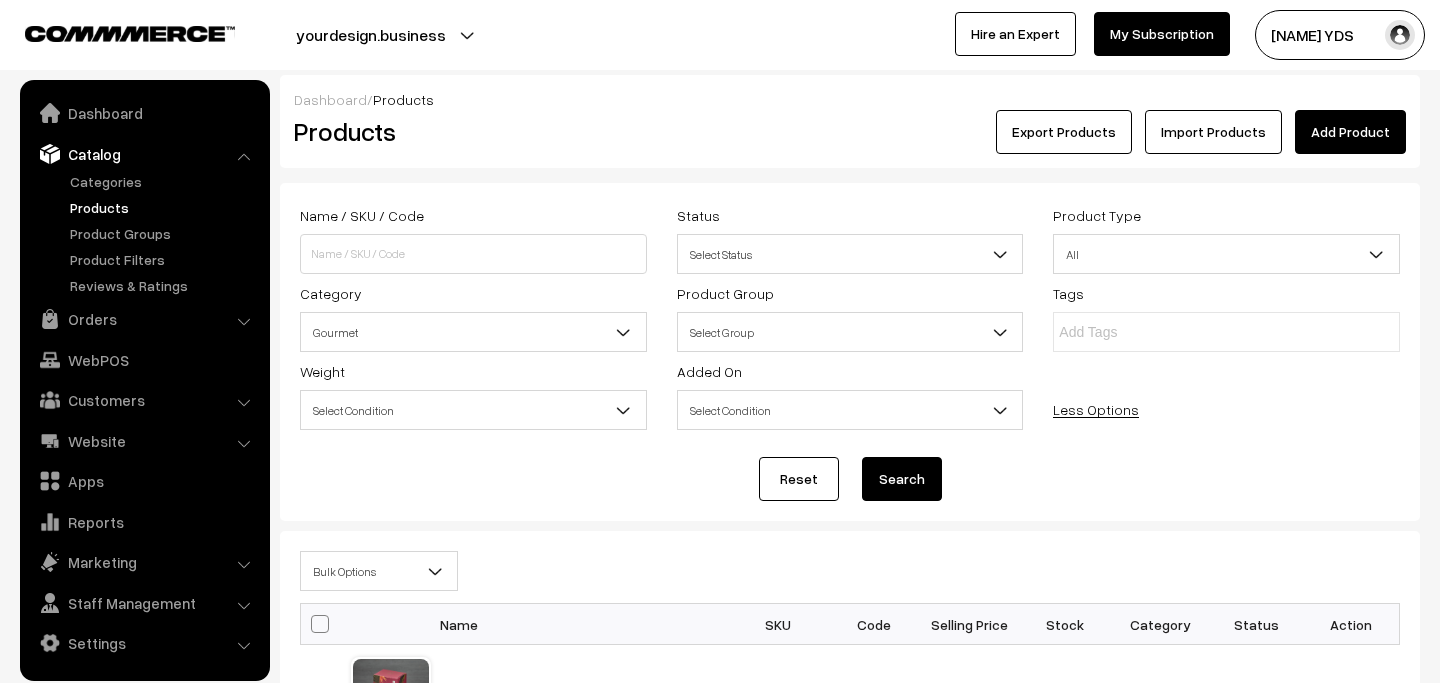 click on "Bulk Options" at bounding box center [379, 571] 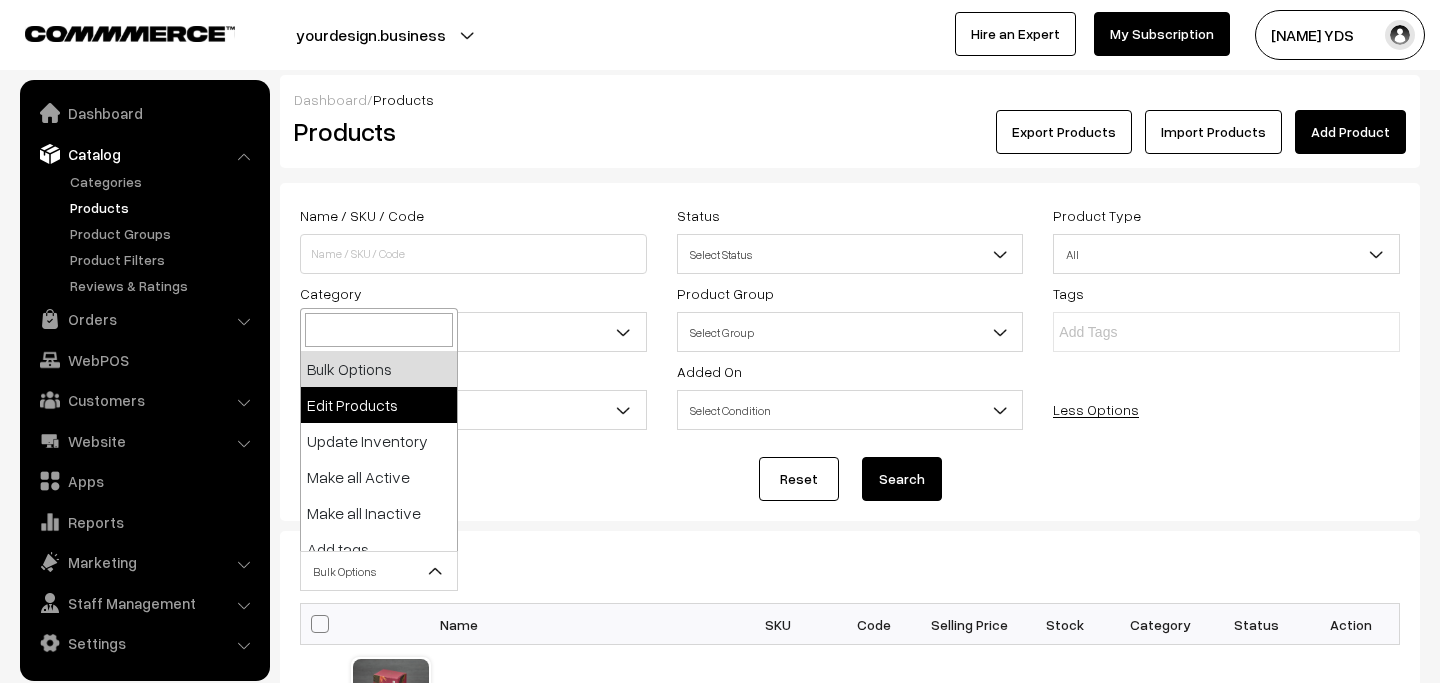select on "editProduct" 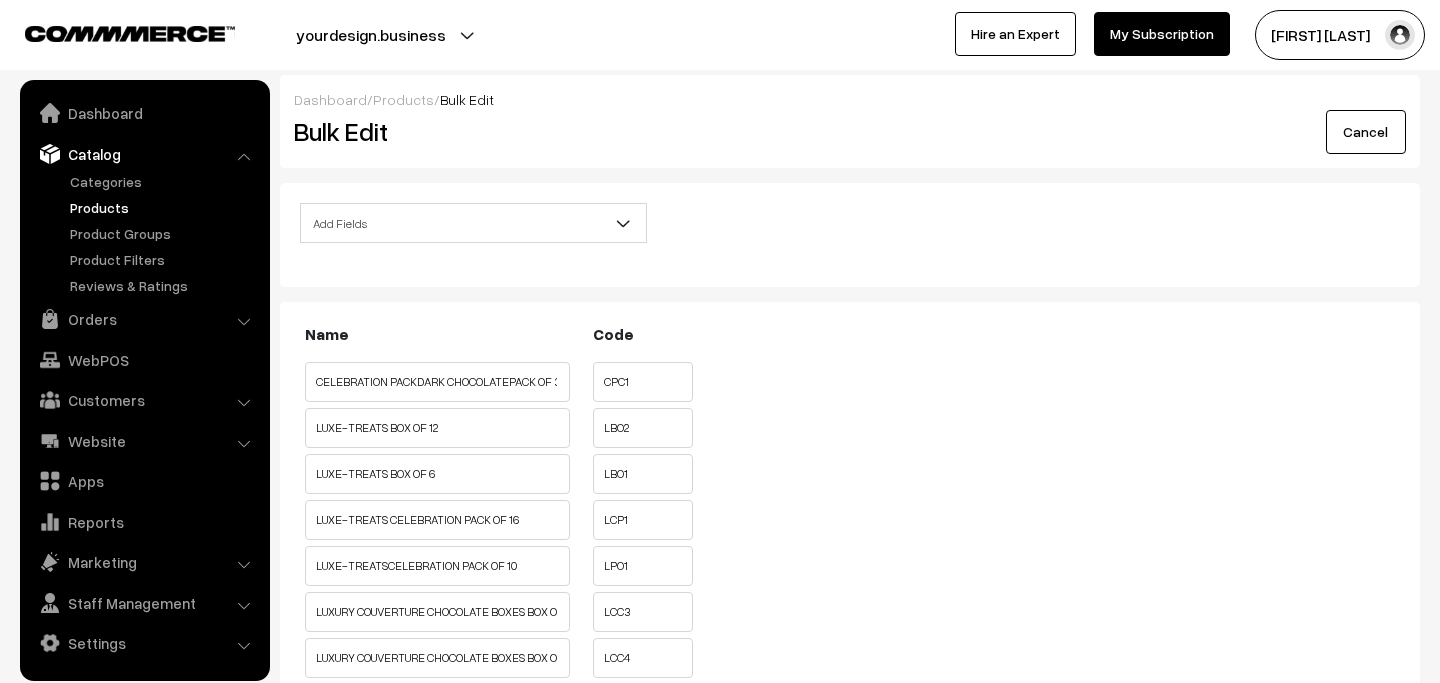 scroll, scrollTop: 0, scrollLeft: 0, axis: both 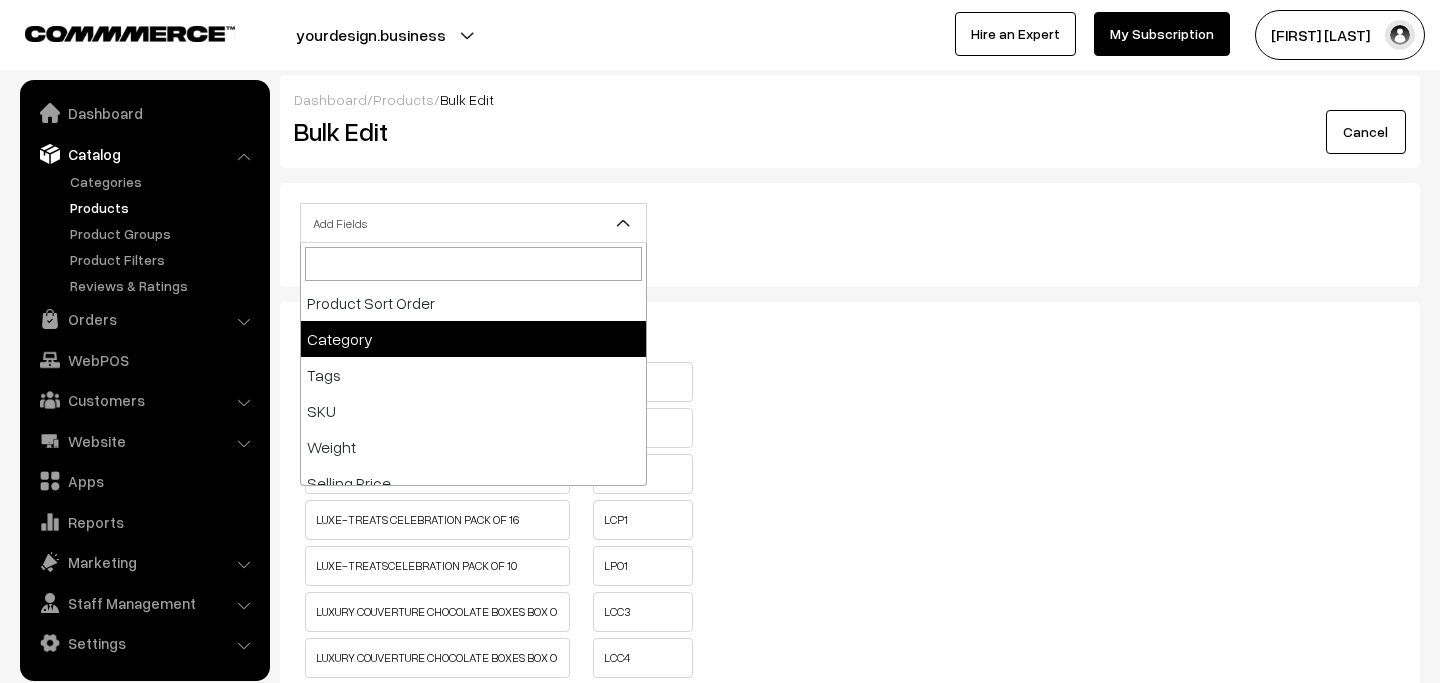 select on "category" 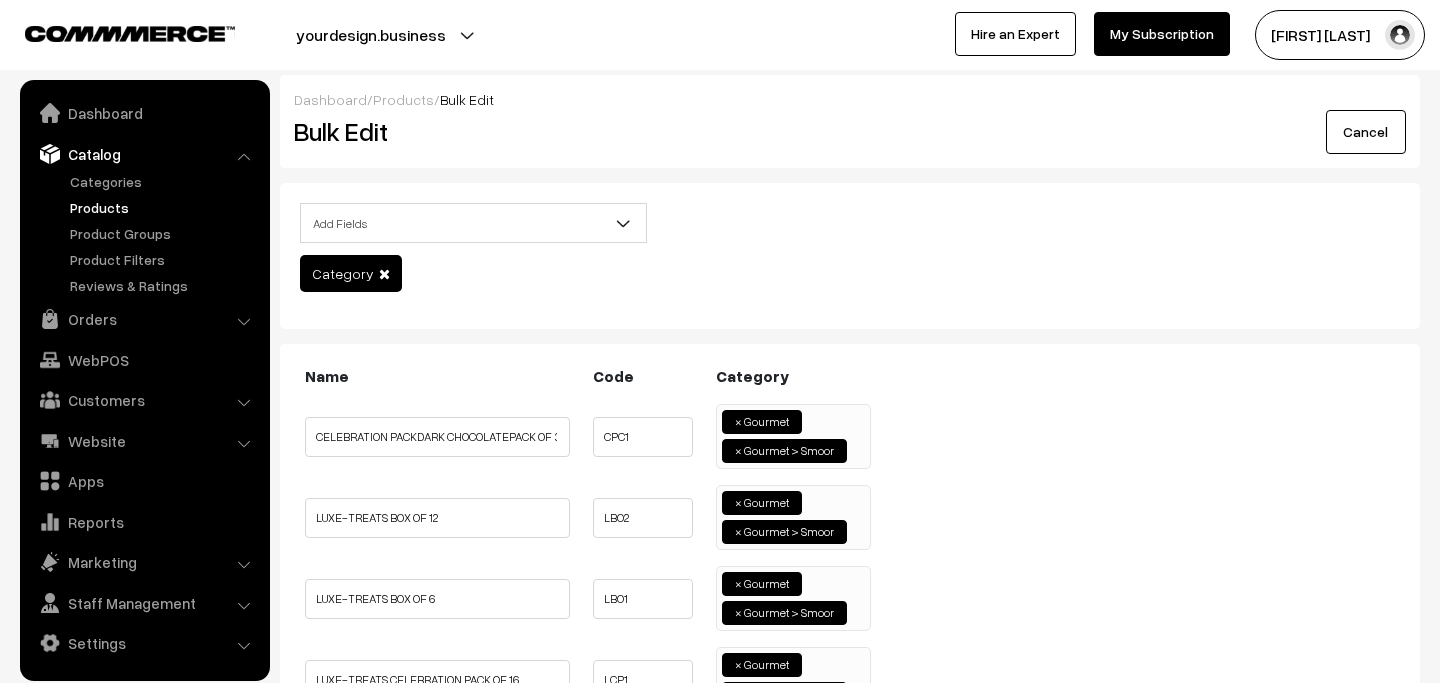 scroll, scrollTop: 0, scrollLeft: 0, axis: both 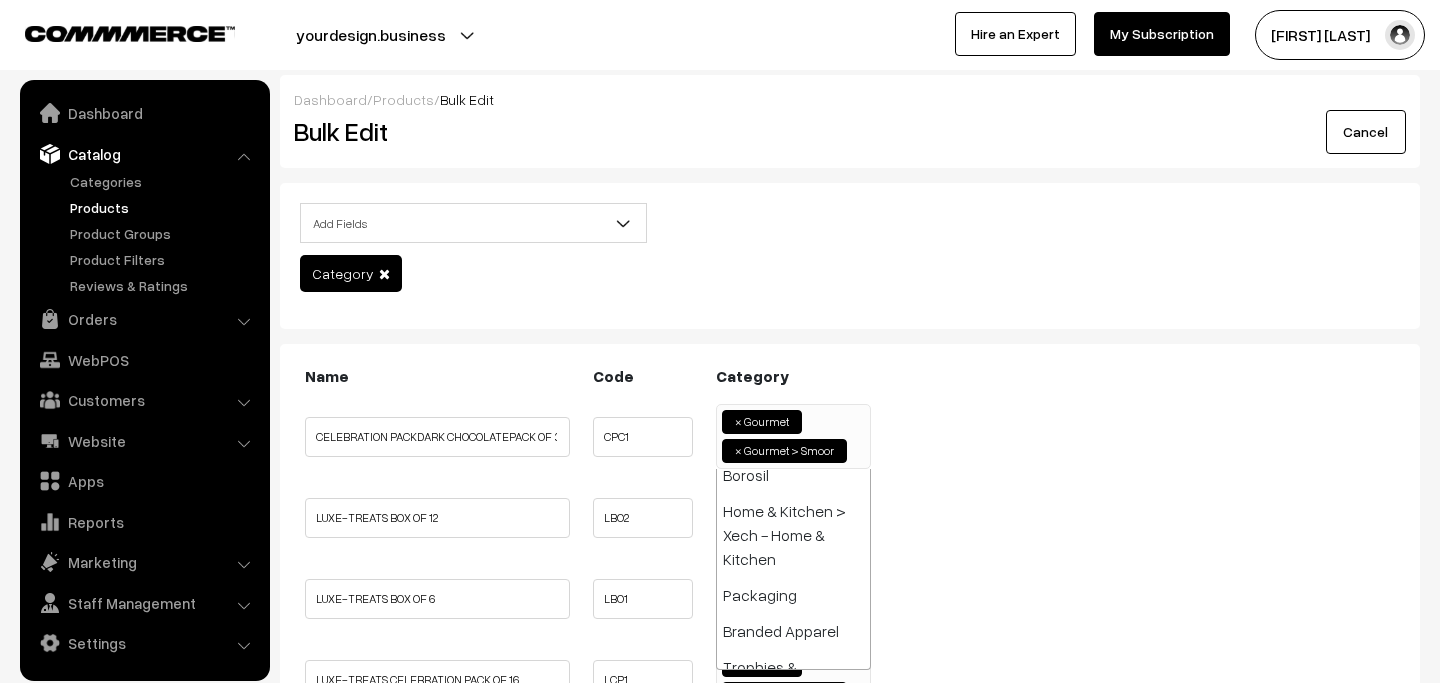 paste on "diwali 2025" 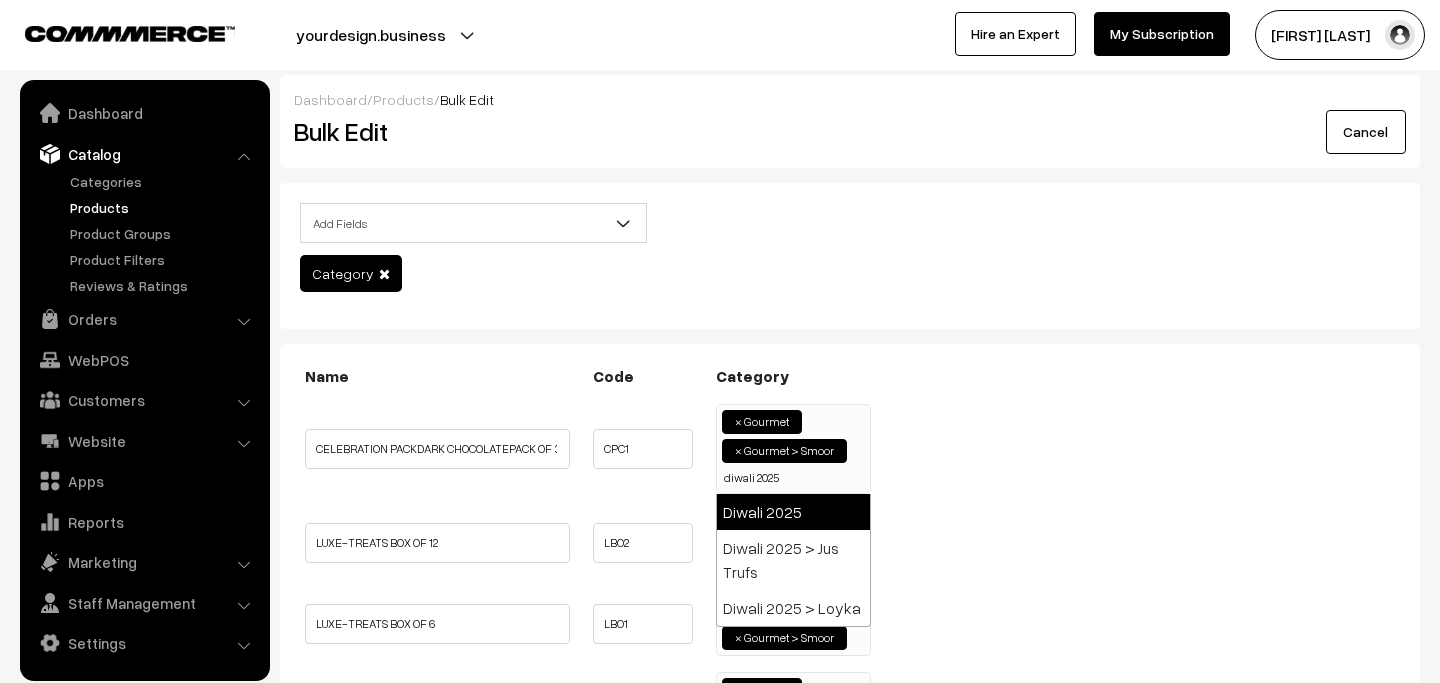 scroll, scrollTop: 0, scrollLeft: 0, axis: both 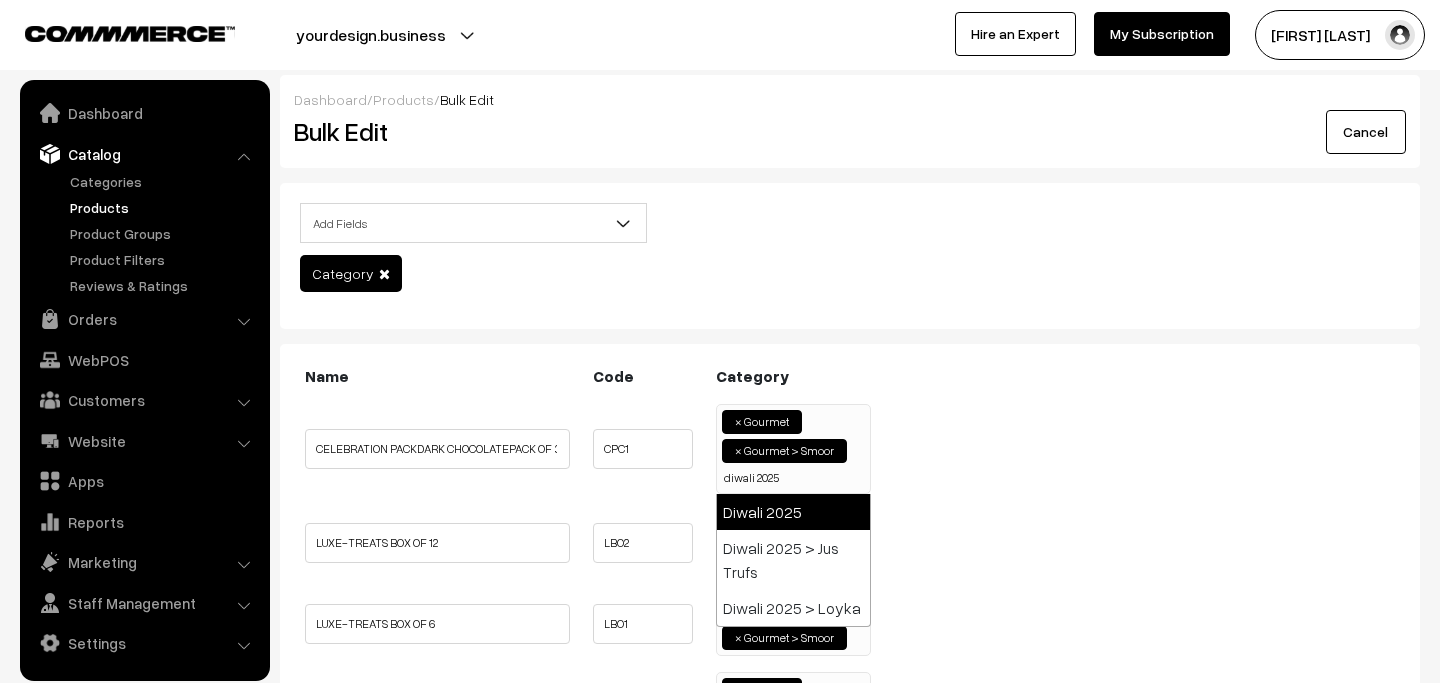 type 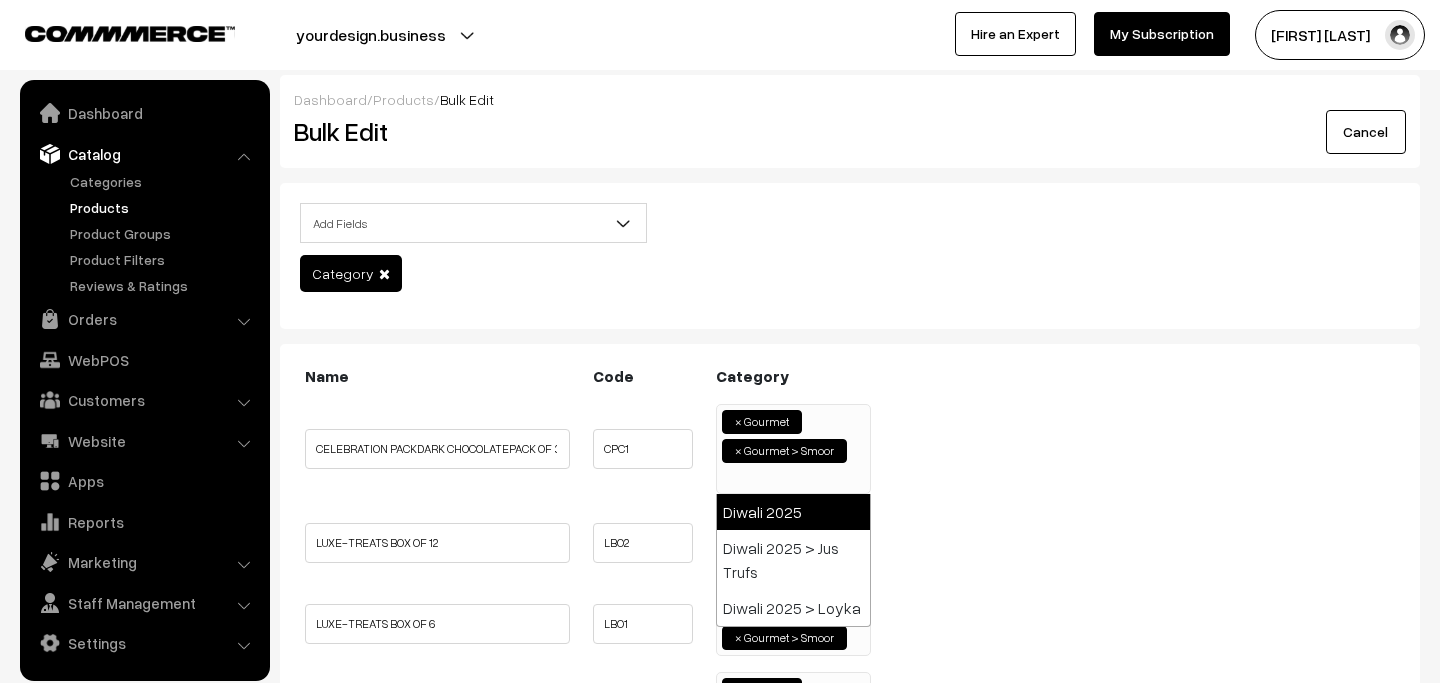 scroll, scrollTop: 1428, scrollLeft: 0, axis: vertical 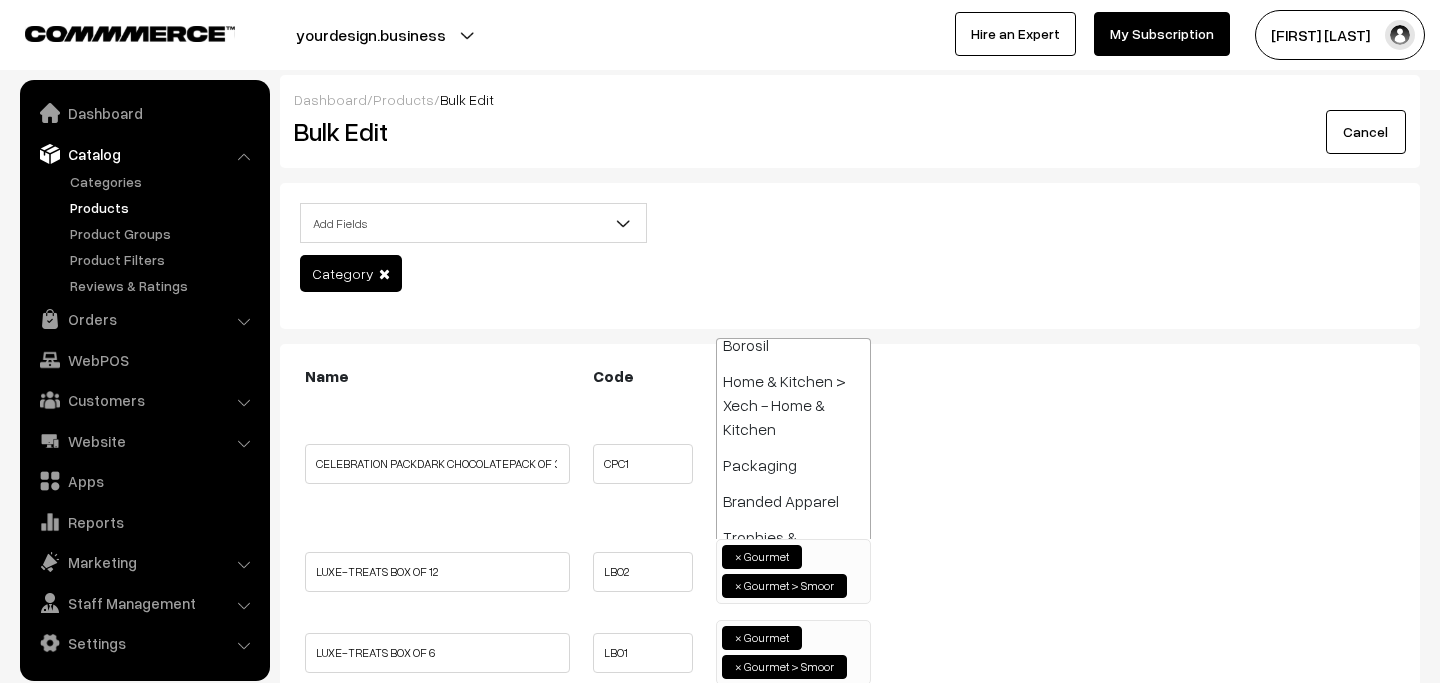paste on "diwali 2025" 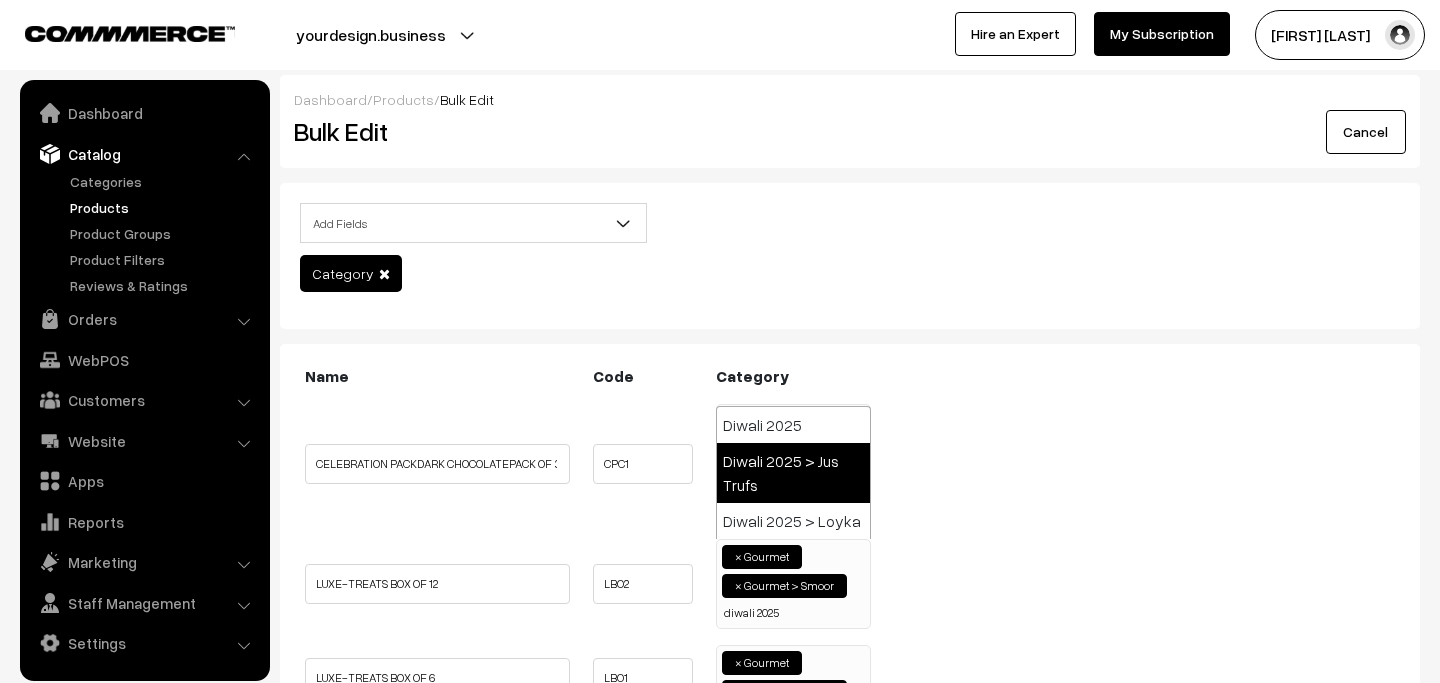 scroll, scrollTop: 0, scrollLeft: 0, axis: both 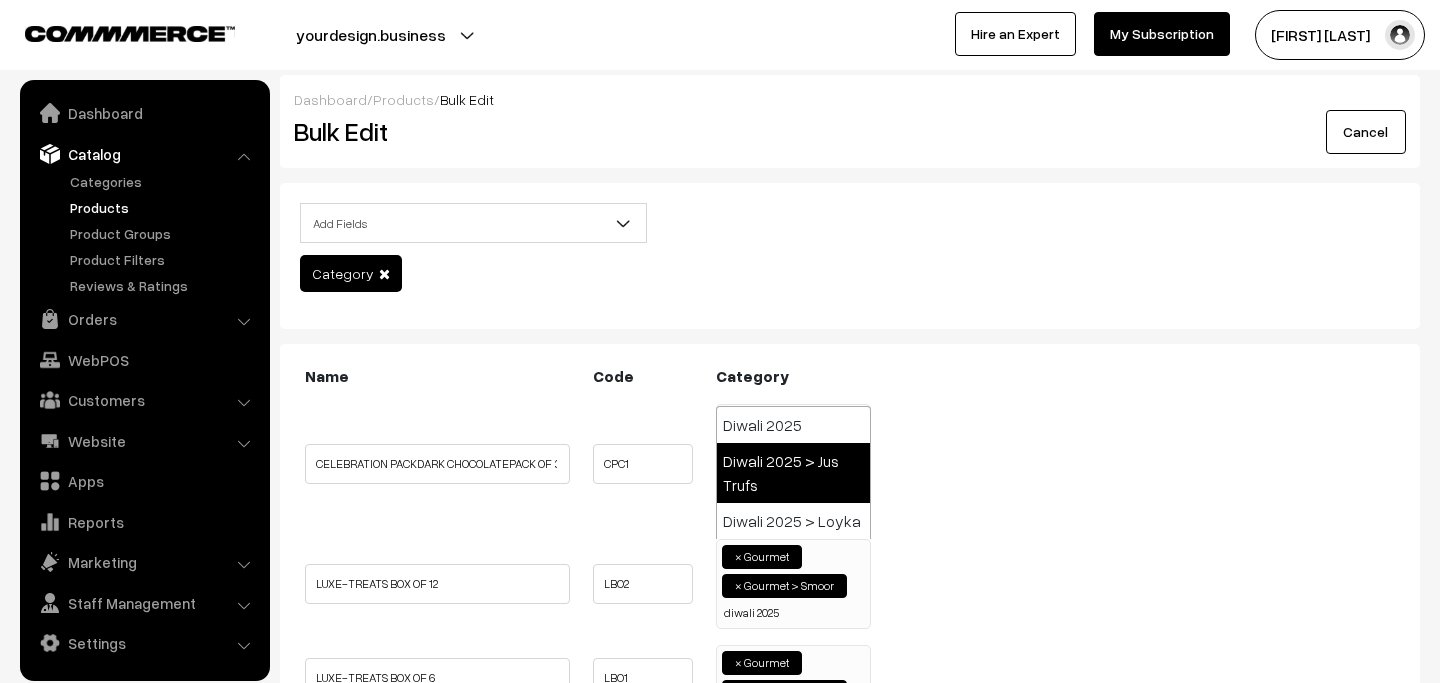 type on "diwali 2025" 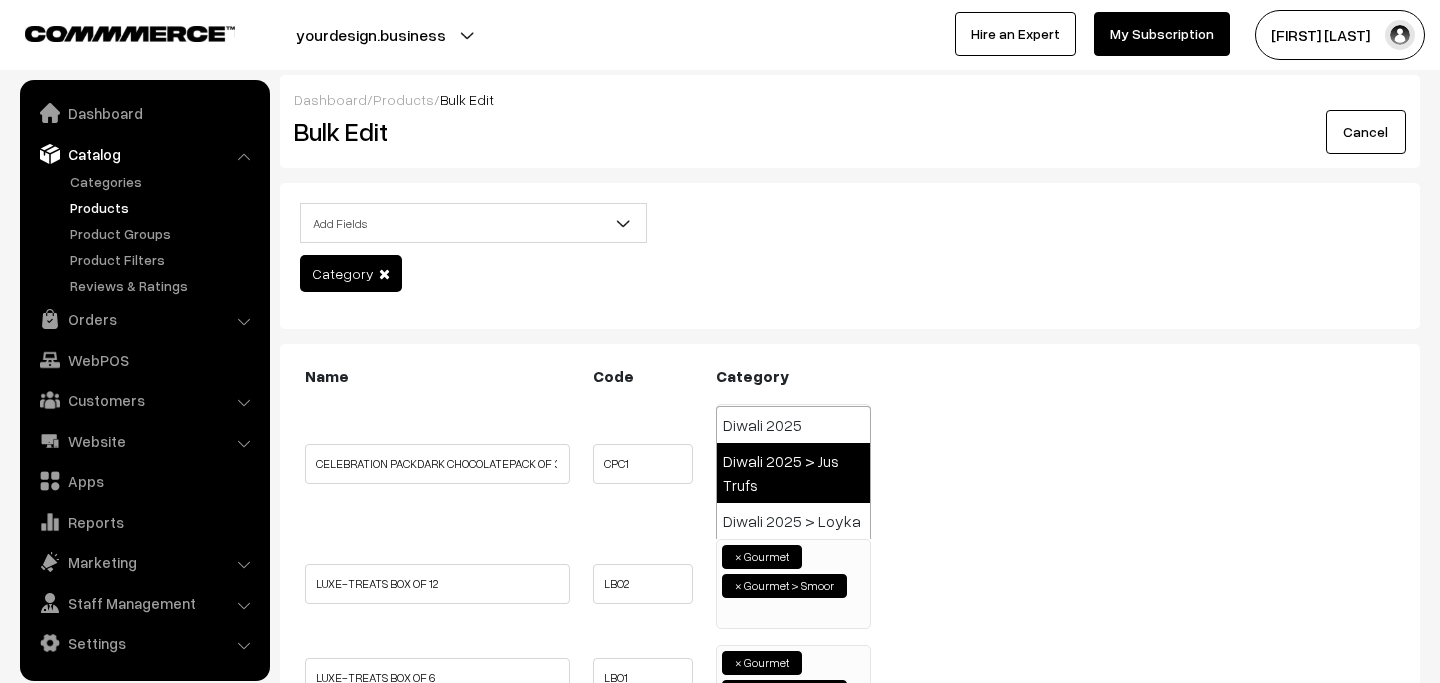 scroll, scrollTop: 1428, scrollLeft: 0, axis: vertical 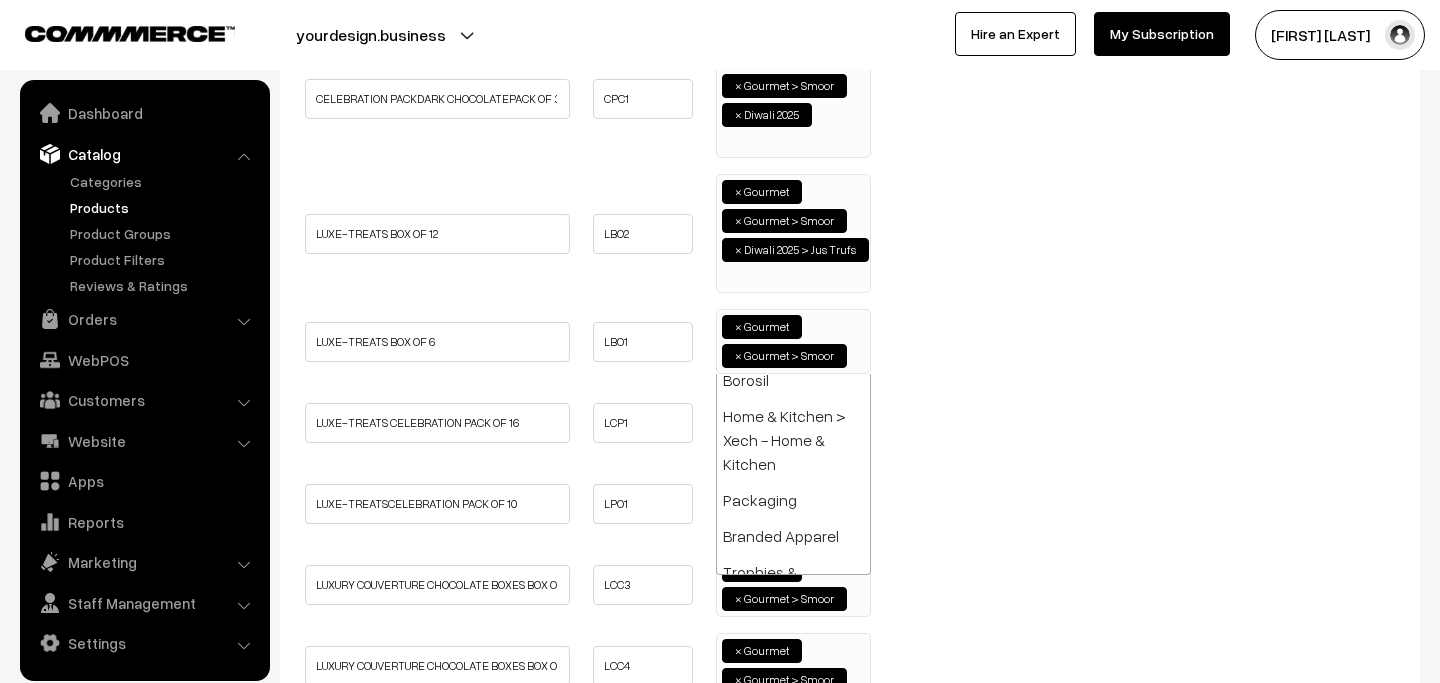 paste on "diwali 2025" 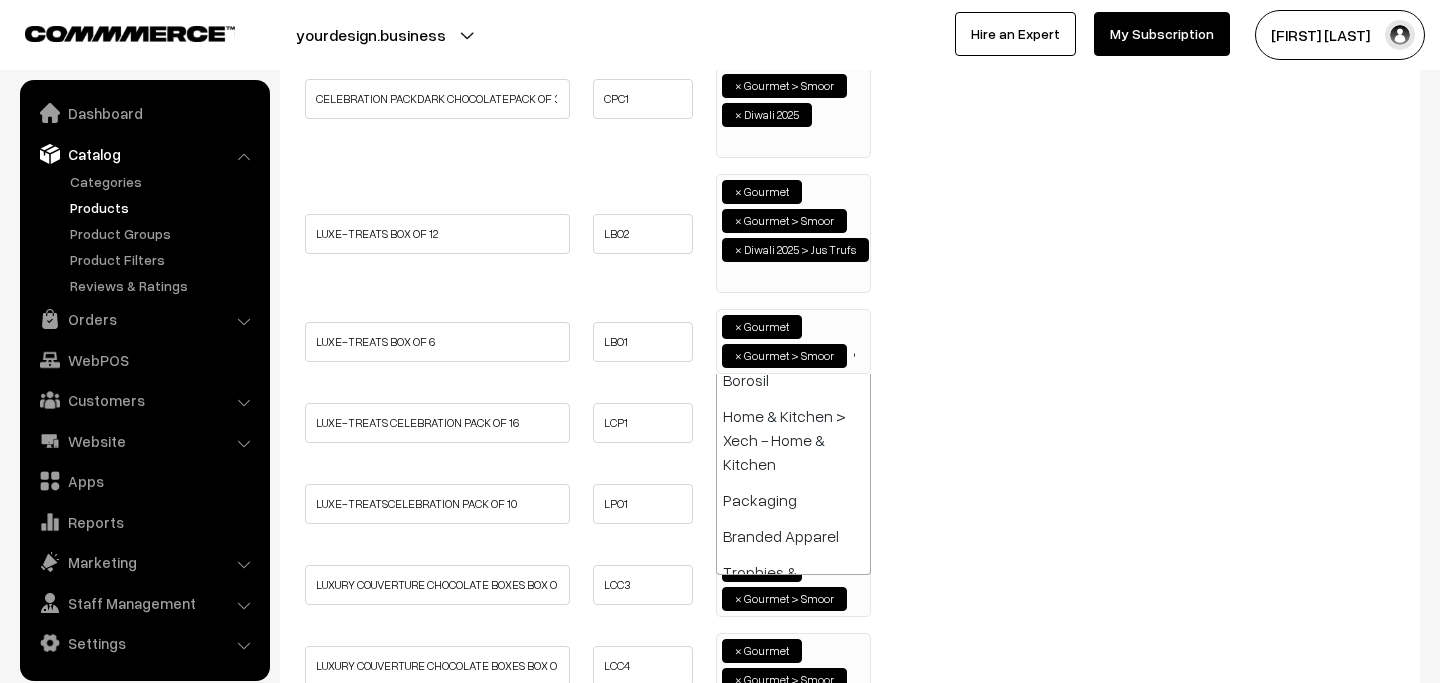 scroll, scrollTop: 0, scrollLeft: 0, axis: both 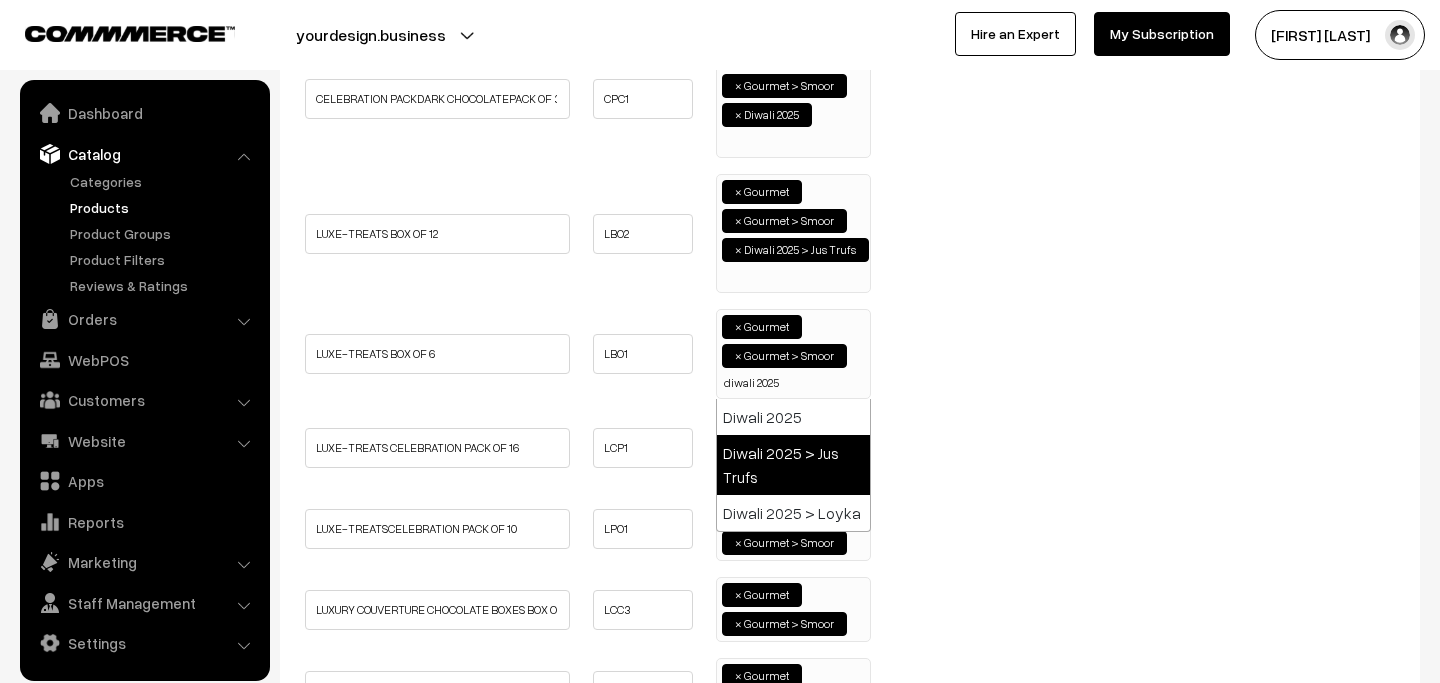 type on "diwali 2025" 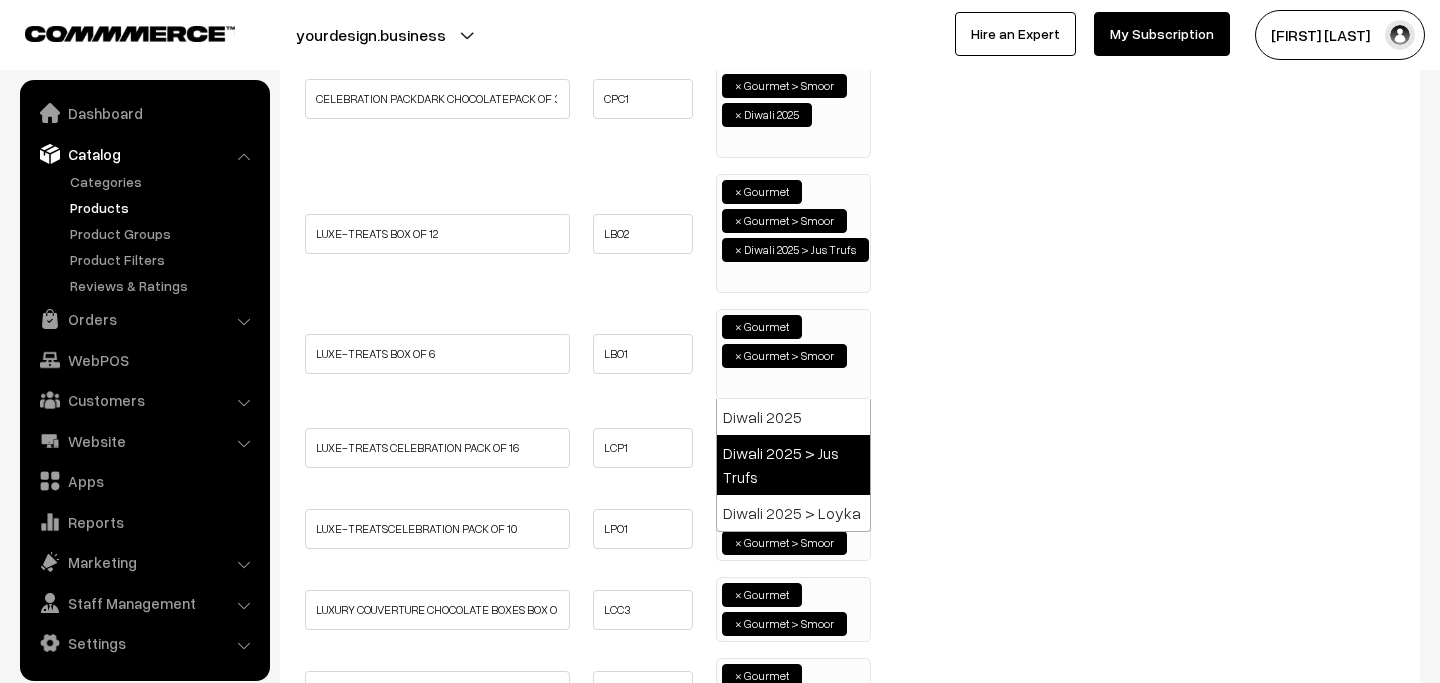 scroll, scrollTop: 1428, scrollLeft: 0, axis: vertical 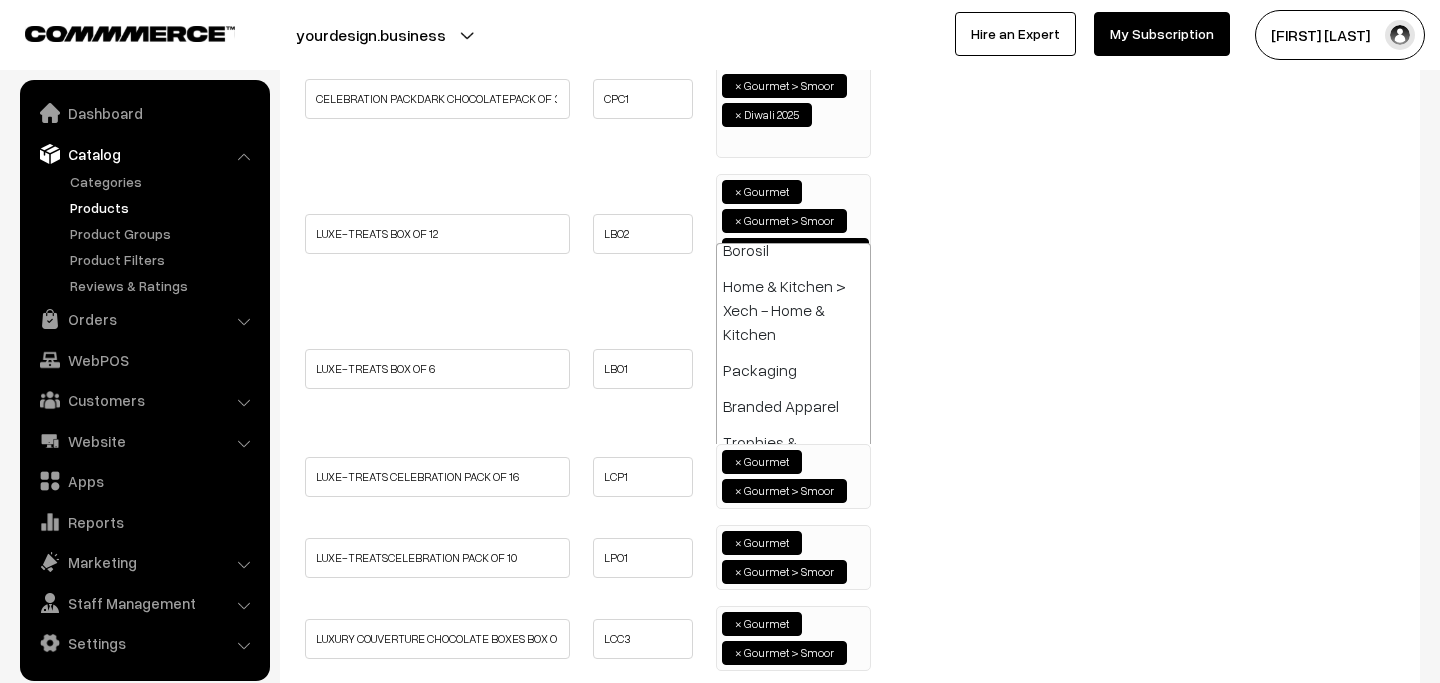 paste on "diwali 2025" 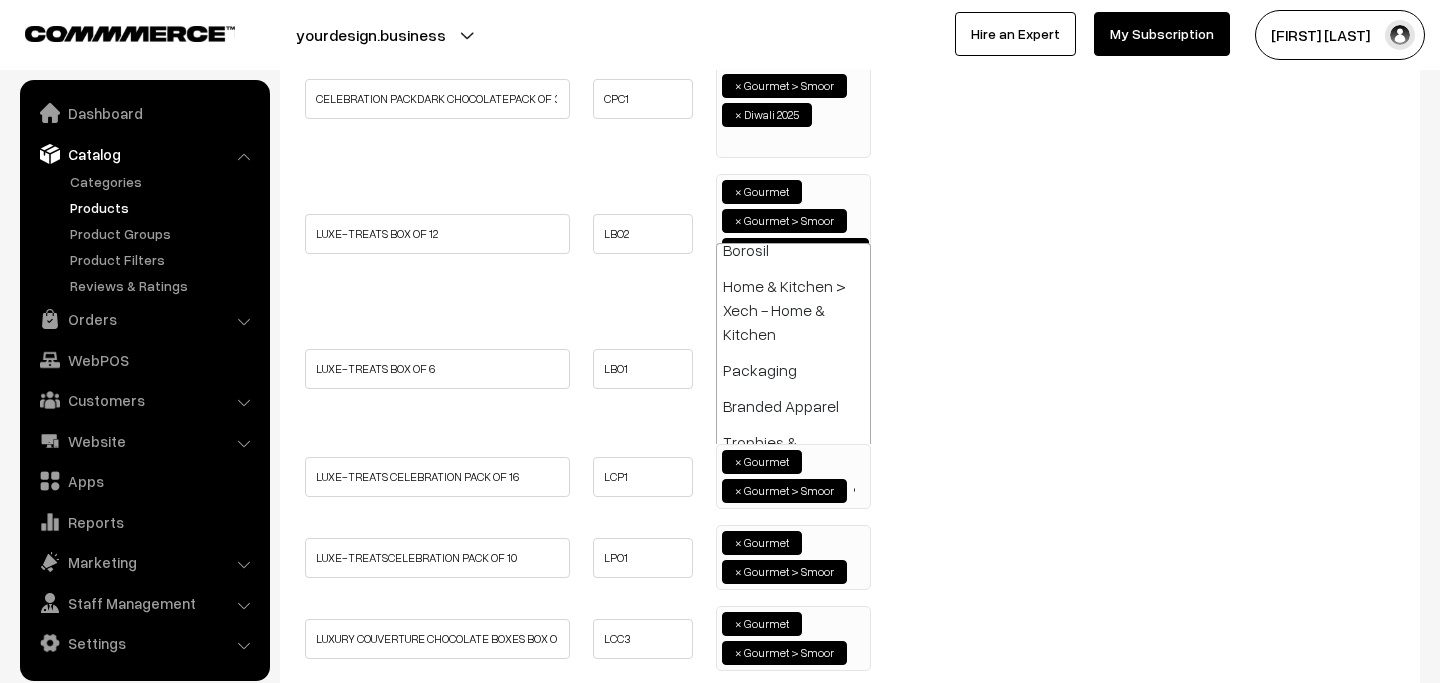 scroll, scrollTop: 0, scrollLeft: 0, axis: both 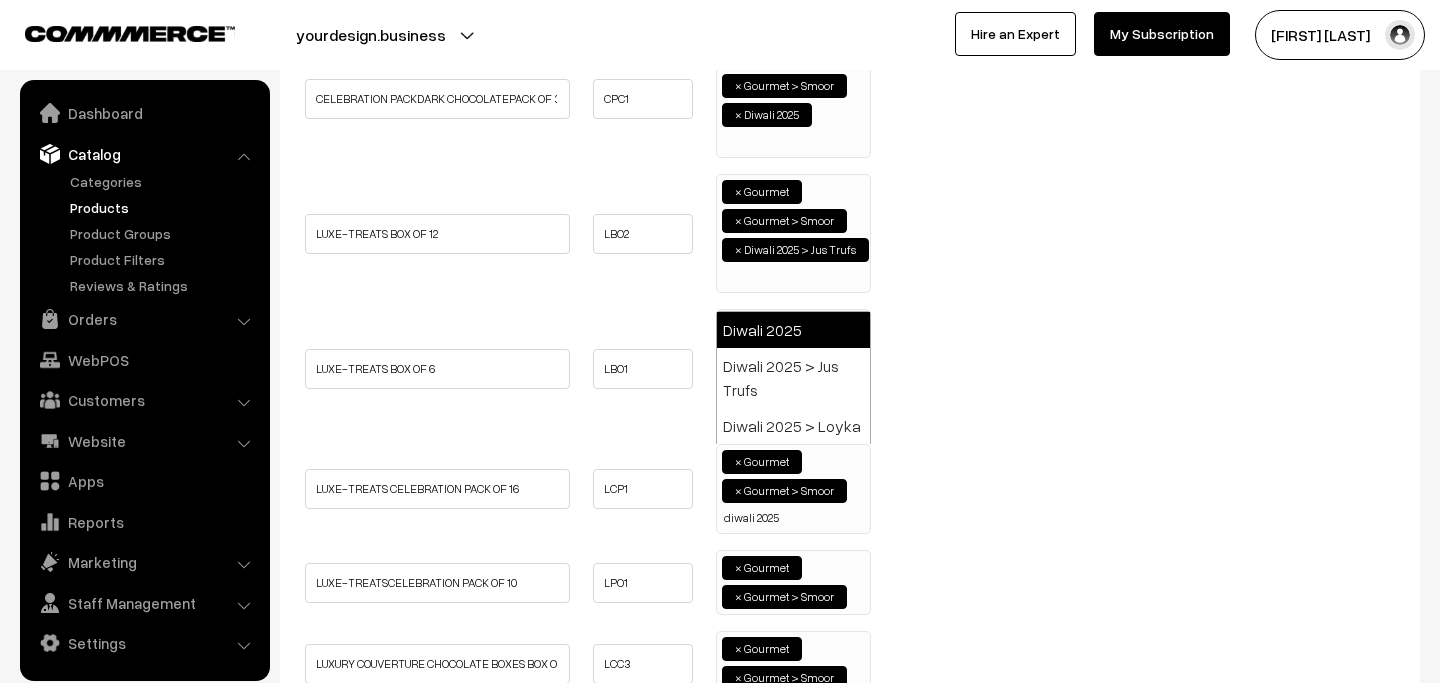 type on "diwali 2025" 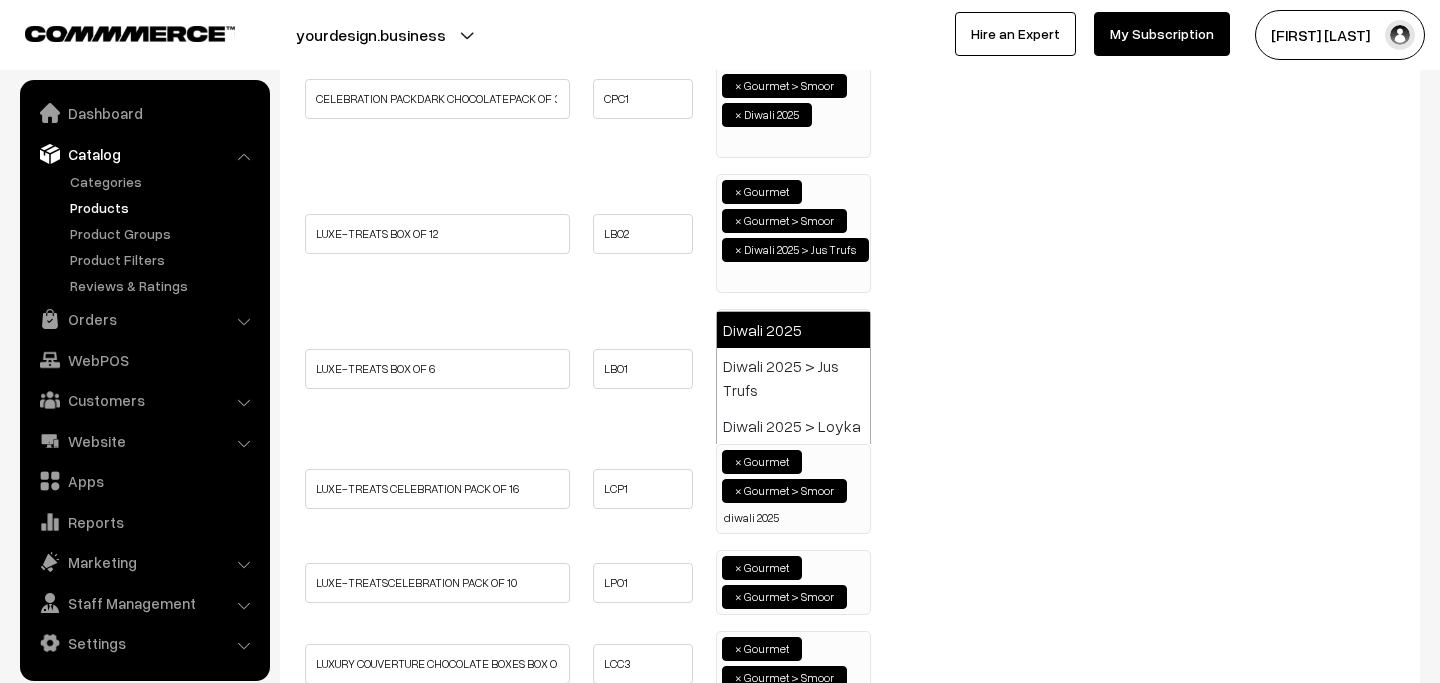 type 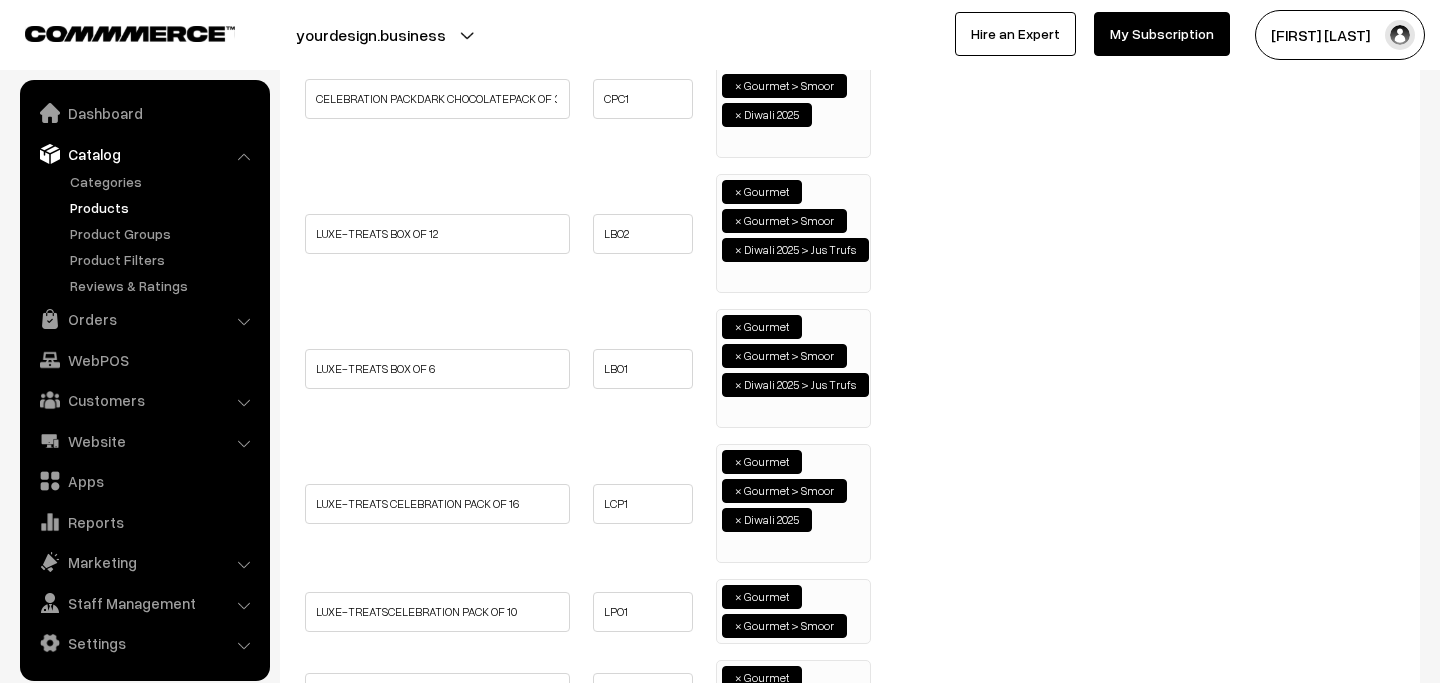 scroll, scrollTop: 1428, scrollLeft: 0, axis: vertical 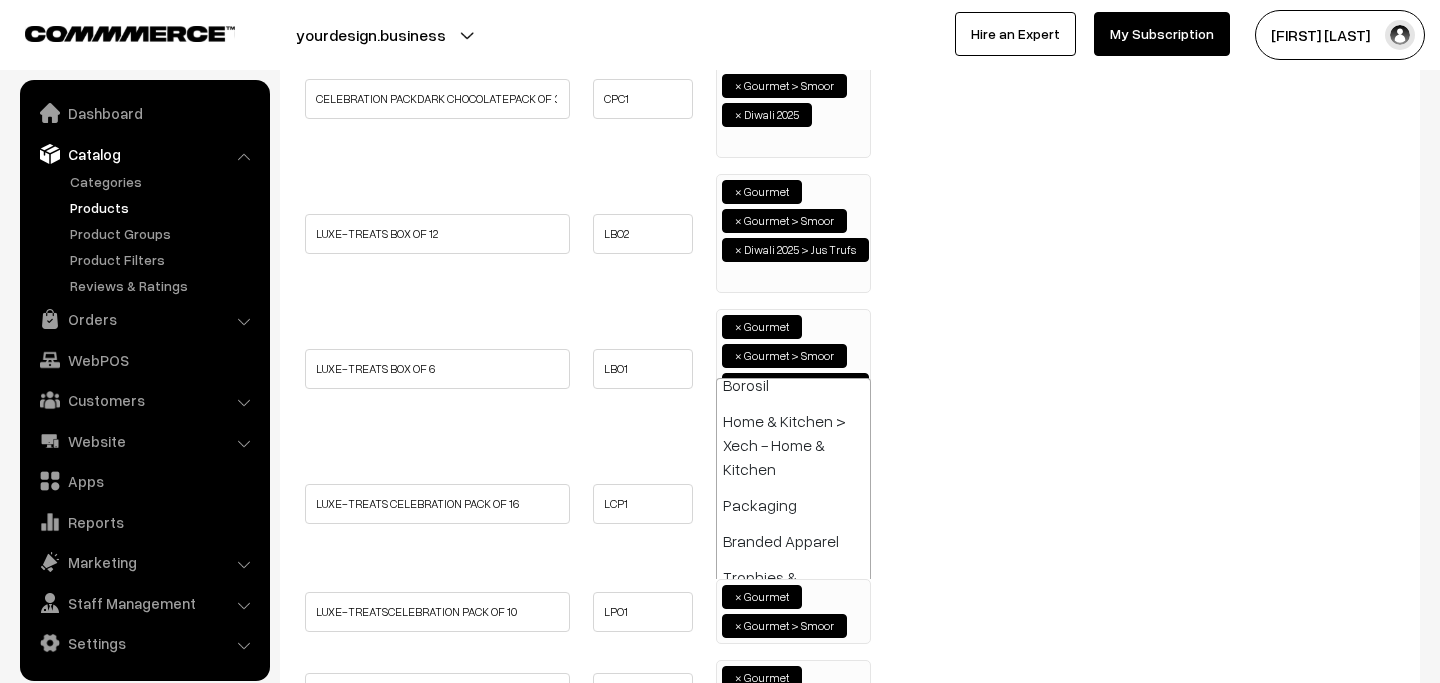 paste on "diwali 2025" 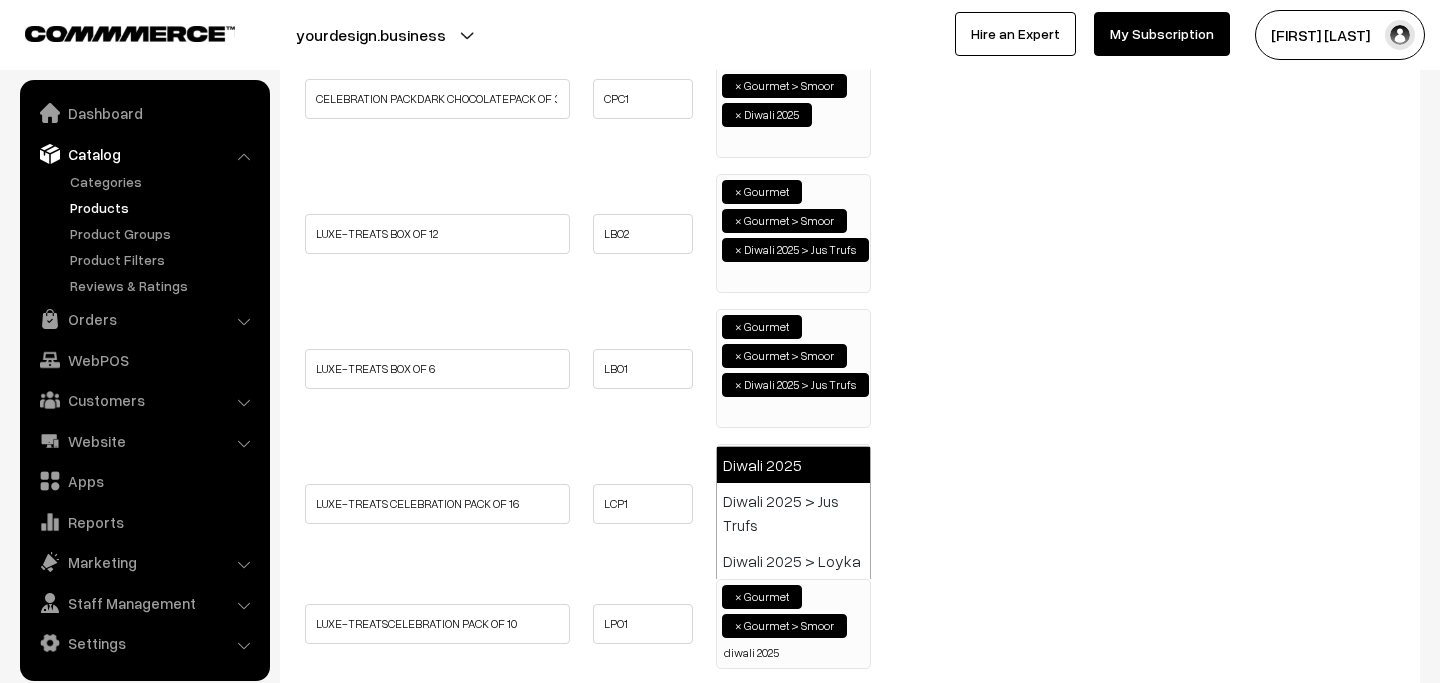 type on "diwali 2025" 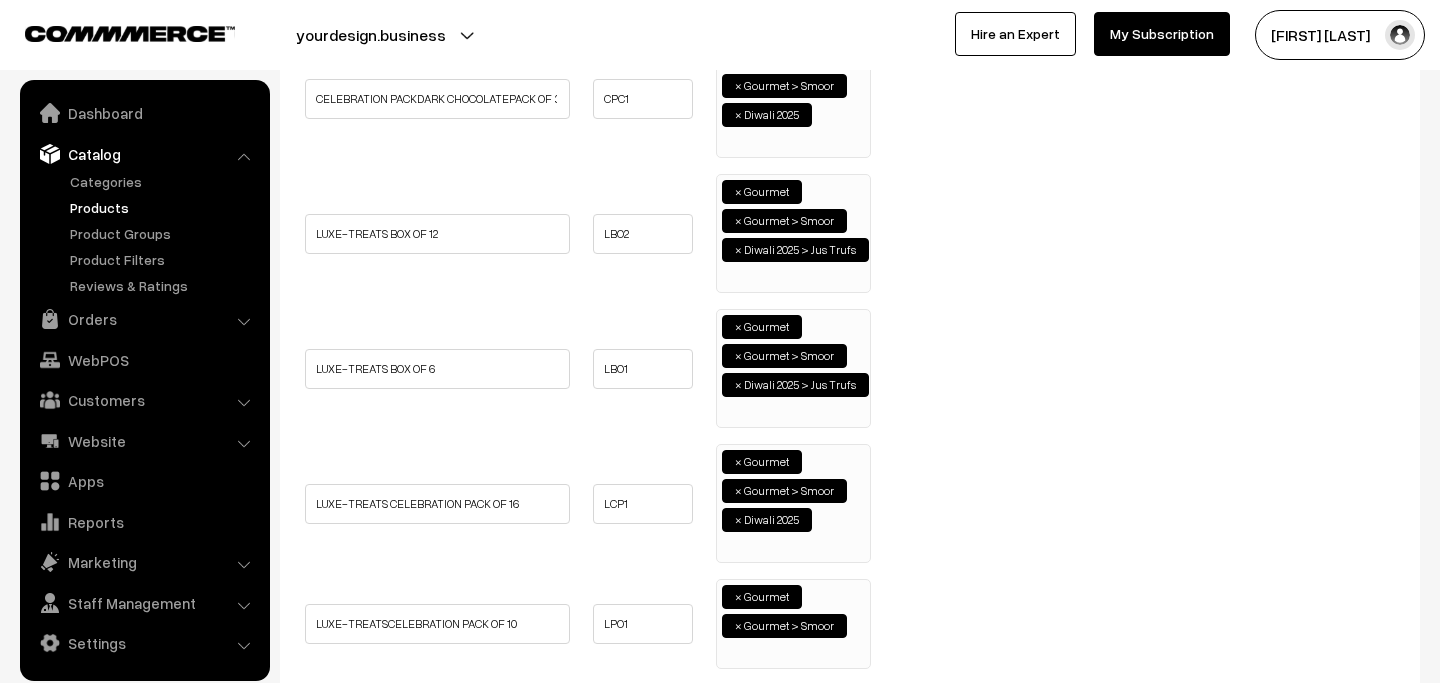 paste on "diwali 2025" 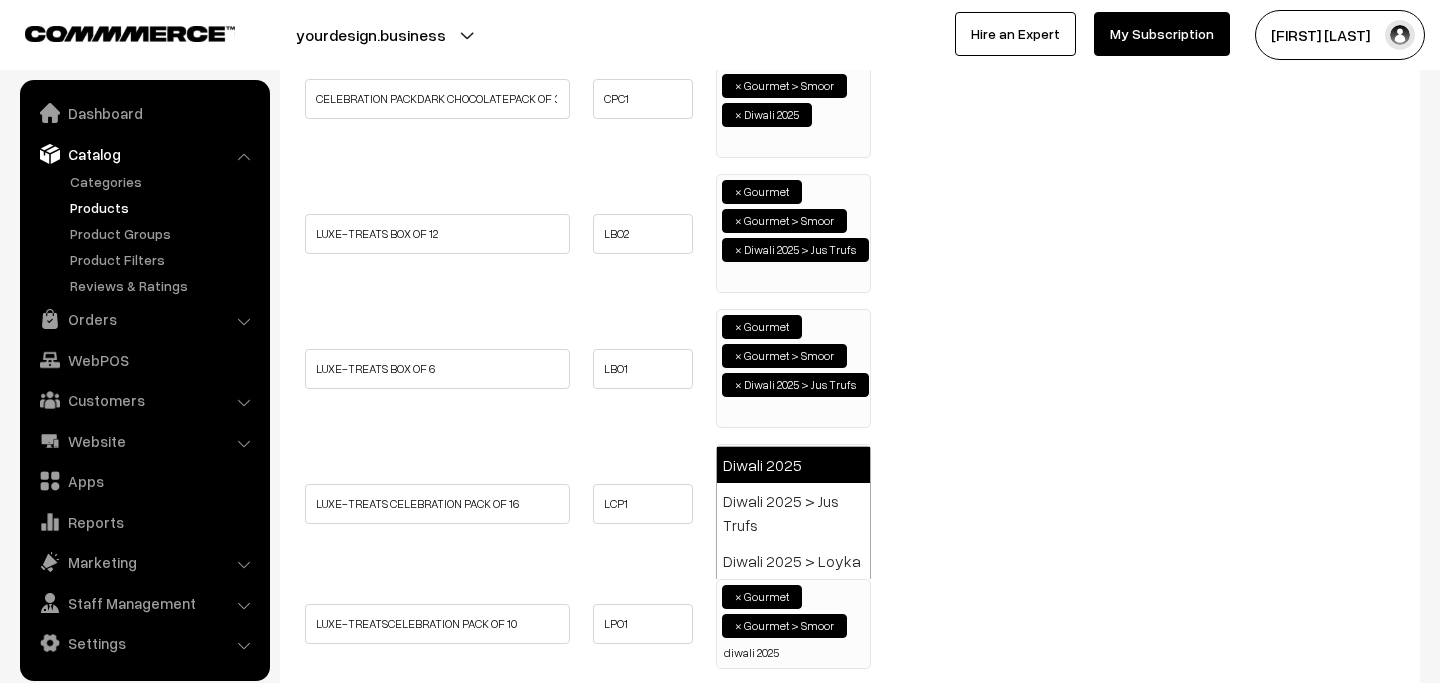 type on "diwali 2025" 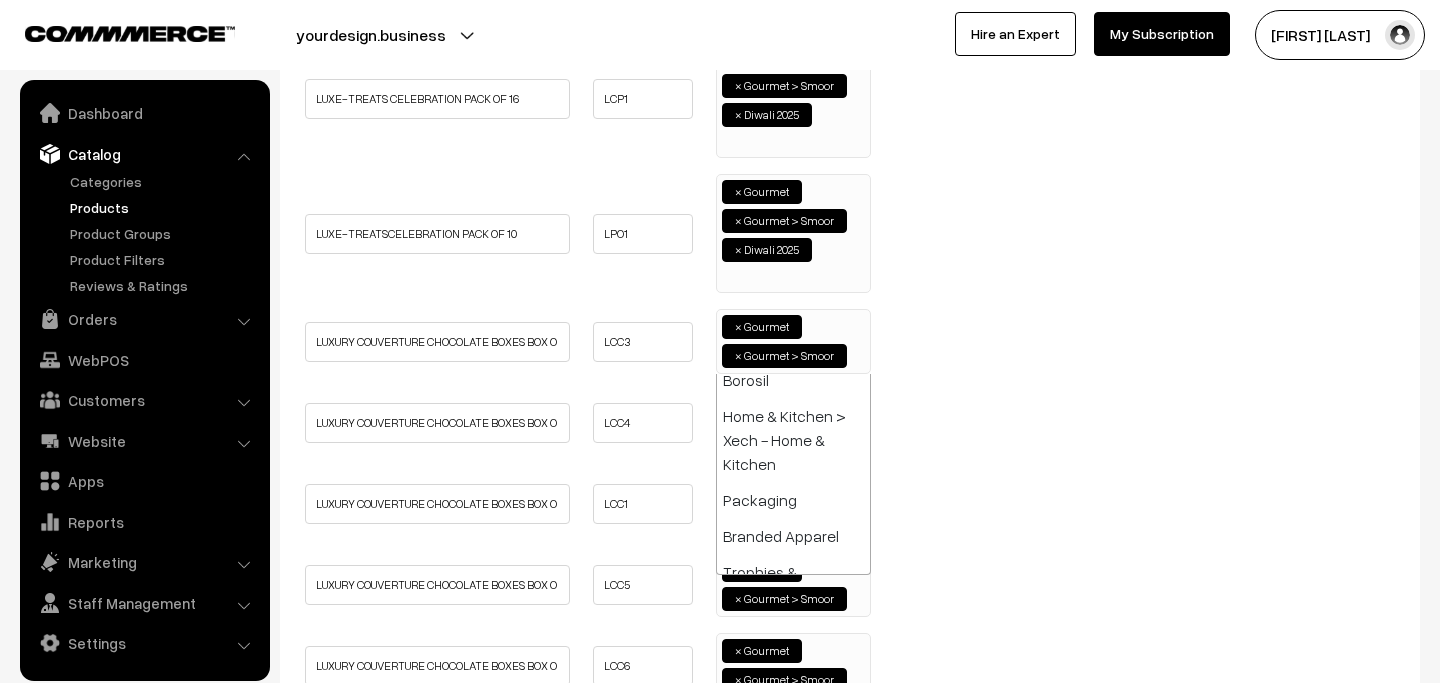 paste on "diwali 2025" 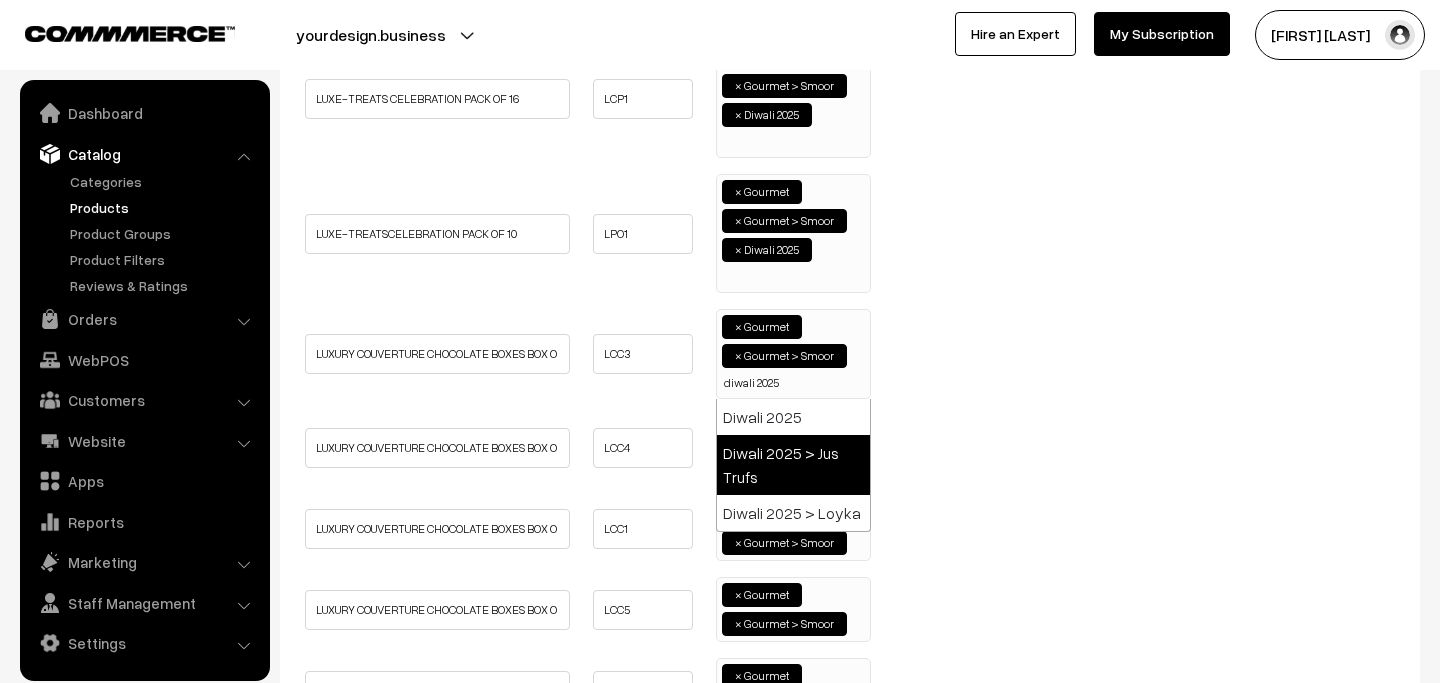 type on "diwali 2025" 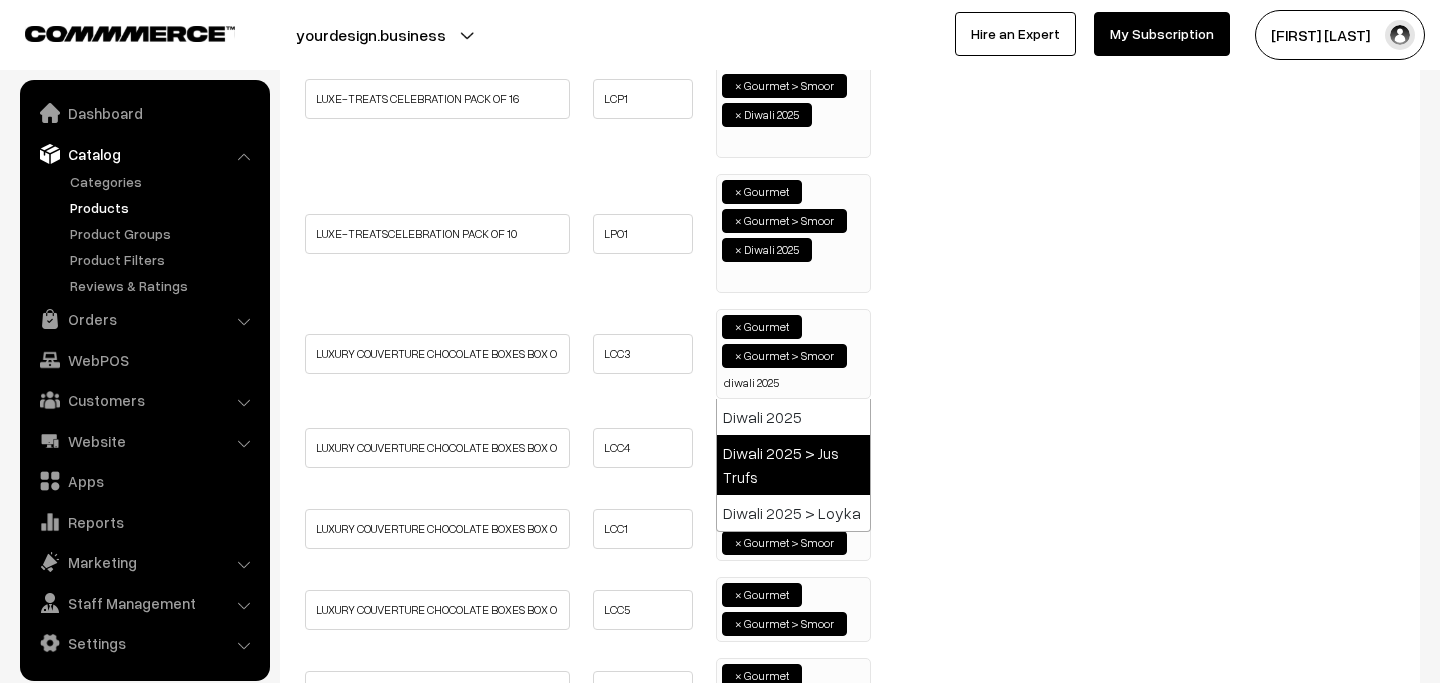 type 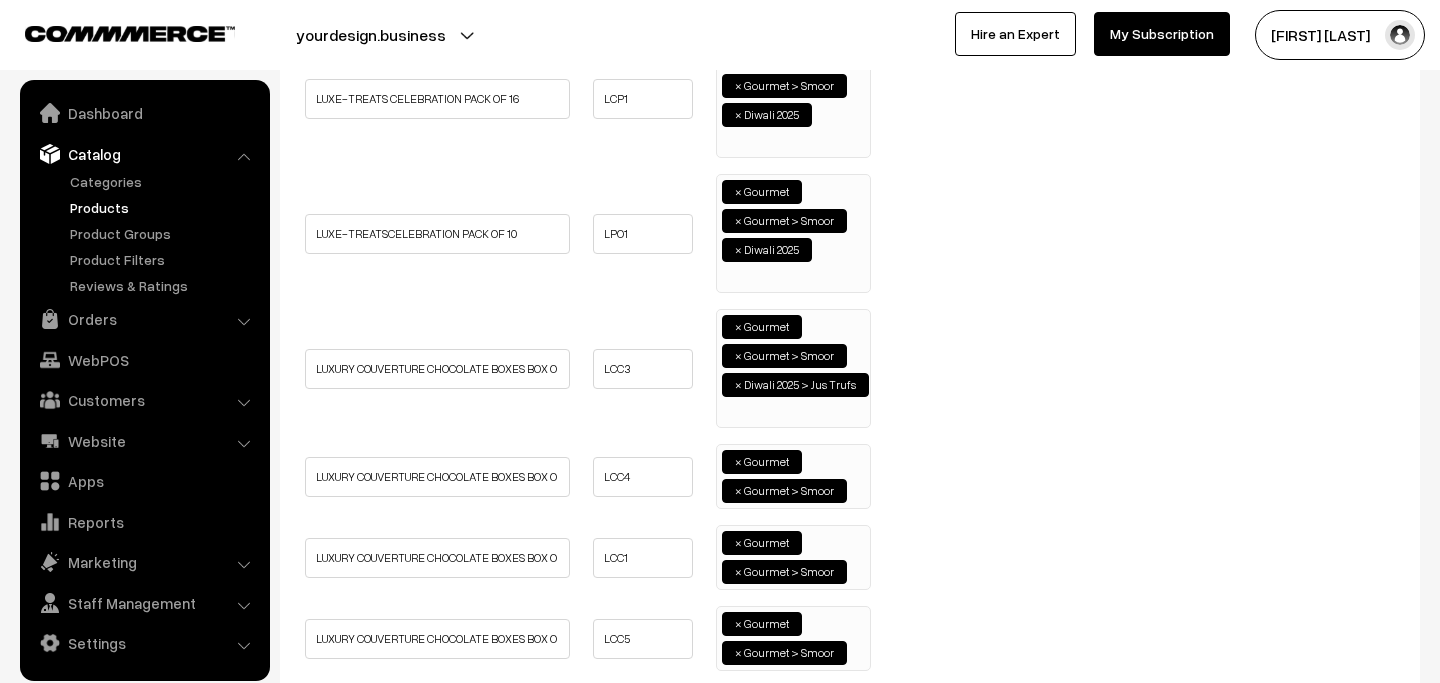 click on "×" at bounding box center [738, 385] 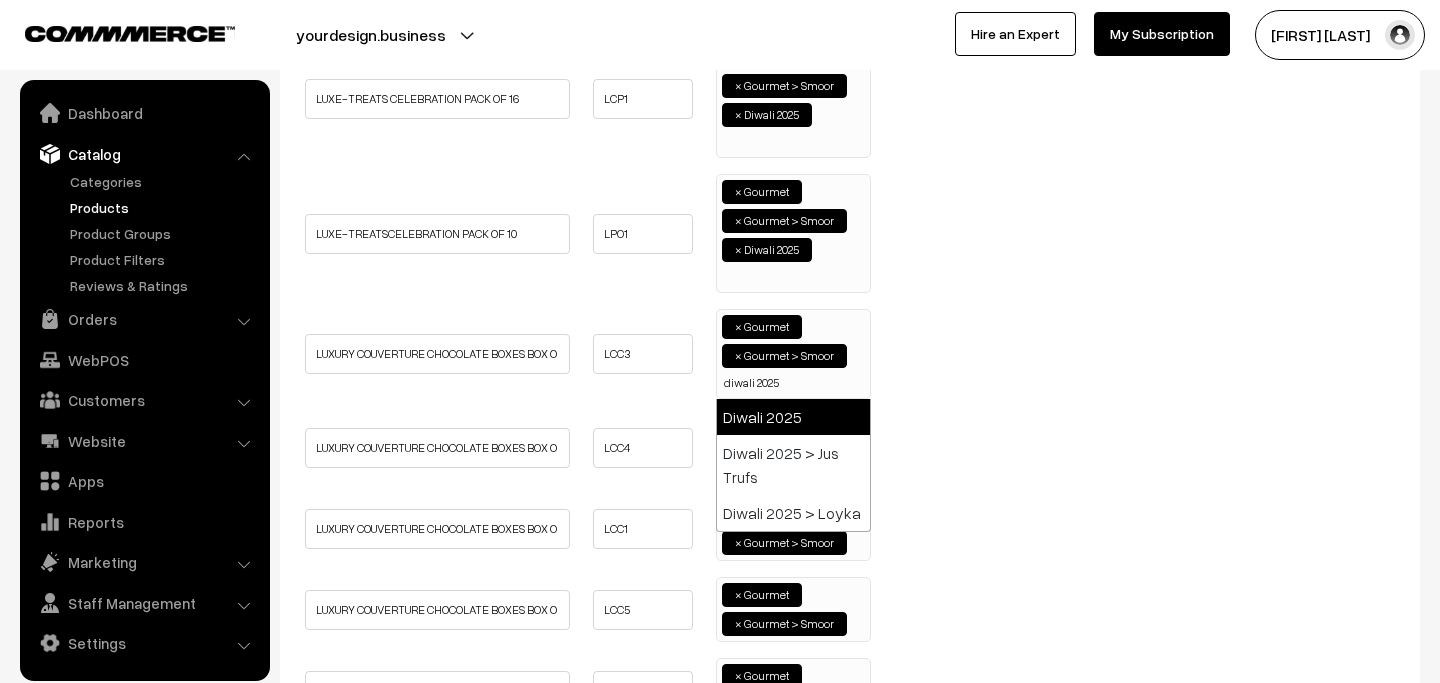 type on "diwali 2025" 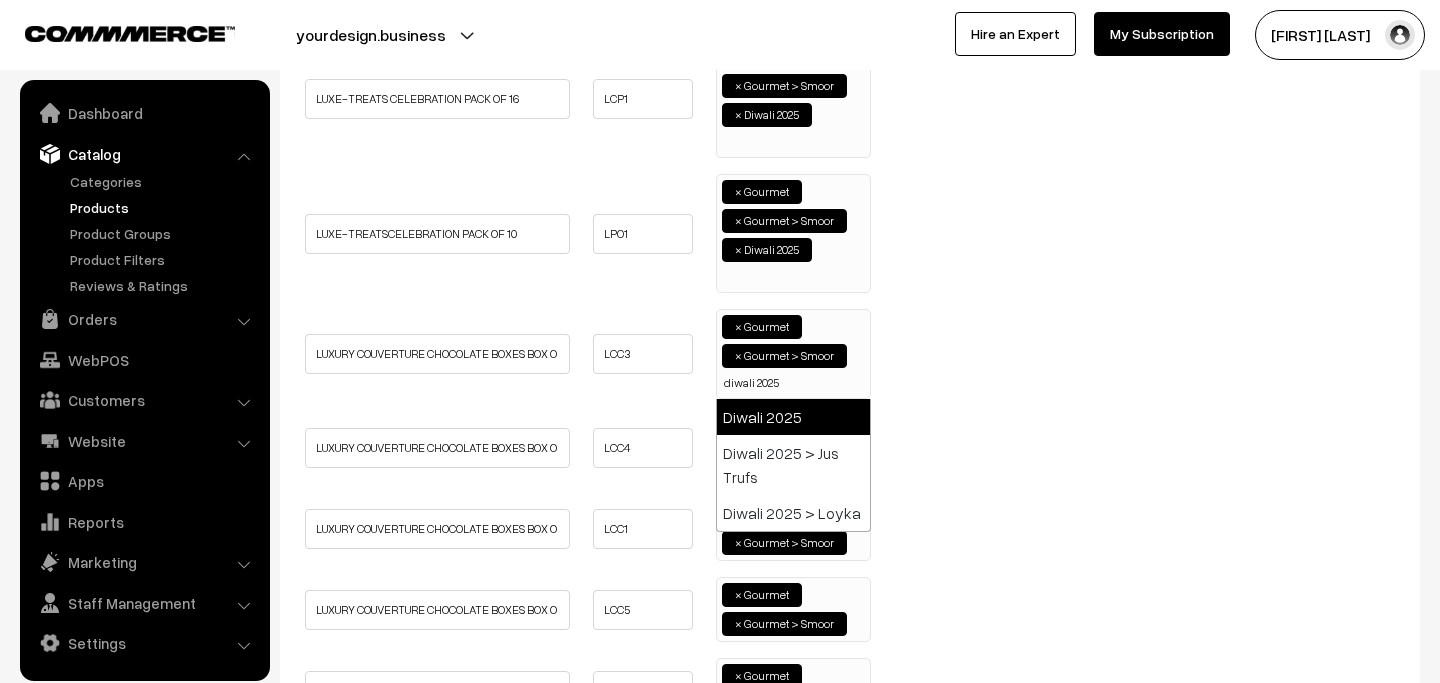 type 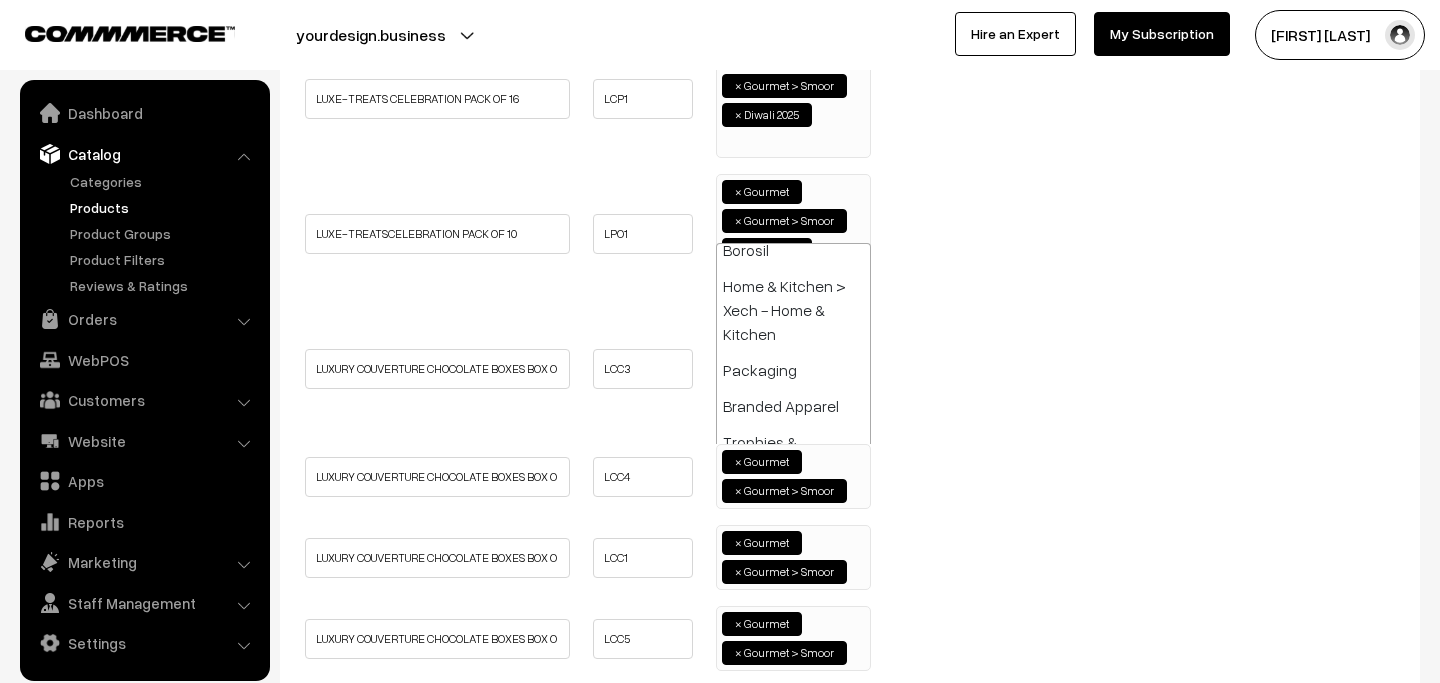 paste on "diwali 2025" 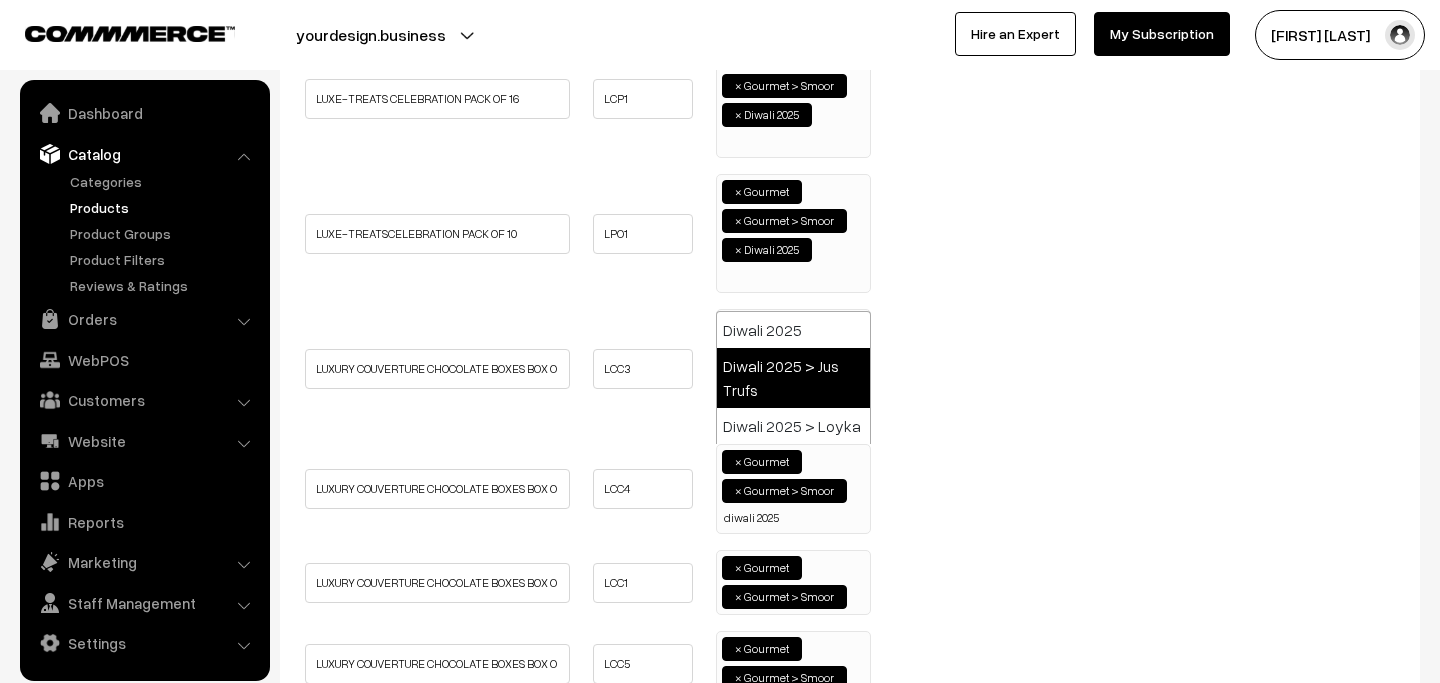 type on "diwali 2025" 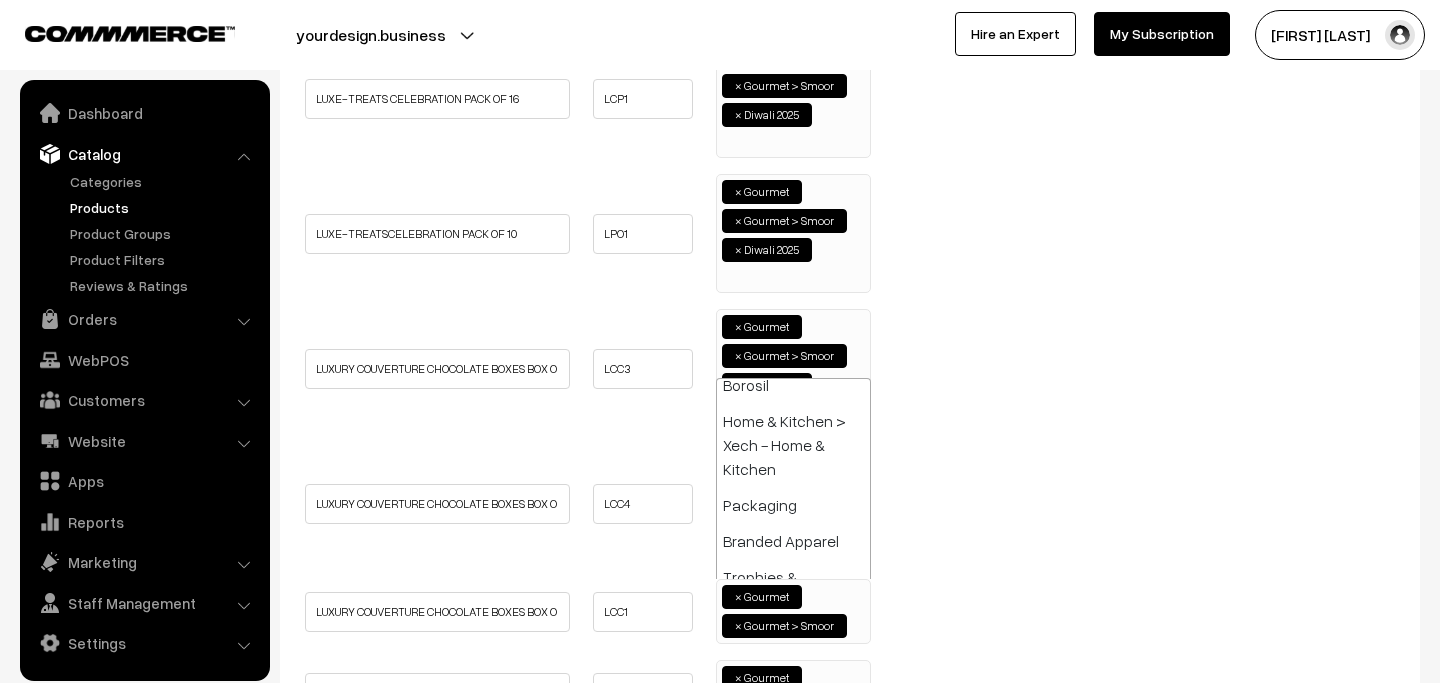 paste on "diwali 2025" 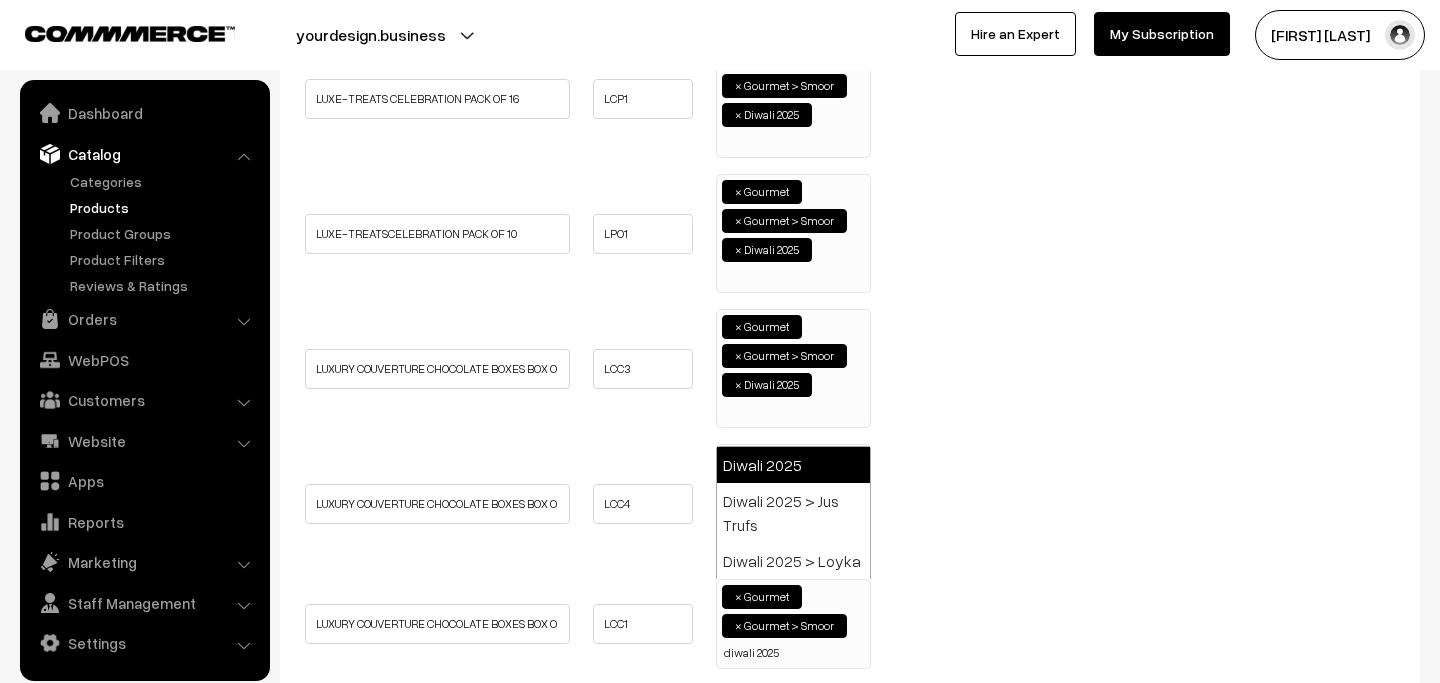 type on "diwali 2025" 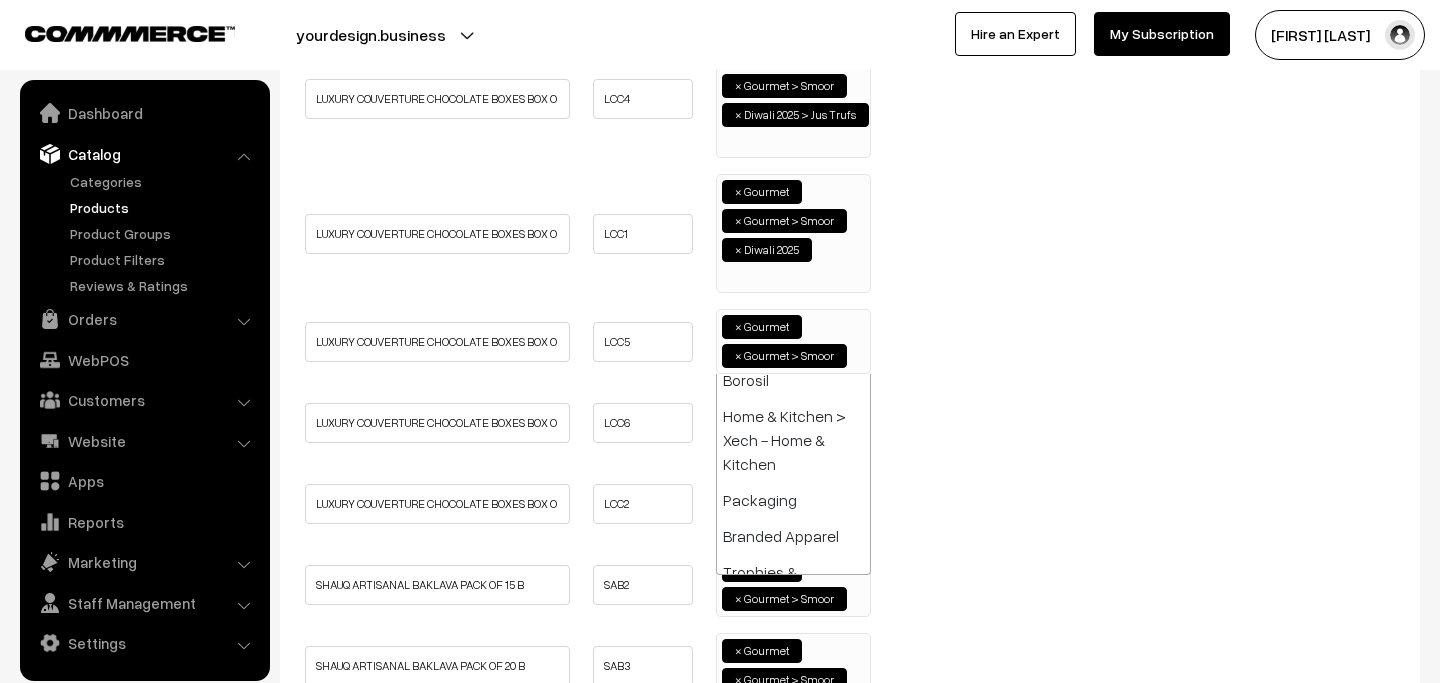paste on "diwali 2025" 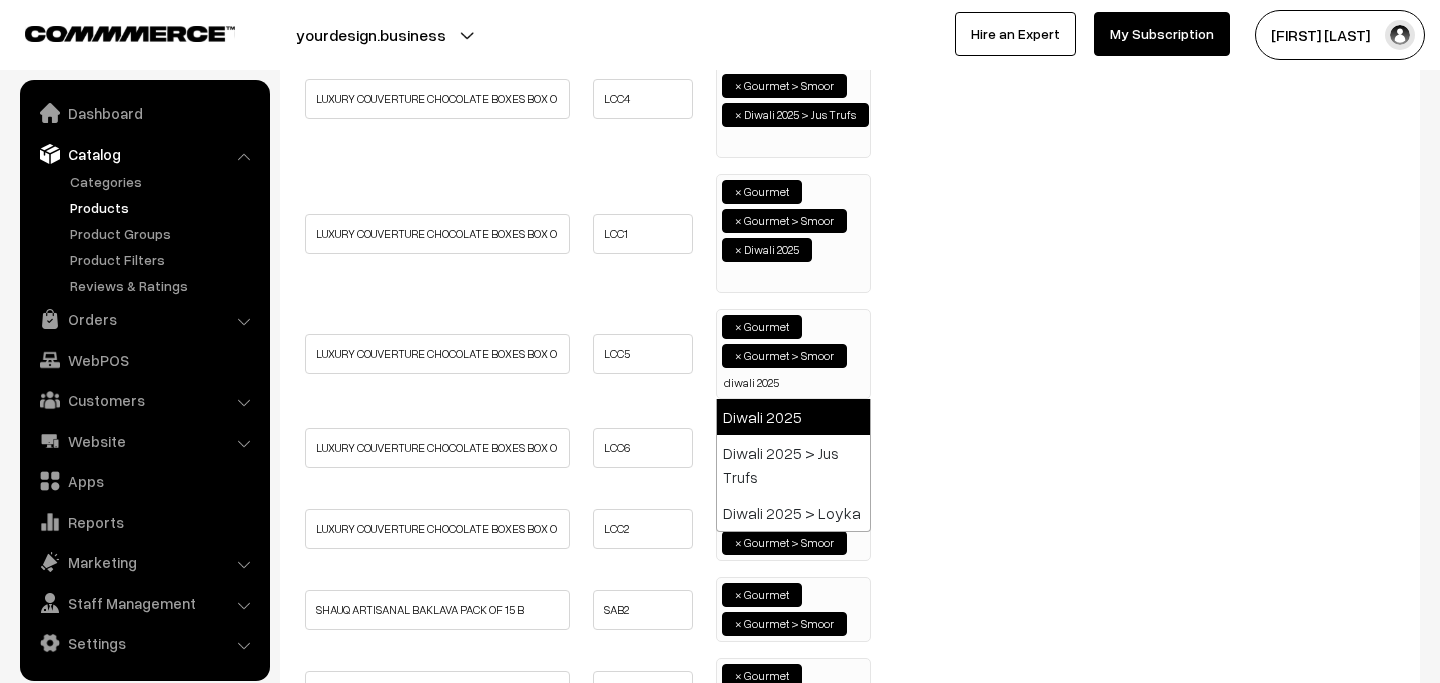 type on "diwali 2025" 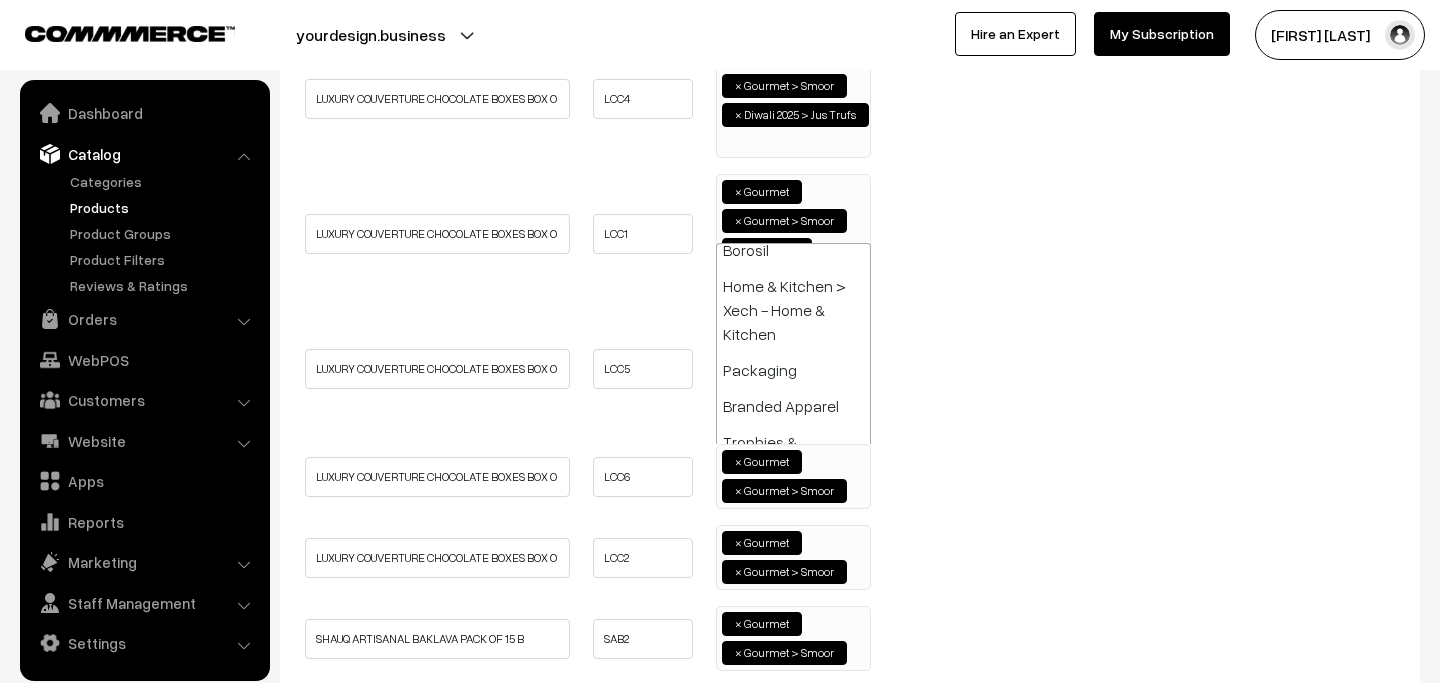 type on "x" 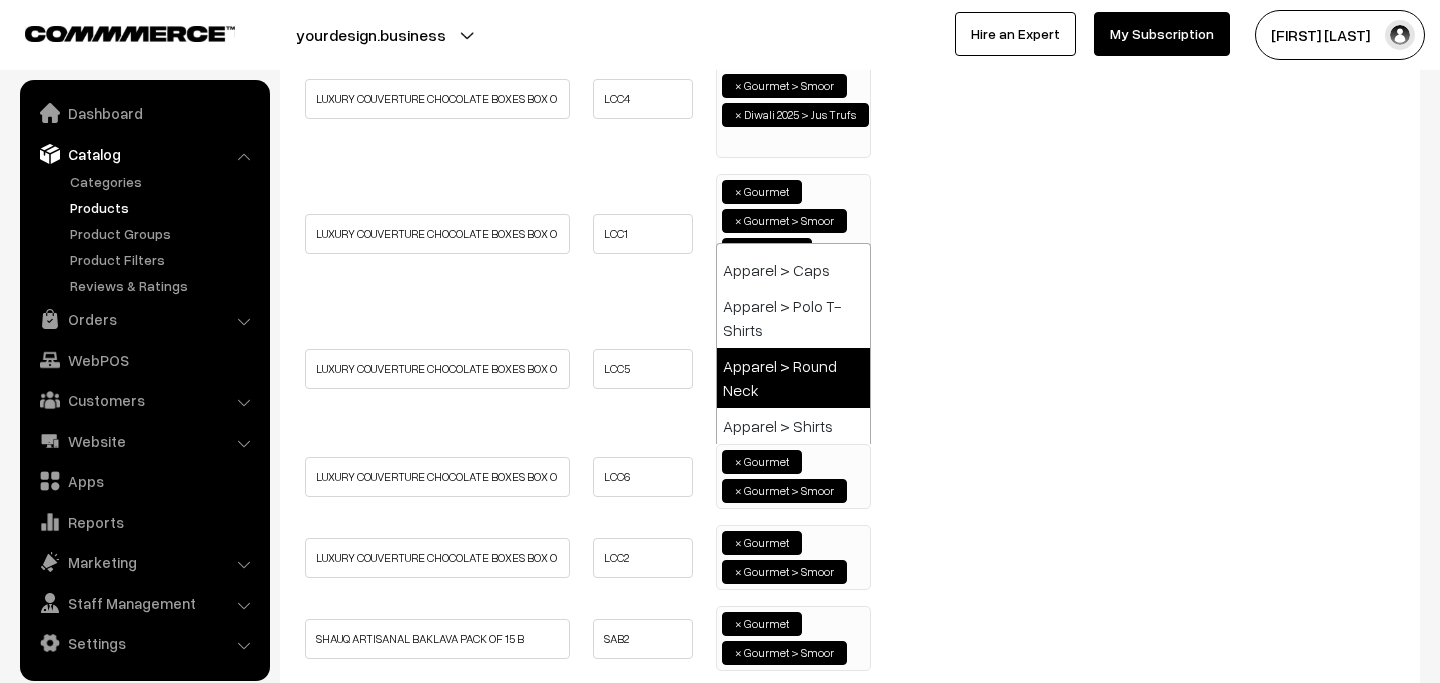 paste on "diwali 2025" 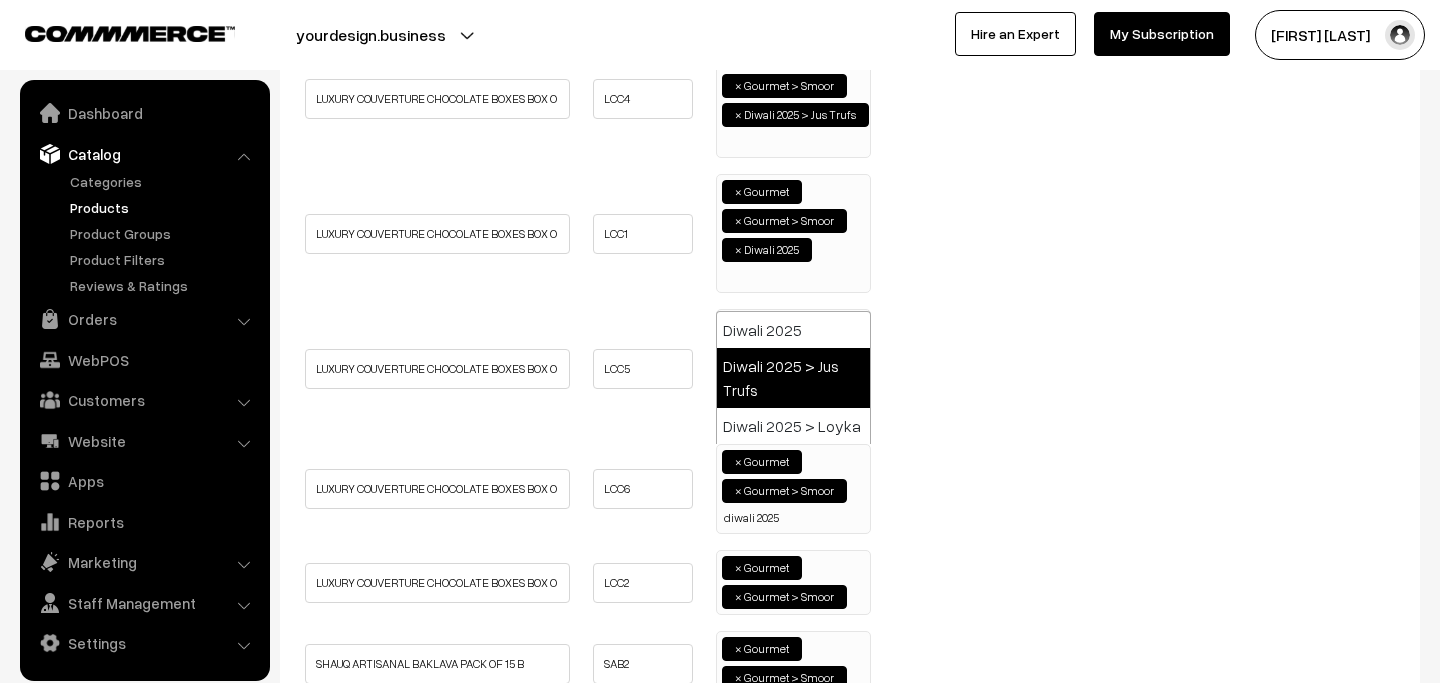 type on "diwali 2025" 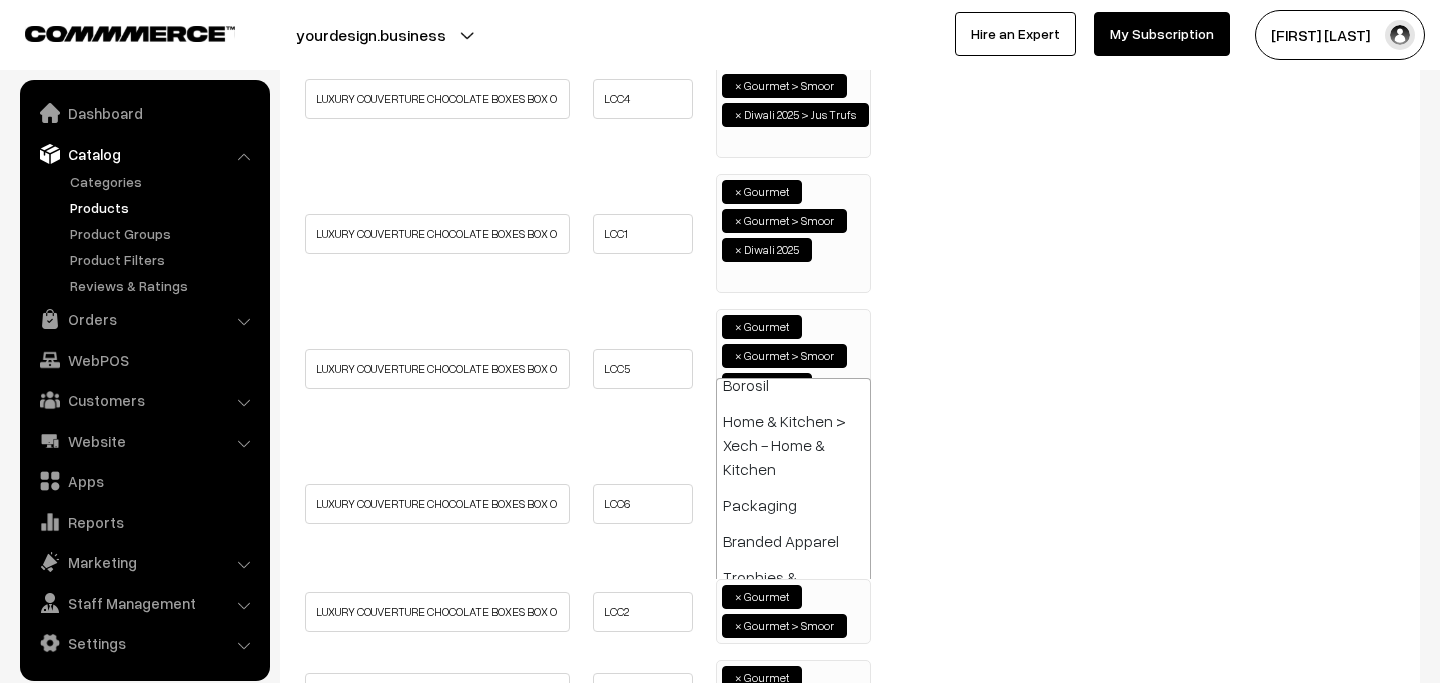 paste on "diwali 2025" 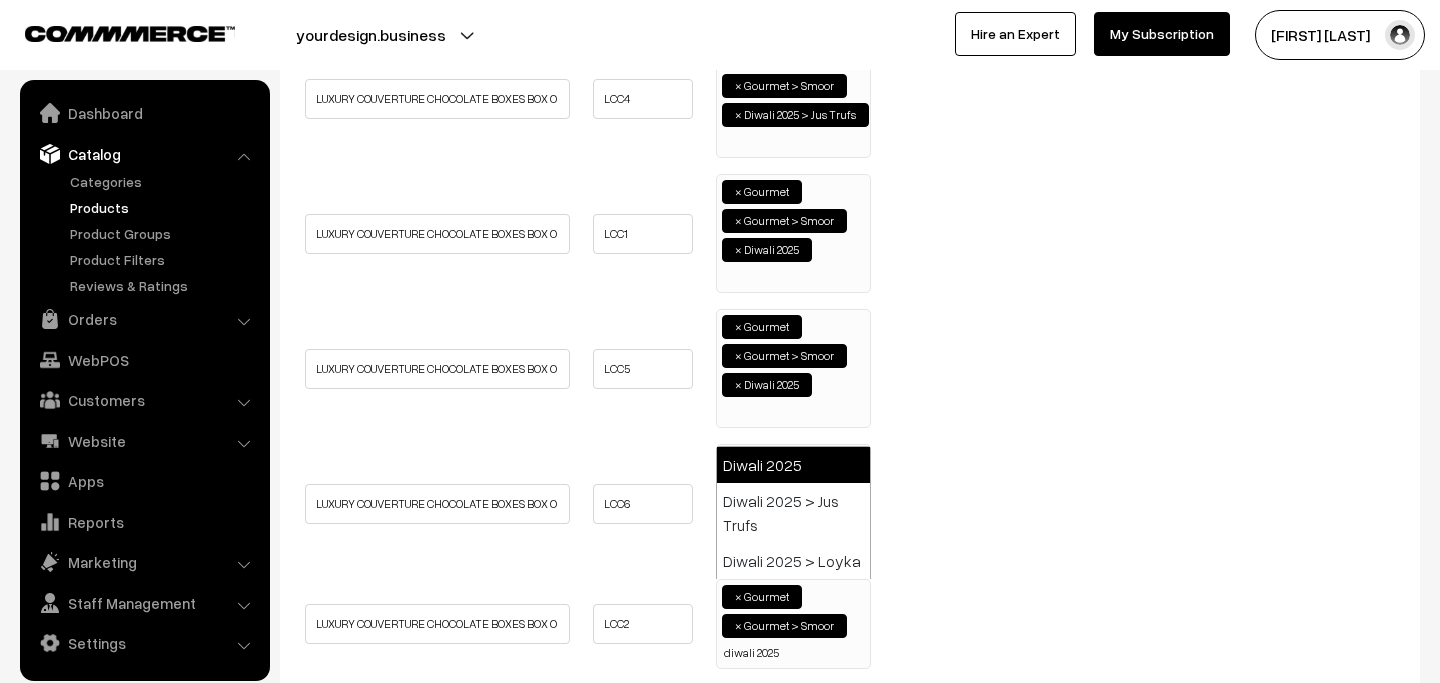 type on "diwali 2025" 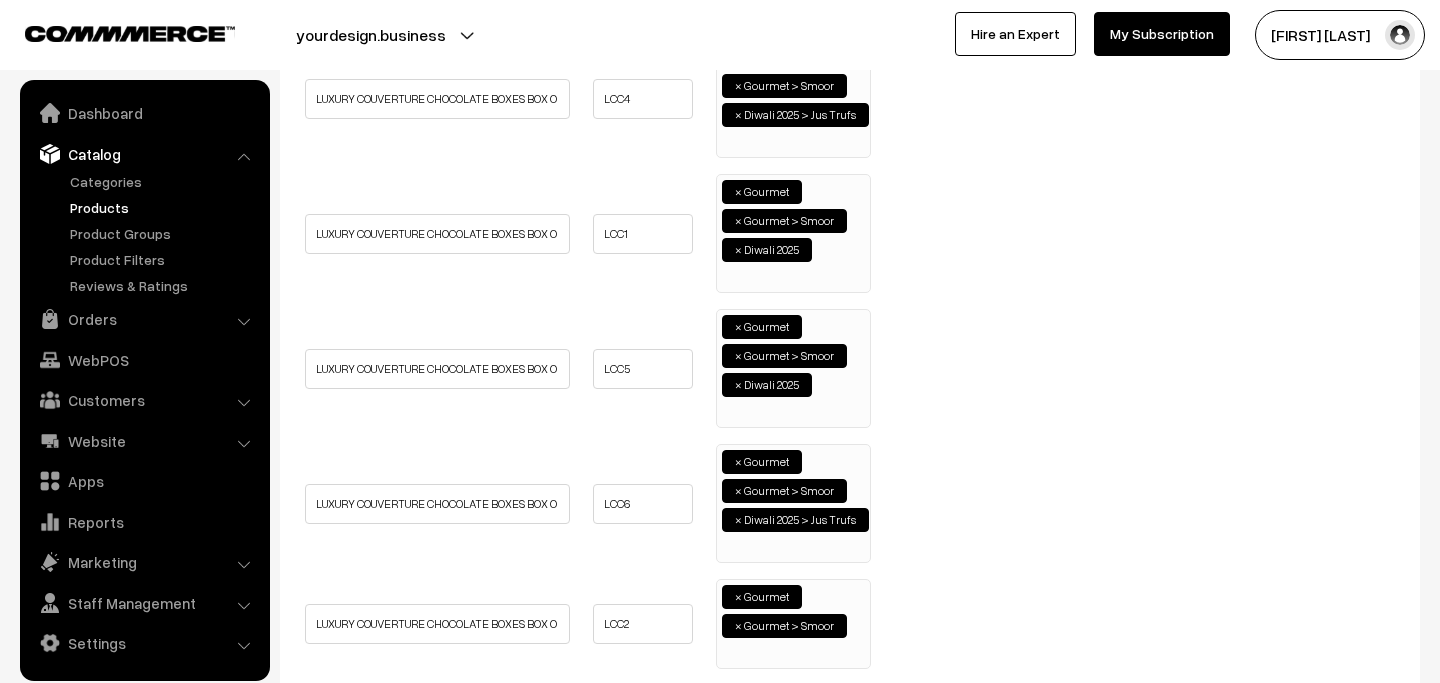 paste on "diwali 2025" 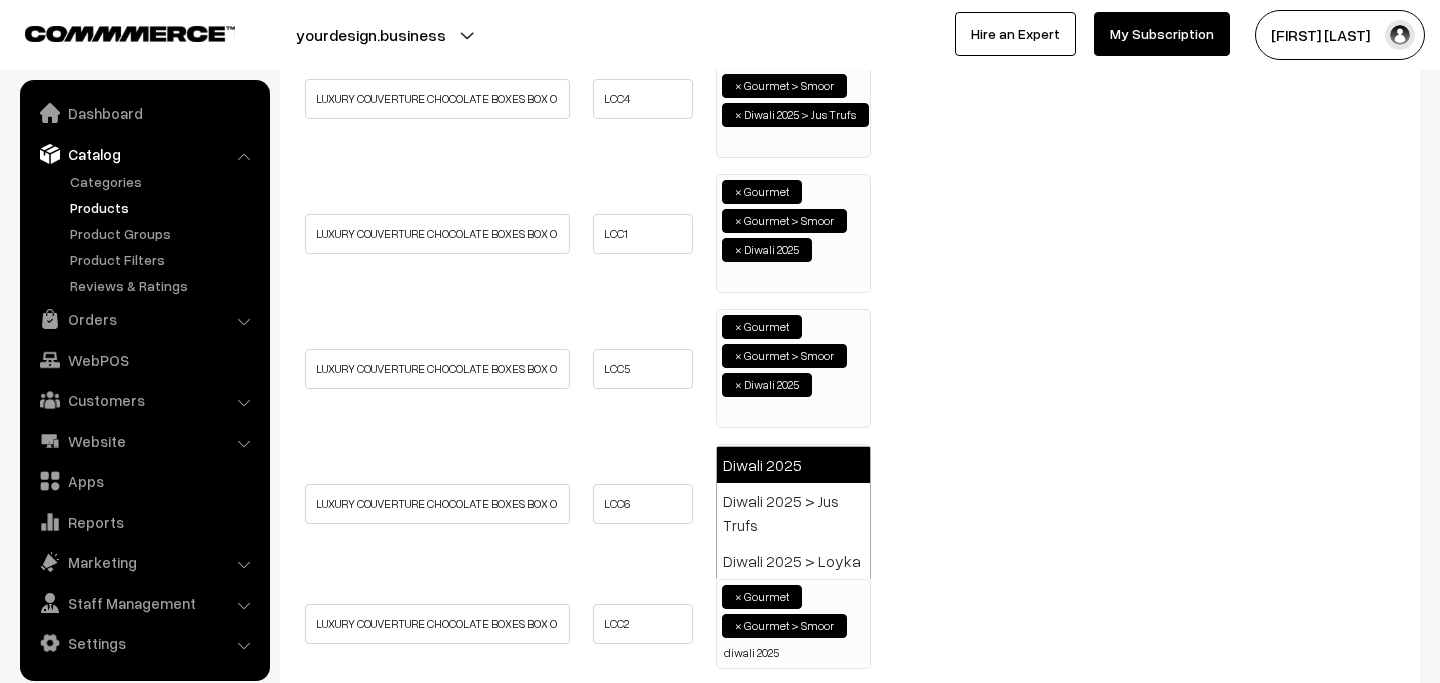 type on "diwali 2025" 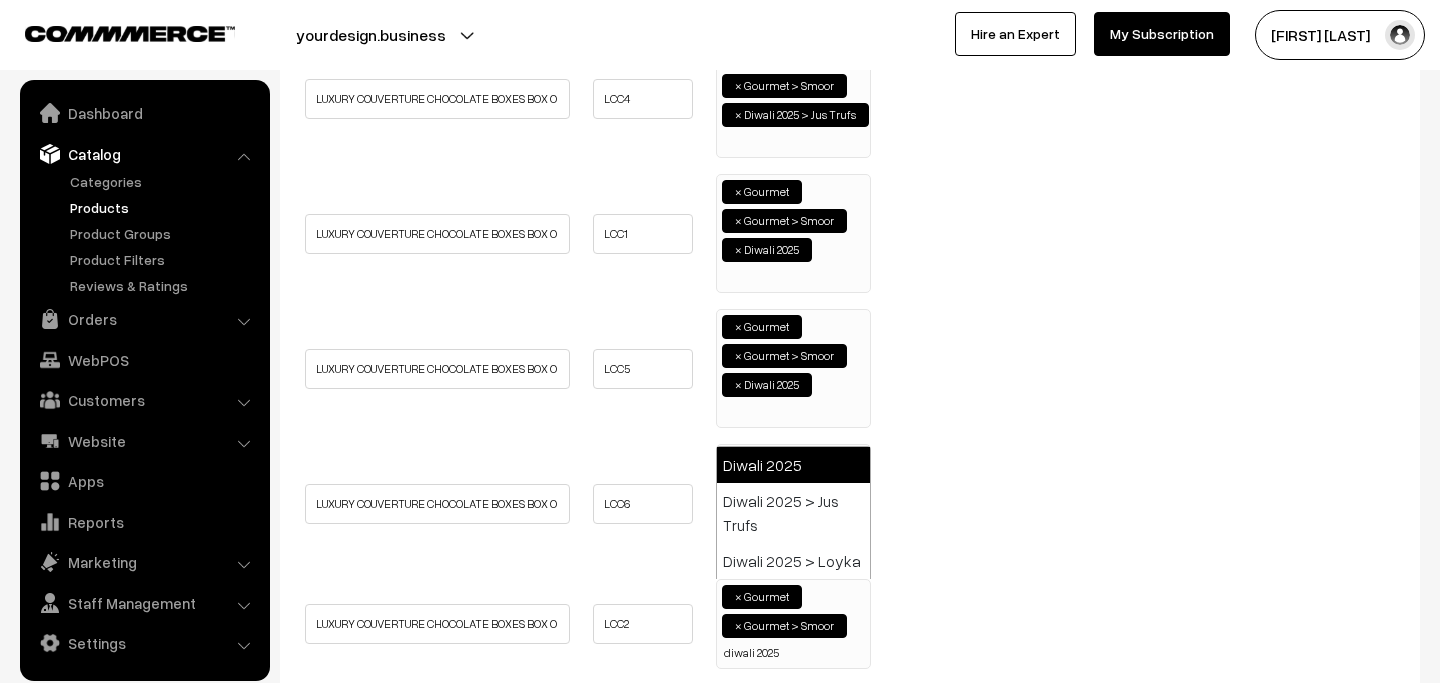 type 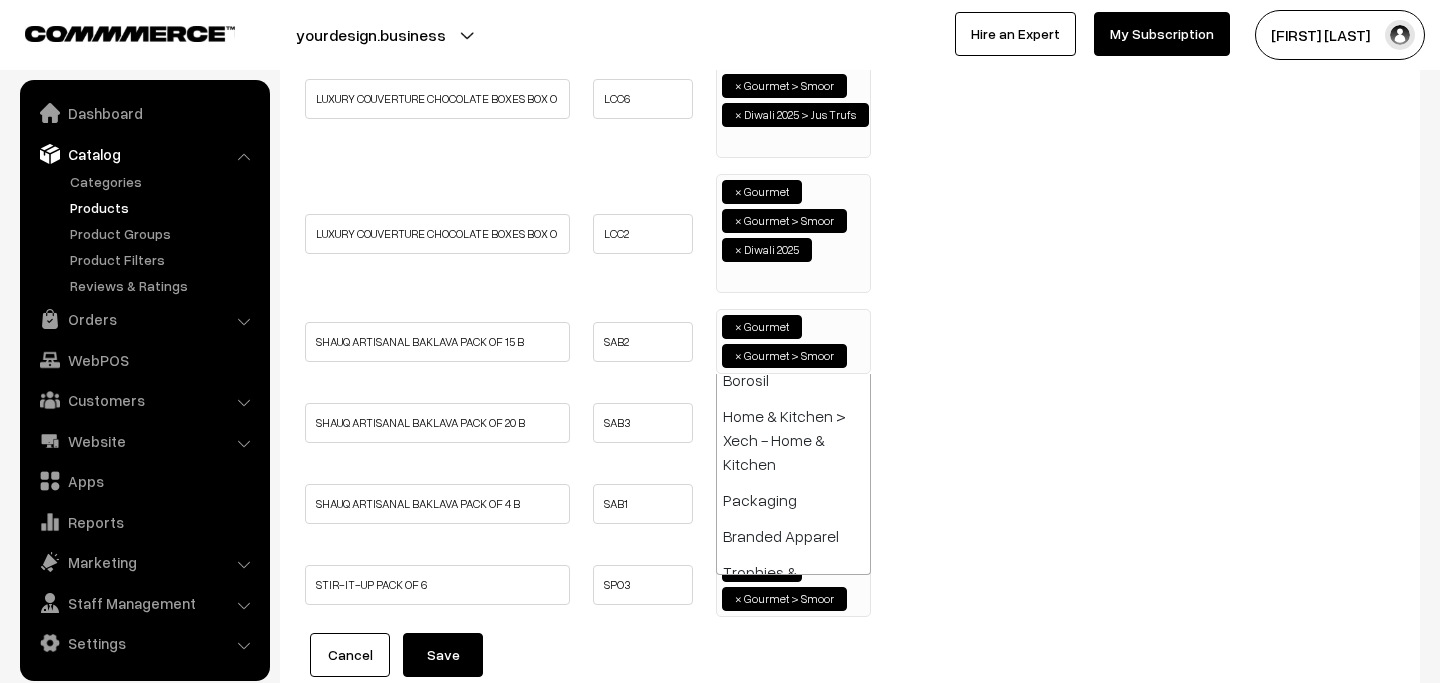 paste on "diwali 2025" 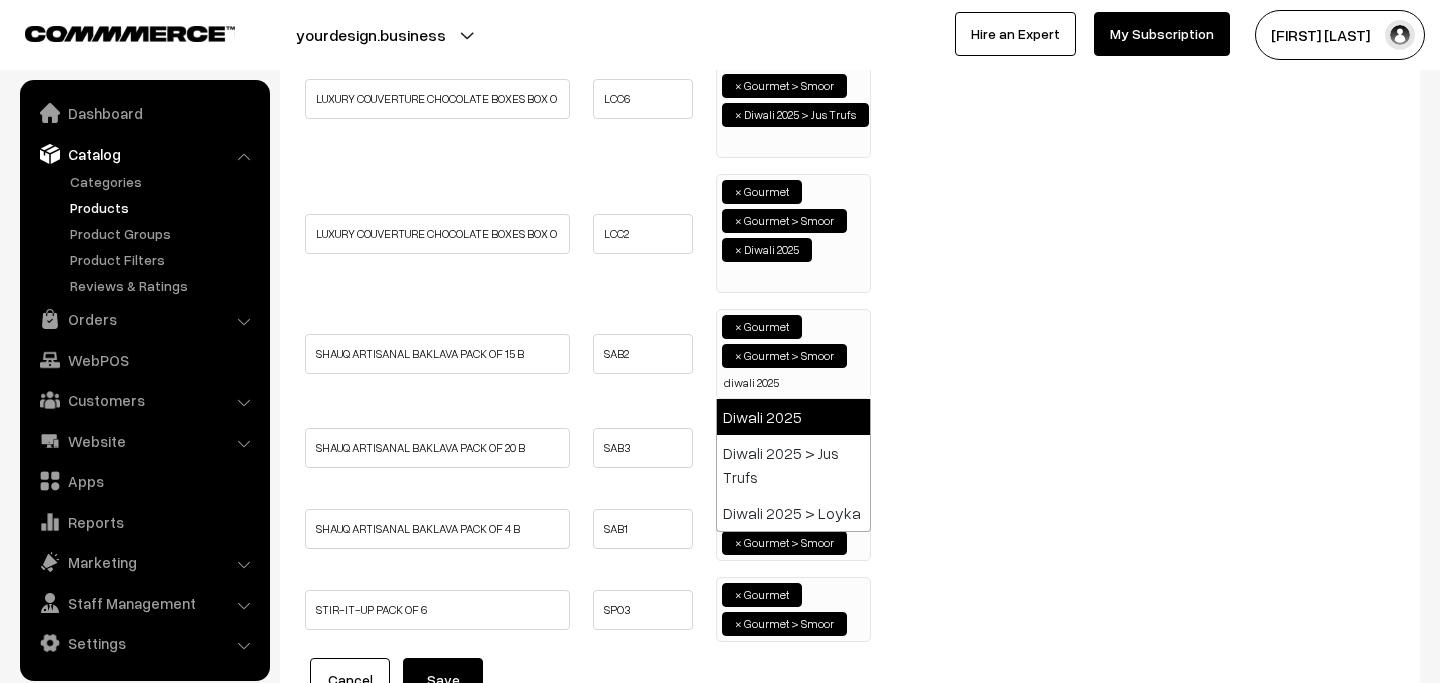 type on "diwali 2025" 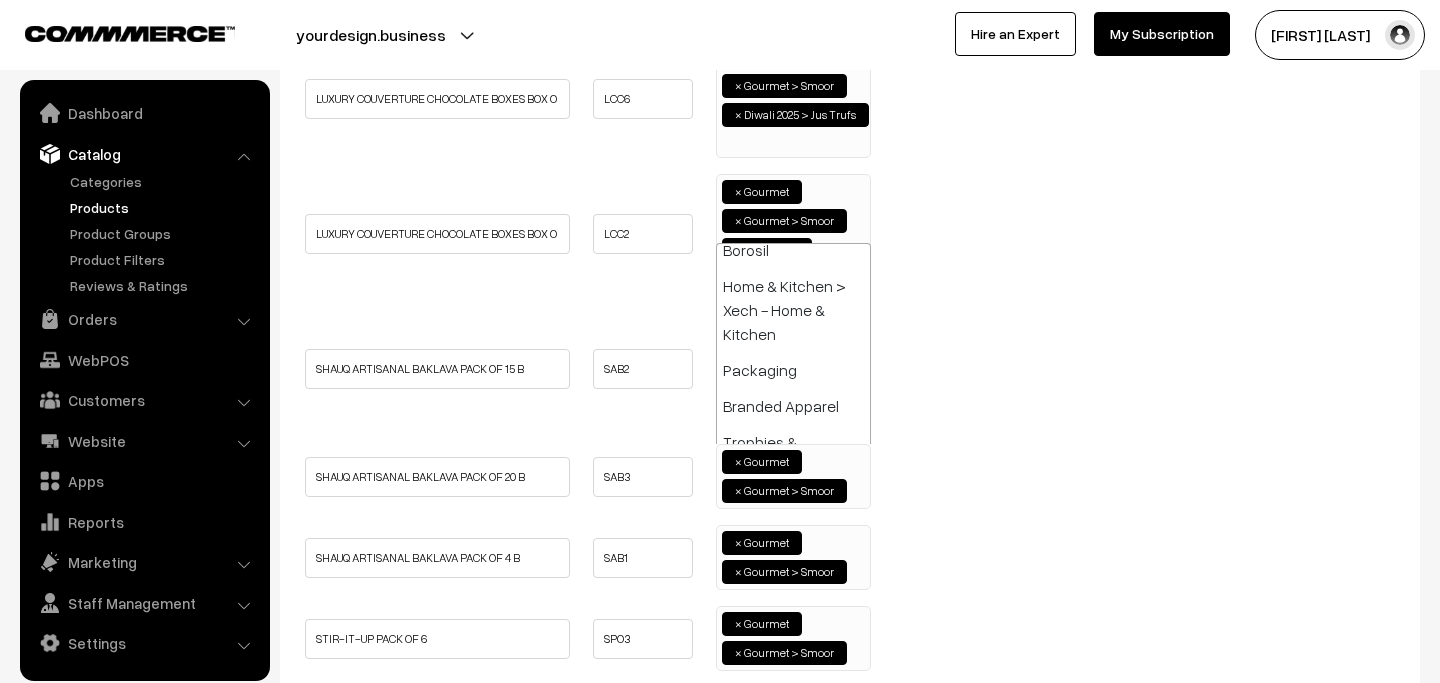 paste on "diwali 2025" 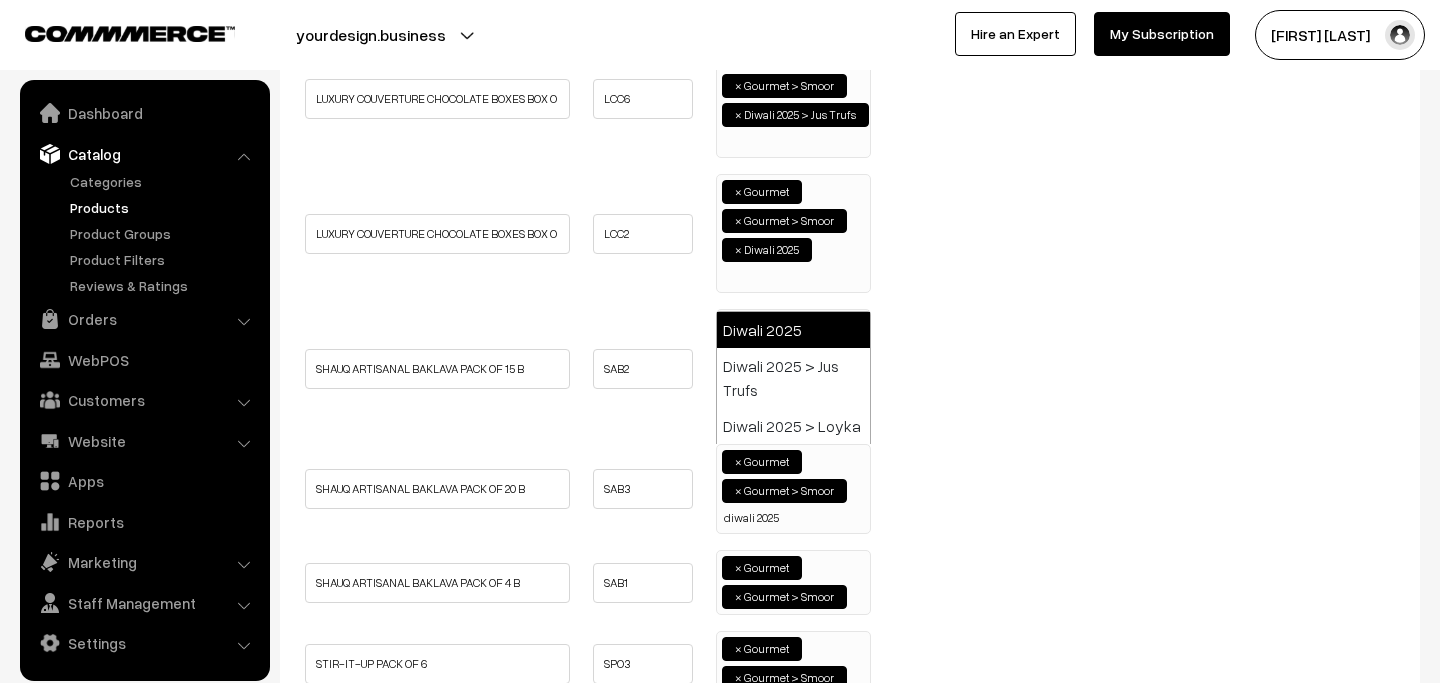 type on "diwali 2025" 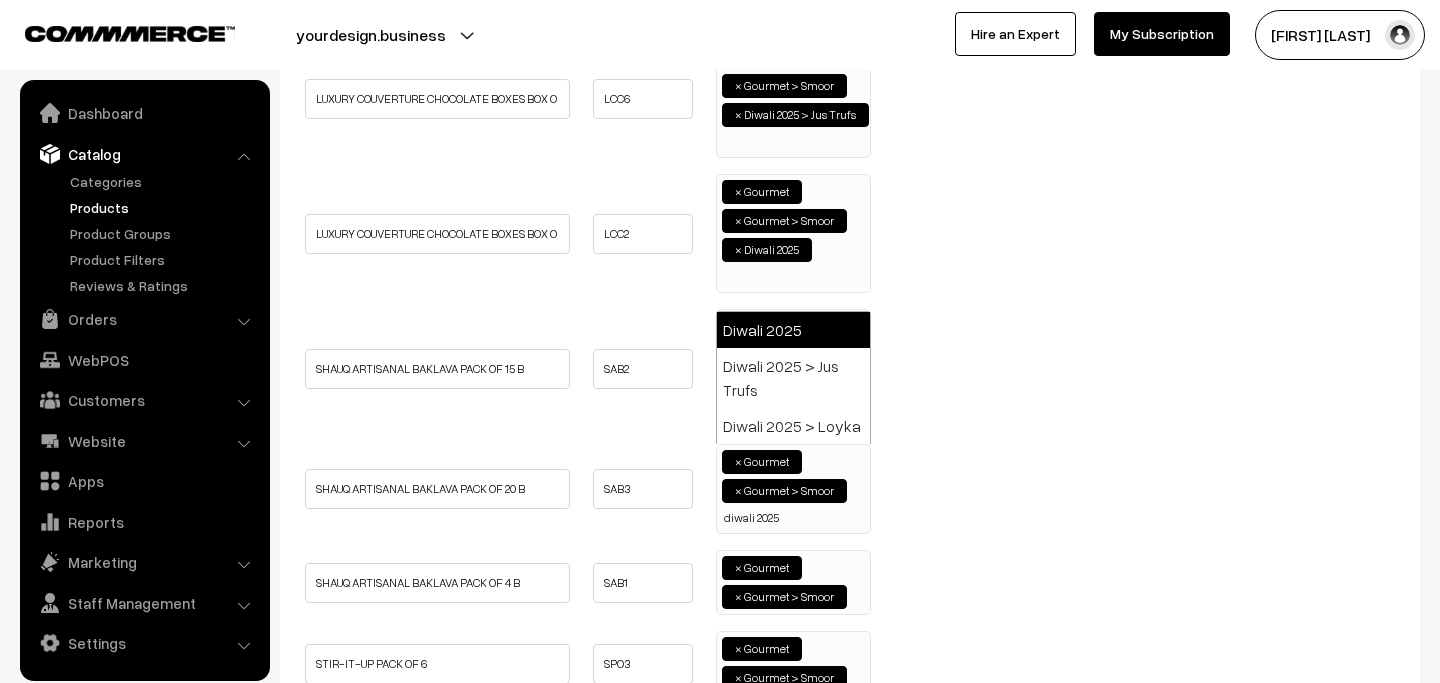 type 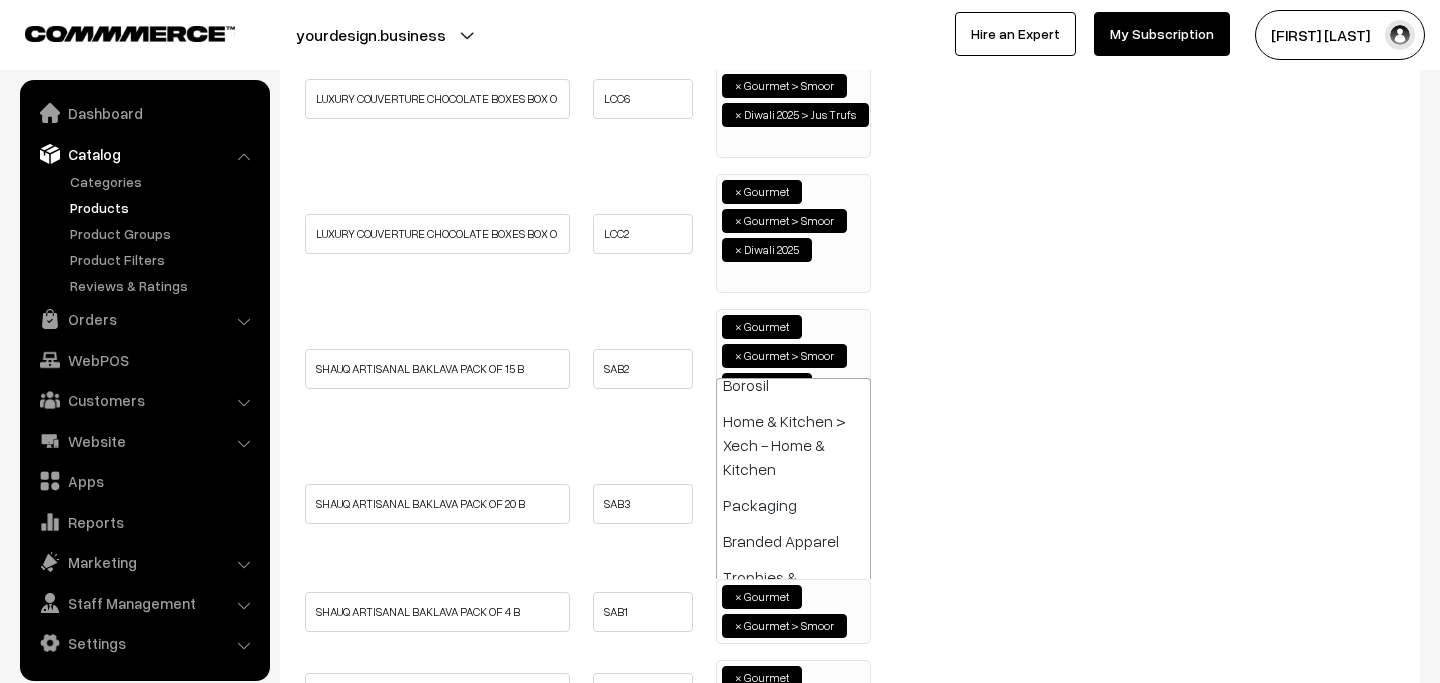 paste on "diwali 2025" 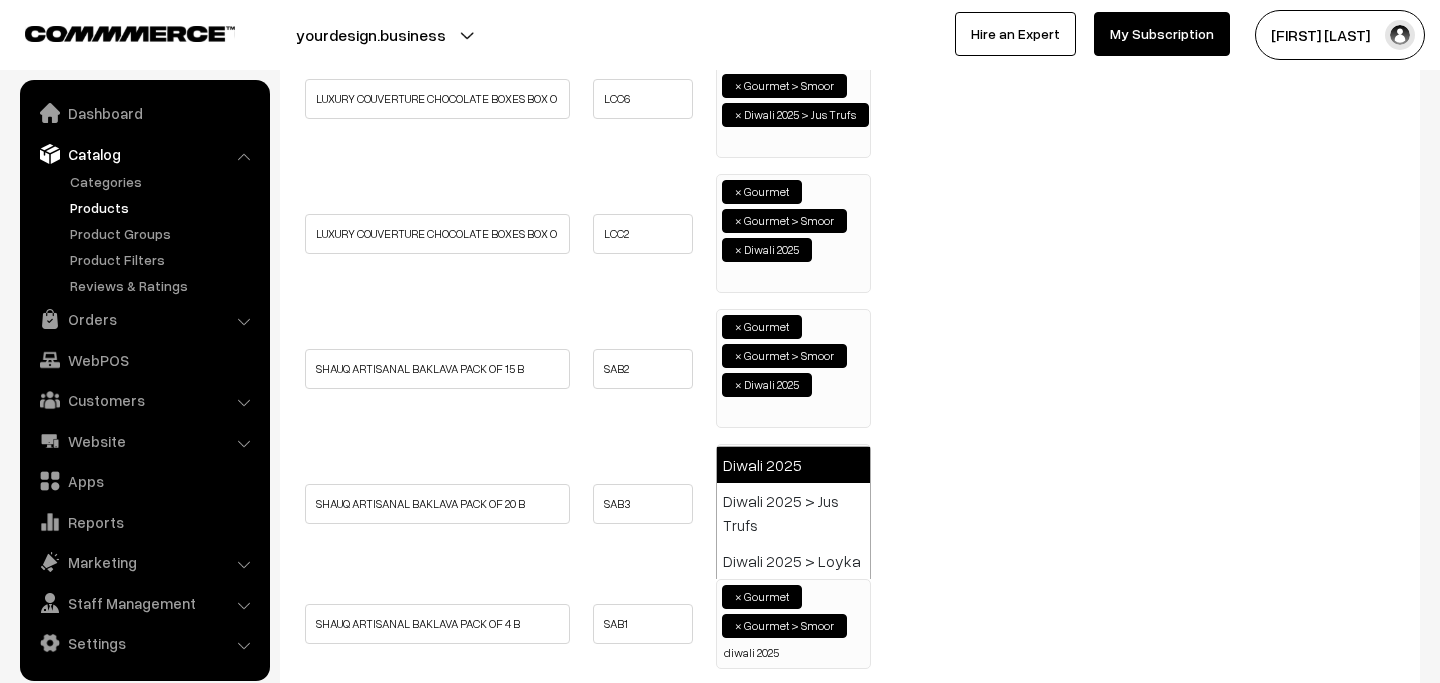 type on "diwali 2025" 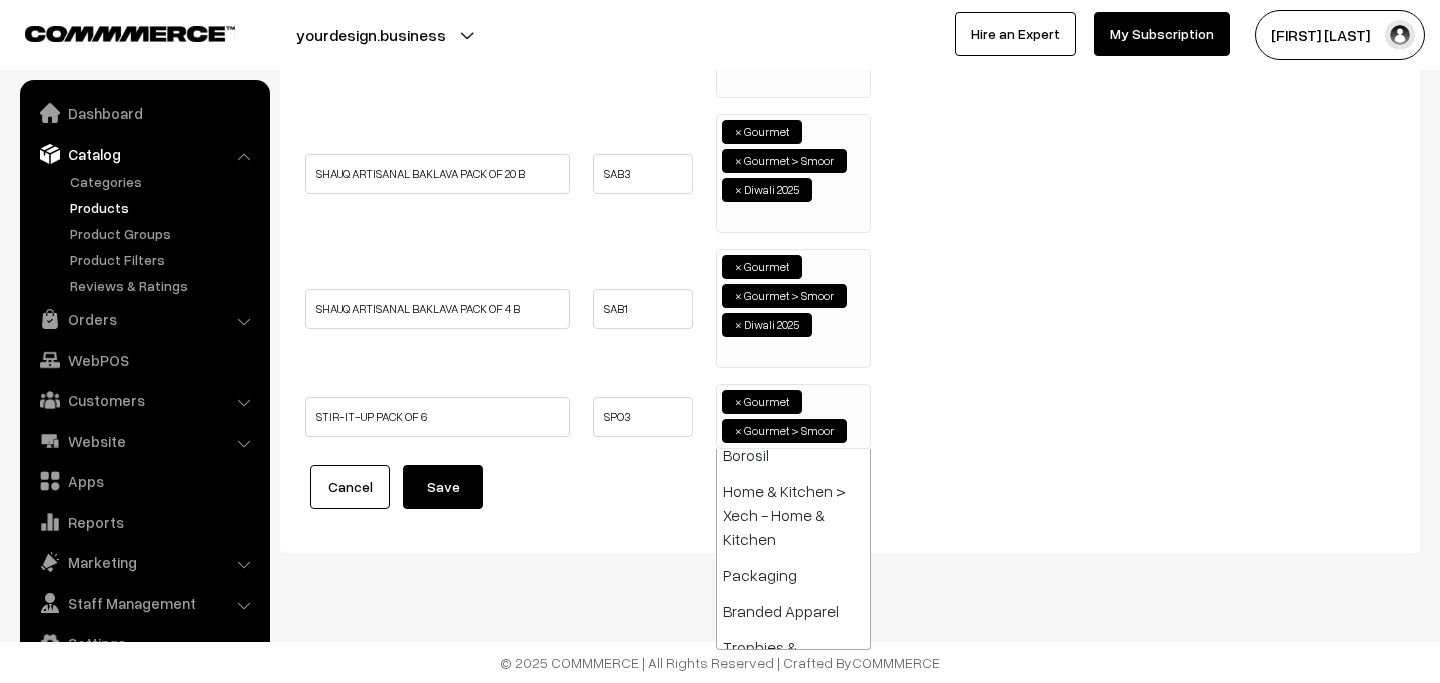 paste on "diwali 2025" 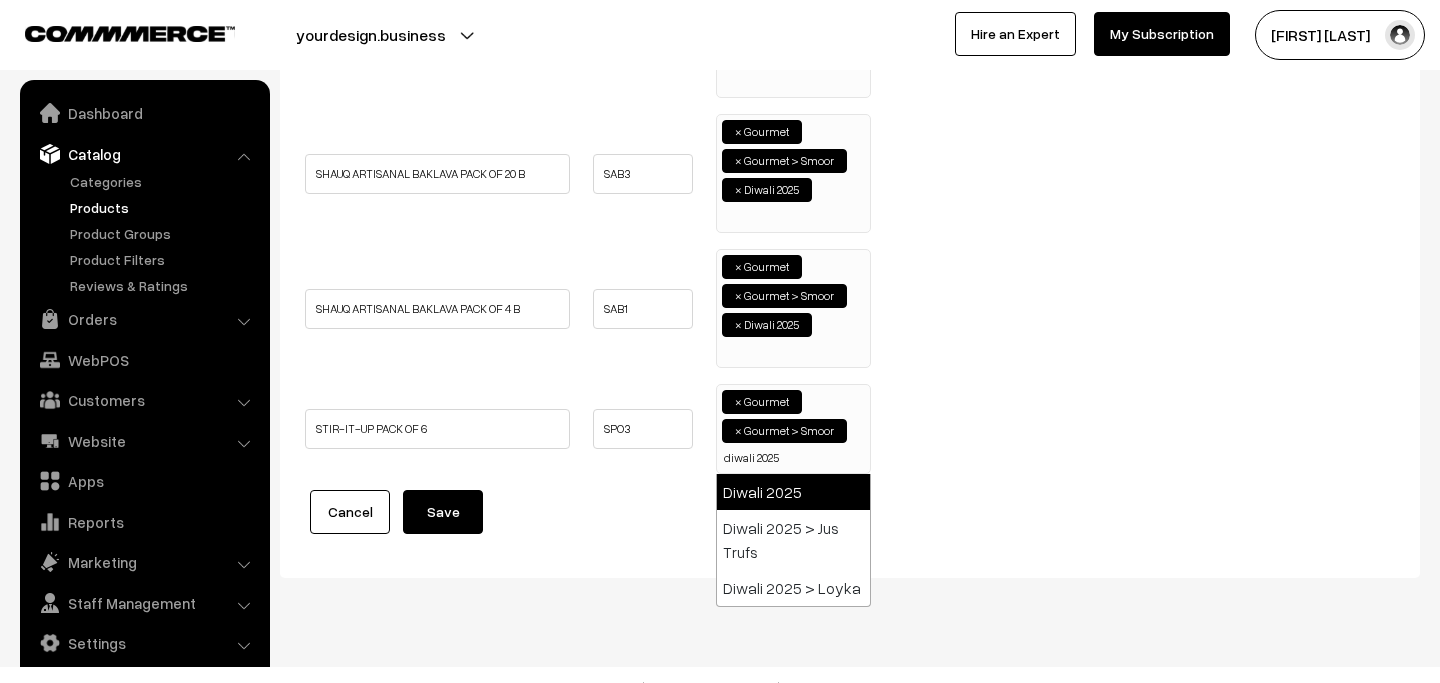 type on "diwali 2025" 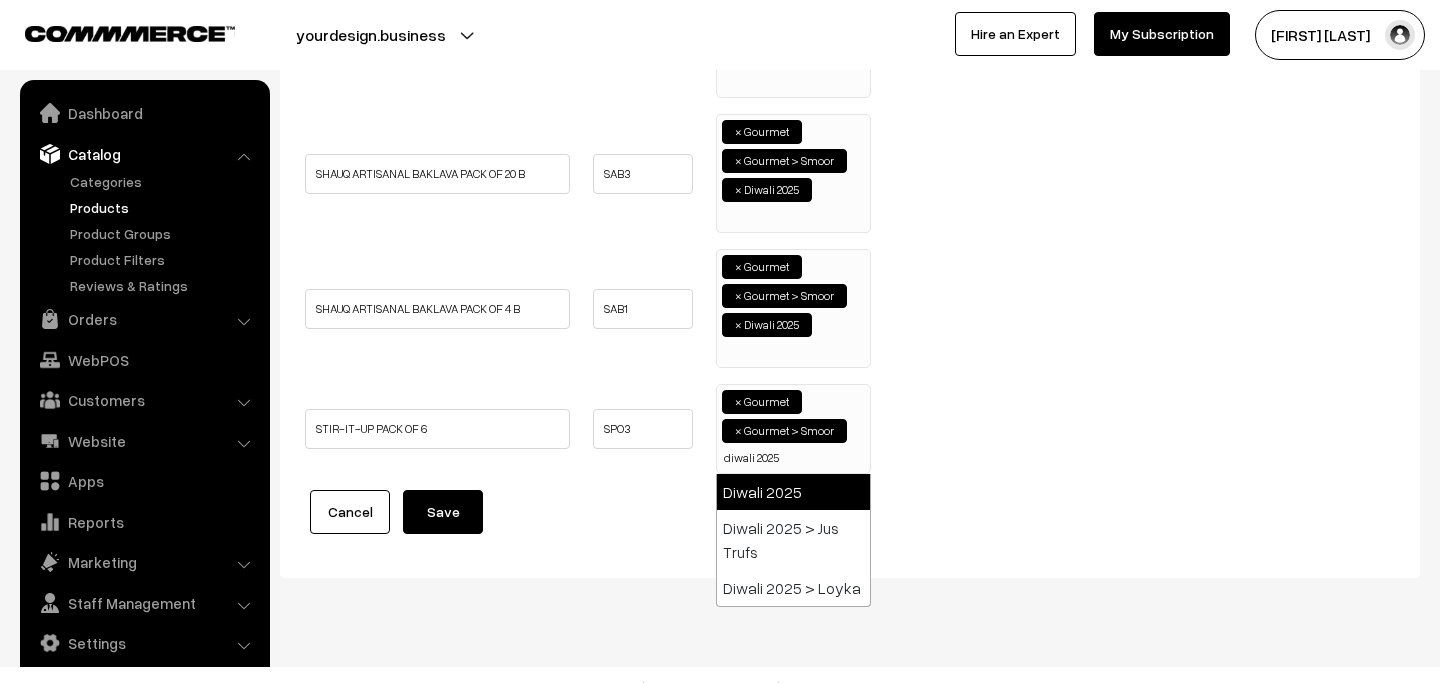 type 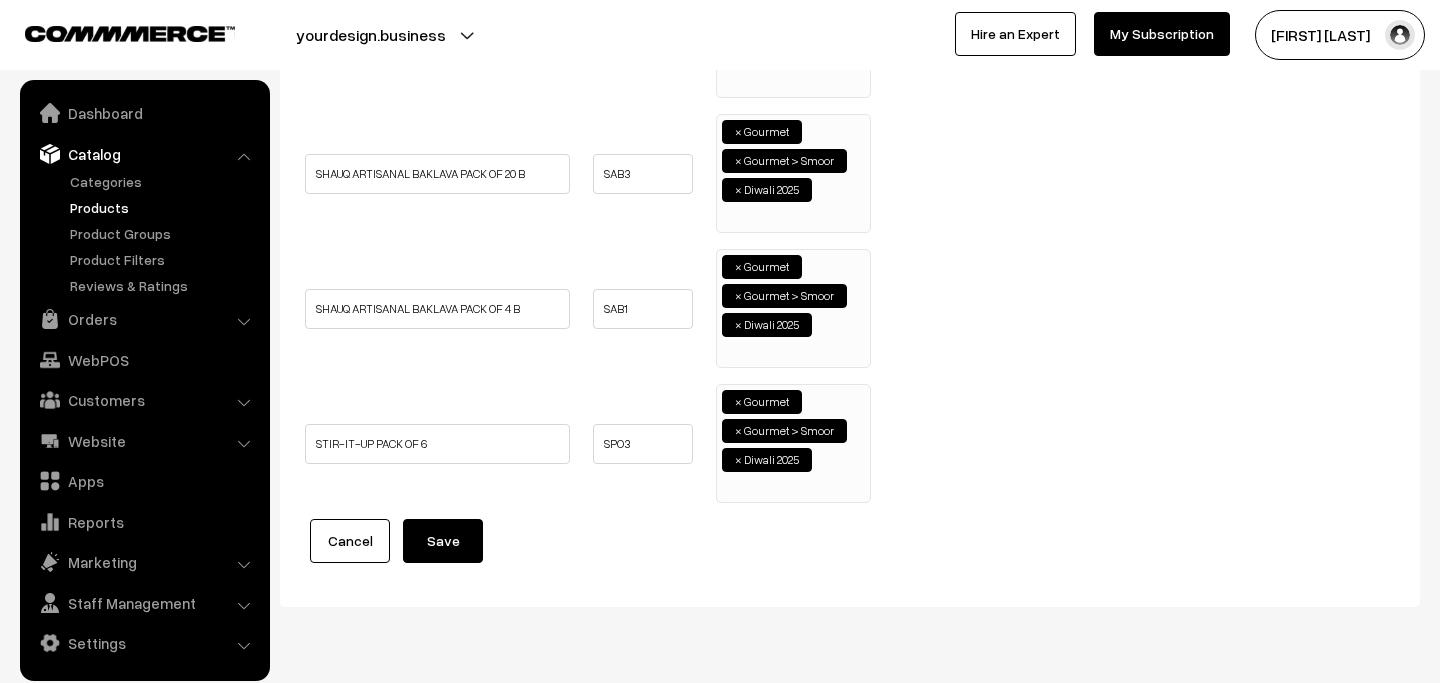 click on "Save" at bounding box center [443, 541] 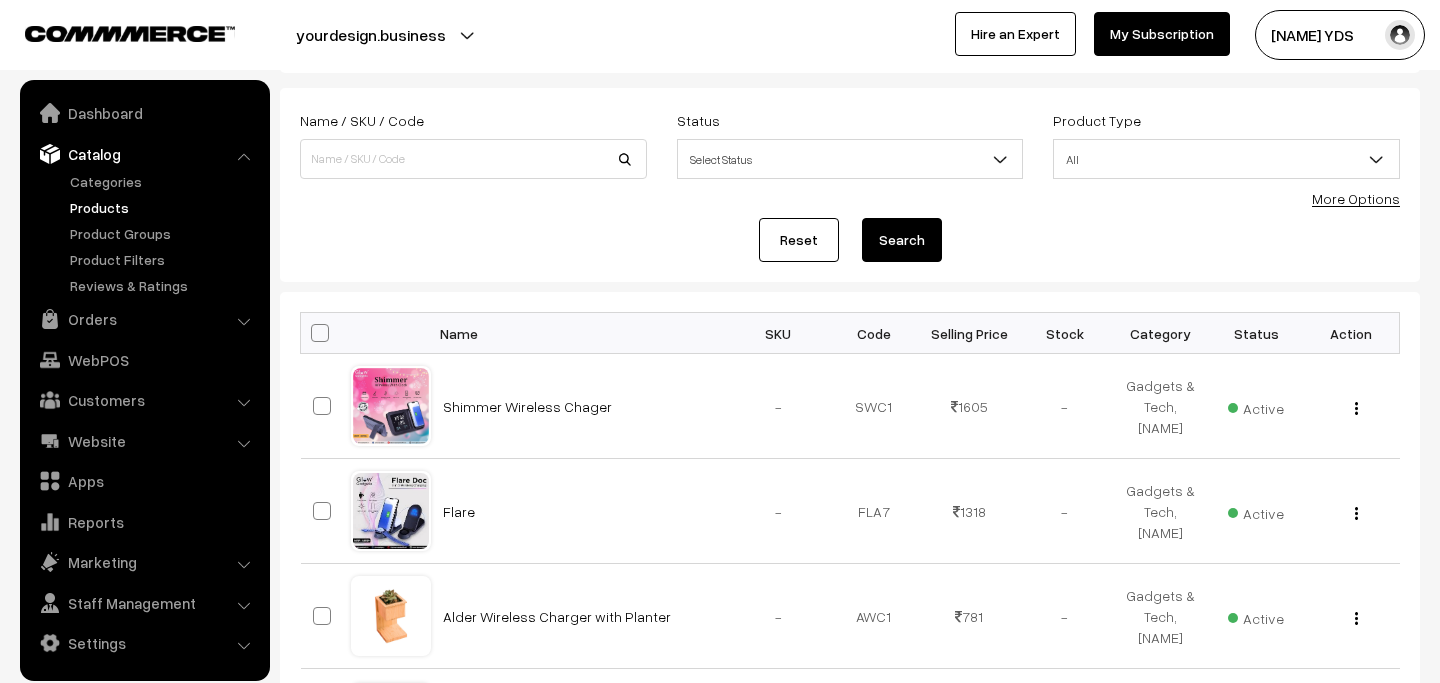 scroll, scrollTop: 0, scrollLeft: 0, axis: both 